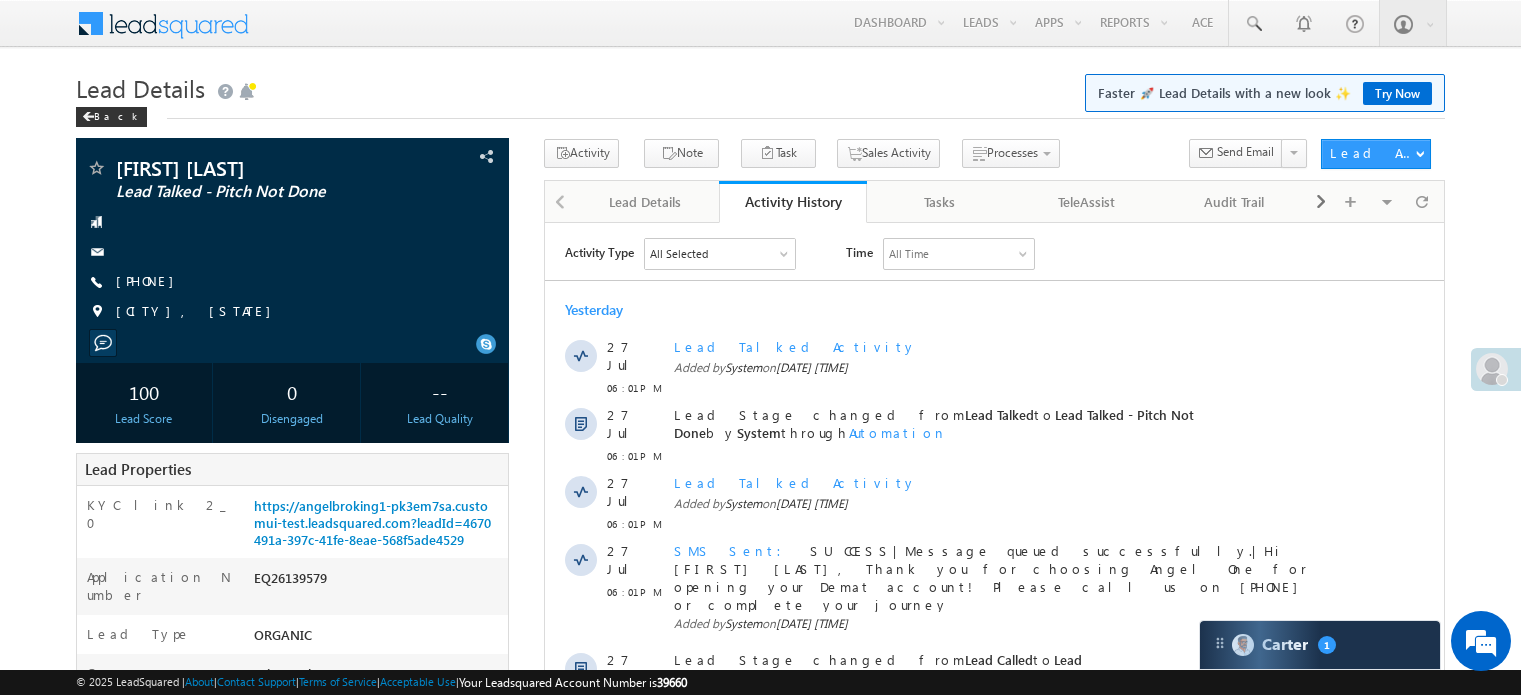 scroll, scrollTop: 0, scrollLeft: 0, axis: both 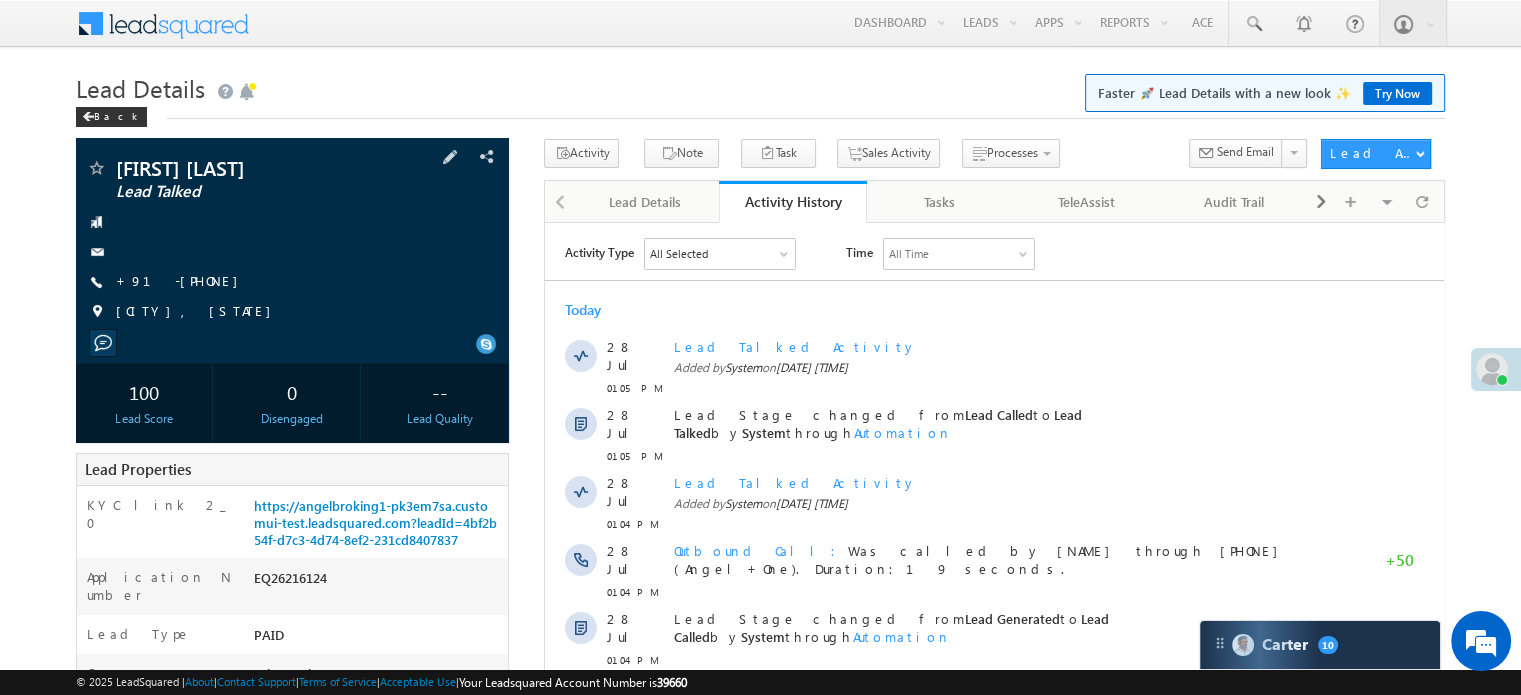 drag, startPoint x: 142, startPoint y: 287, endPoint x: 194, endPoint y: 296, distance: 52.773098 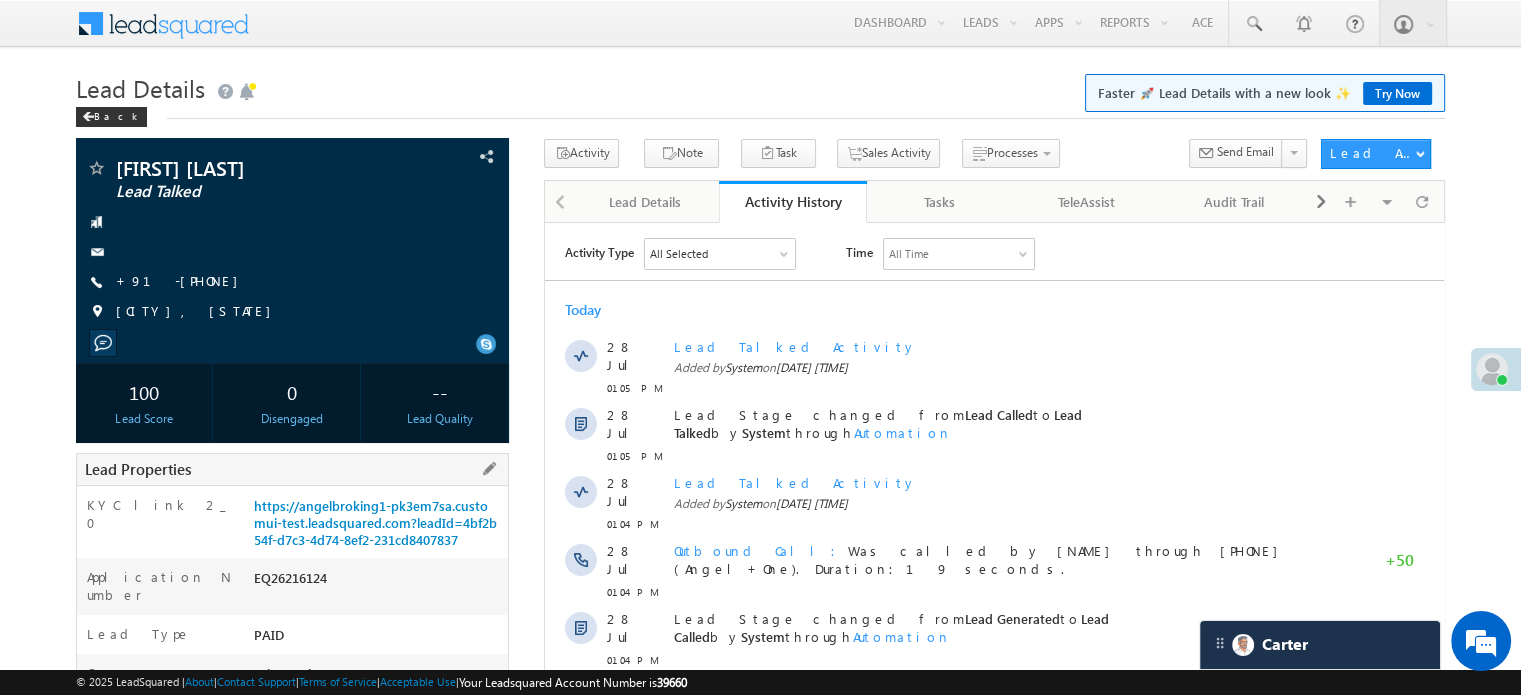 copy on "7983934201" 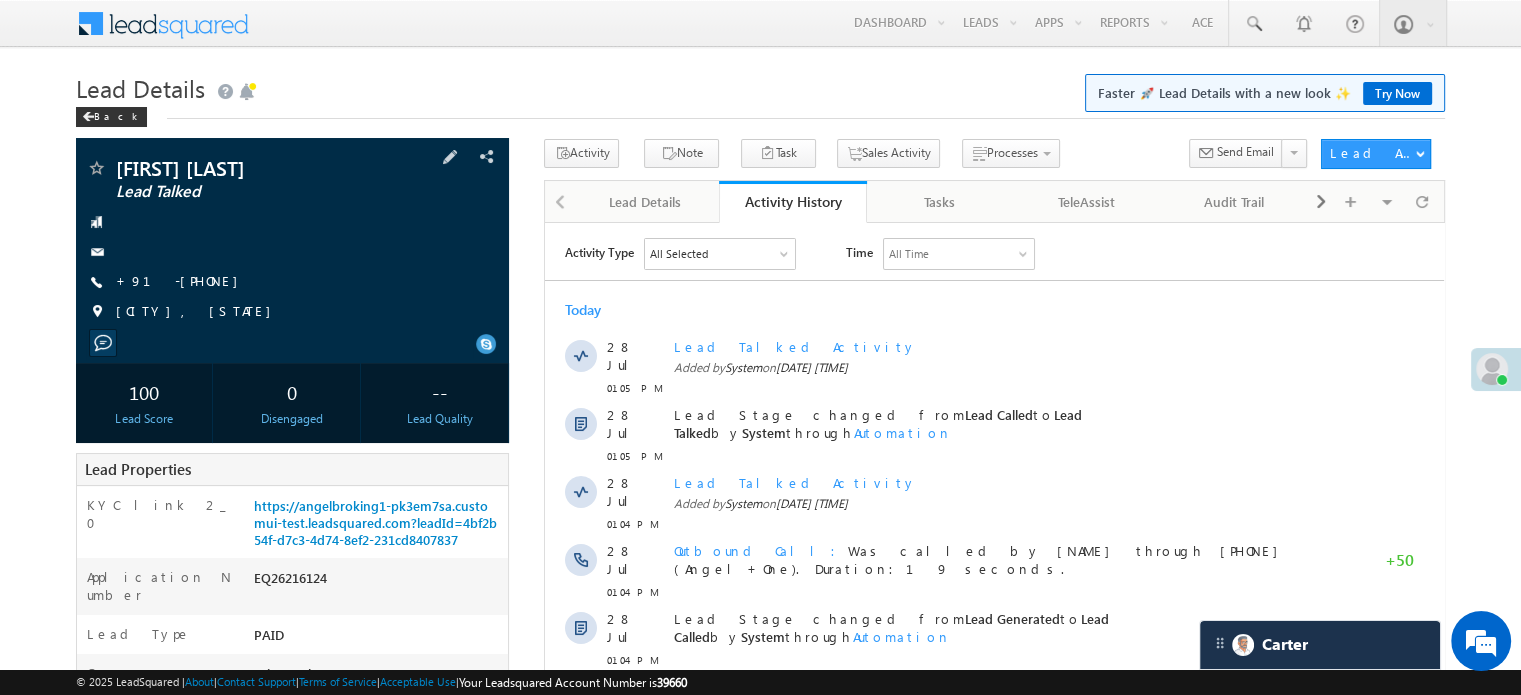 click on "RANVEER SINGH
Lead Talked" at bounding box center (292, 168) 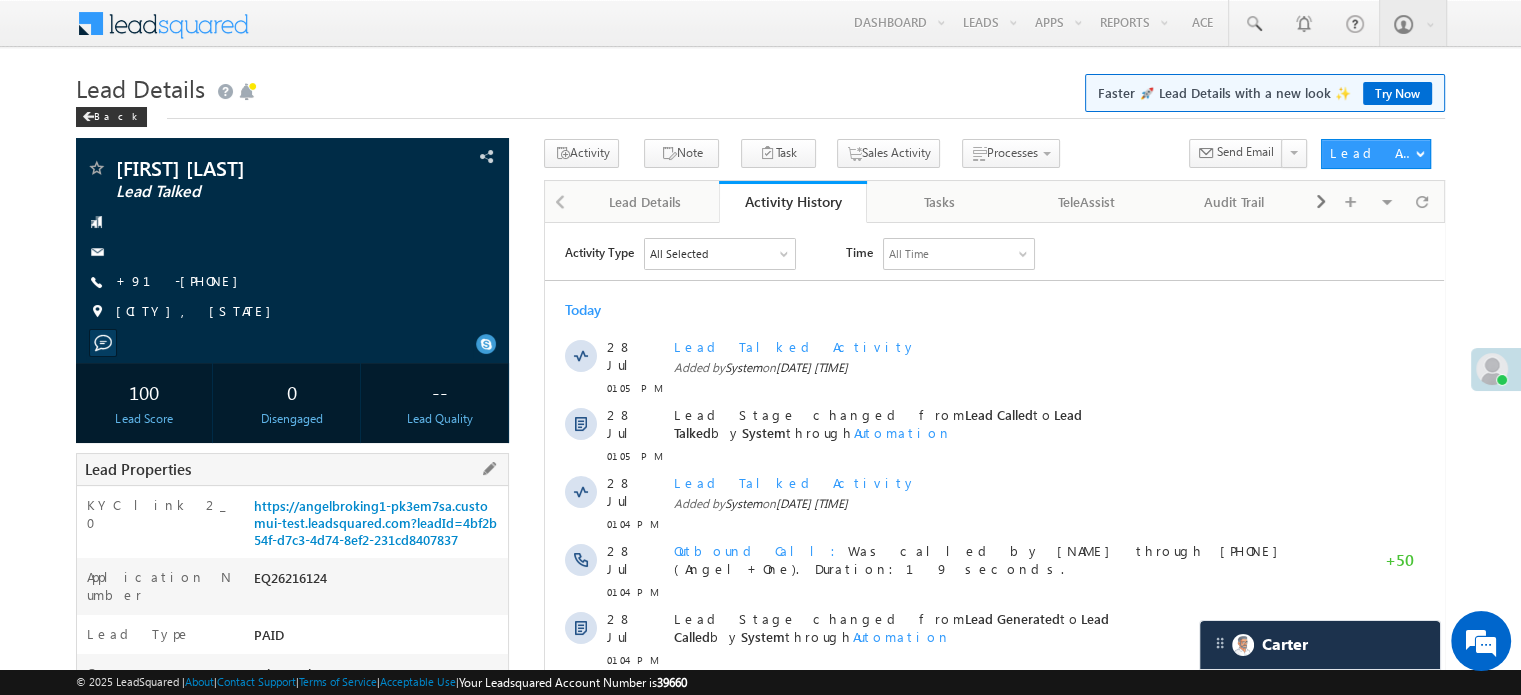 drag, startPoint x: 248, startPoint y: 503, endPoint x: 466, endPoint y: 549, distance: 222.80035 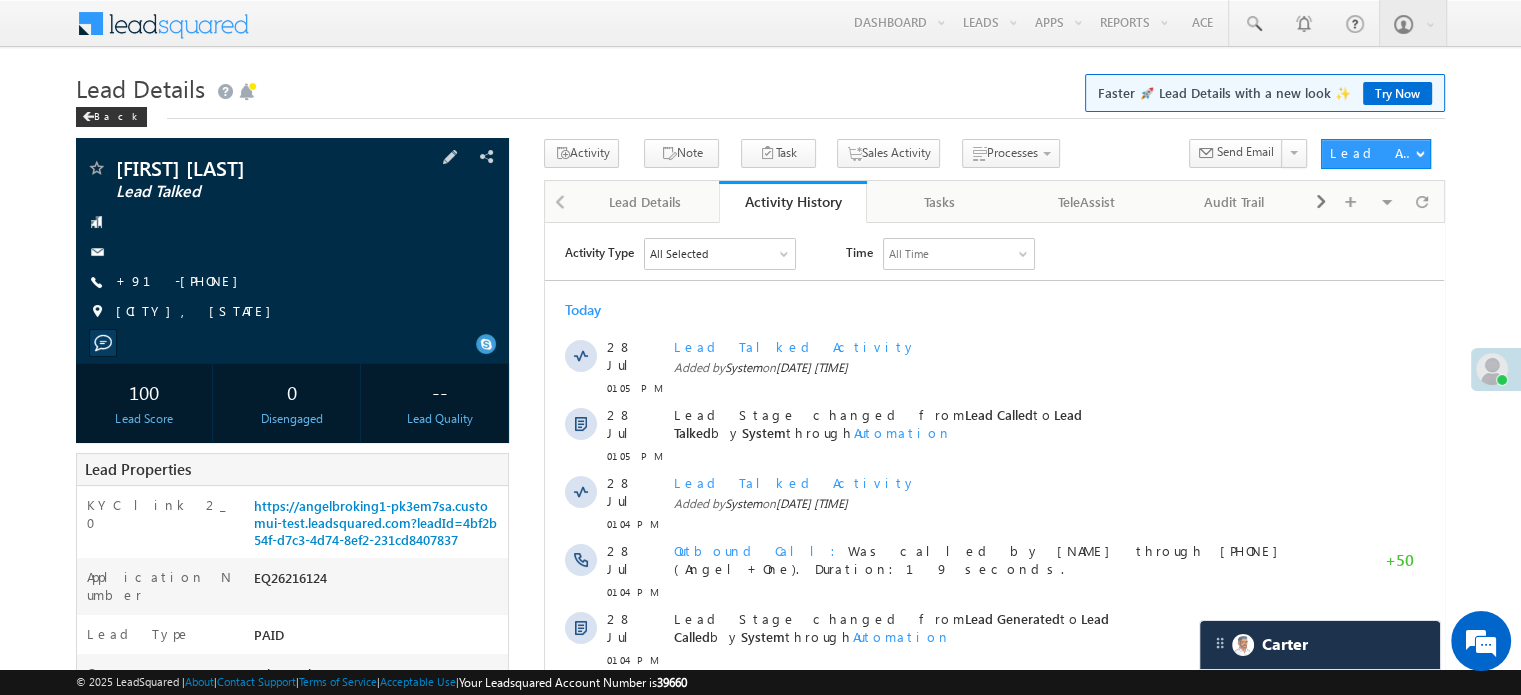 click at bounding box center [292, 222] 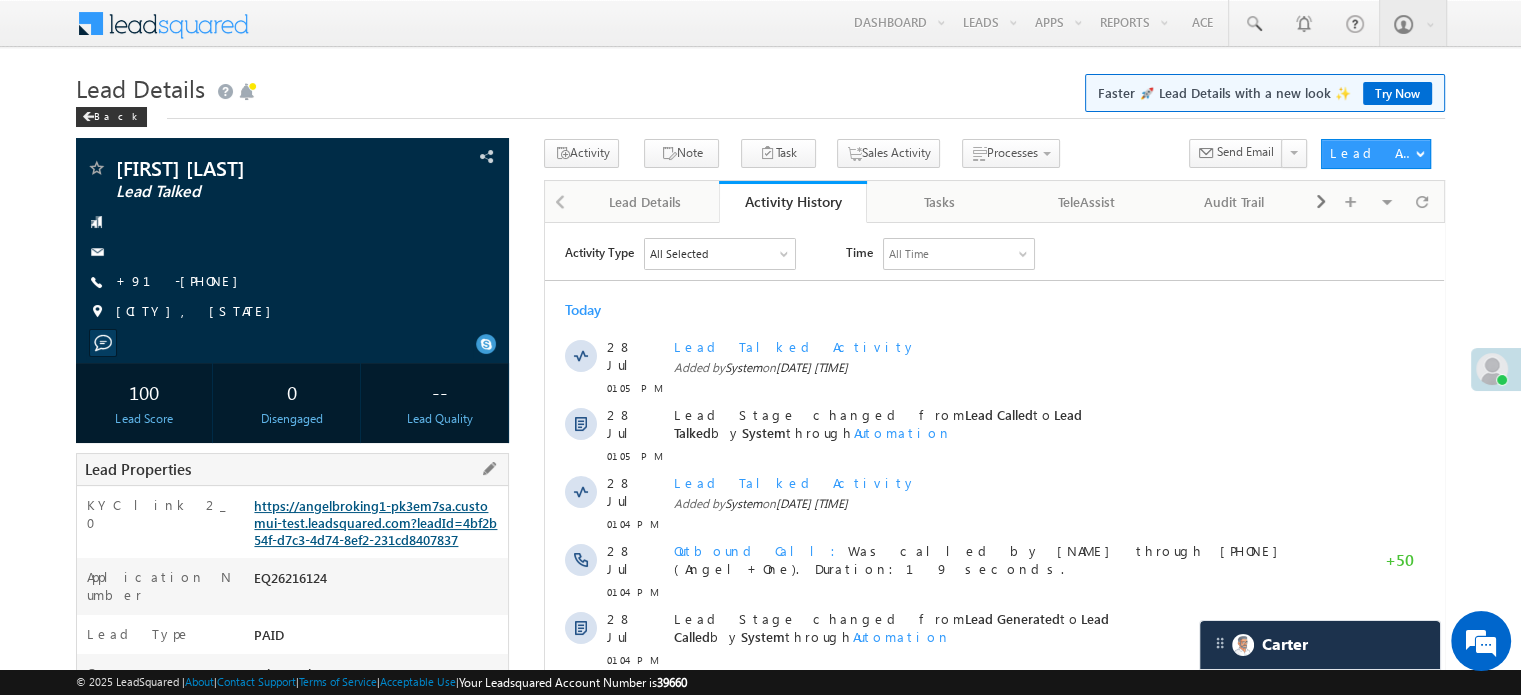 click on "https://angelbroking1-pk3em7sa.customui-test.leadsquared.com?leadId=4bf2b54f-d7c3-4d74-8ef2-231cd8407837" at bounding box center [375, 522] 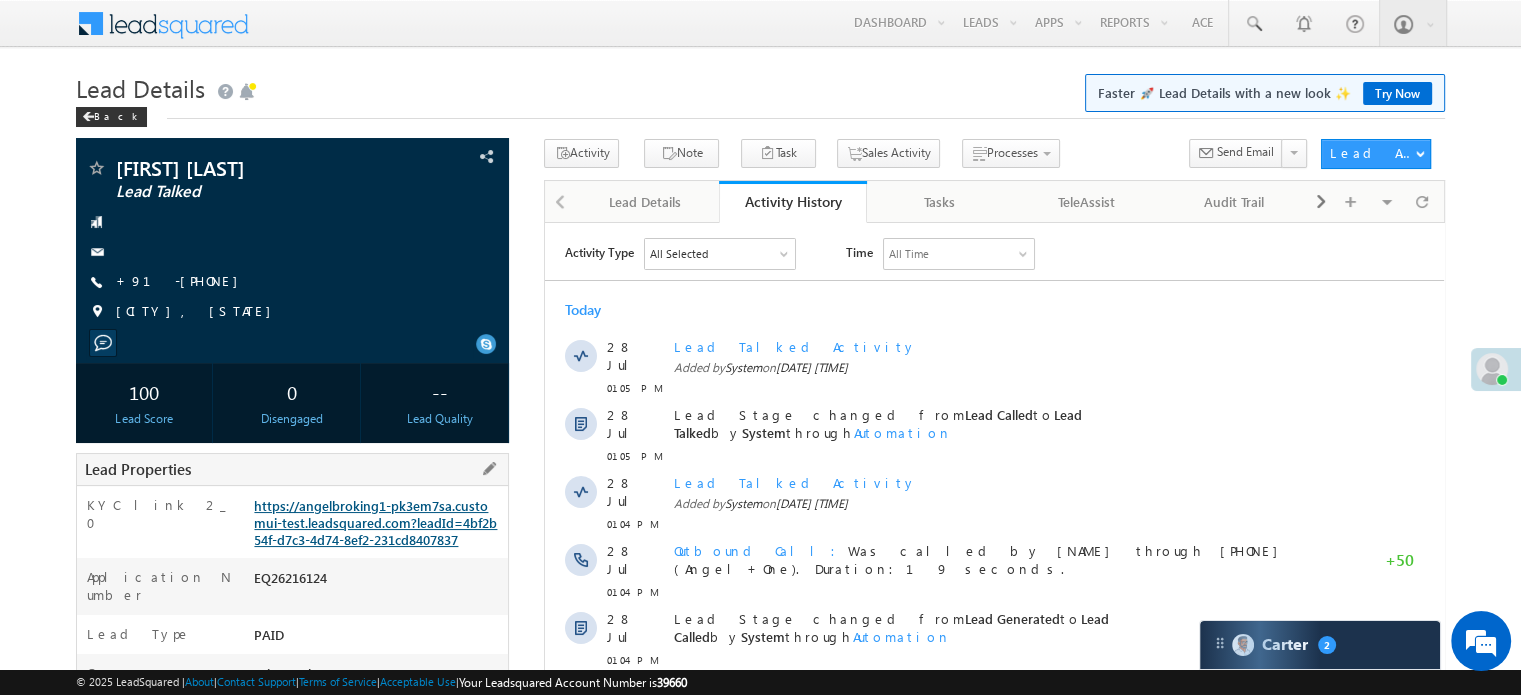 scroll, scrollTop: 9376, scrollLeft: 0, axis: vertical 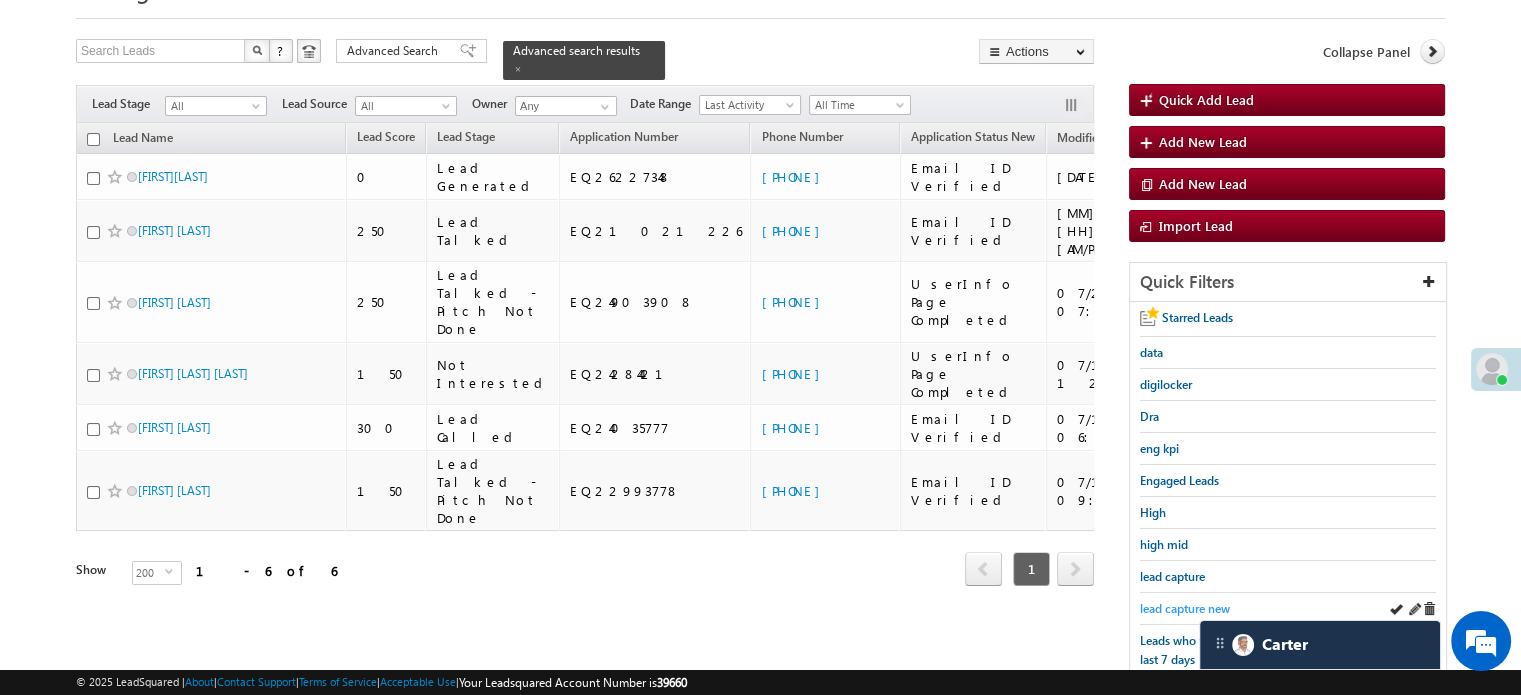 click on "lead capture new" at bounding box center (1185, 608) 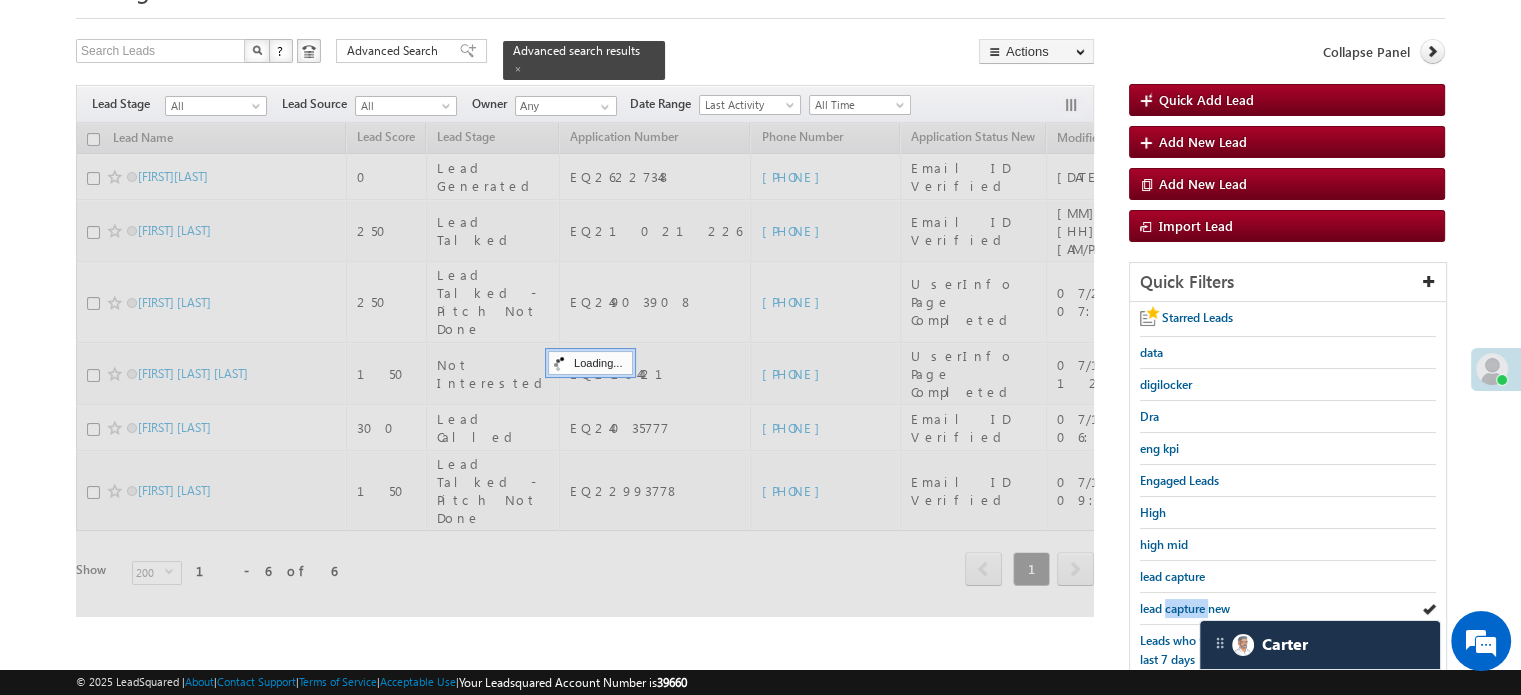 click on "lead capture new" at bounding box center [1185, 608] 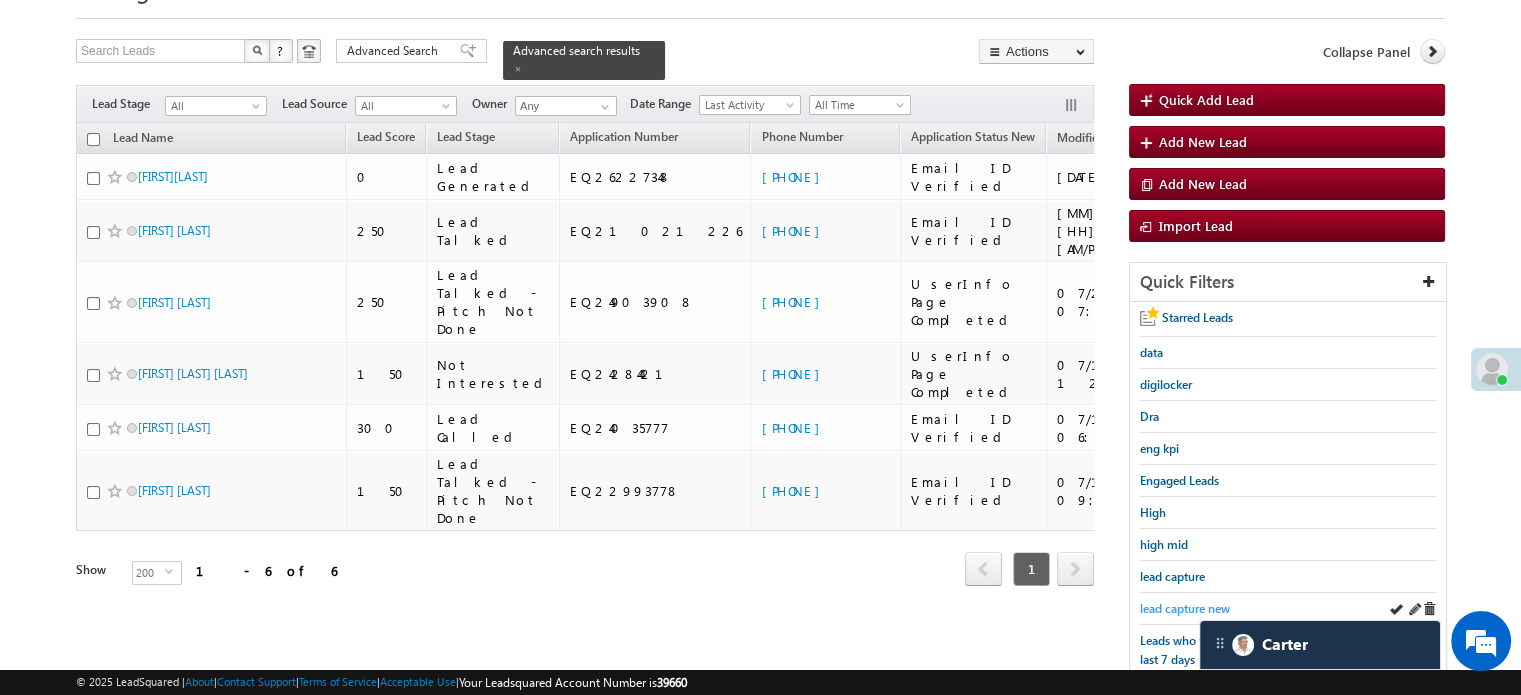 click on "lead capture new" at bounding box center (1185, 608) 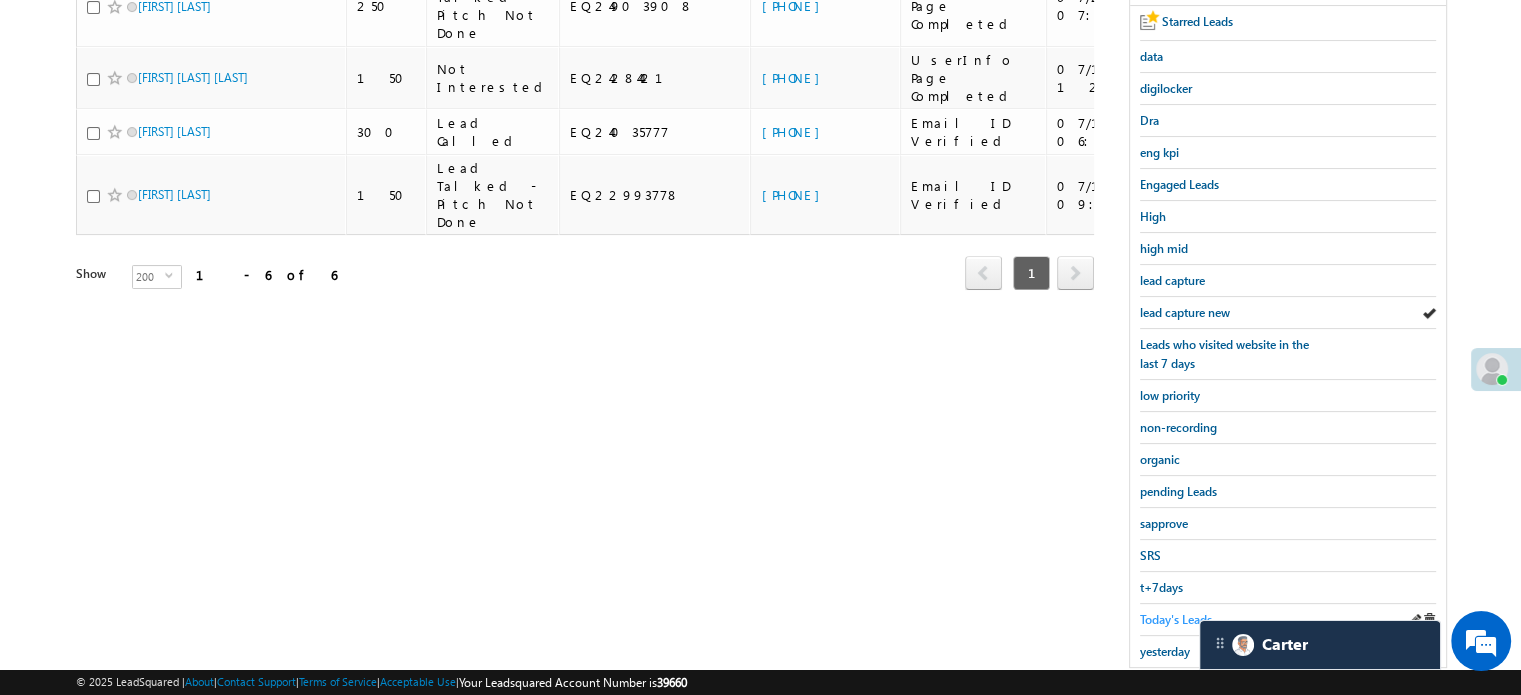 scroll, scrollTop: 400, scrollLeft: 0, axis: vertical 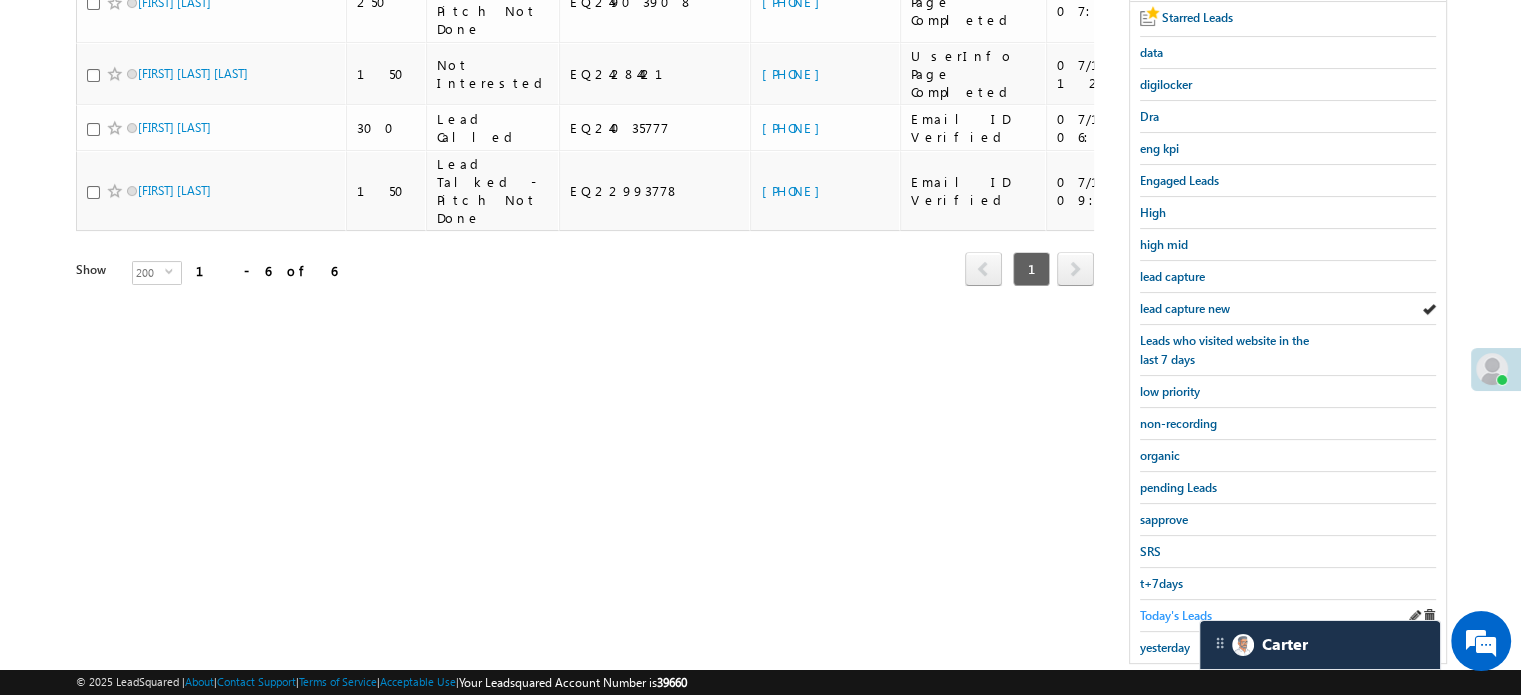 click on "Today's Leads" at bounding box center [1176, 615] 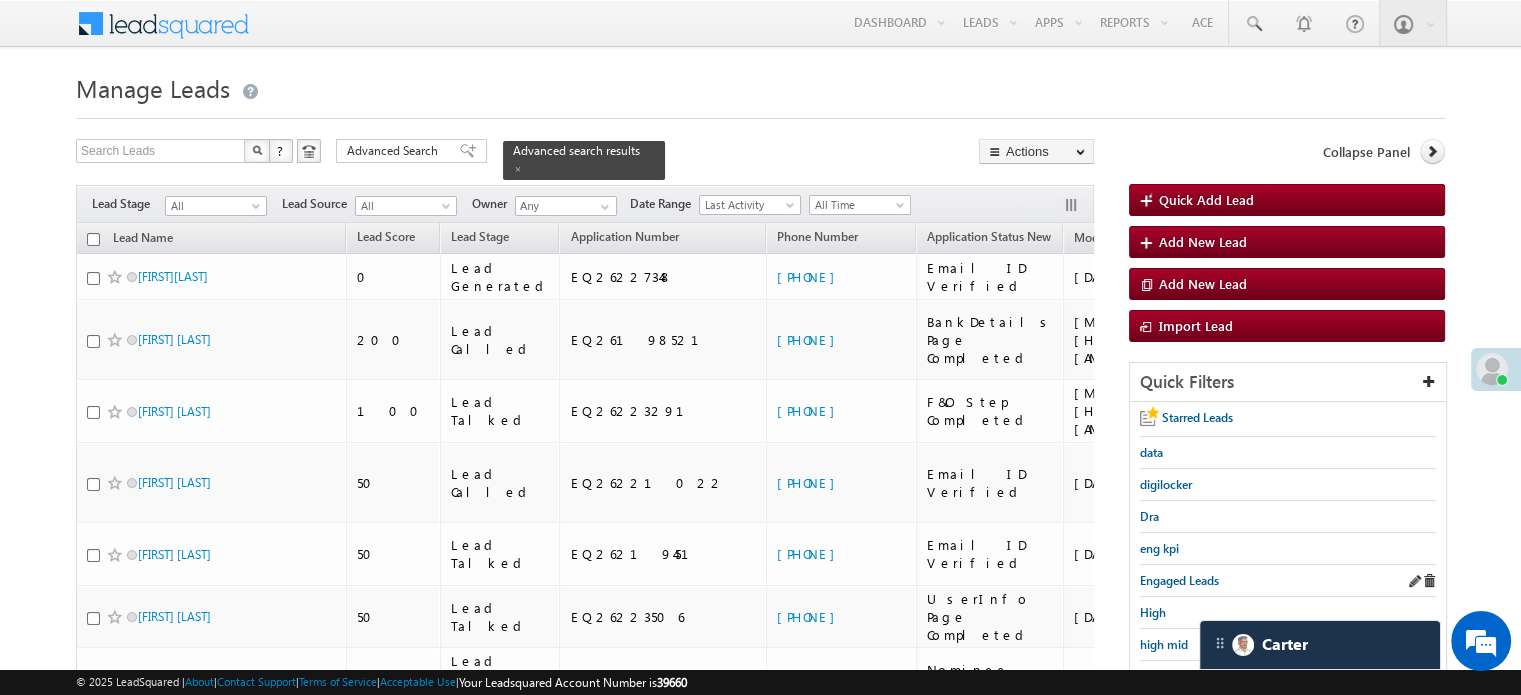 scroll, scrollTop: 100, scrollLeft: 0, axis: vertical 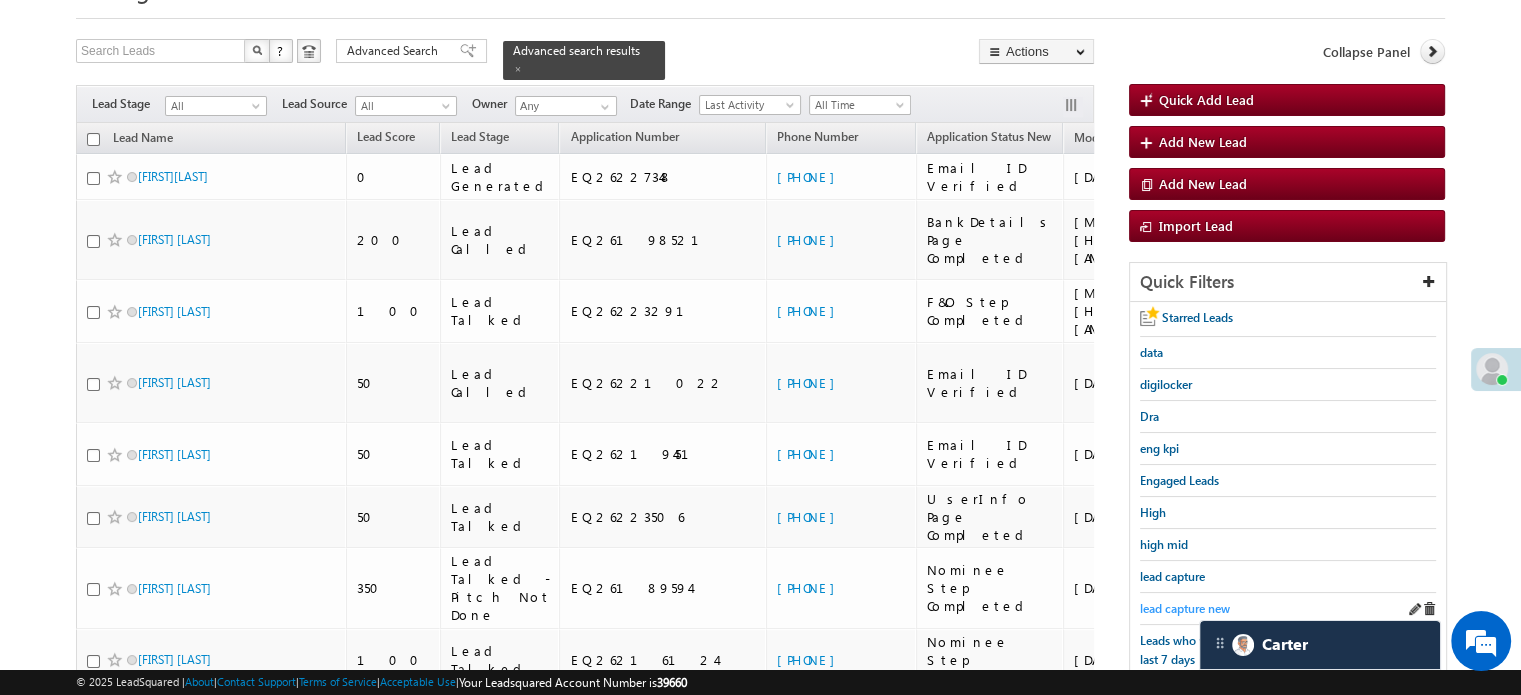click on "lead capture new" at bounding box center (1185, 608) 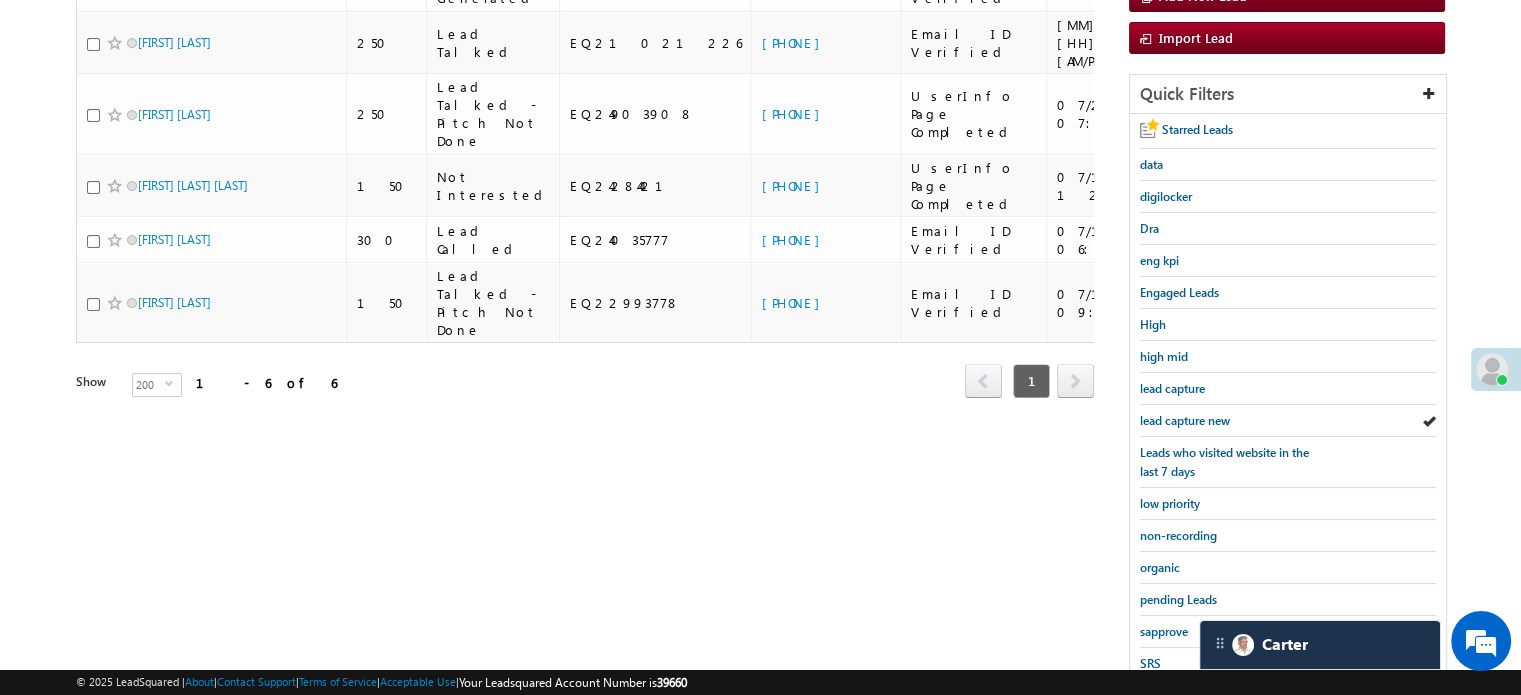 scroll, scrollTop: 300, scrollLeft: 0, axis: vertical 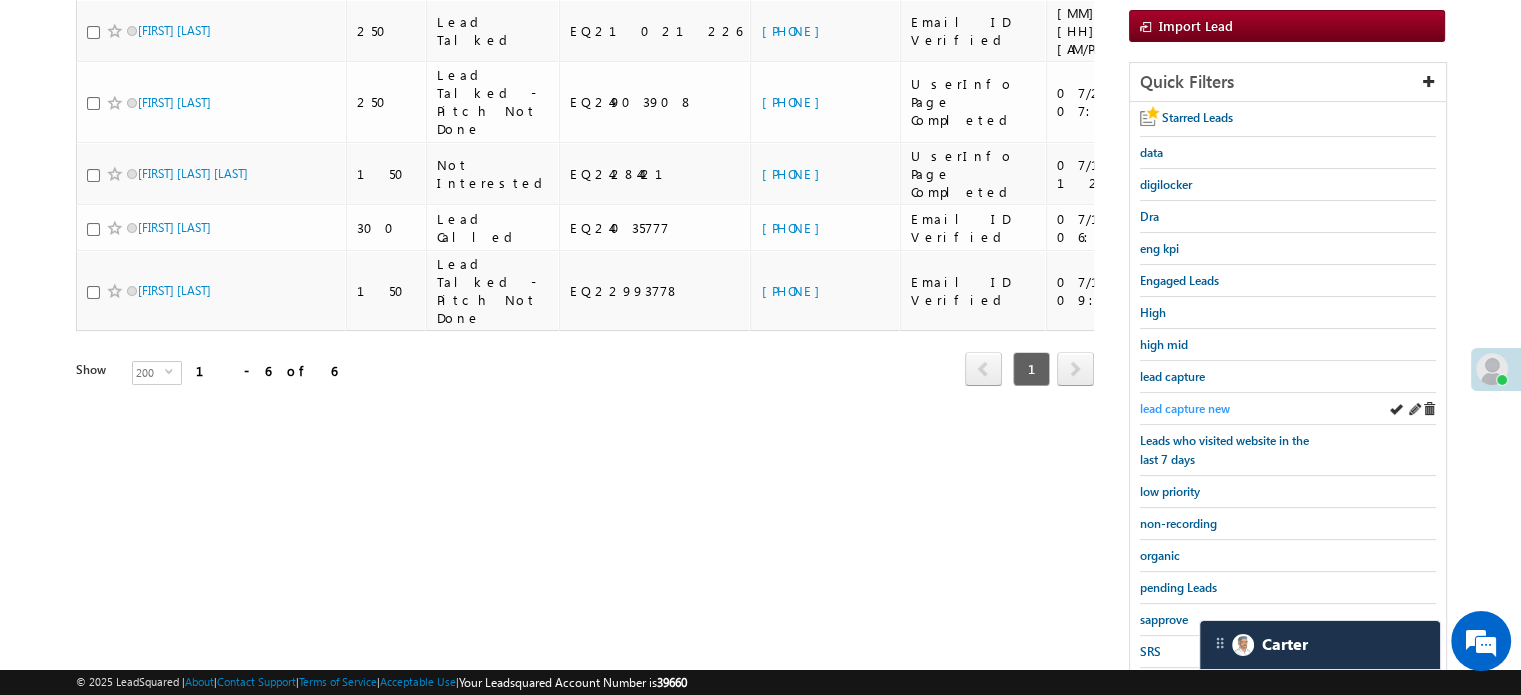 click on "lead capture new" at bounding box center [1185, 408] 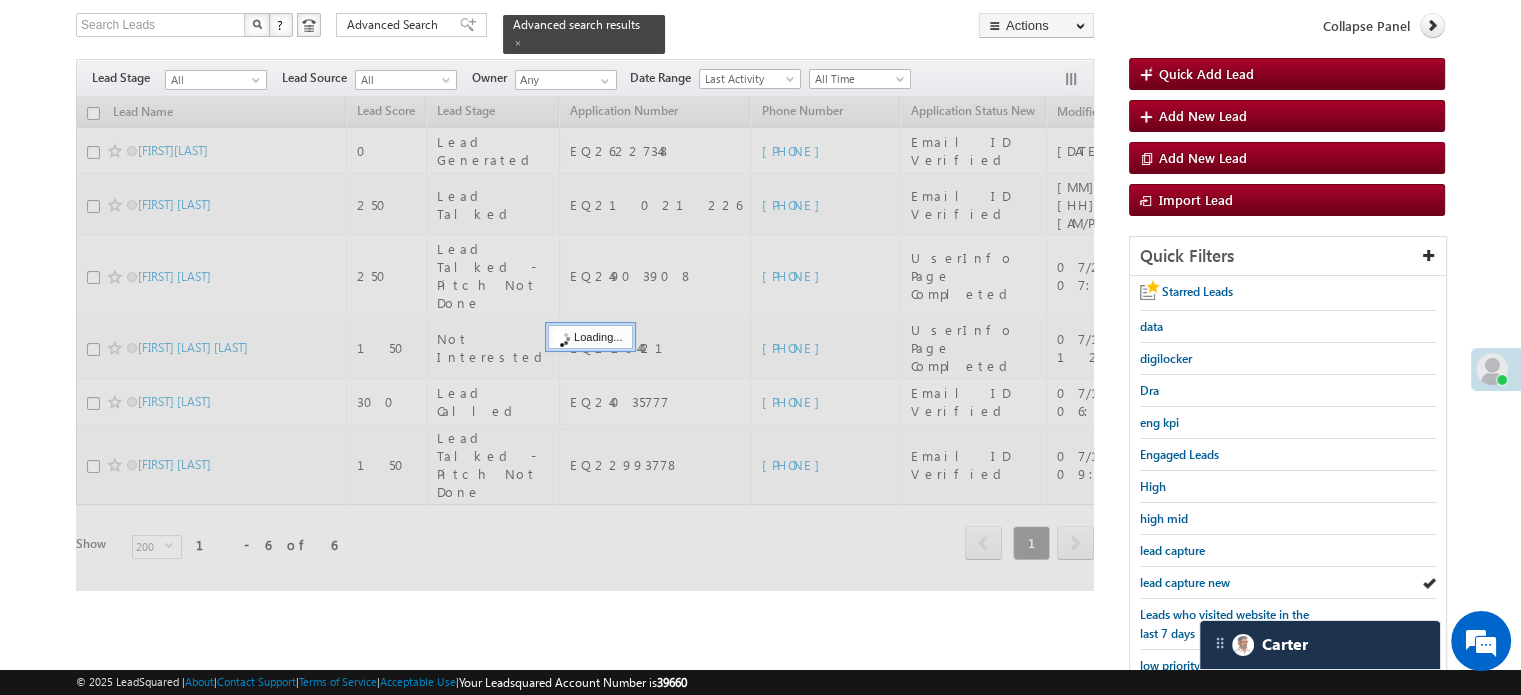 scroll, scrollTop: 0, scrollLeft: 0, axis: both 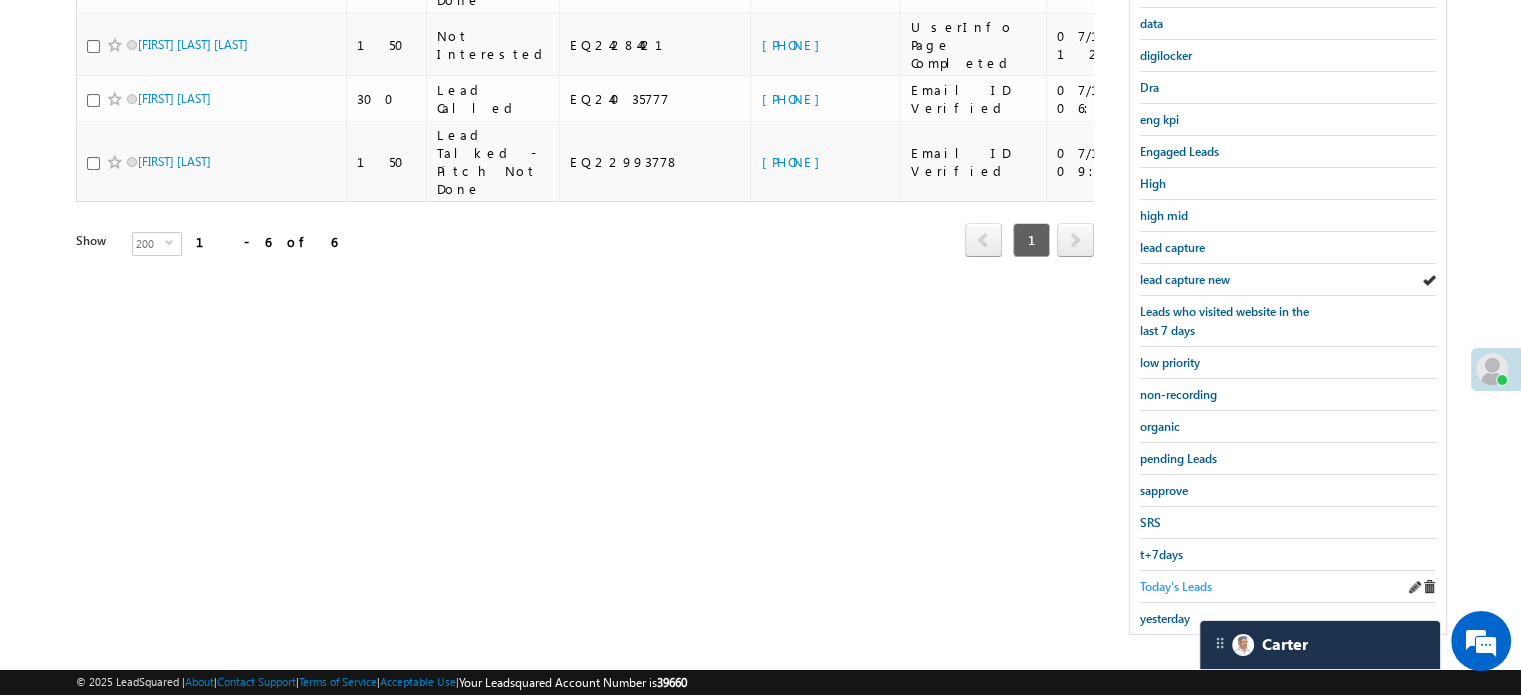 click on "Today's Leads" at bounding box center (1176, 586) 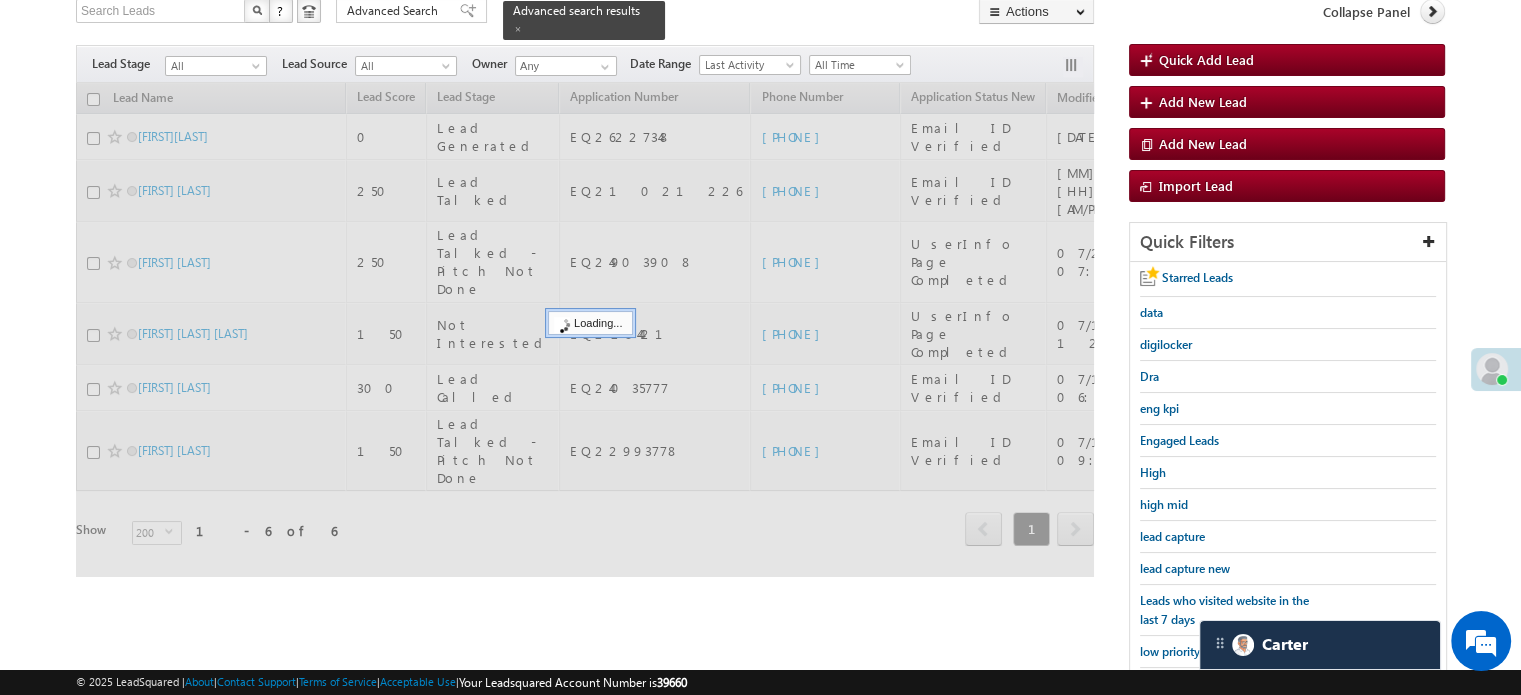scroll, scrollTop: 129, scrollLeft: 0, axis: vertical 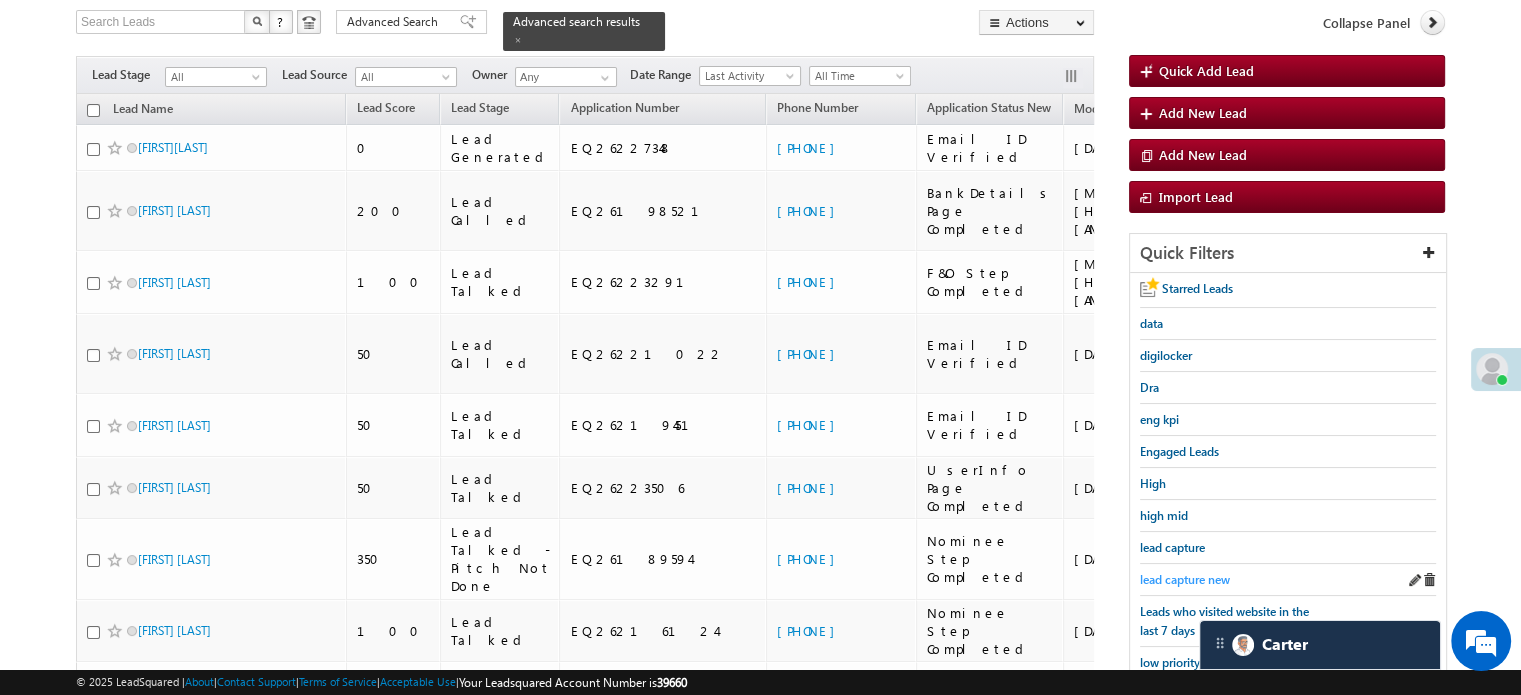 click on "lead capture new" at bounding box center [1185, 579] 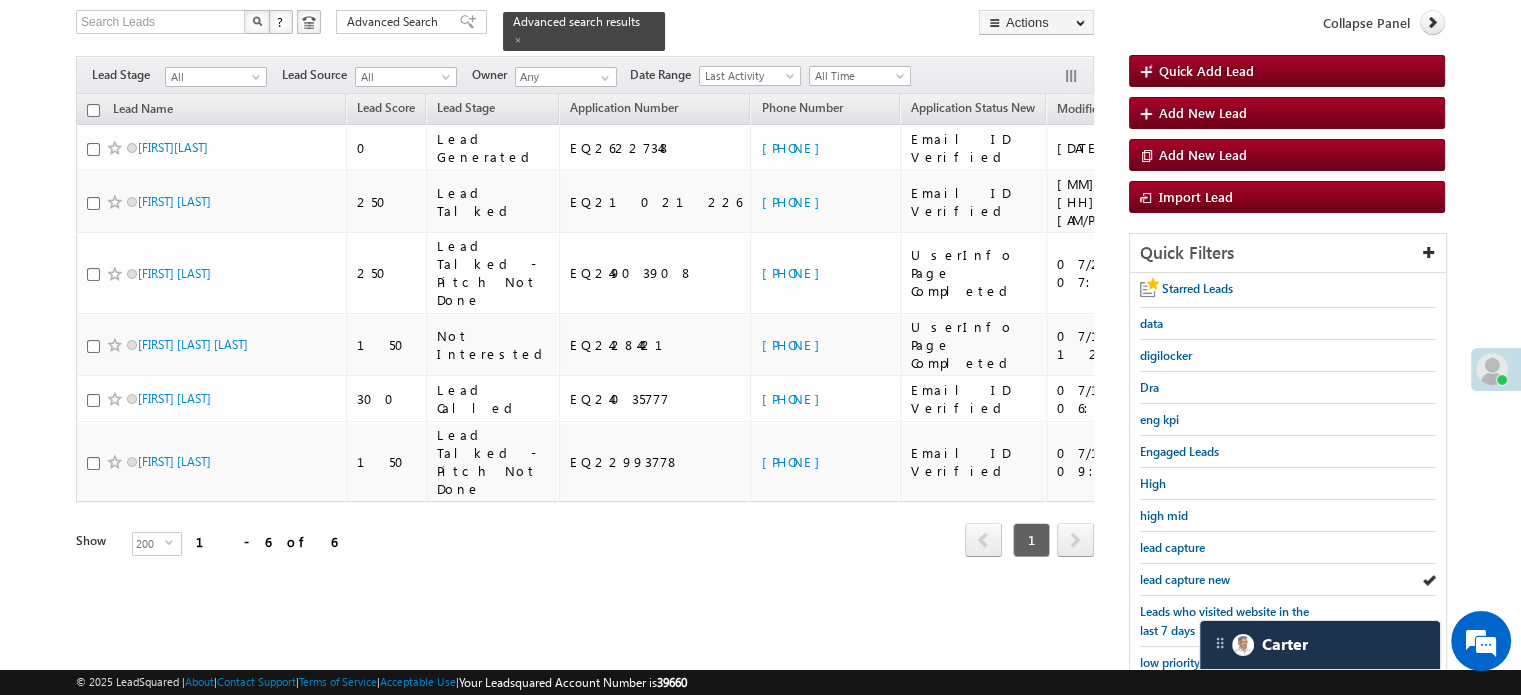 click on "lead capture new" at bounding box center (1185, 579) 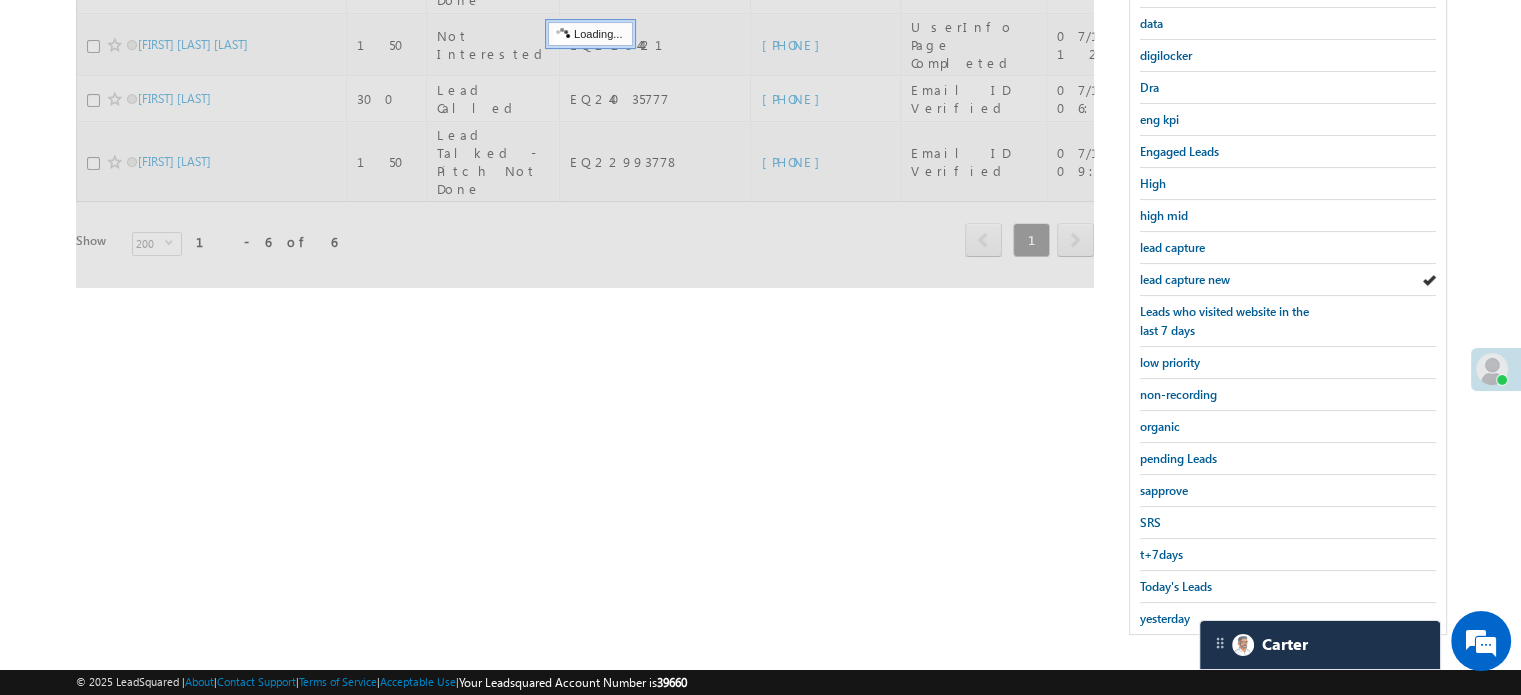 click on "Today's Leads" at bounding box center [1176, 586] 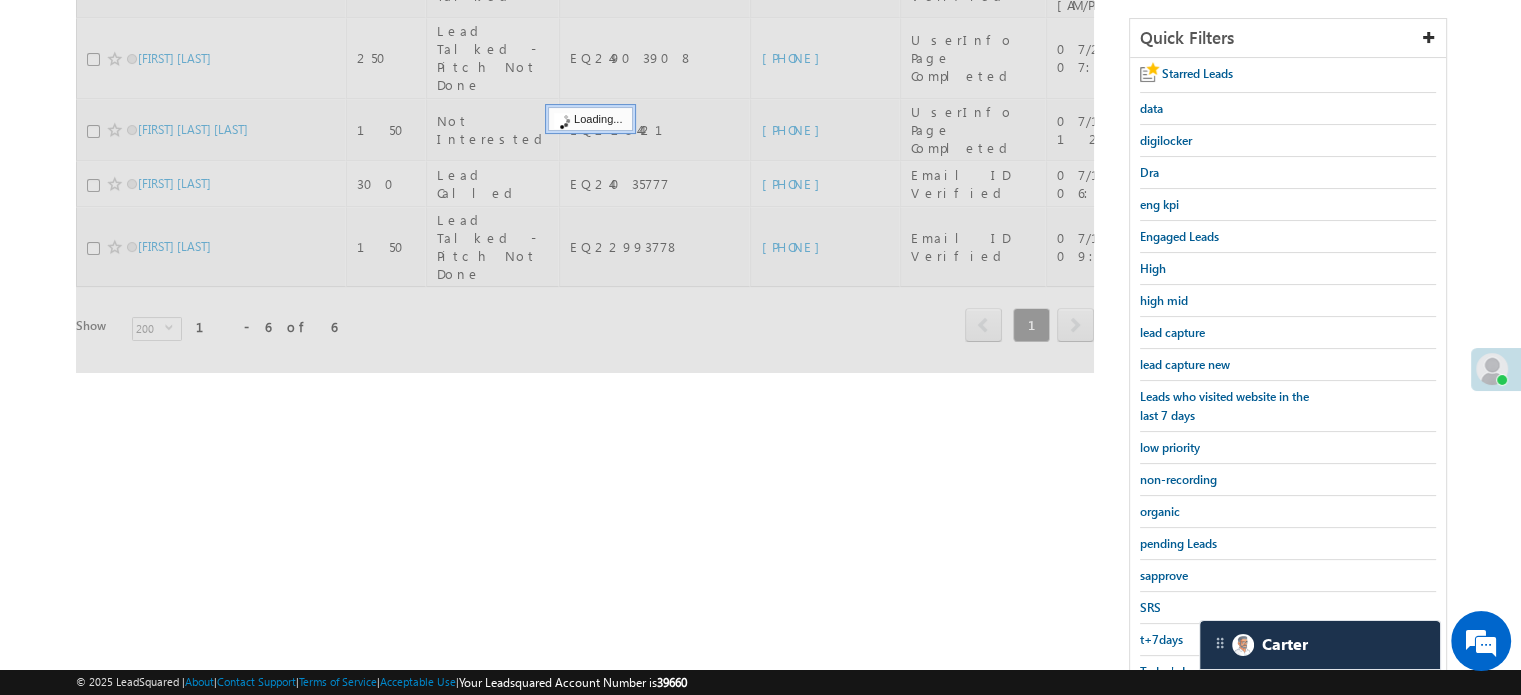 scroll, scrollTop: 229, scrollLeft: 0, axis: vertical 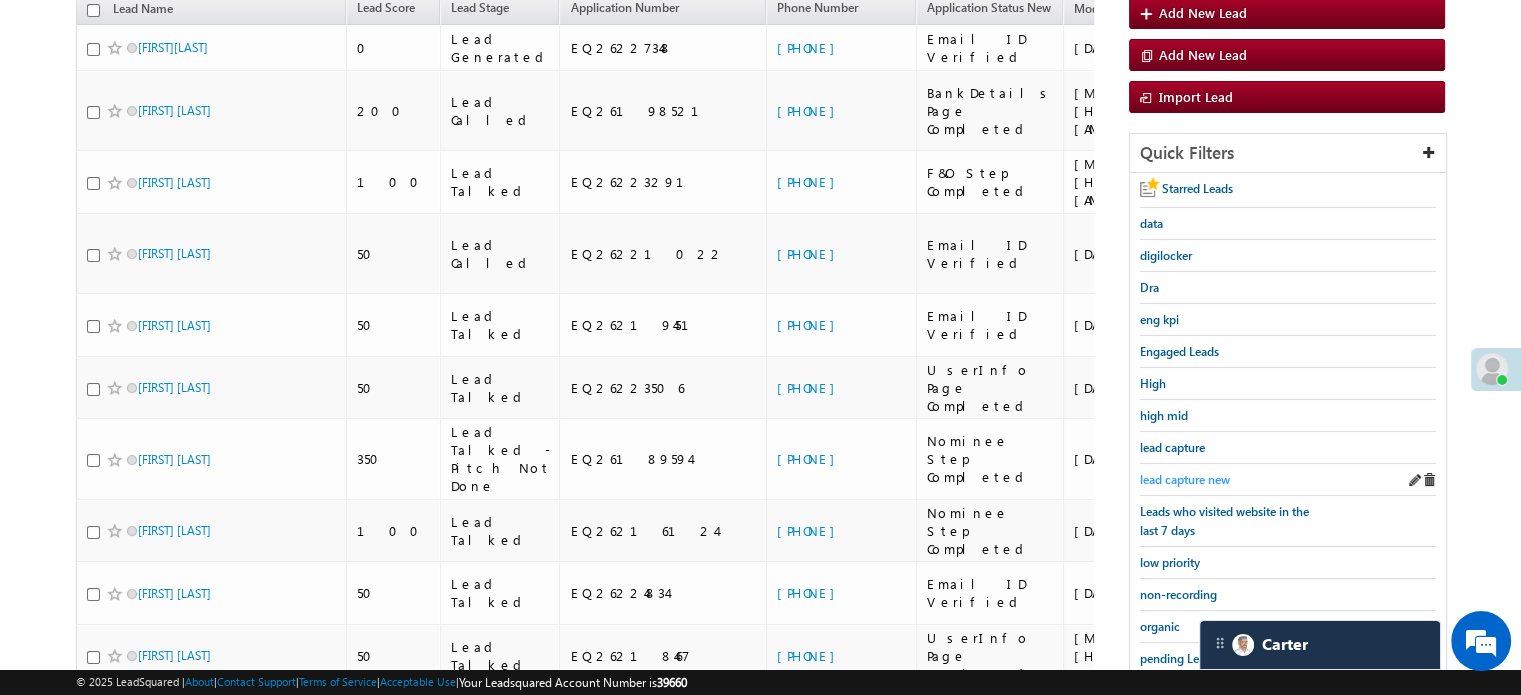 click on "lead capture new" at bounding box center (1185, 479) 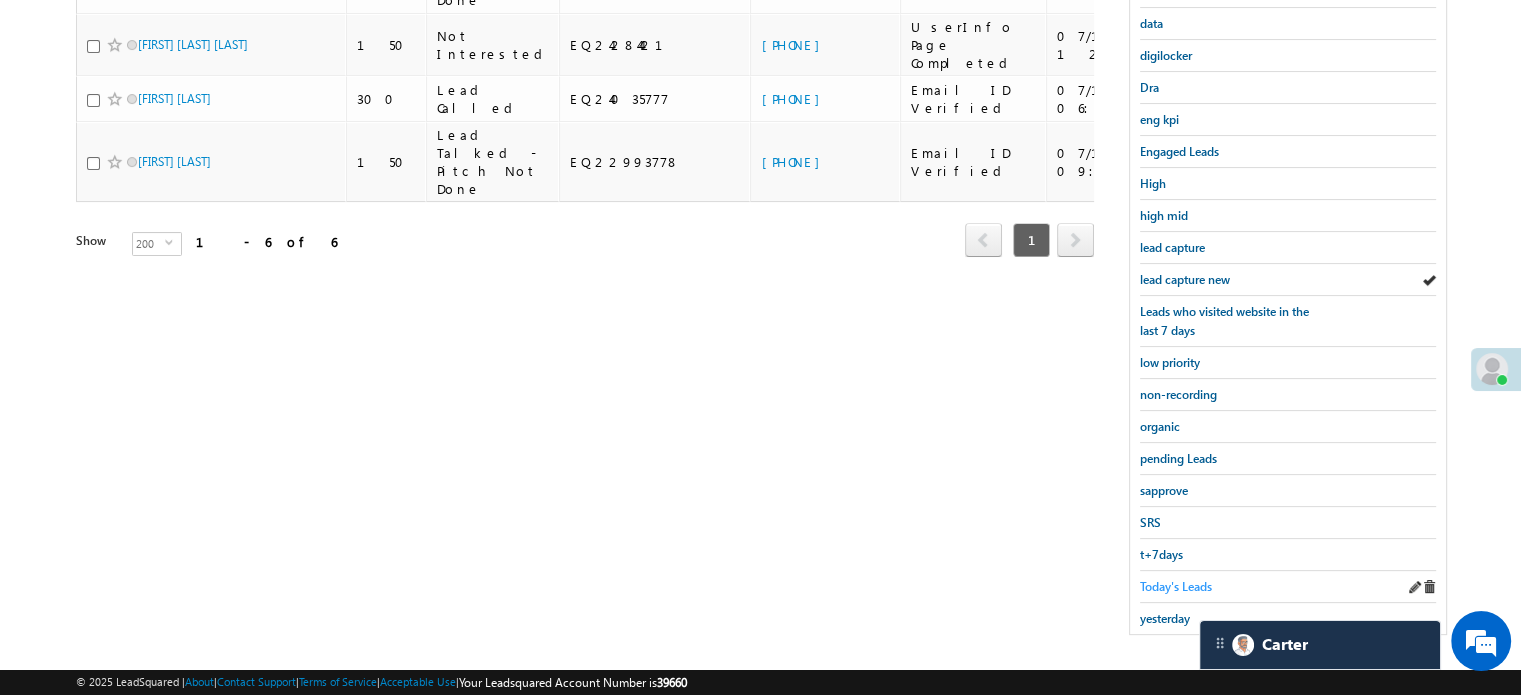 click on "Today's Leads" at bounding box center (1176, 586) 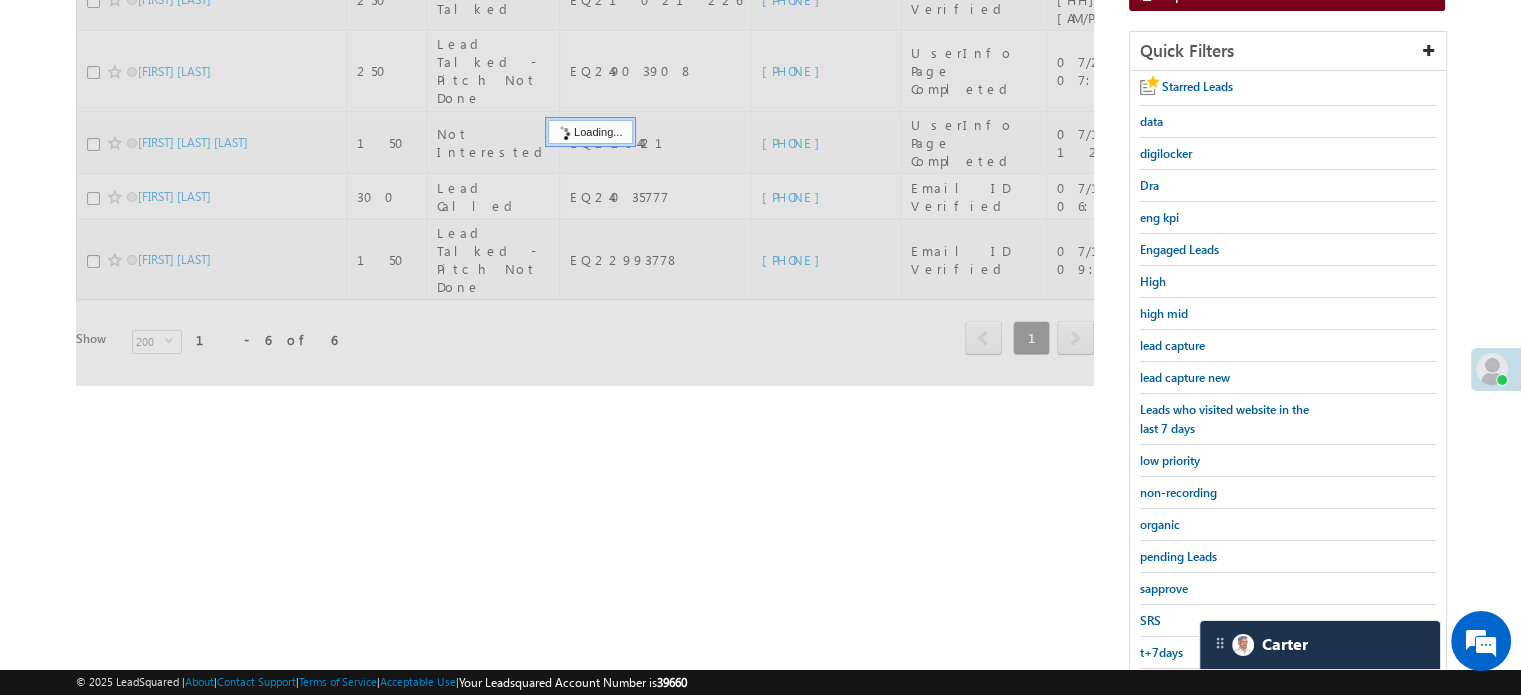 scroll, scrollTop: 229, scrollLeft: 0, axis: vertical 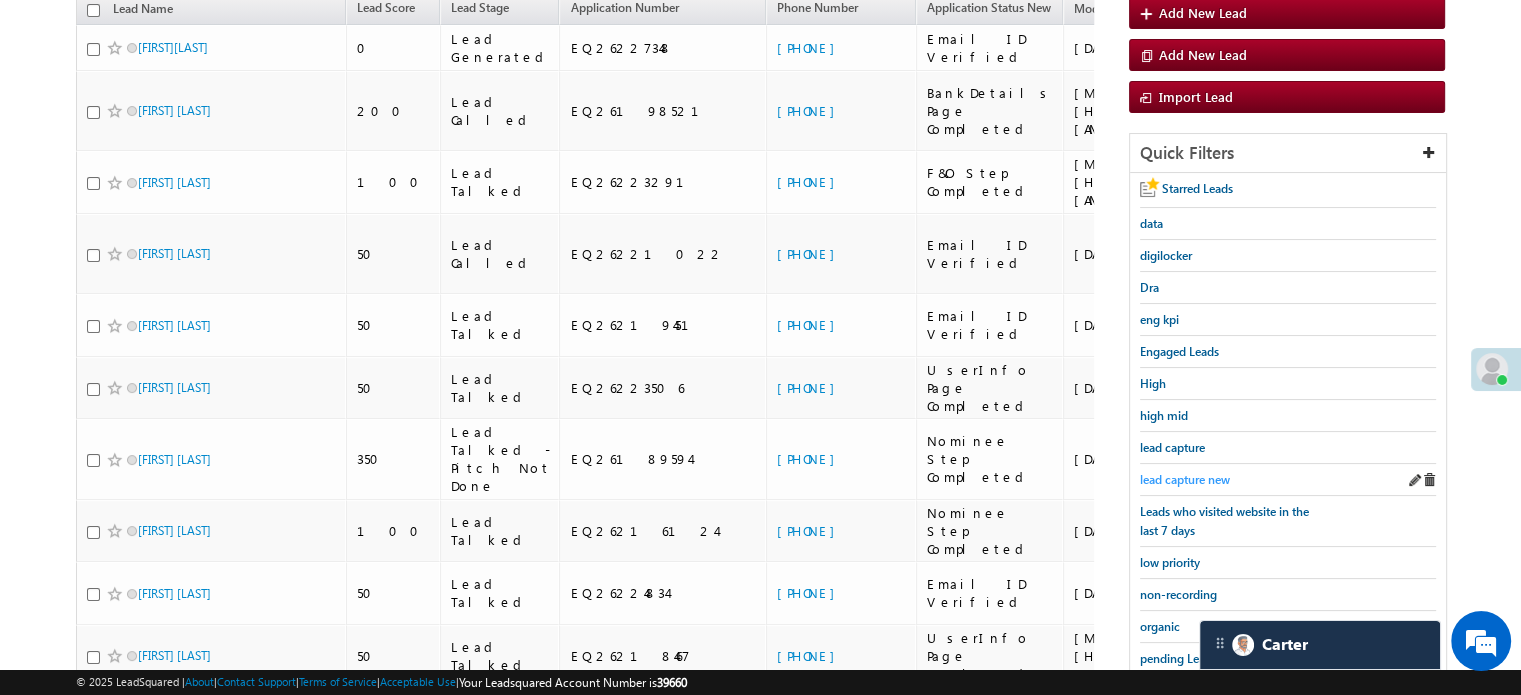 click on "lead capture new" at bounding box center (1185, 479) 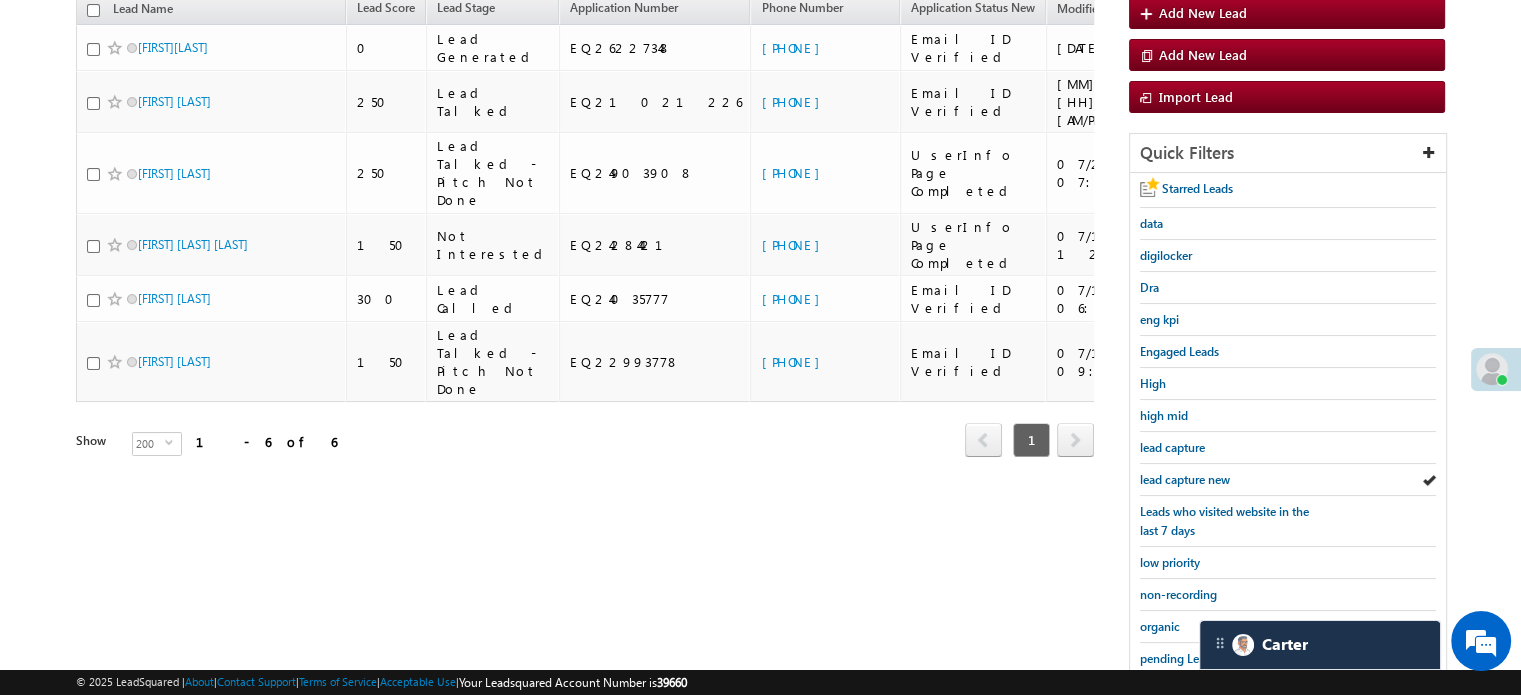 scroll, scrollTop: 429, scrollLeft: 0, axis: vertical 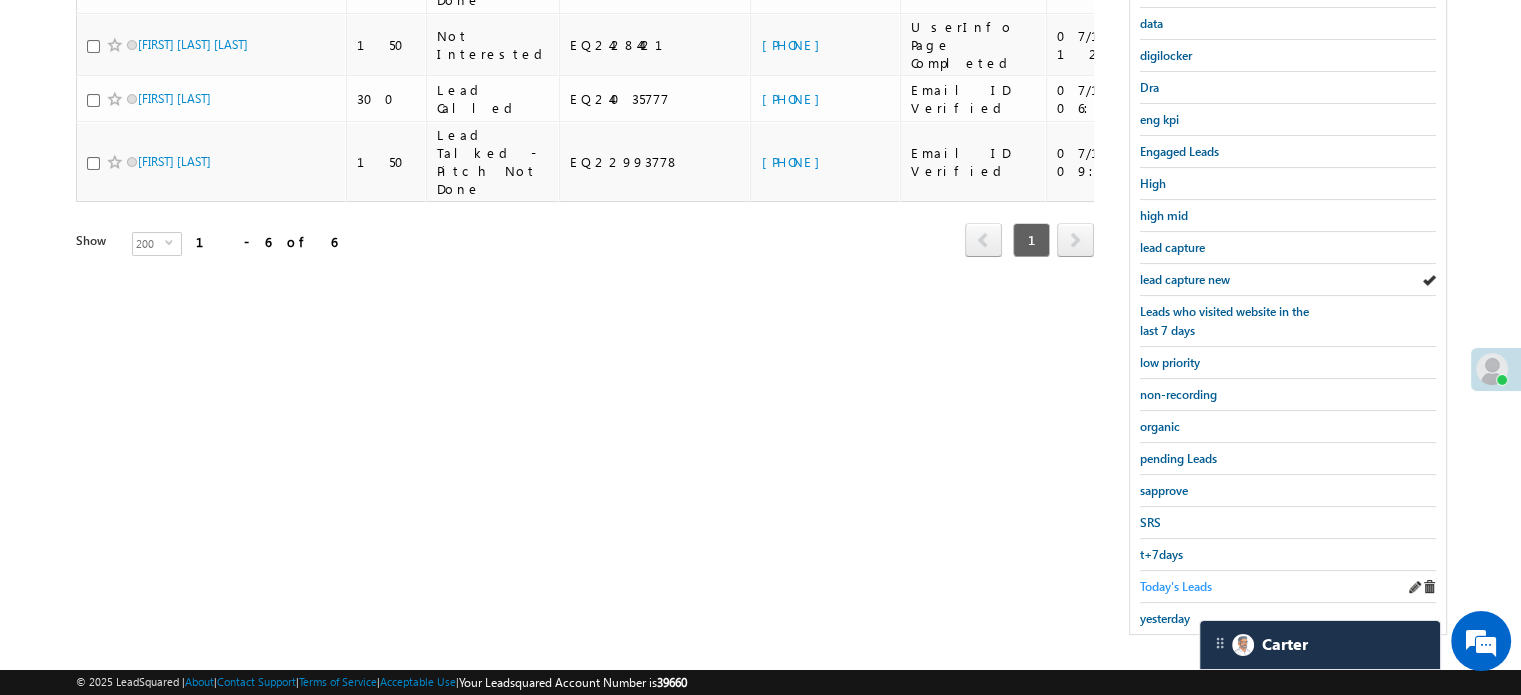 click on "Today's Leads" at bounding box center (1176, 586) 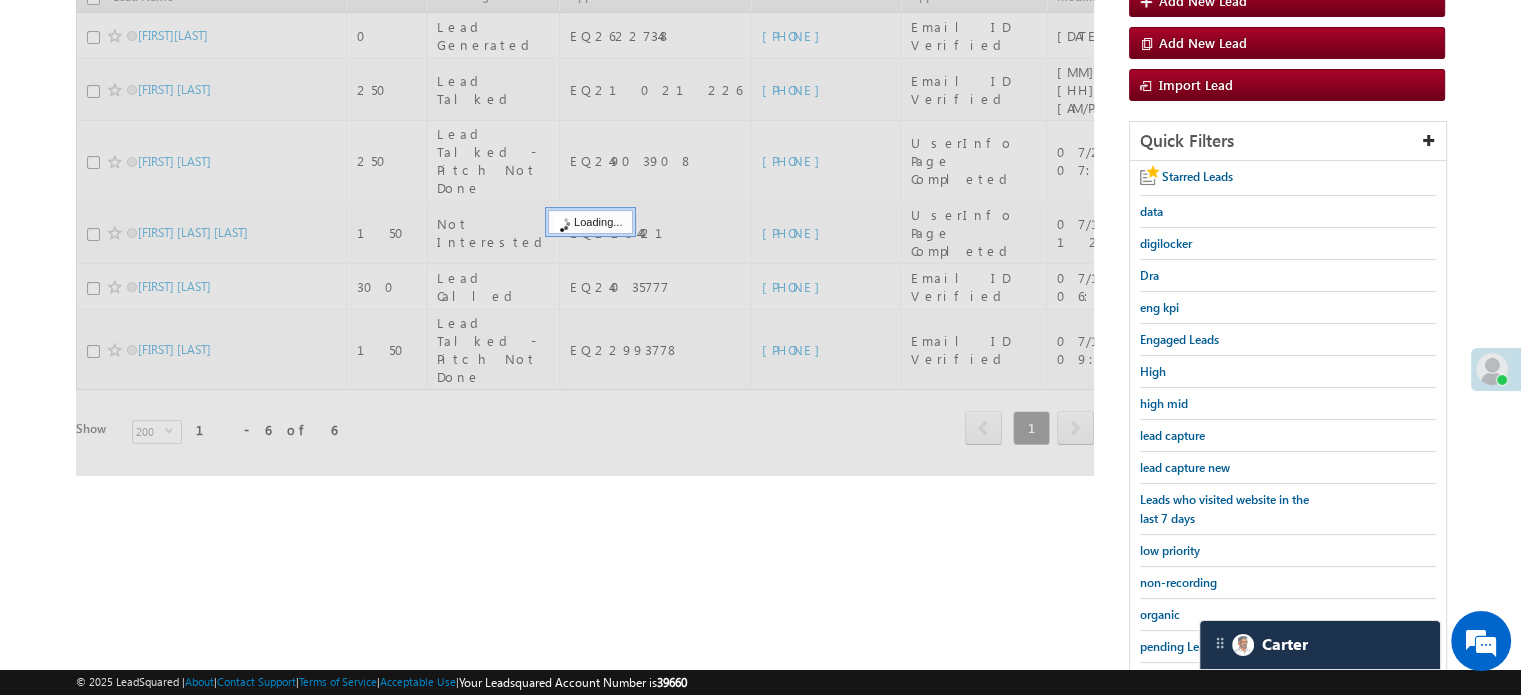 scroll, scrollTop: 229, scrollLeft: 0, axis: vertical 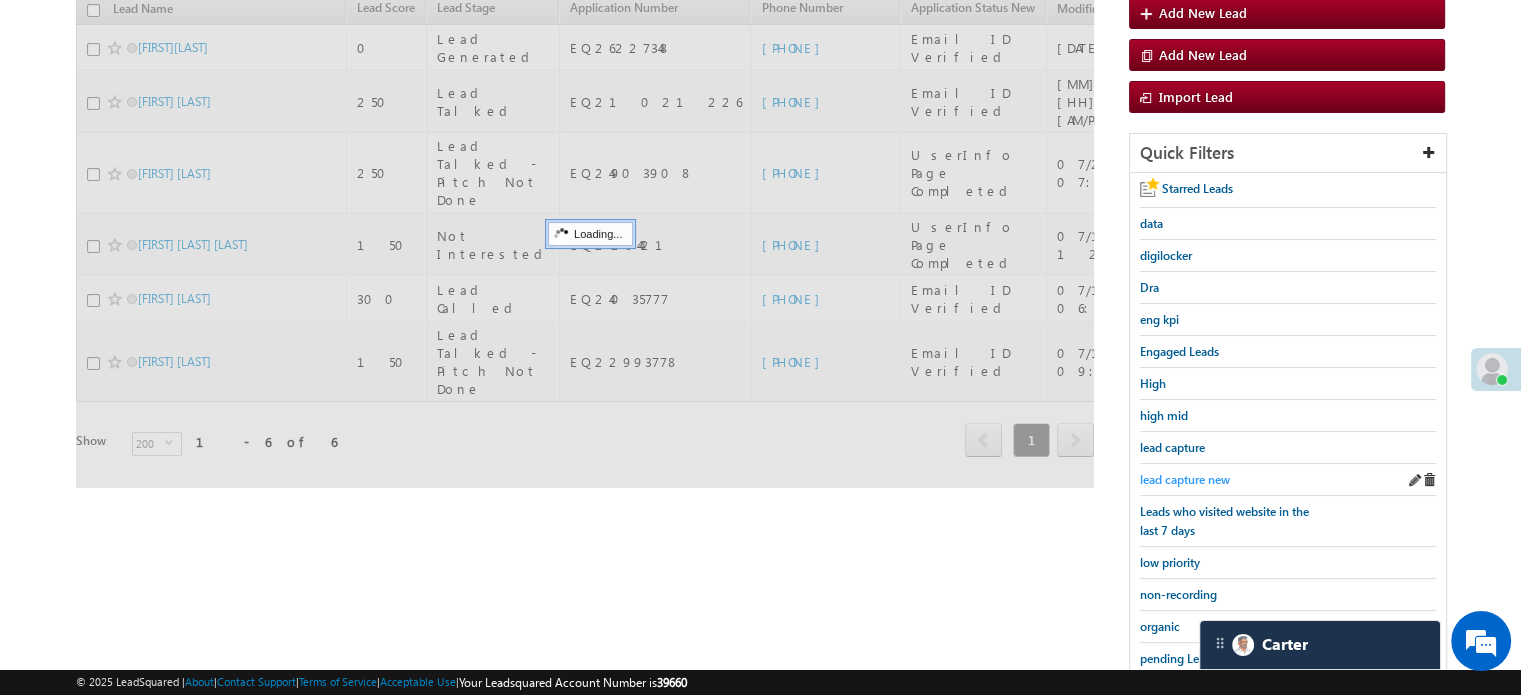 click on "lead capture new" at bounding box center (1185, 479) 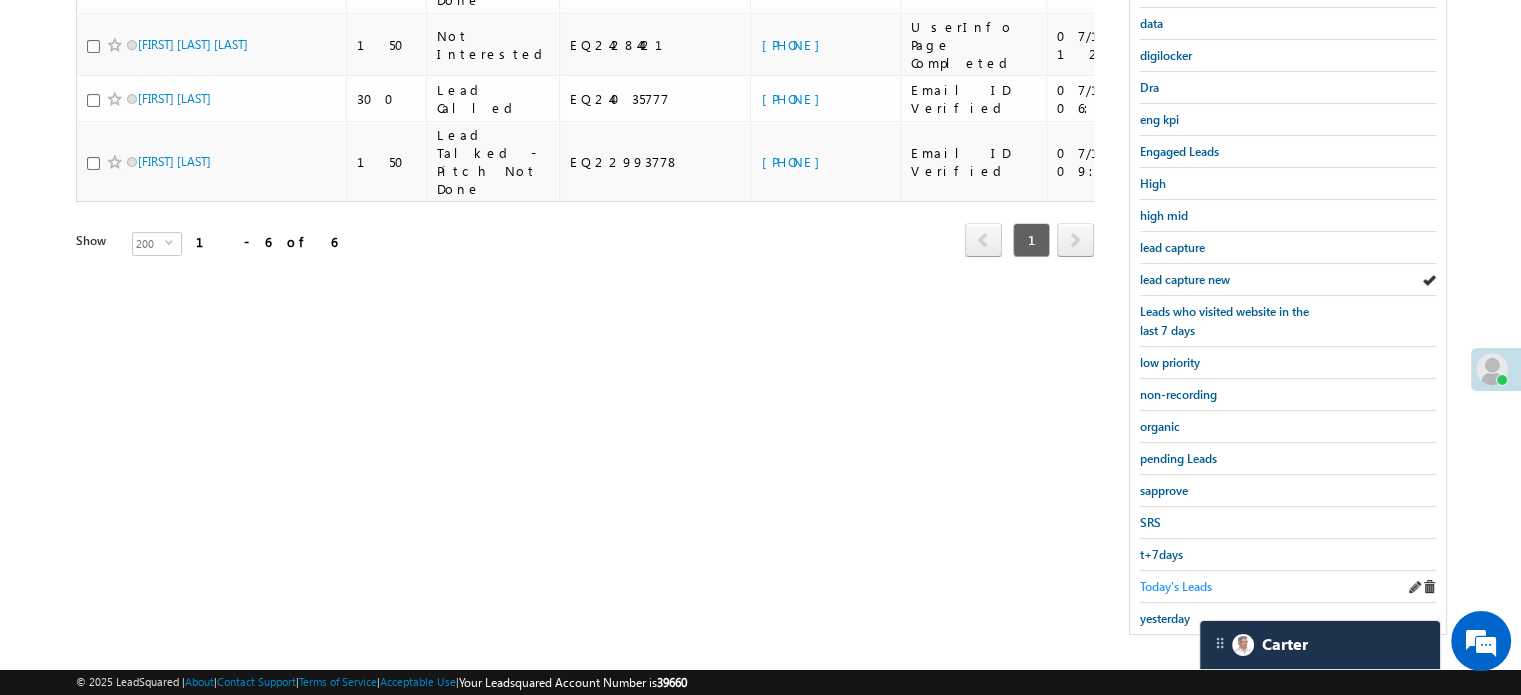 click on "Today's Leads" at bounding box center [1176, 586] 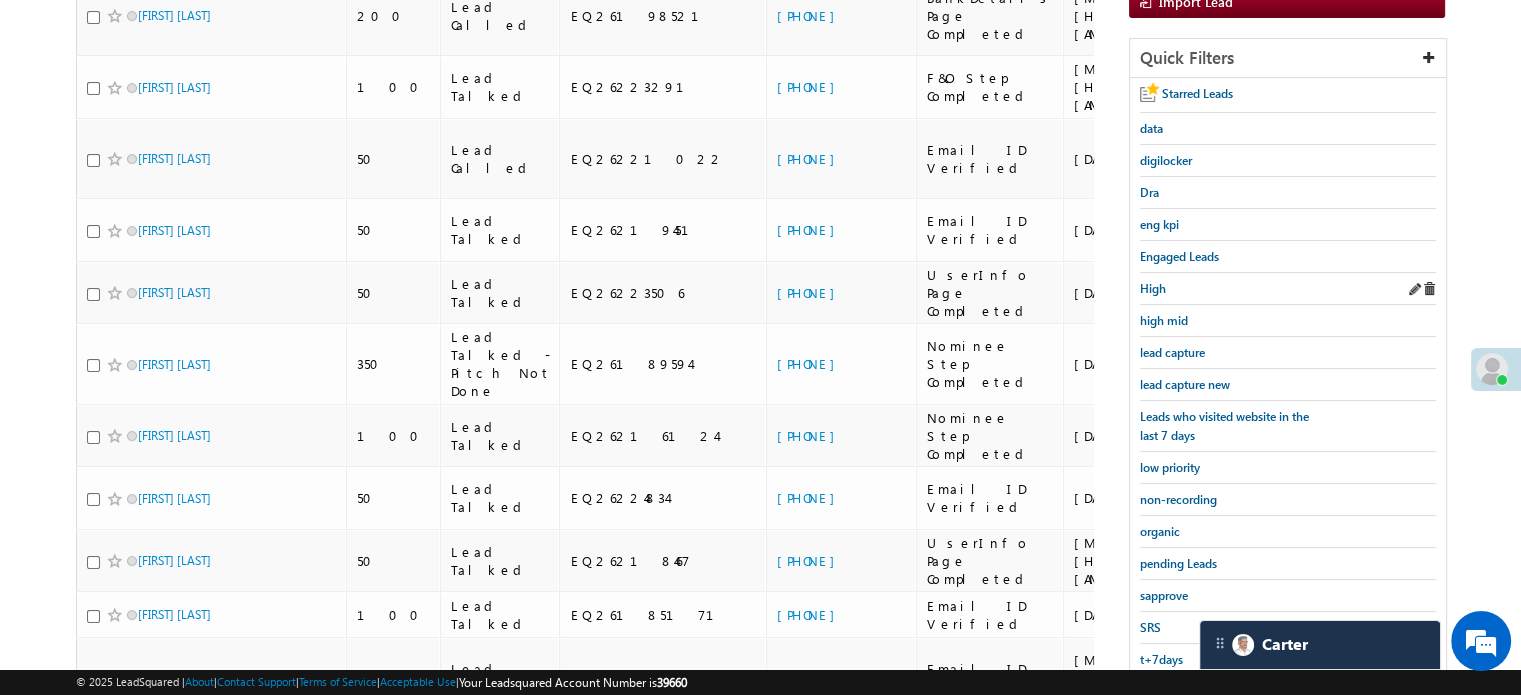 scroll, scrollTop: 329, scrollLeft: 0, axis: vertical 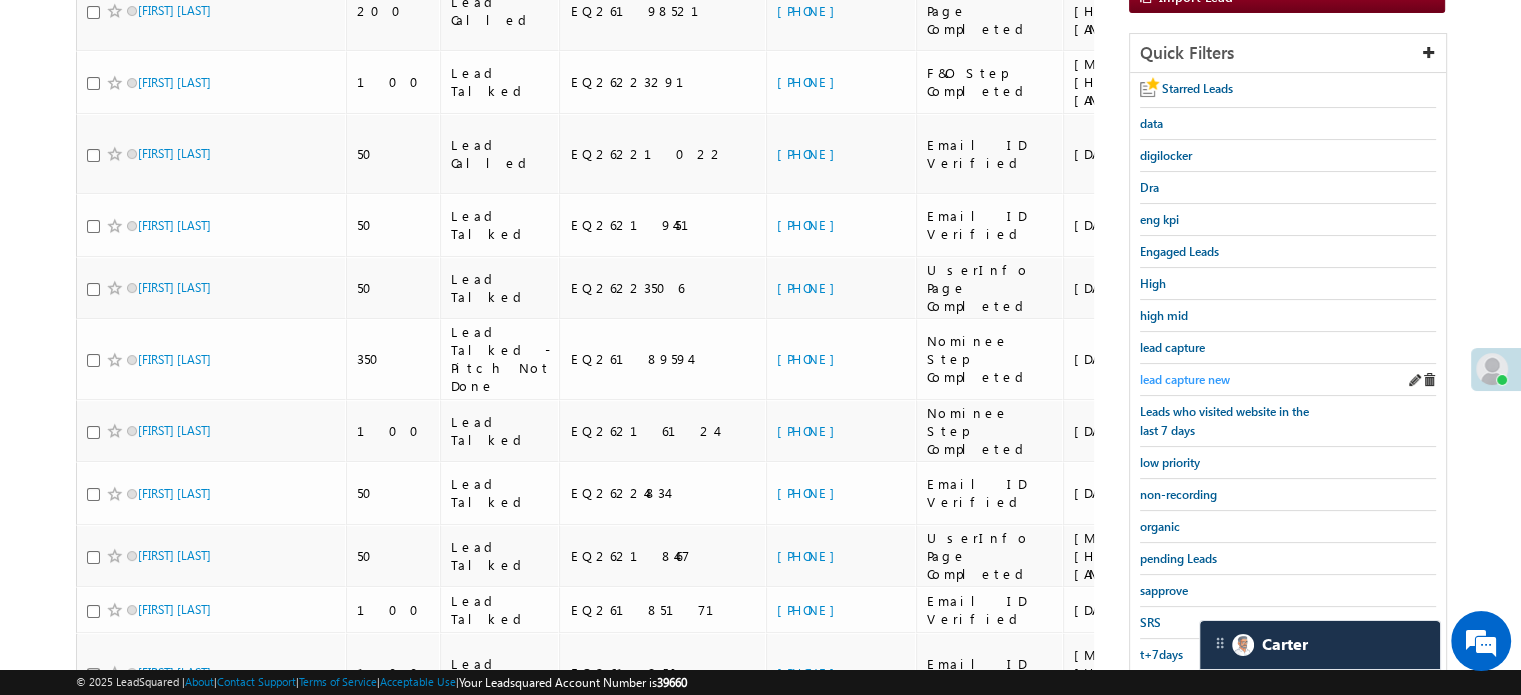 click on "lead capture new" at bounding box center (1185, 379) 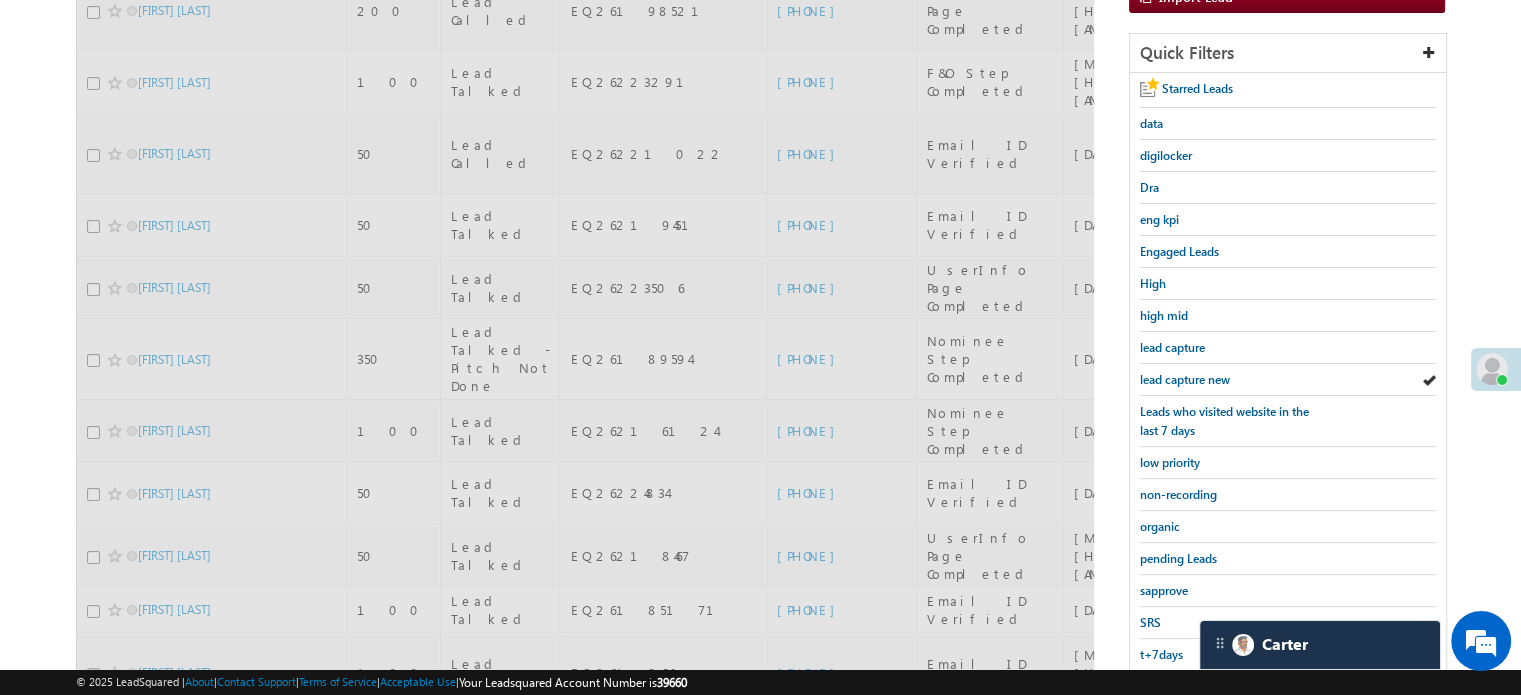 scroll, scrollTop: 229, scrollLeft: 0, axis: vertical 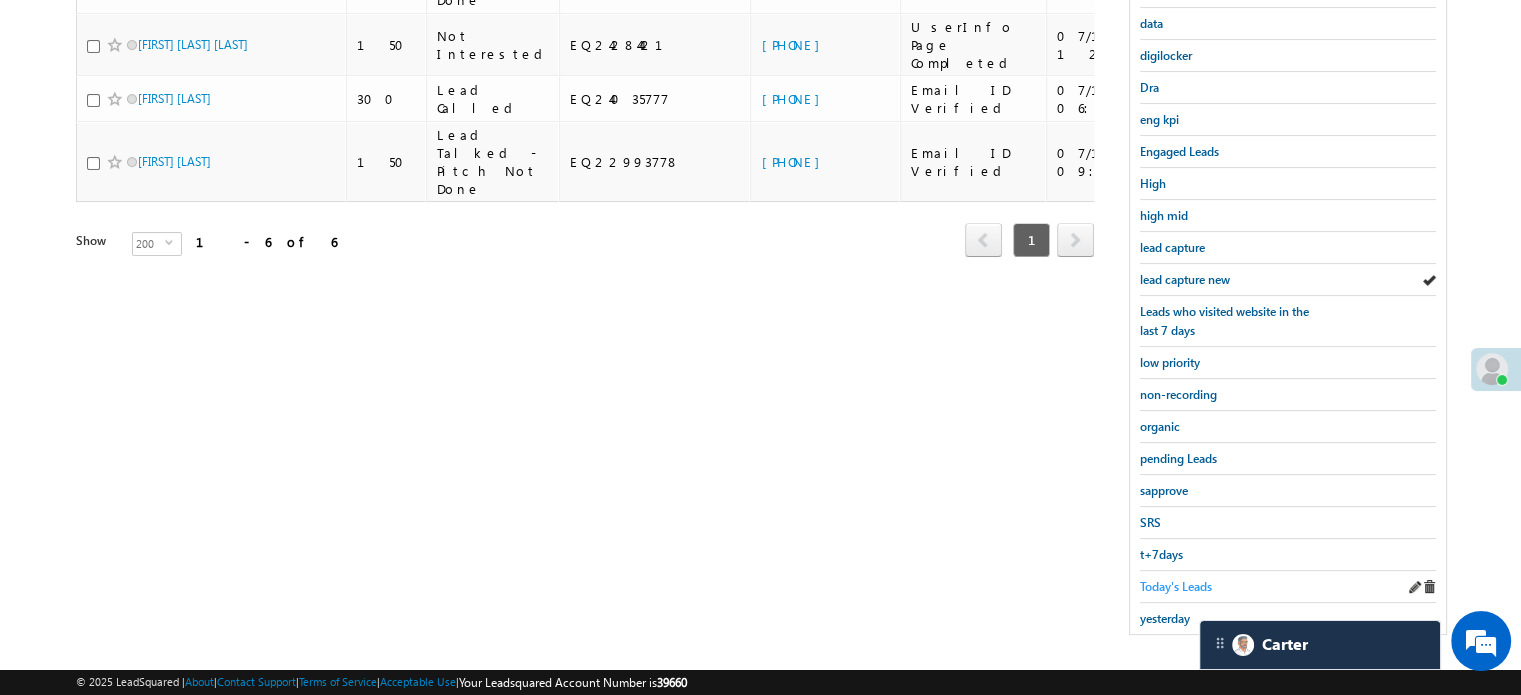 click on "Today's Leads" at bounding box center [1176, 586] 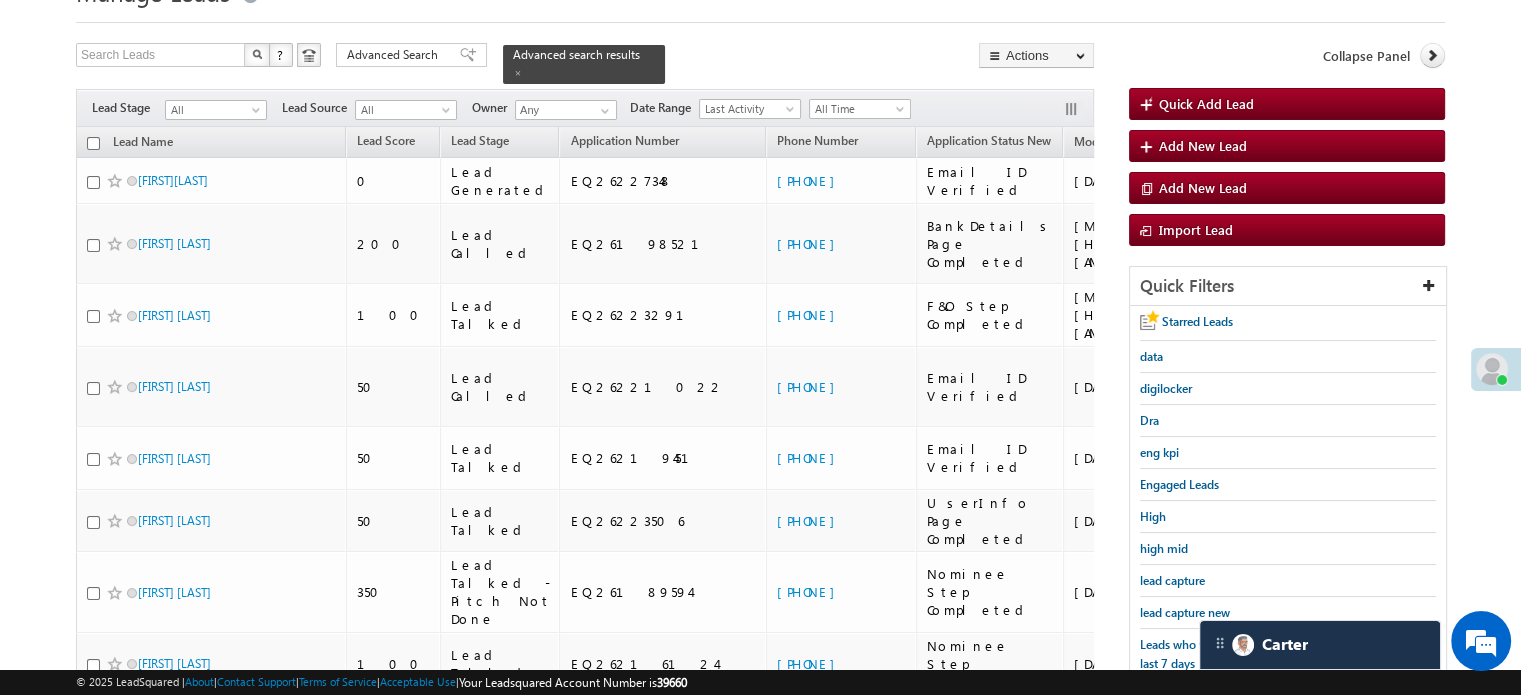 scroll, scrollTop: 229, scrollLeft: 0, axis: vertical 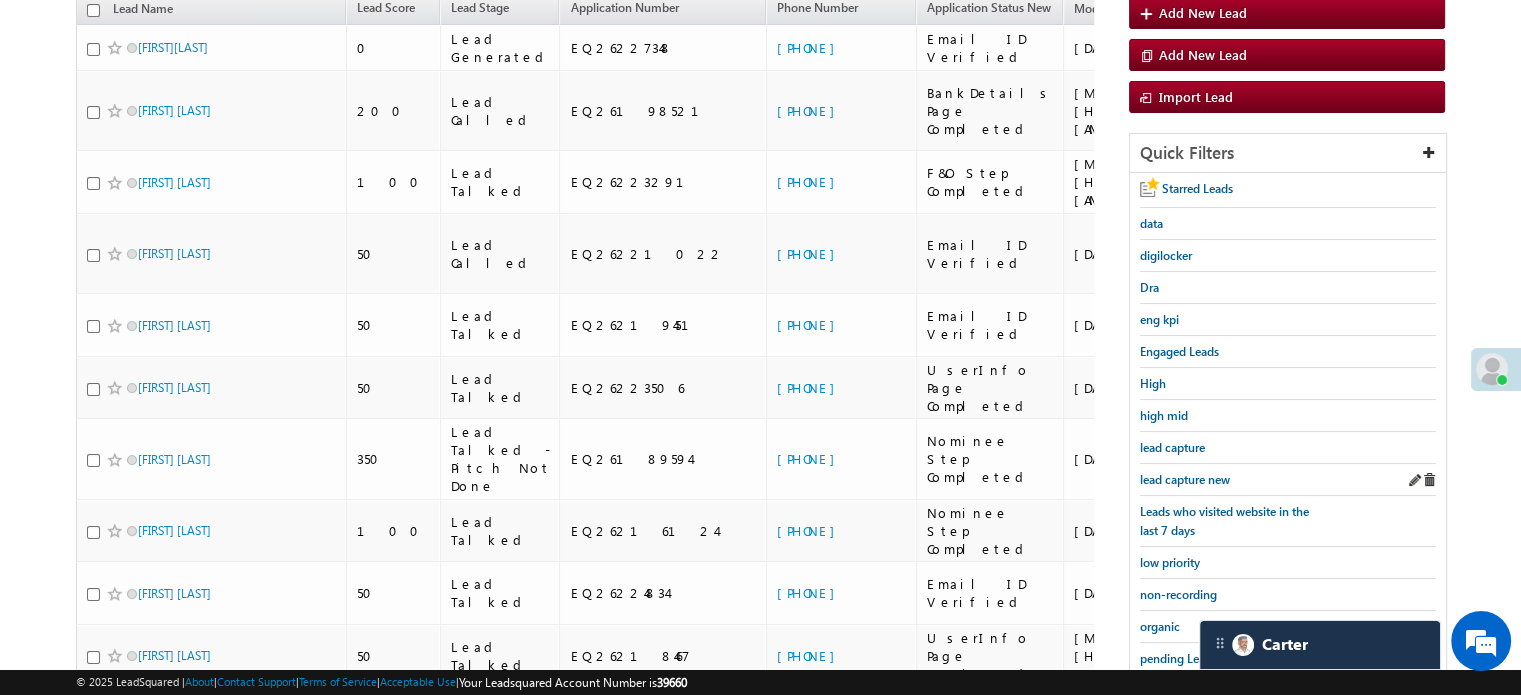 click on "lead capture new" at bounding box center [1185, 479] 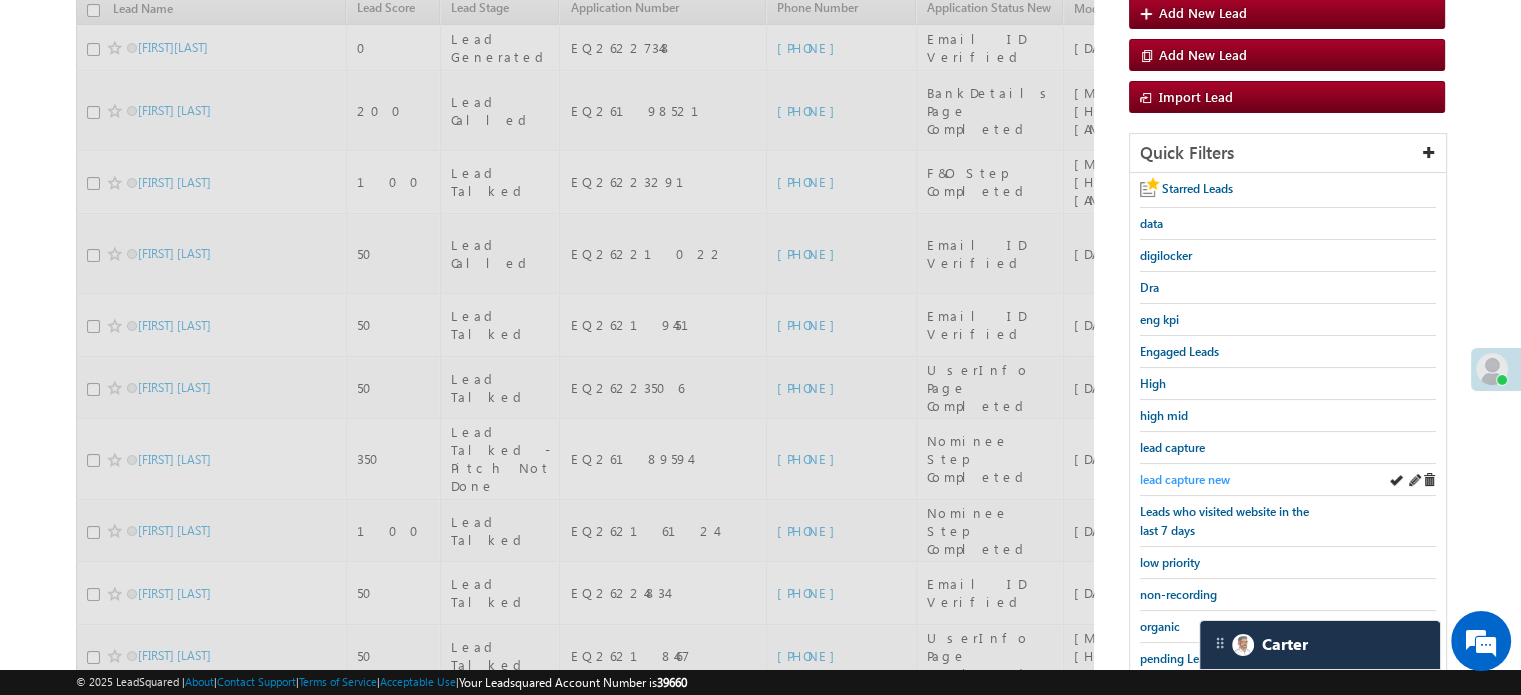 click on "lead capture new" at bounding box center [1185, 479] 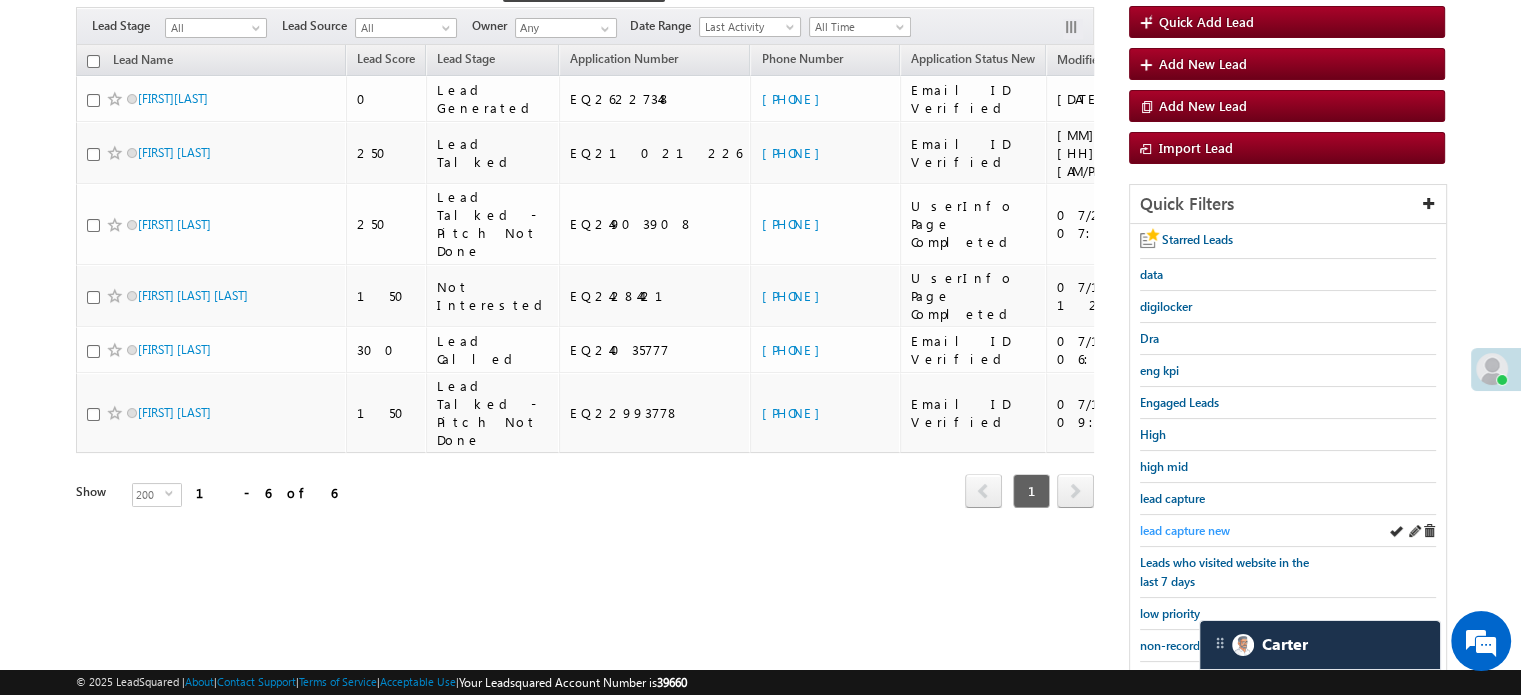 scroll, scrollTop: 129, scrollLeft: 0, axis: vertical 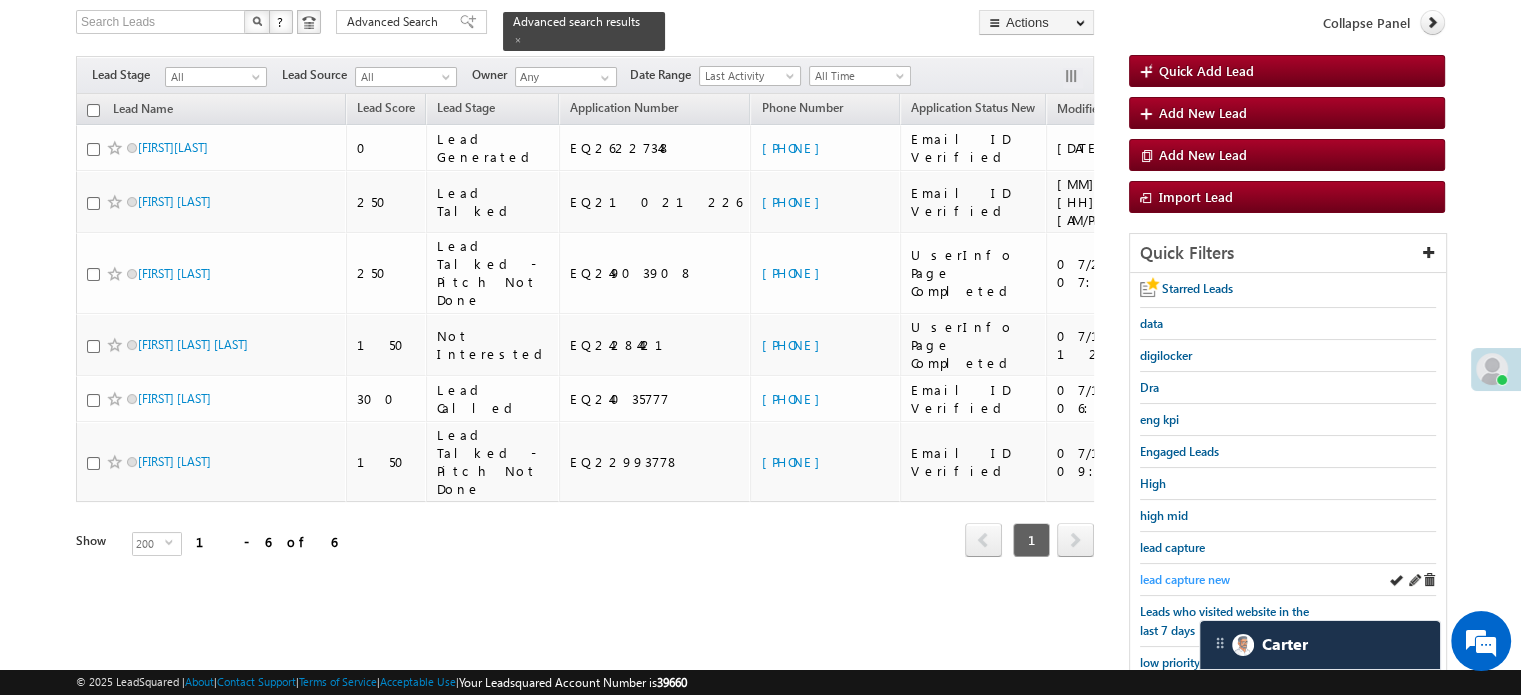 click on "lead capture new" at bounding box center [1185, 579] 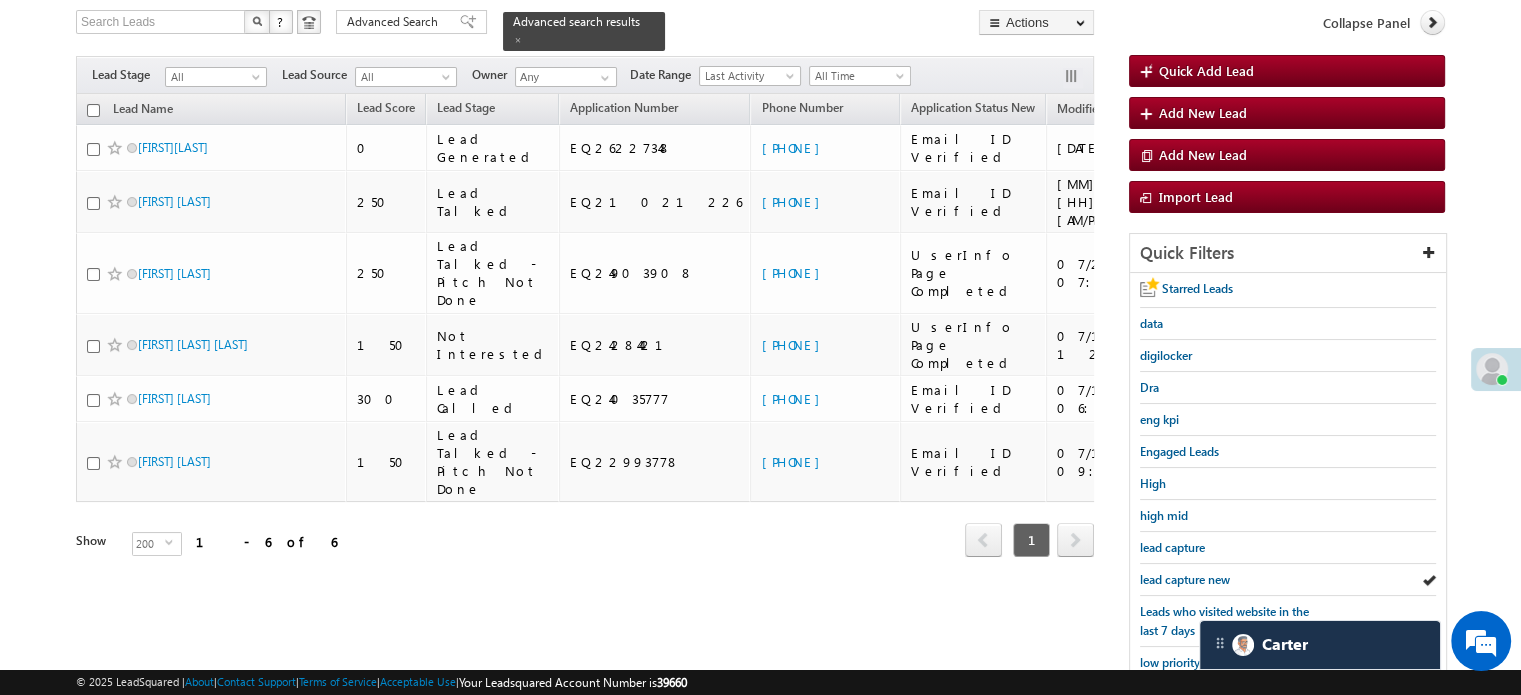 scroll, scrollTop: 429, scrollLeft: 0, axis: vertical 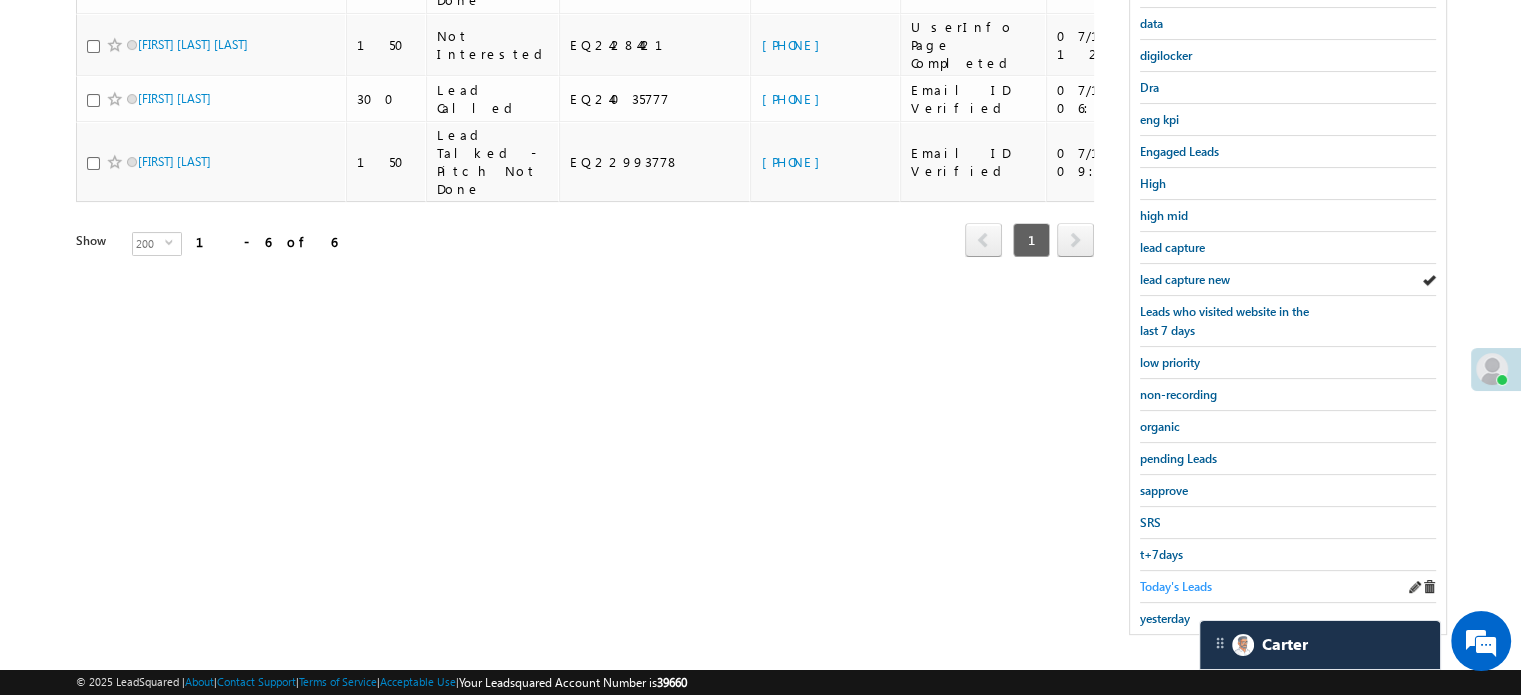 click on "Today's Leads" at bounding box center [1176, 586] 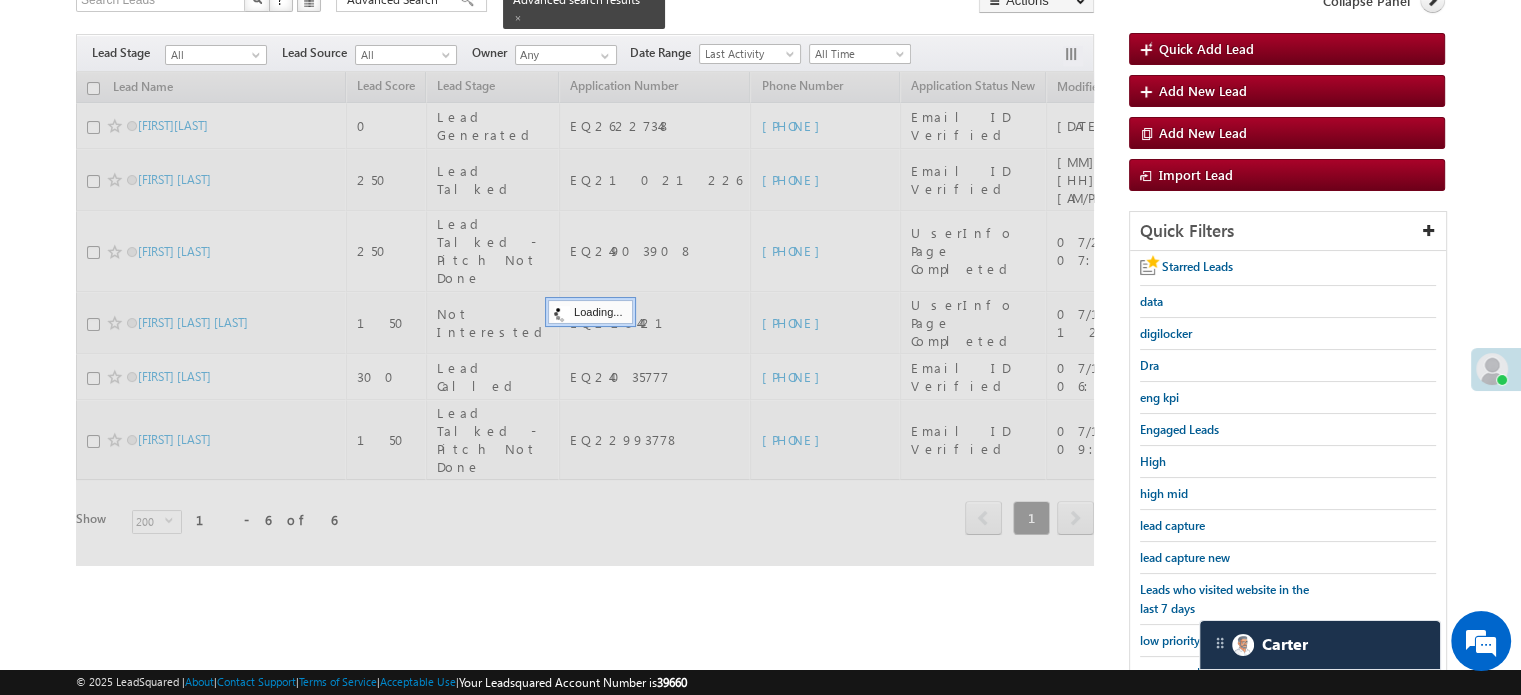 scroll, scrollTop: 129, scrollLeft: 0, axis: vertical 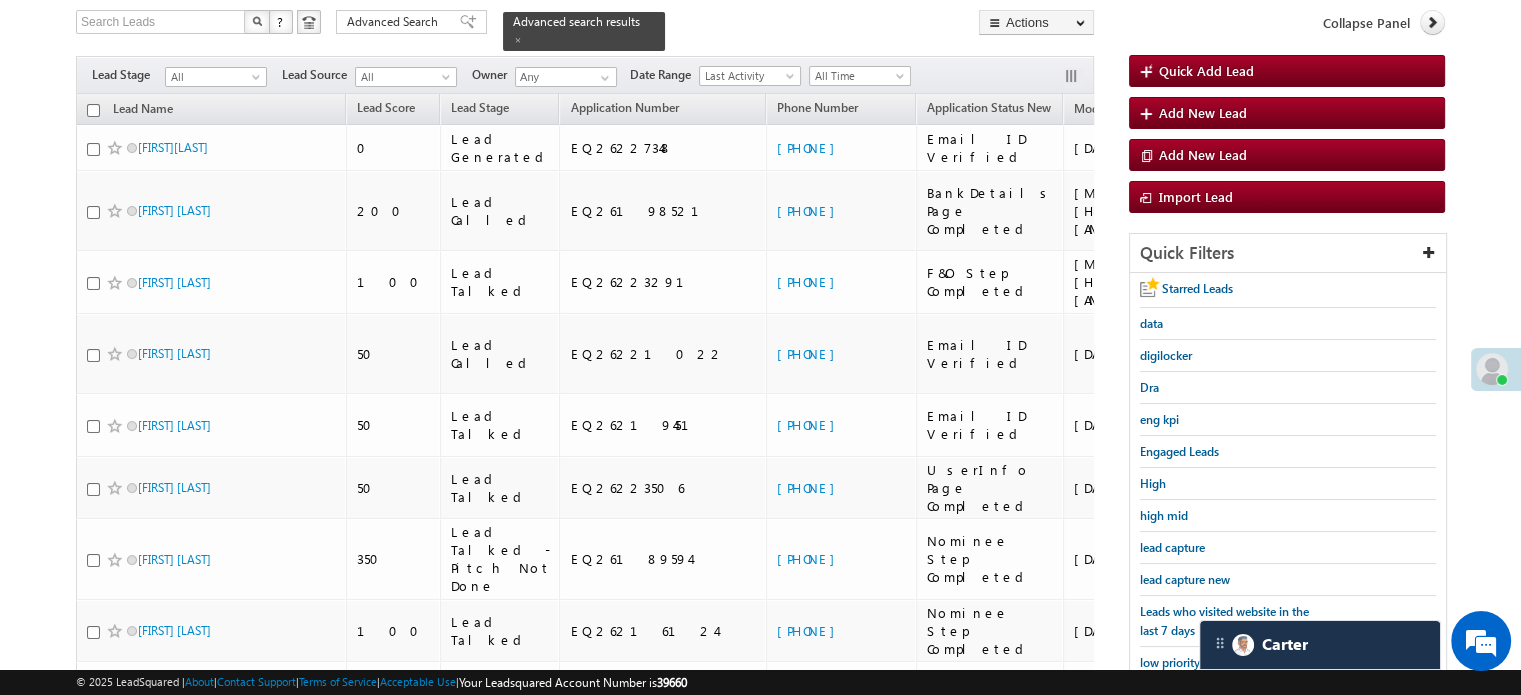 click on "lead capture new" at bounding box center [1185, 579] 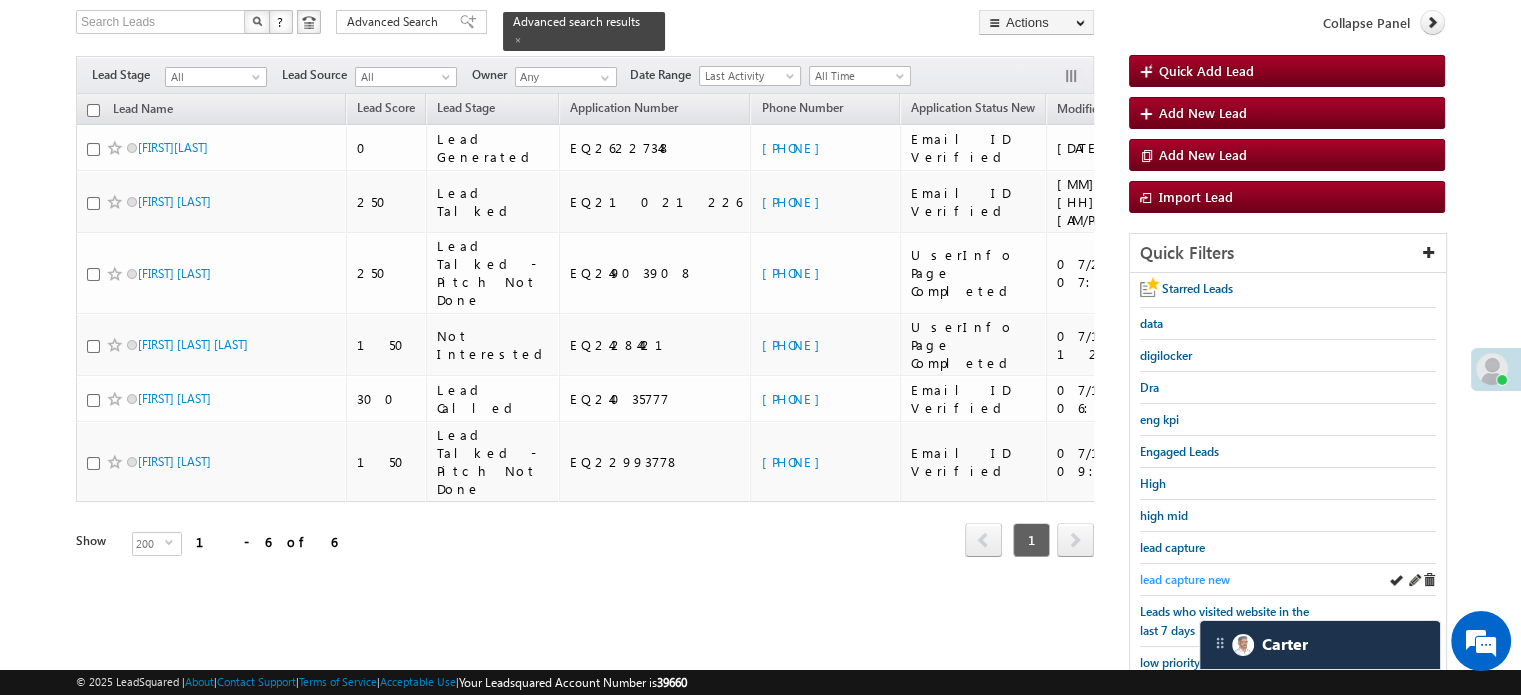 click on "lead capture new" at bounding box center [1185, 579] 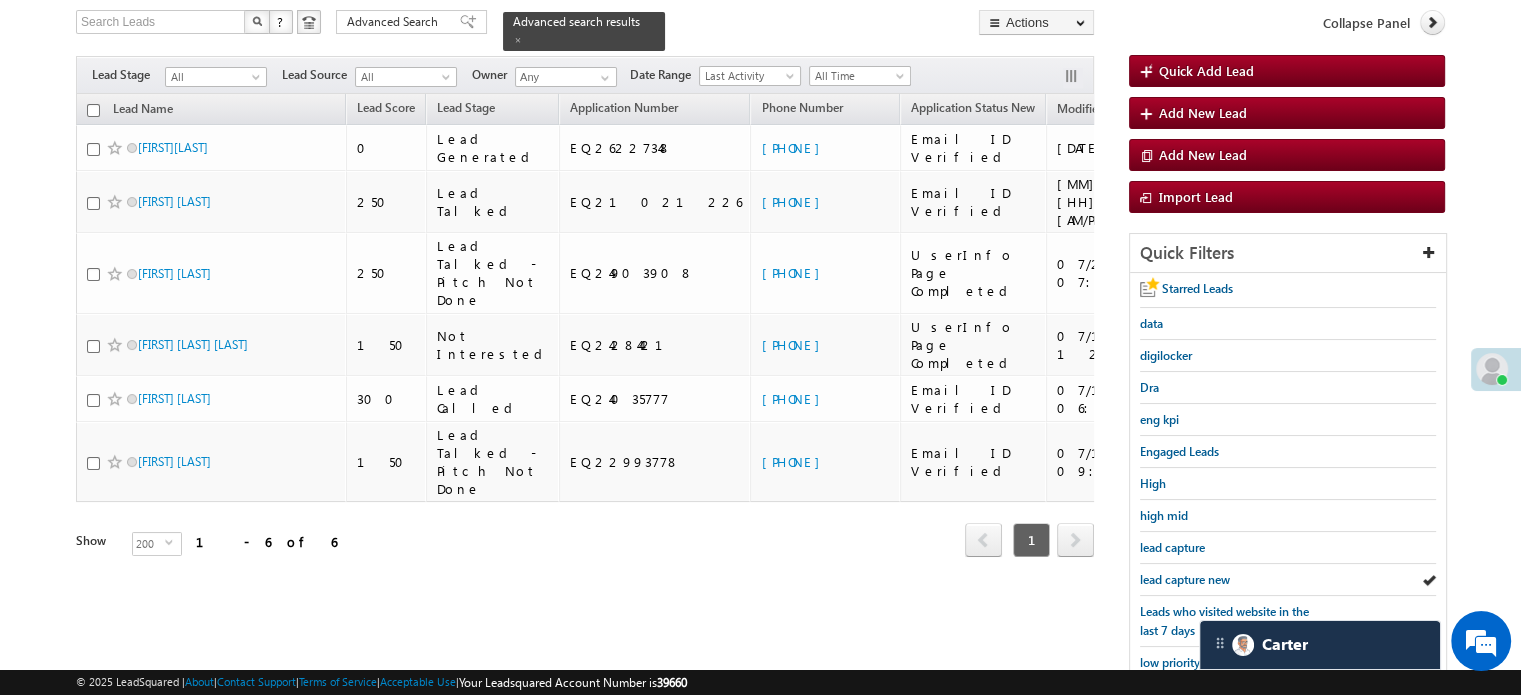 click on "lead capture new" at bounding box center [1185, 579] 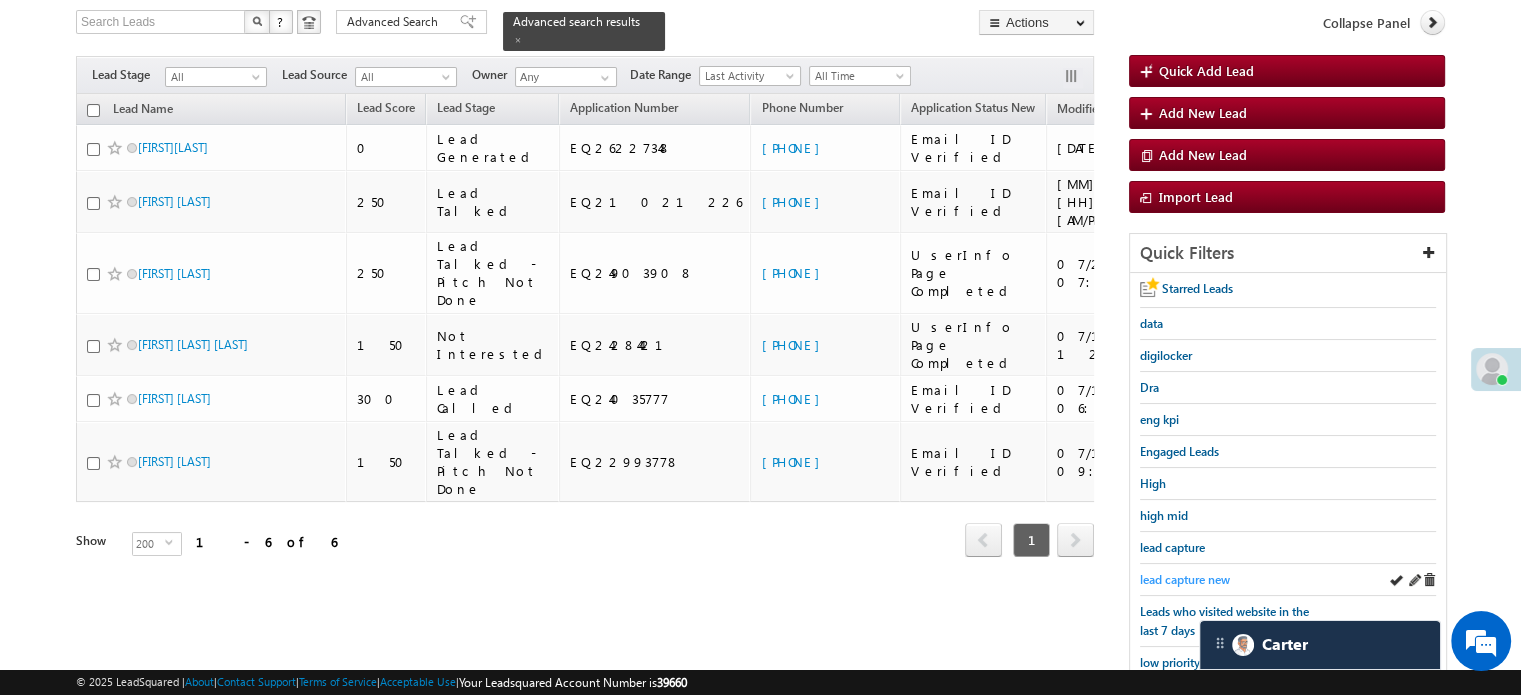 click on "lead capture new" at bounding box center (1185, 579) 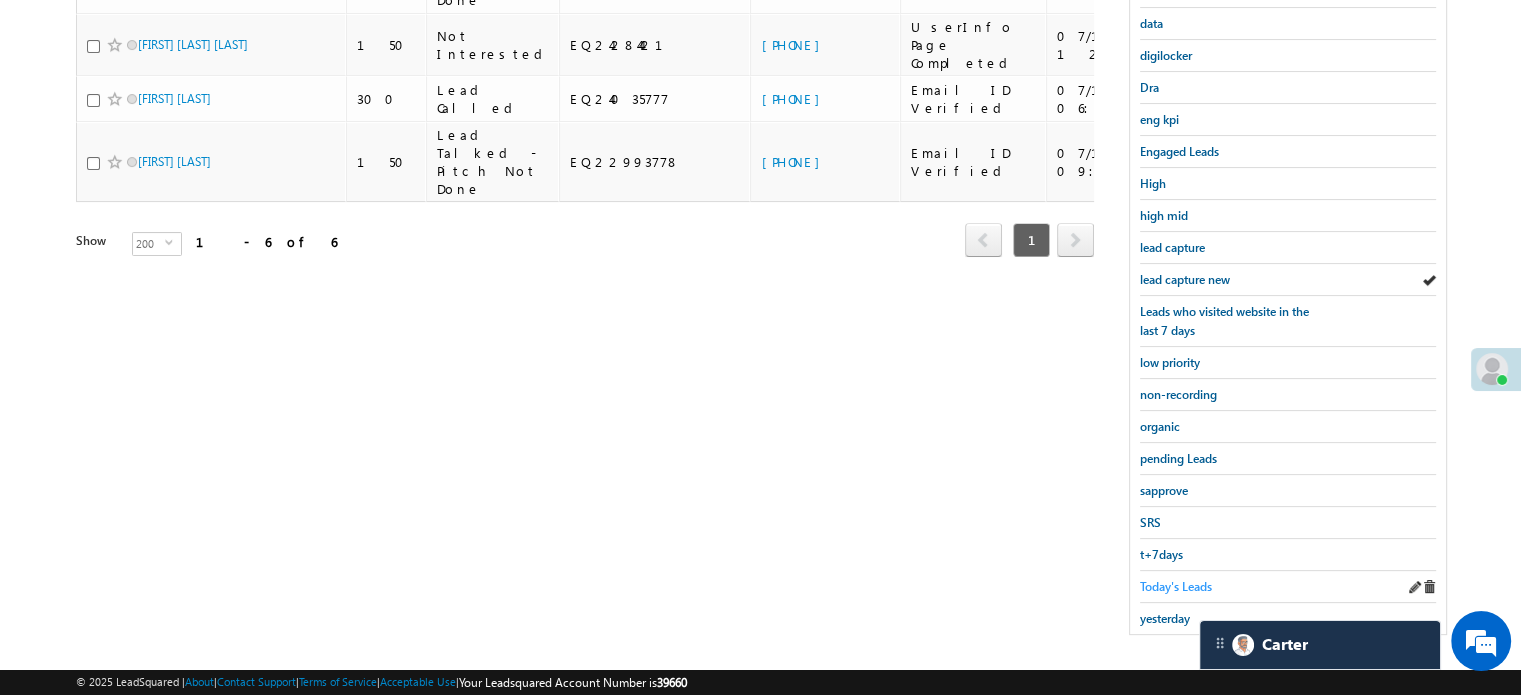 click on "Today's Leads" at bounding box center (1176, 586) 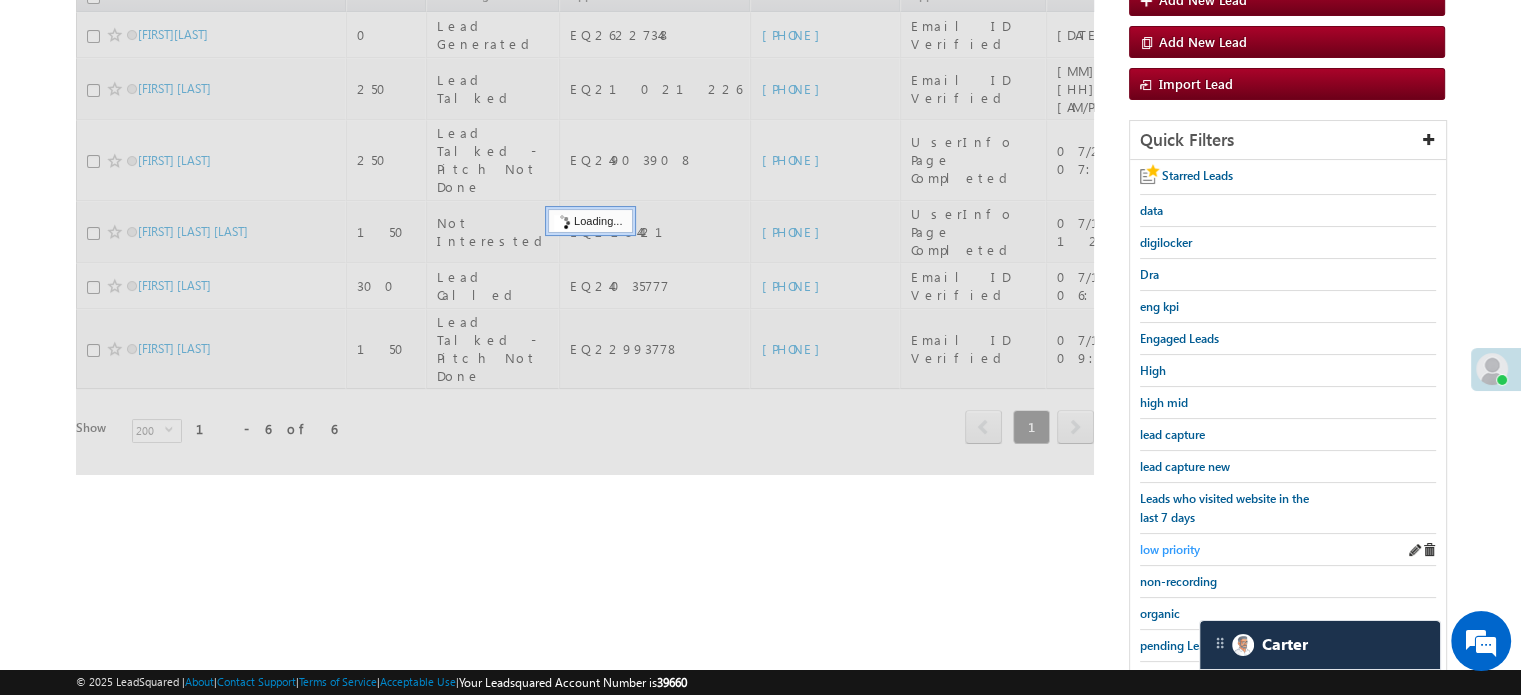 scroll, scrollTop: 229, scrollLeft: 0, axis: vertical 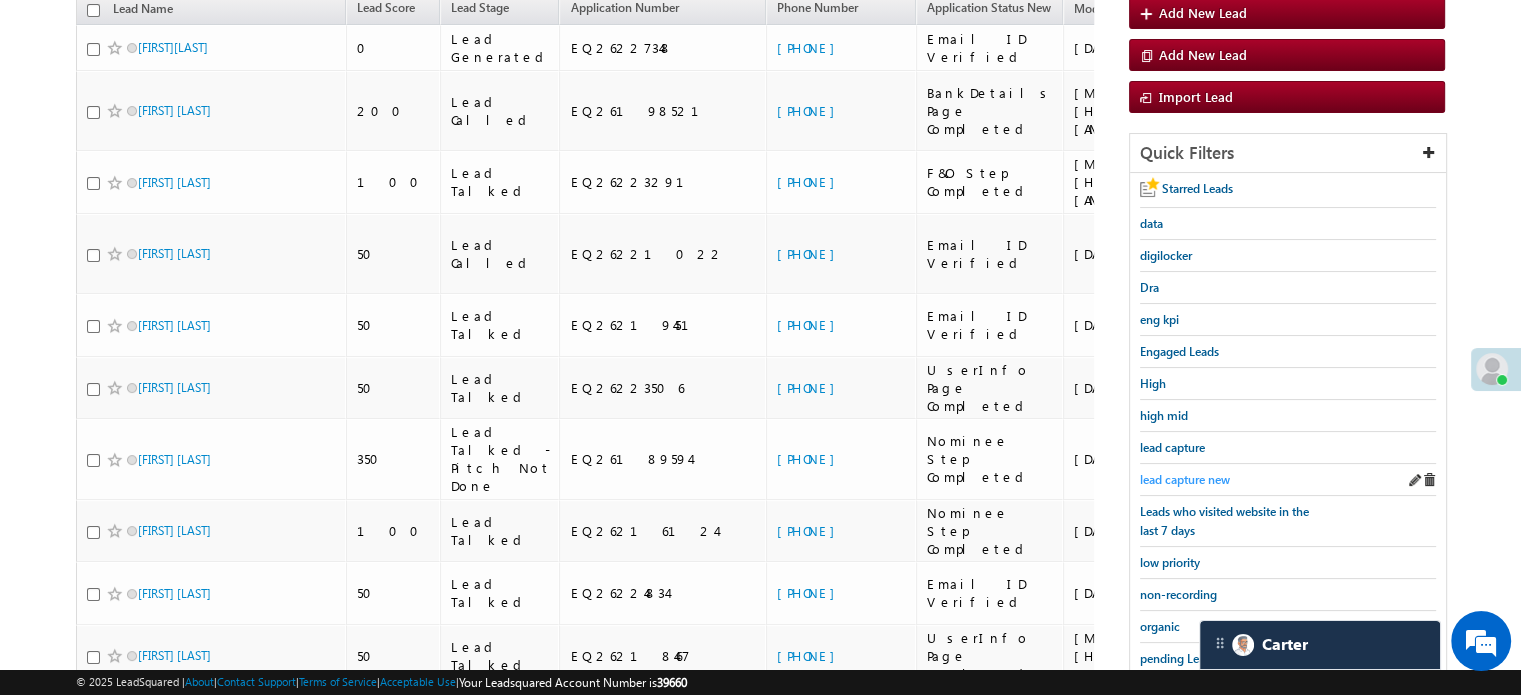 click on "lead capture new" at bounding box center (1185, 479) 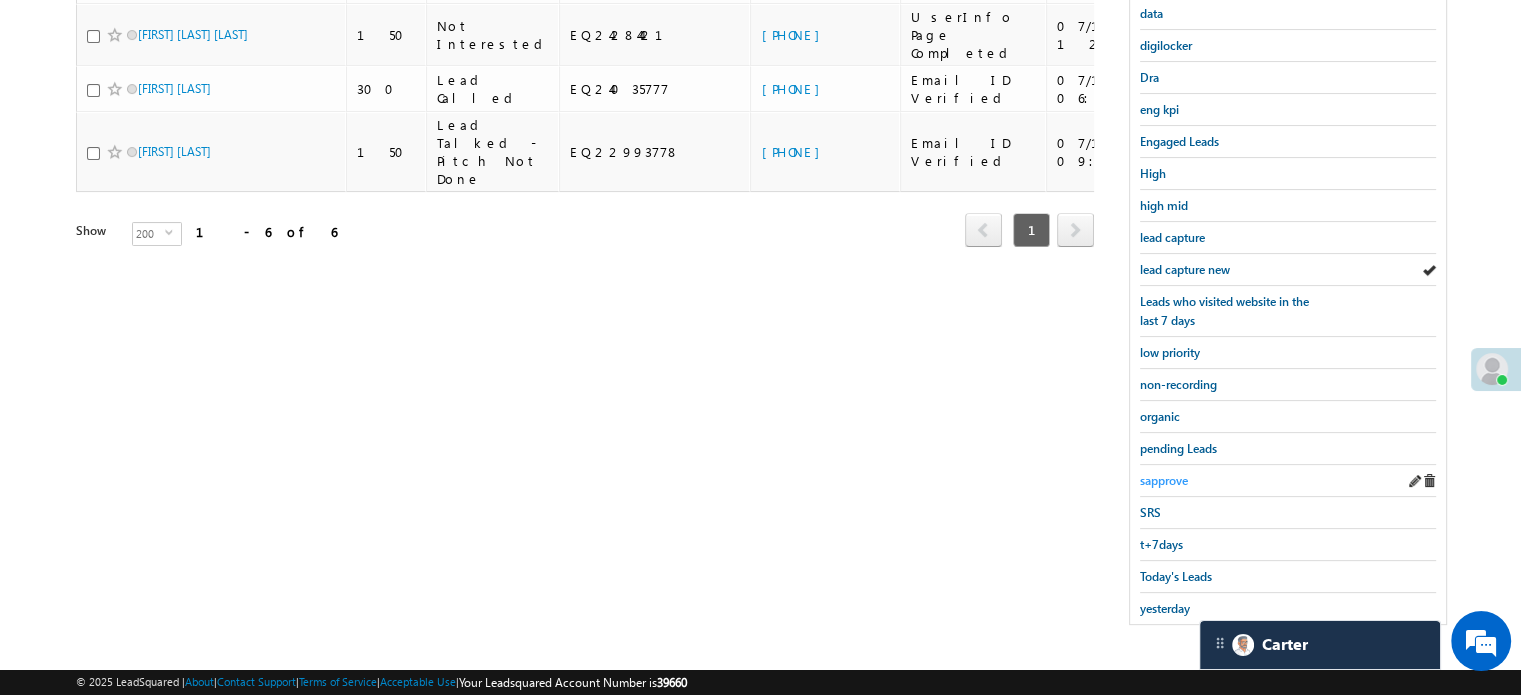 scroll, scrollTop: 429, scrollLeft: 0, axis: vertical 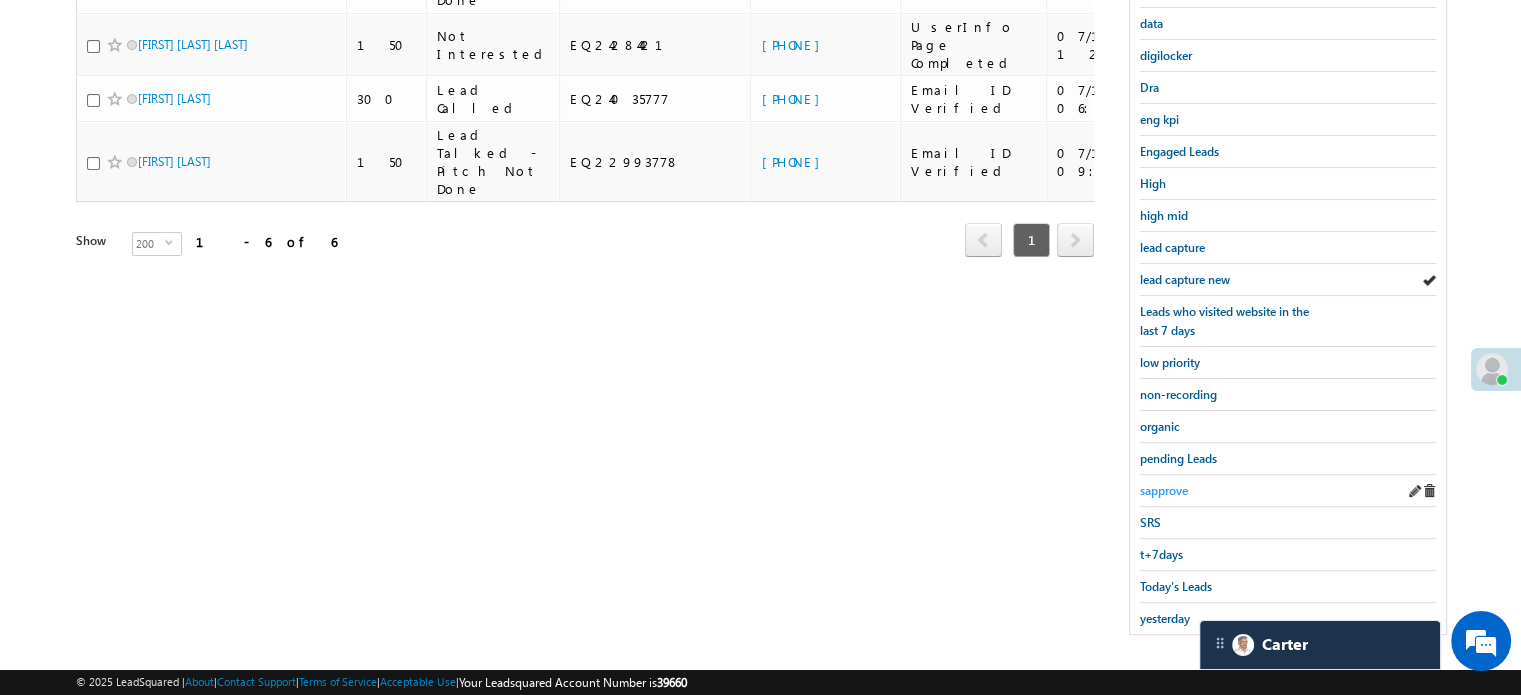 click on "sapprove" at bounding box center (1164, 490) 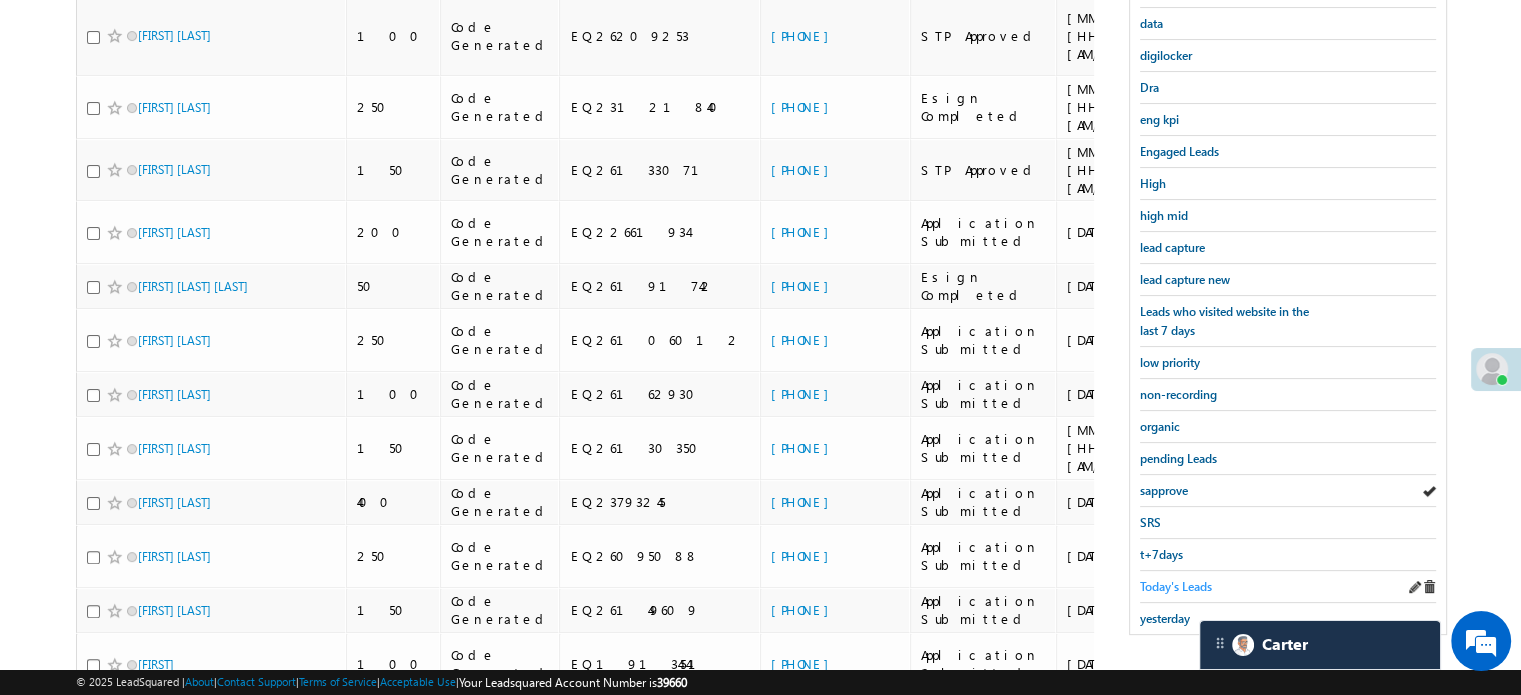click on "Today's Leads" at bounding box center (1176, 586) 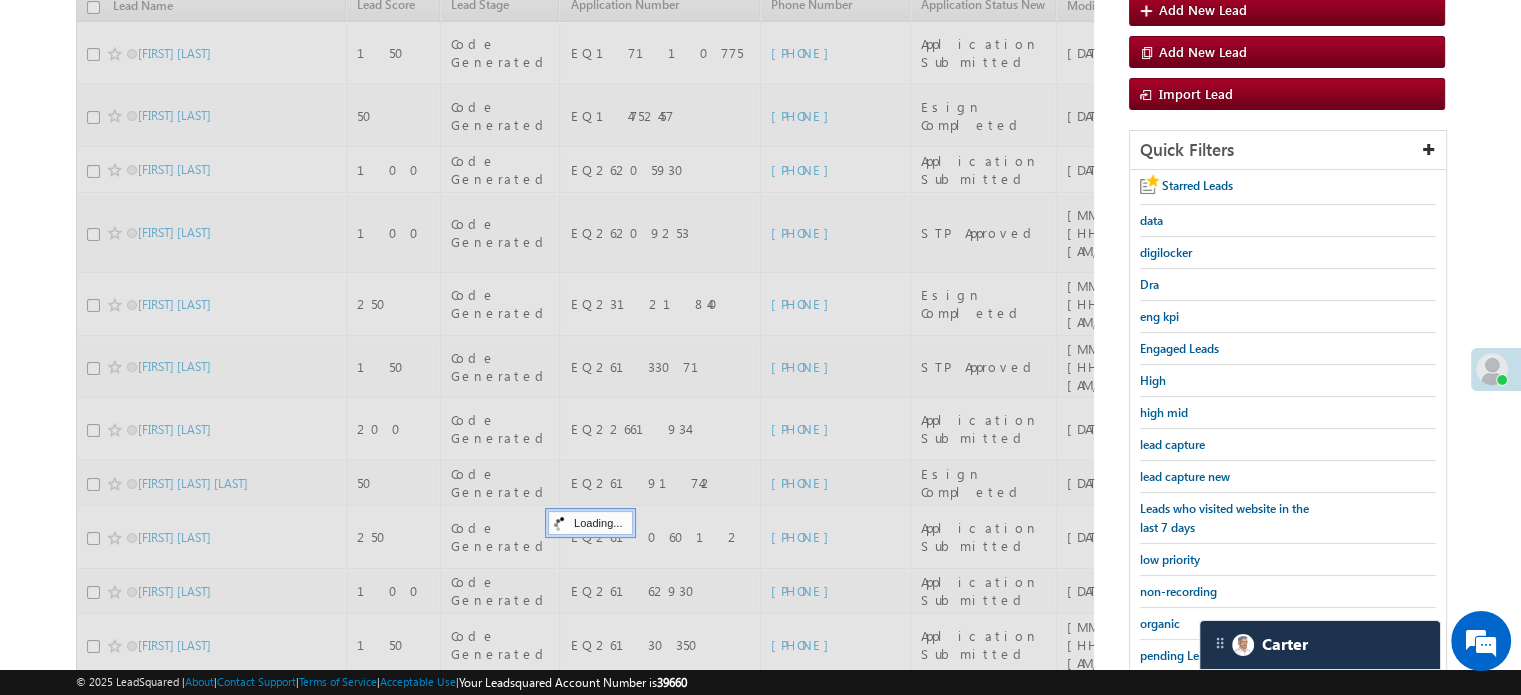 scroll, scrollTop: 229, scrollLeft: 0, axis: vertical 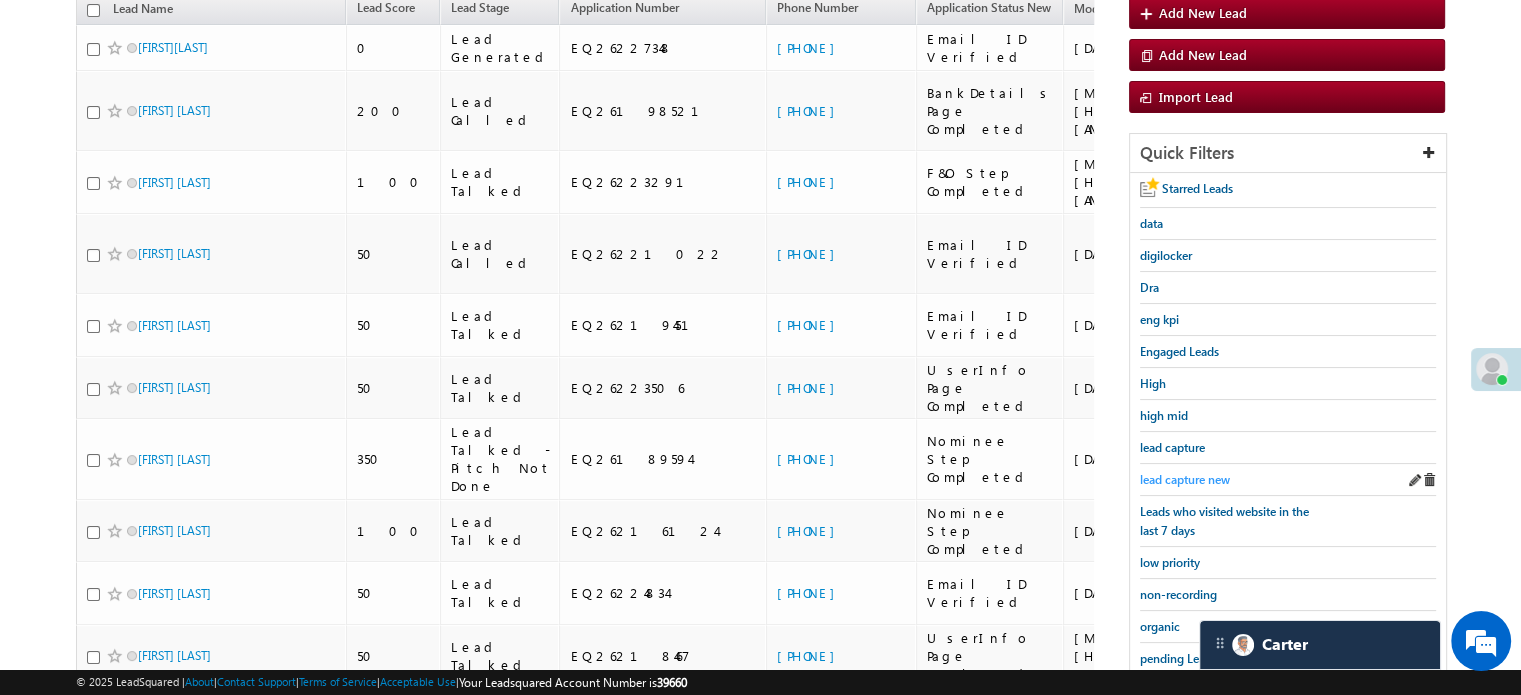 click on "lead capture new" at bounding box center (1185, 479) 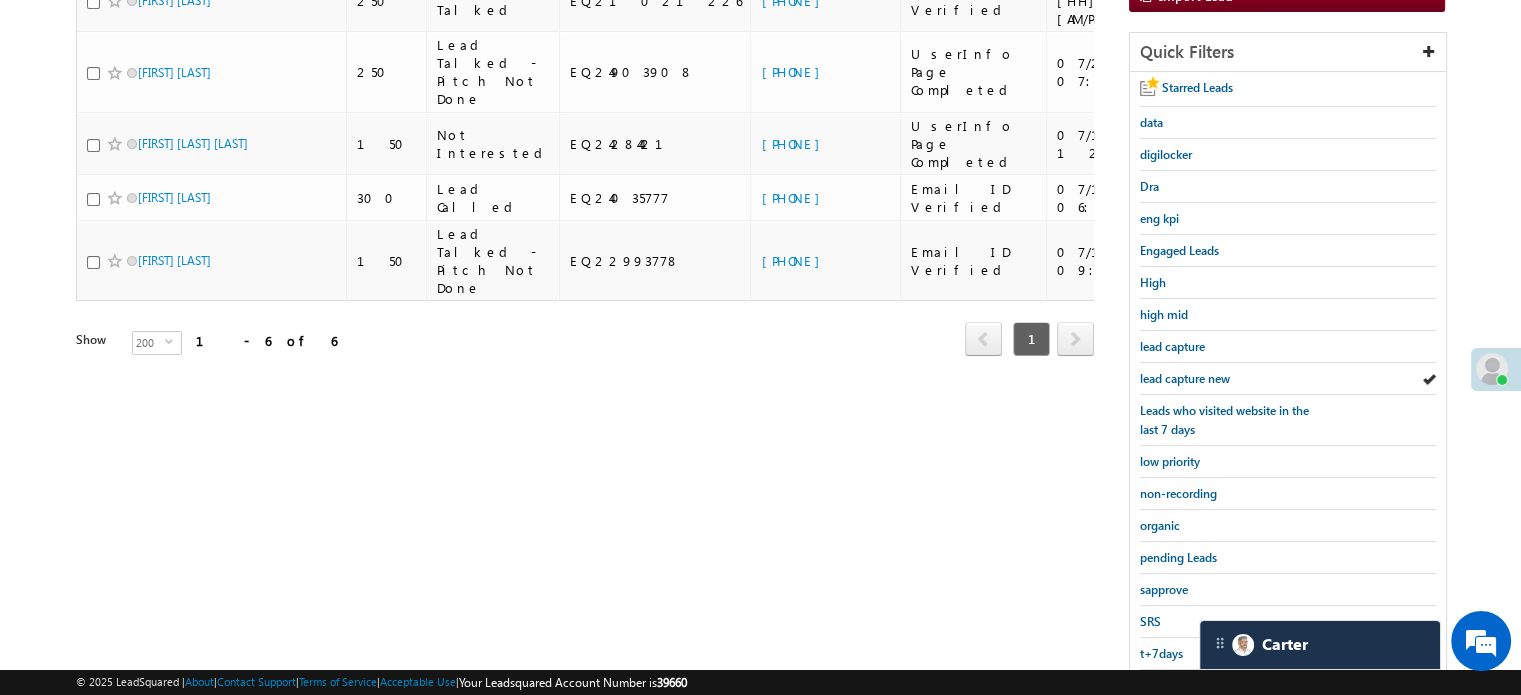 scroll, scrollTop: 429, scrollLeft: 0, axis: vertical 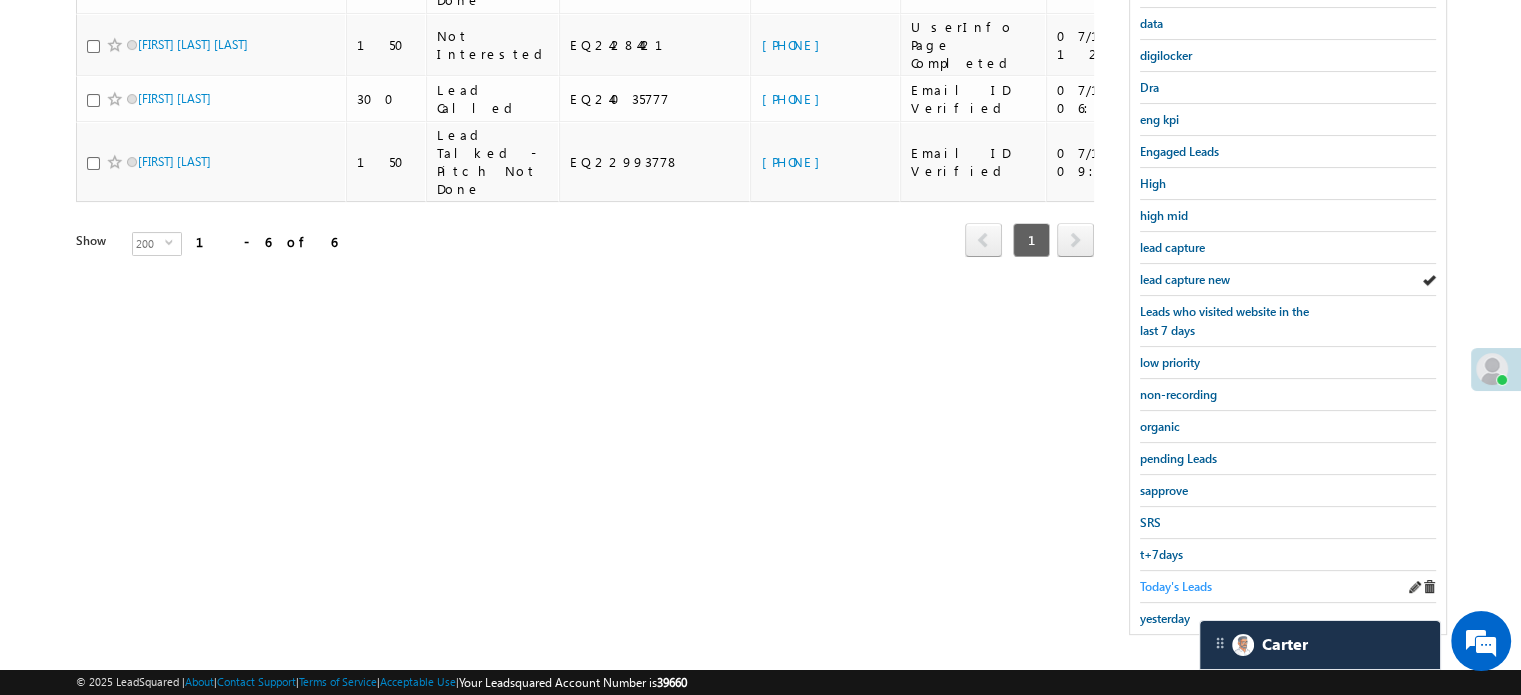 click on "Today's Leads" at bounding box center [1176, 586] 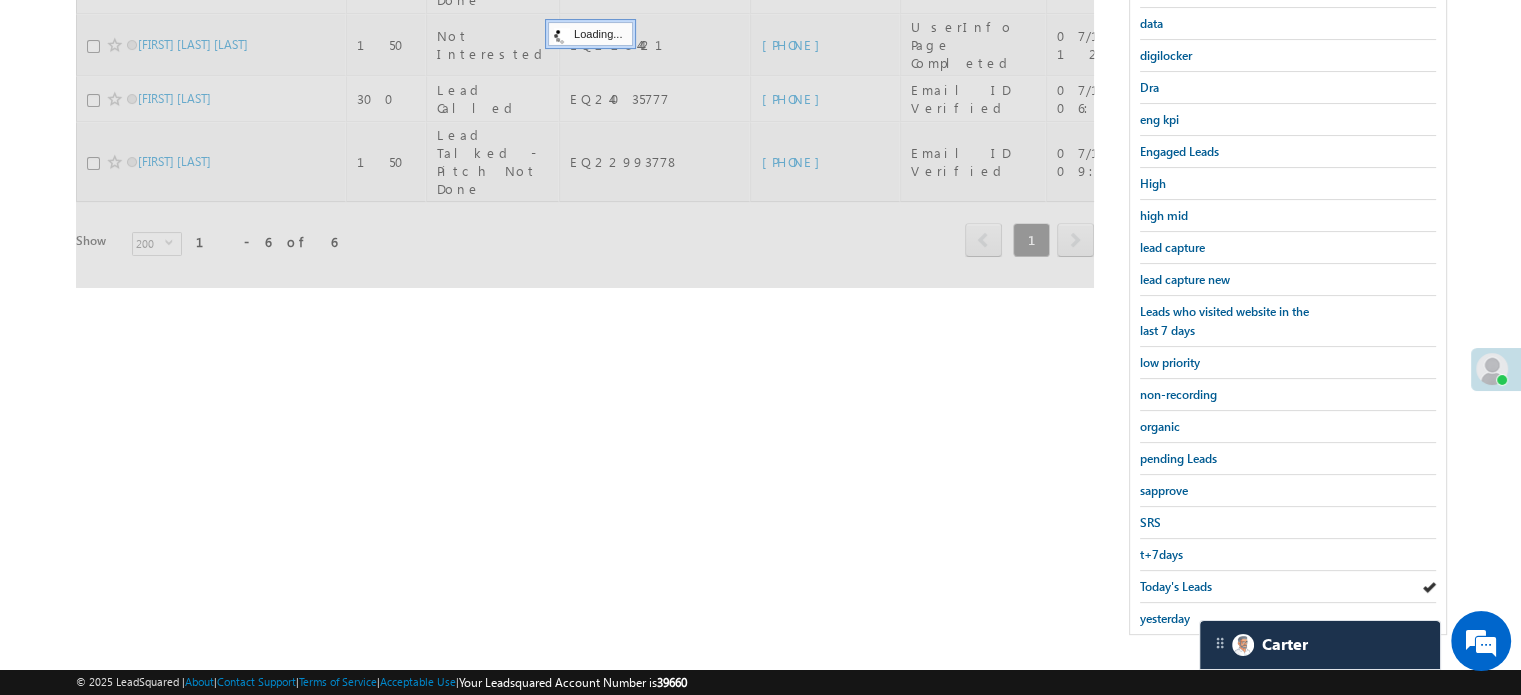 scroll, scrollTop: 329, scrollLeft: 0, axis: vertical 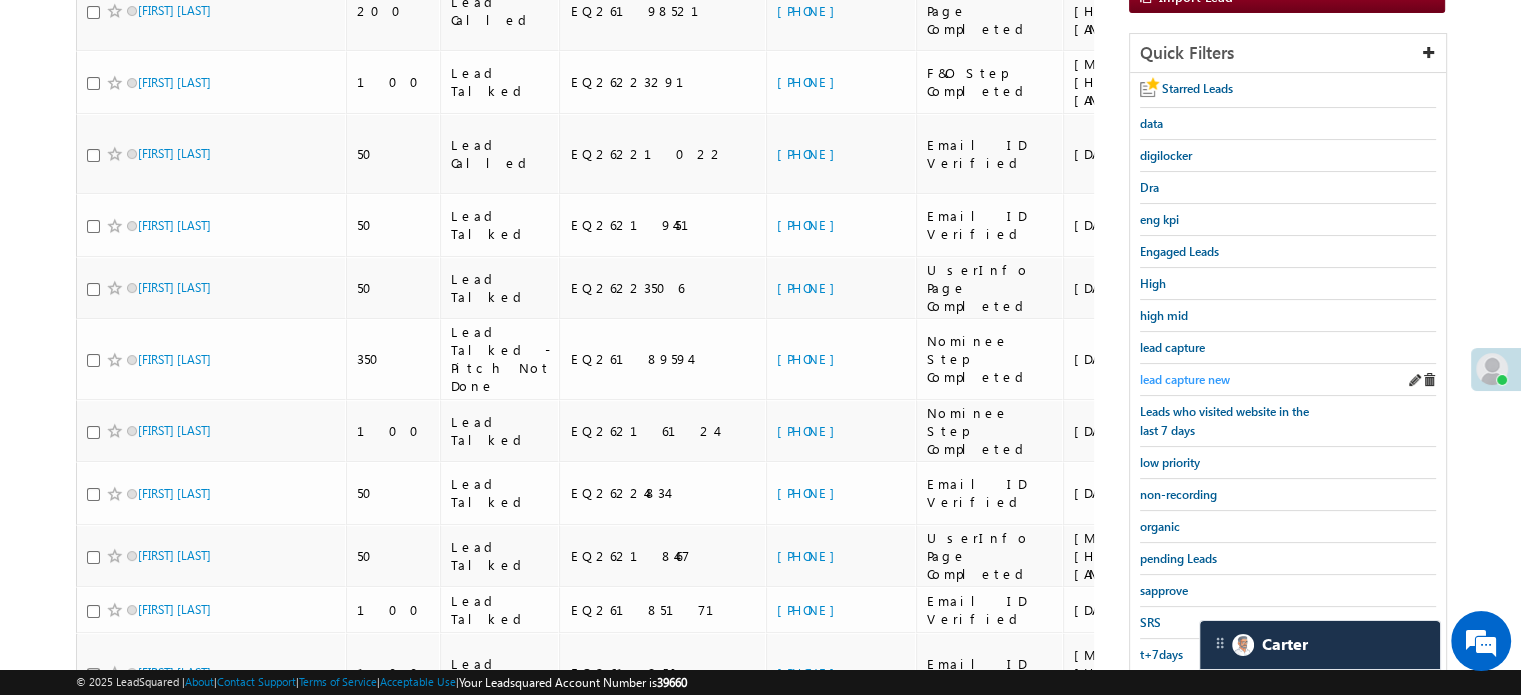 click on "lead capture new" at bounding box center (1185, 379) 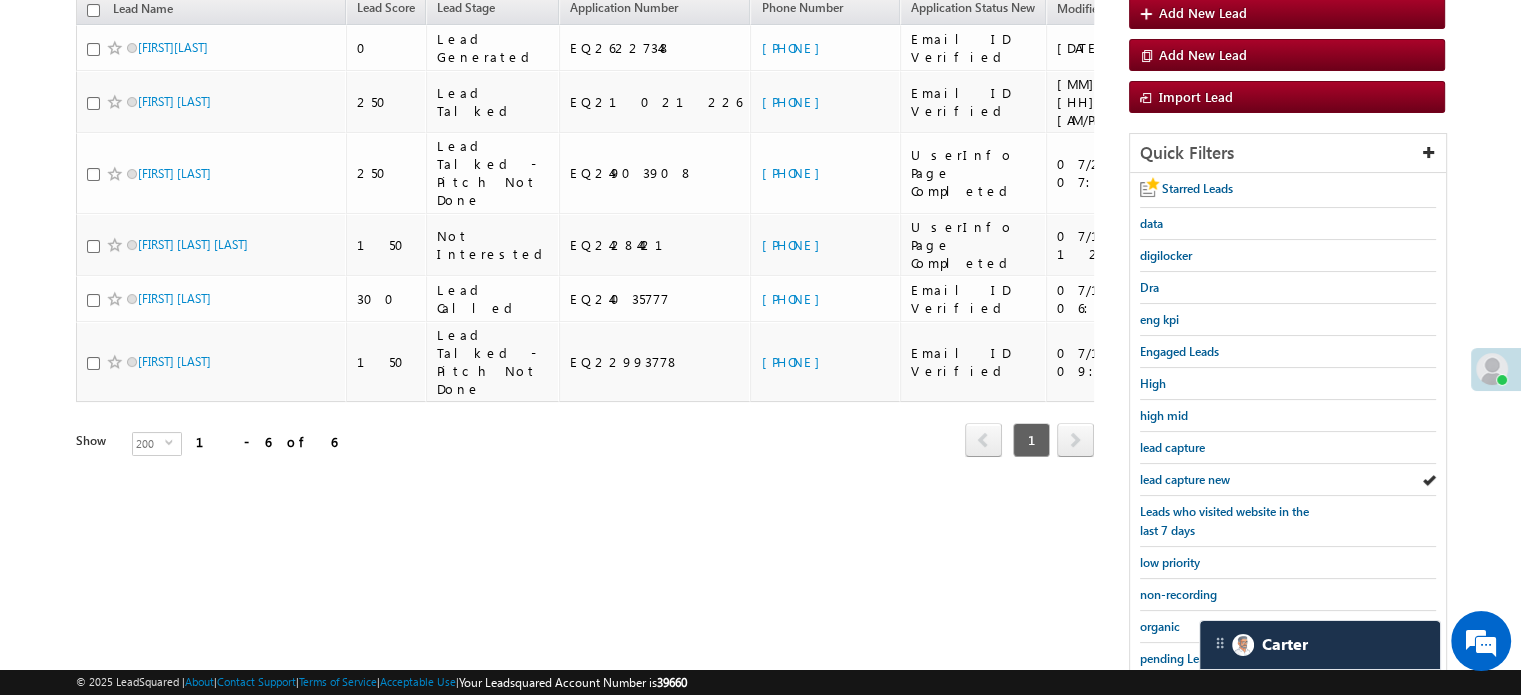 scroll, scrollTop: 429, scrollLeft: 0, axis: vertical 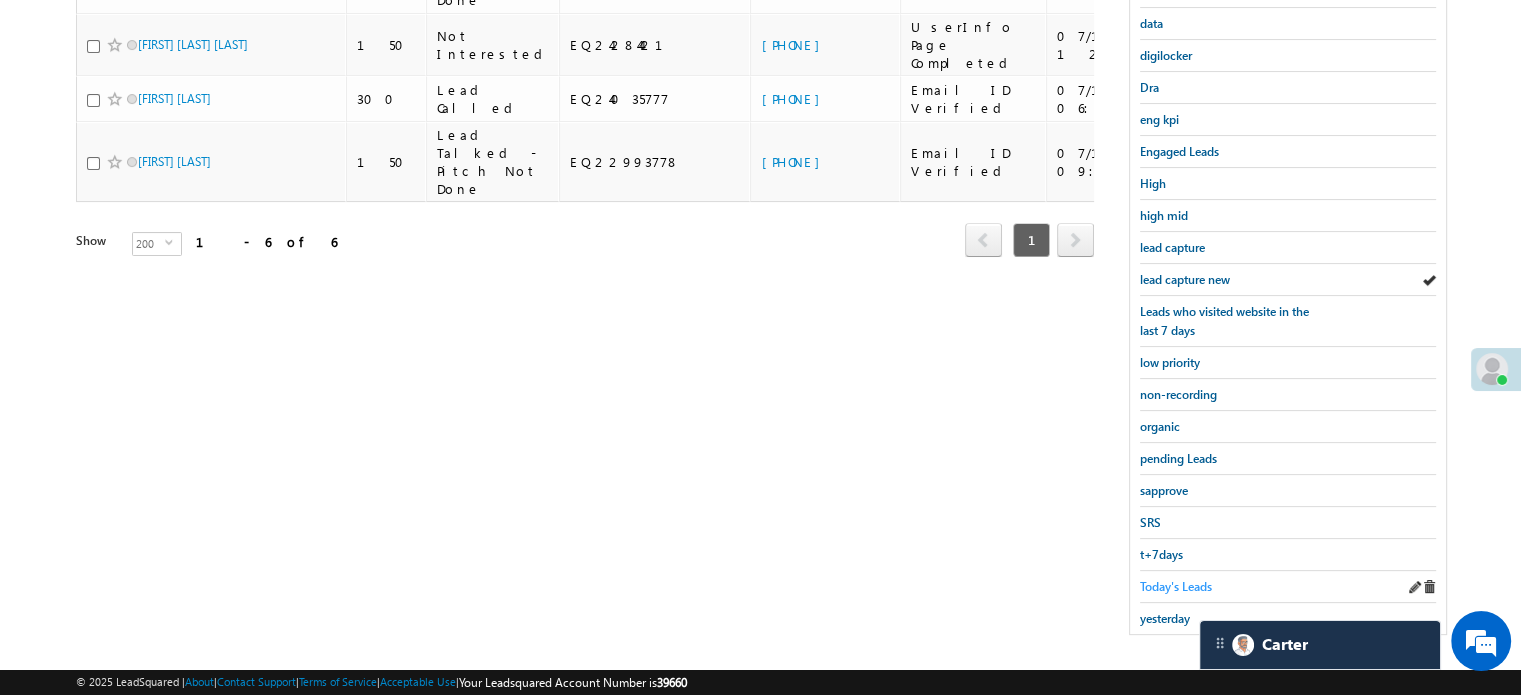 click on "Today's Leads" at bounding box center (1176, 586) 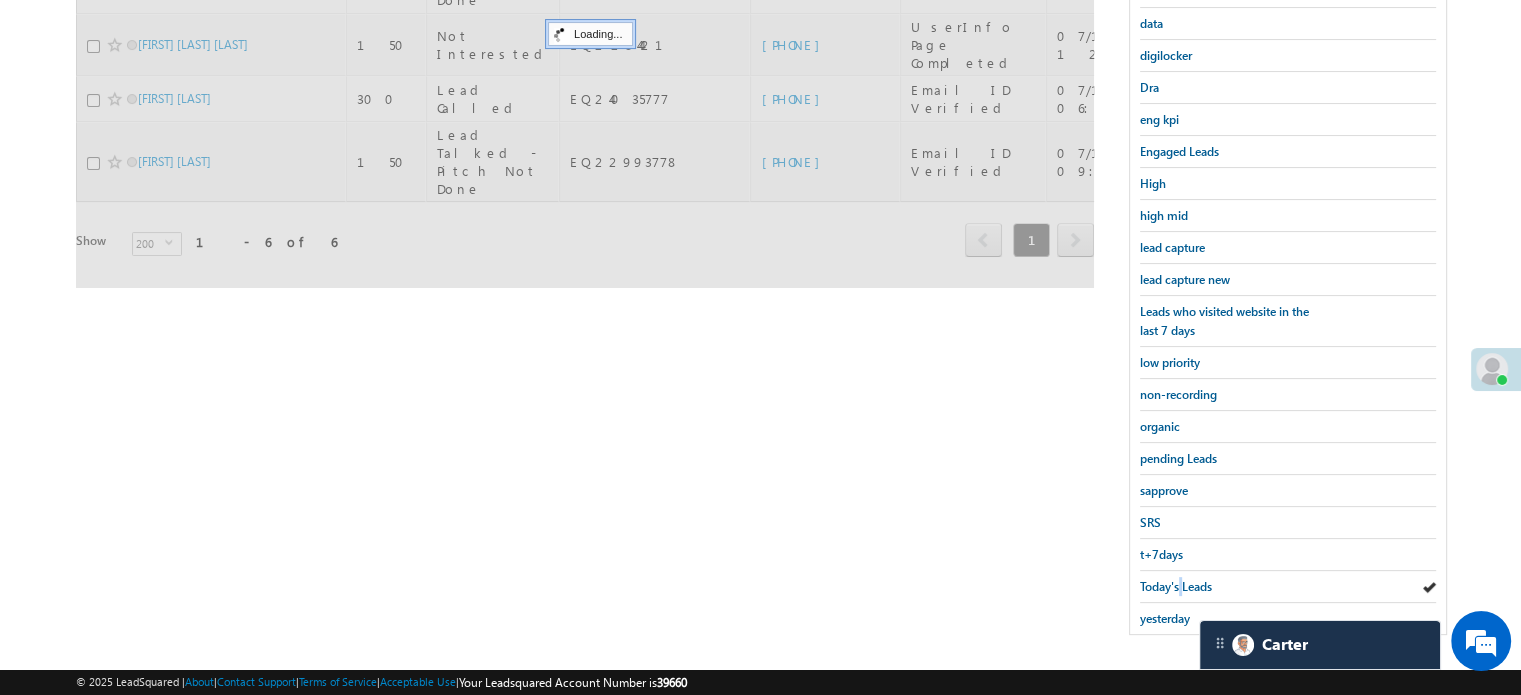click on "Today's Leads" at bounding box center [1176, 586] 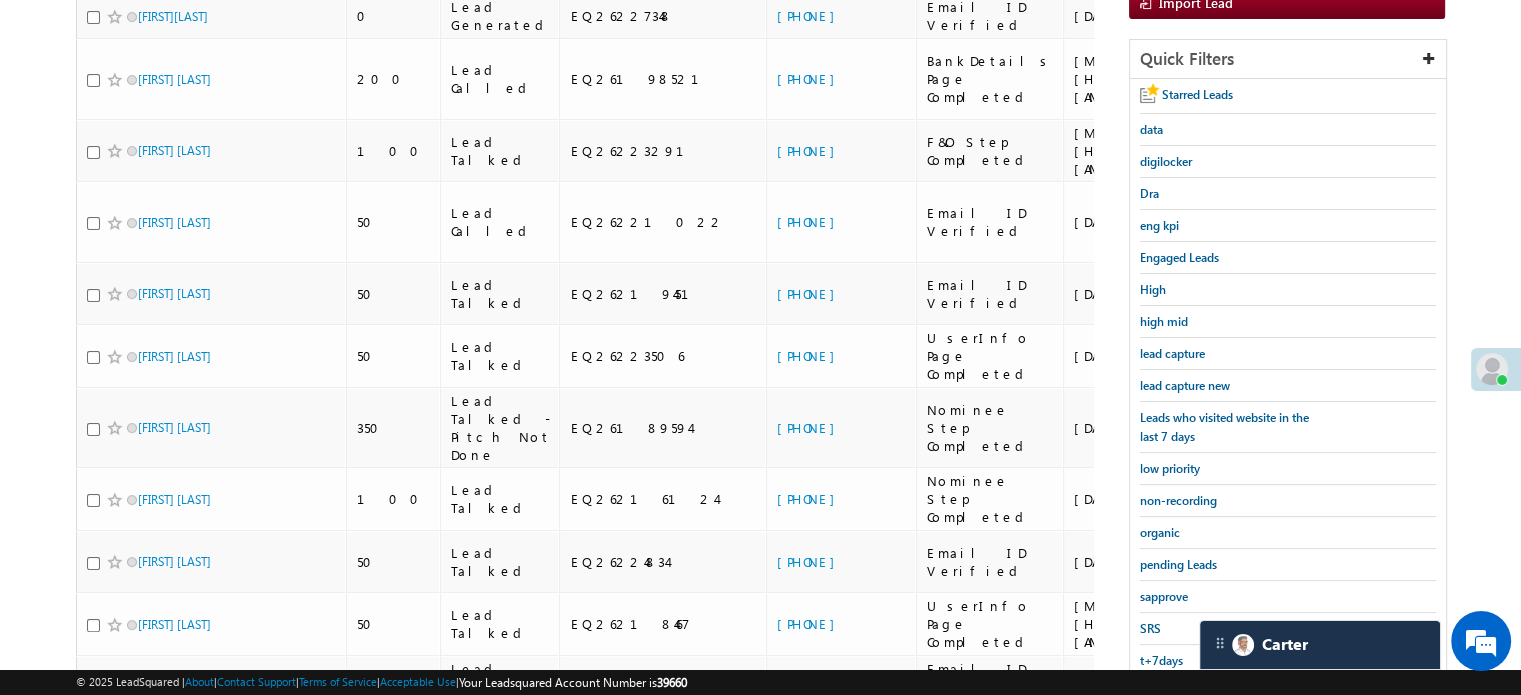scroll, scrollTop: 229, scrollLeft: 0, axis: vertical 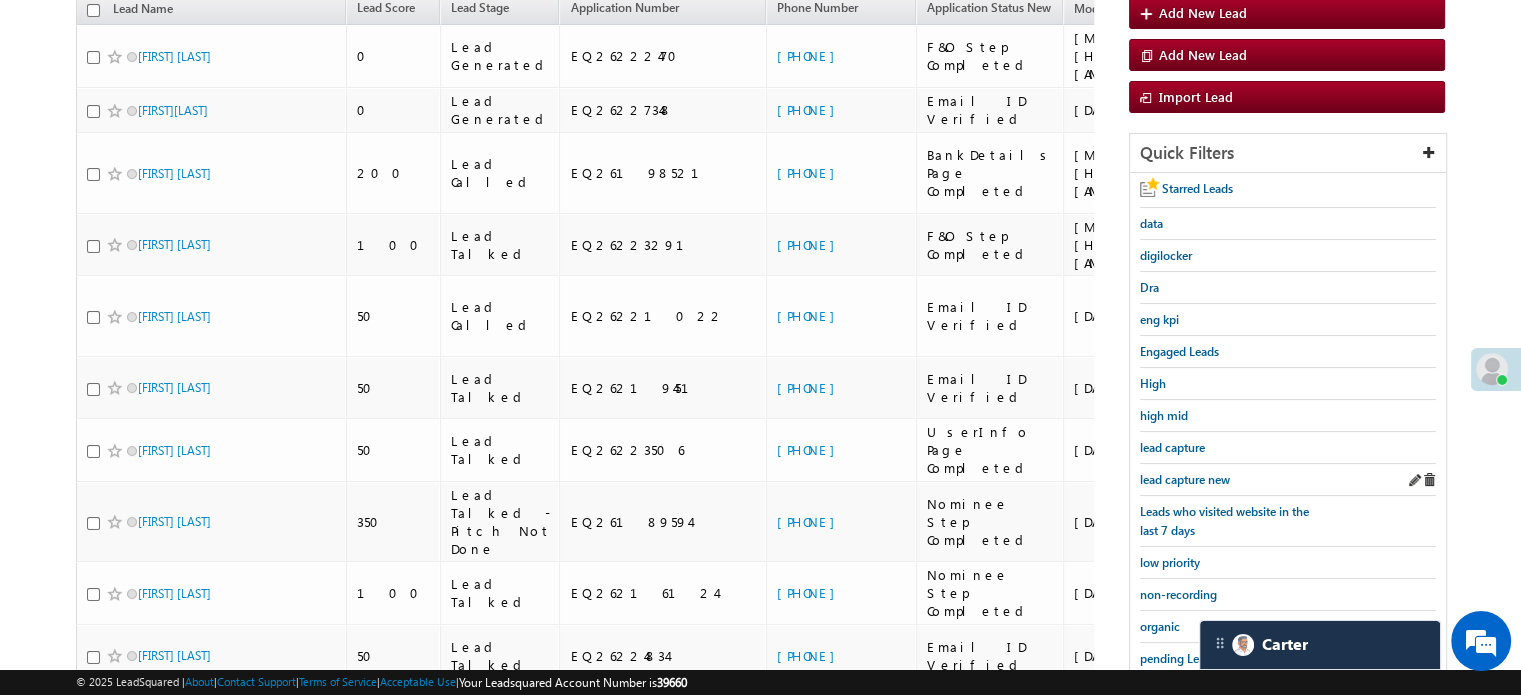 click on "lead capture new" at bounding box center [1288, 480] 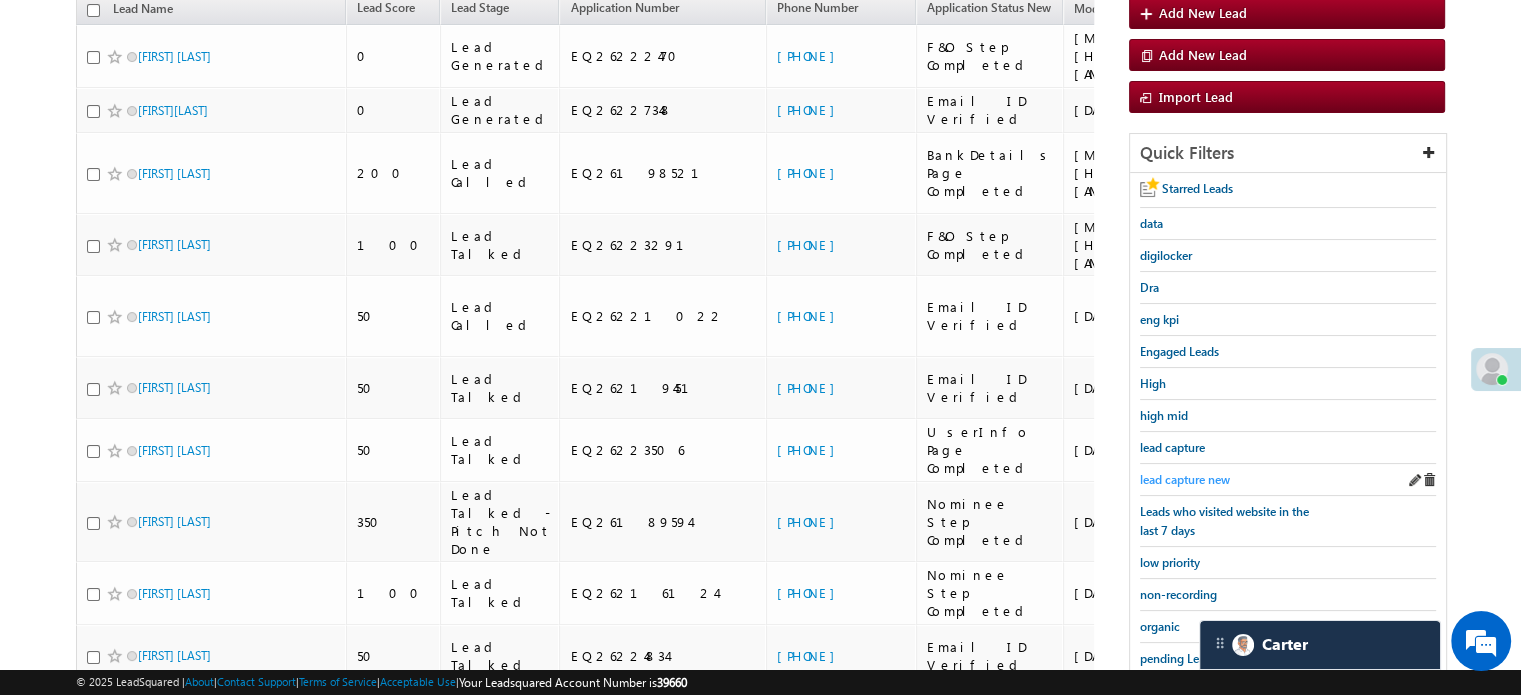 click on "lead capture new" at bounding box center [1185, 479] 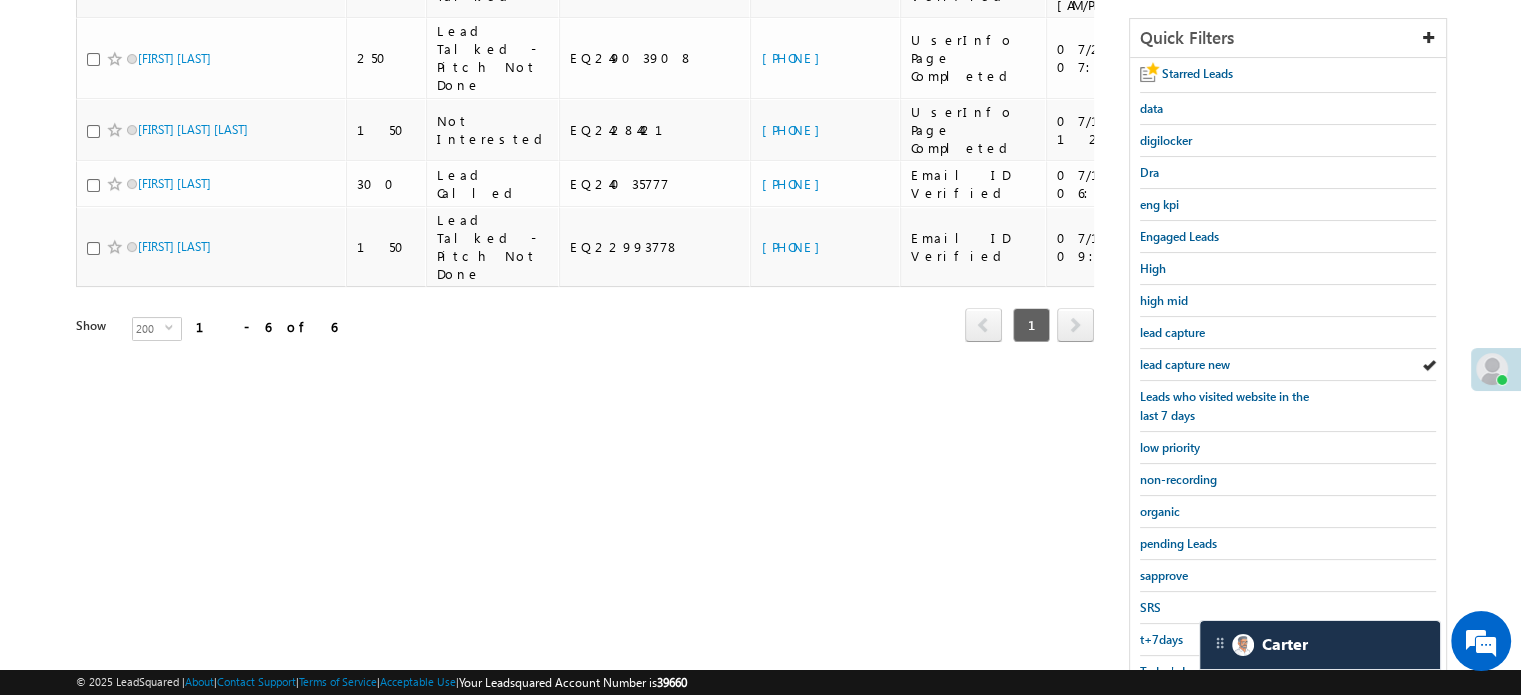 scroll, scrollTop: 429, scrollLeft: 0, axis: vertical 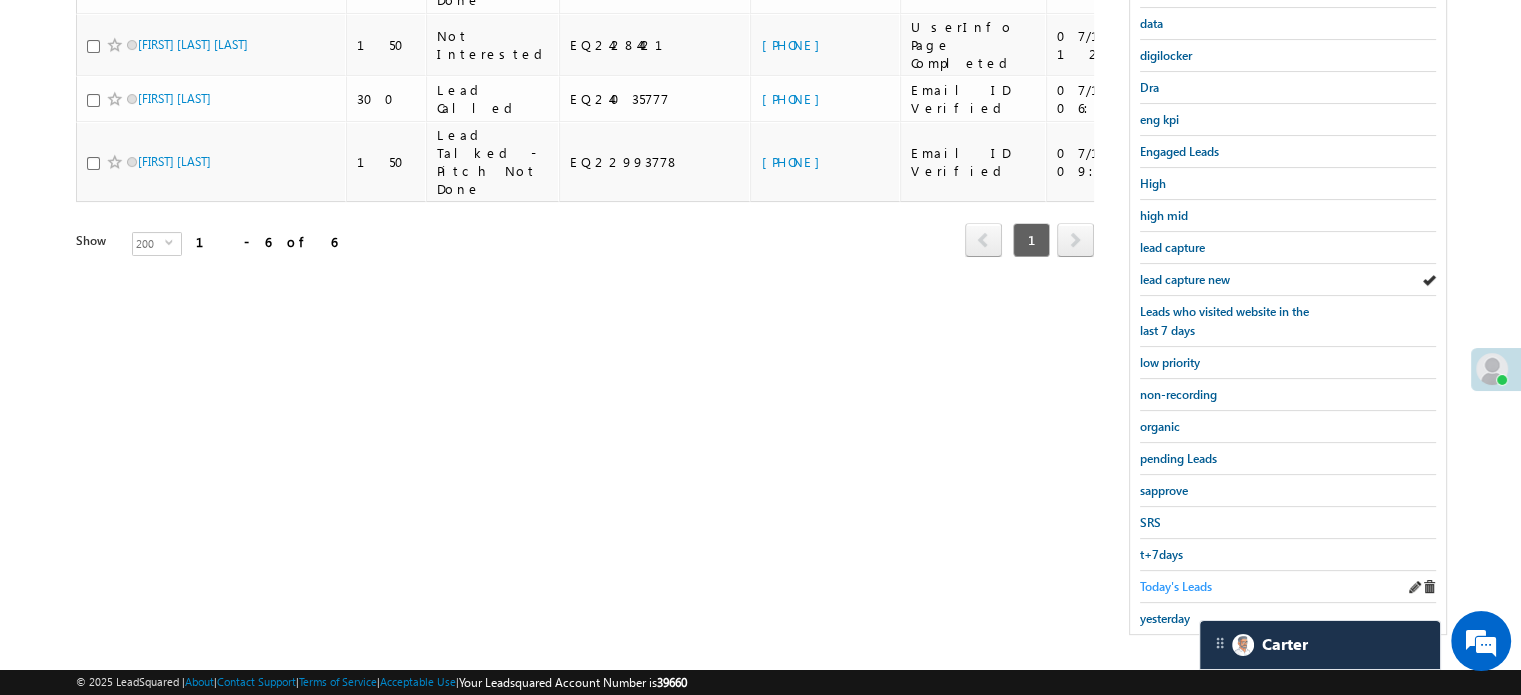 click on "Today's Leads" at bounding box center (1176, 586) 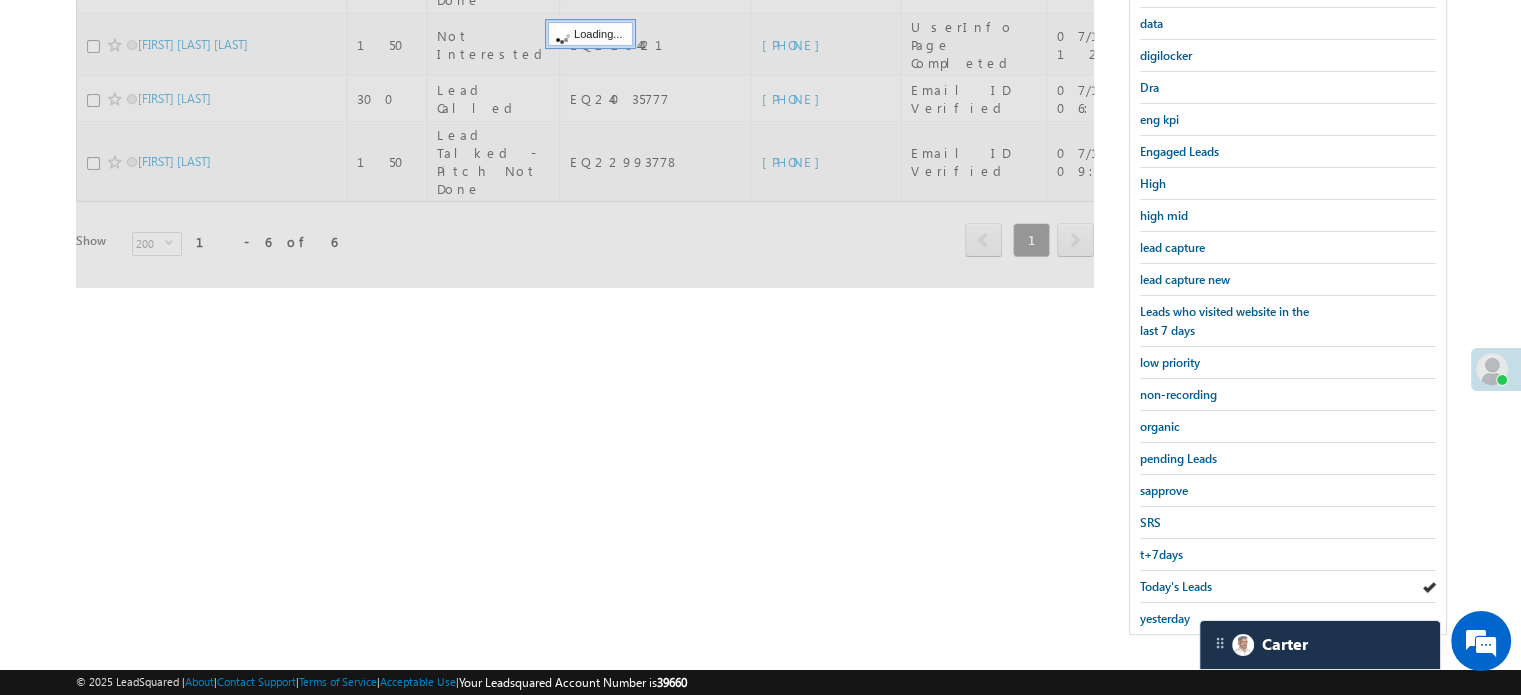 click on "Today's Leads" at bounding box center [1176, 586] 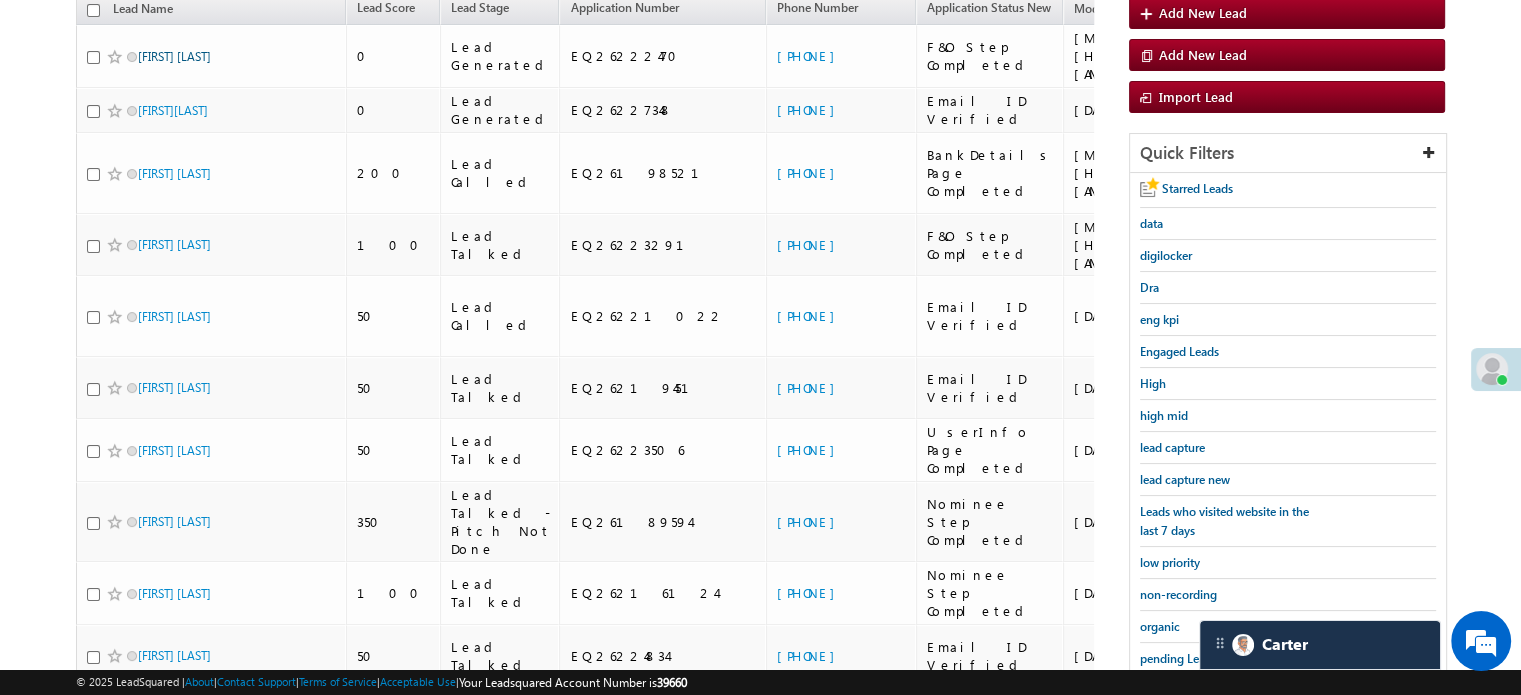 scroll, scrollTop: 29, scrollLeft: 0, axis: vertical 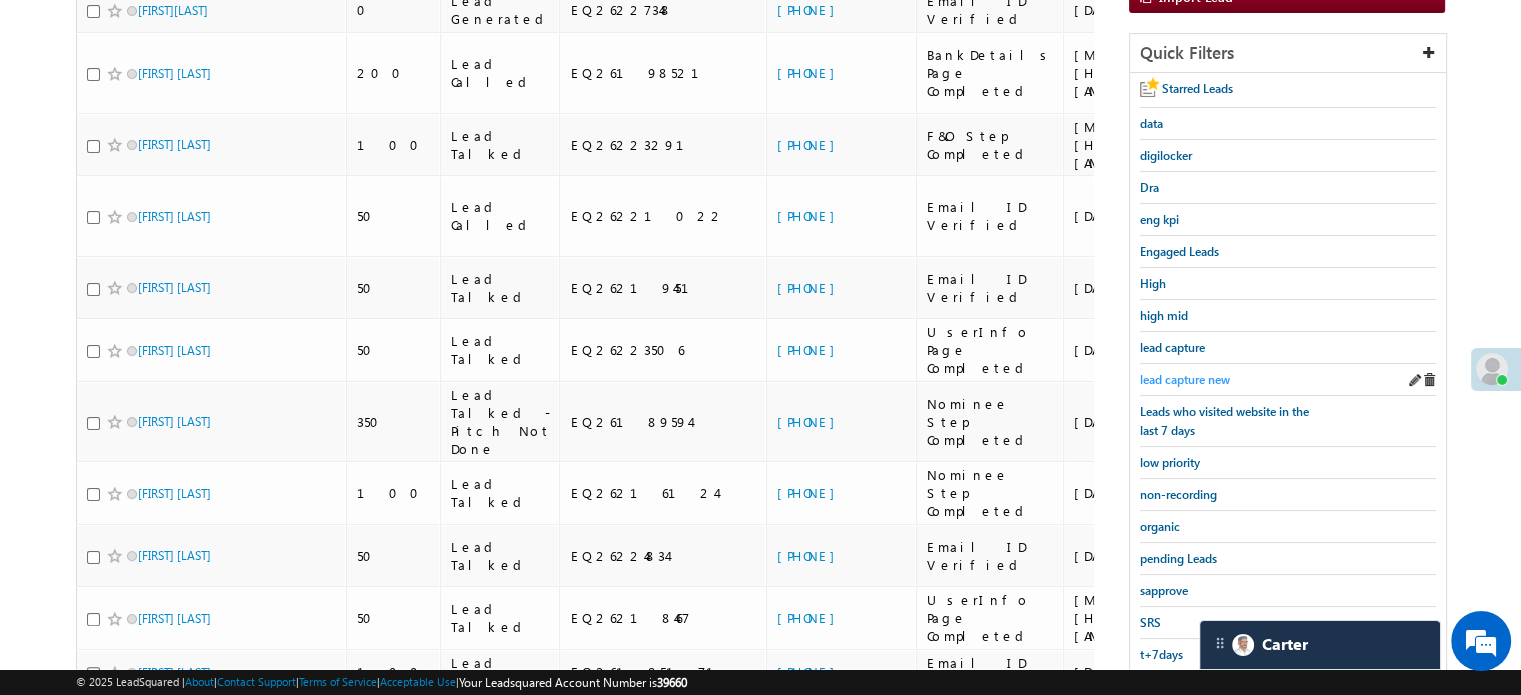 click on "lead capture new" at bounding box center (1185, 379) 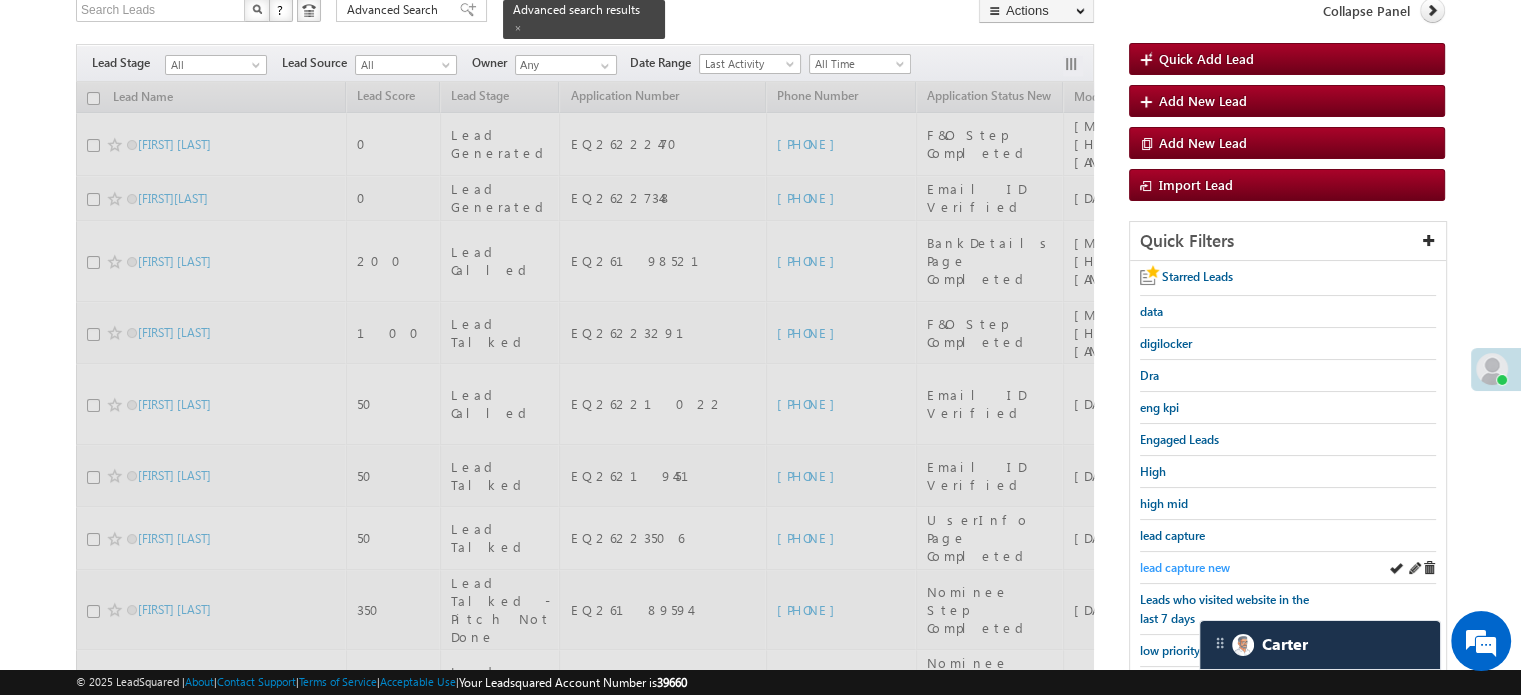 scroll, scrollTop: 129, scrollLeft: 0, axis: vertical 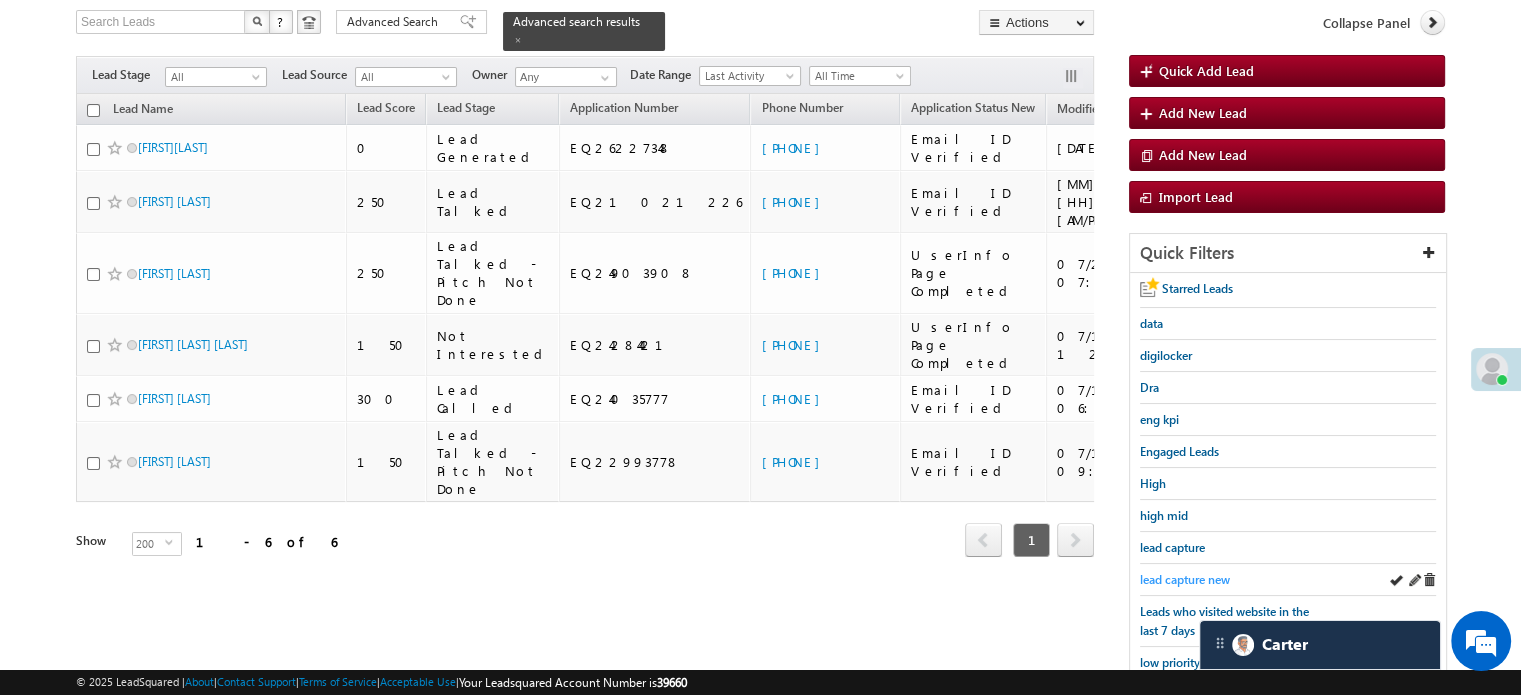 click on "lead capture new" at bounding box center [1185, 579] 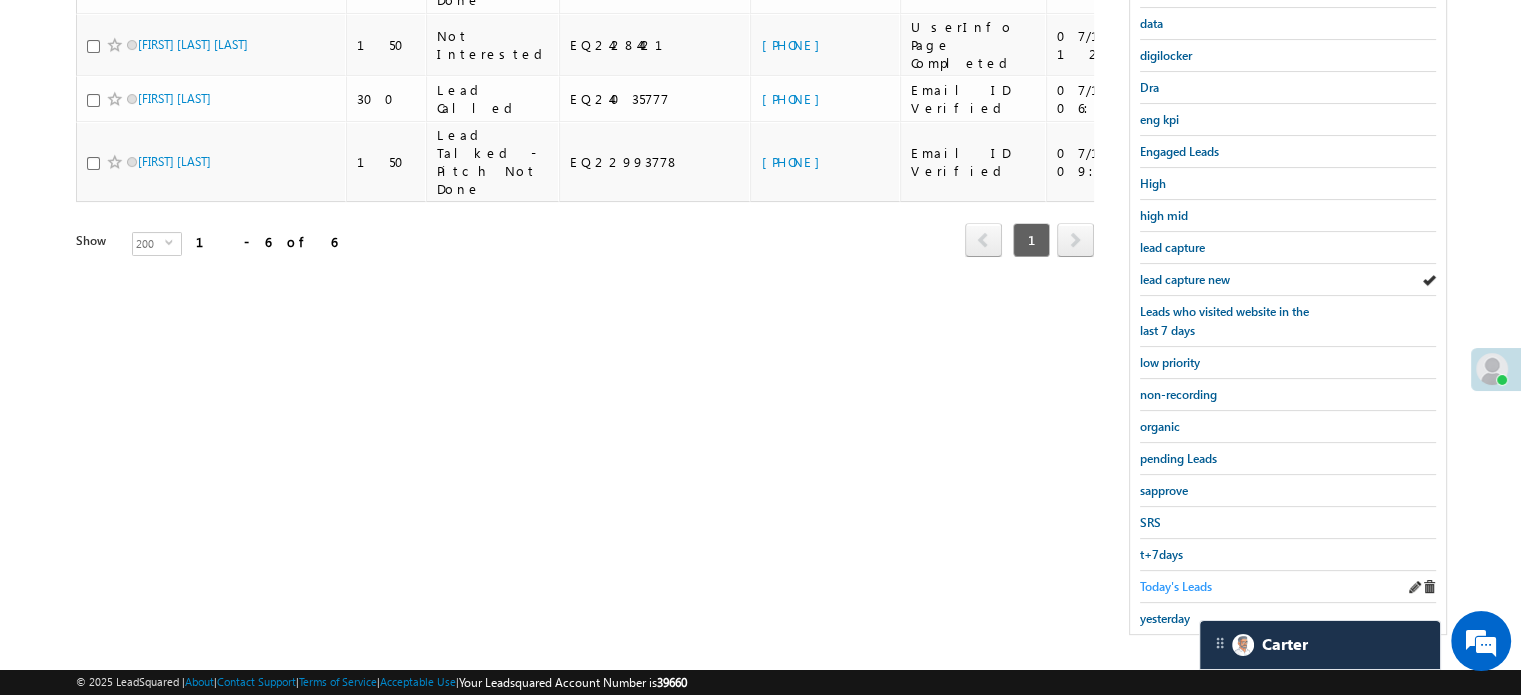 click on "Today's Leads" at bounding box center (1176, 586) 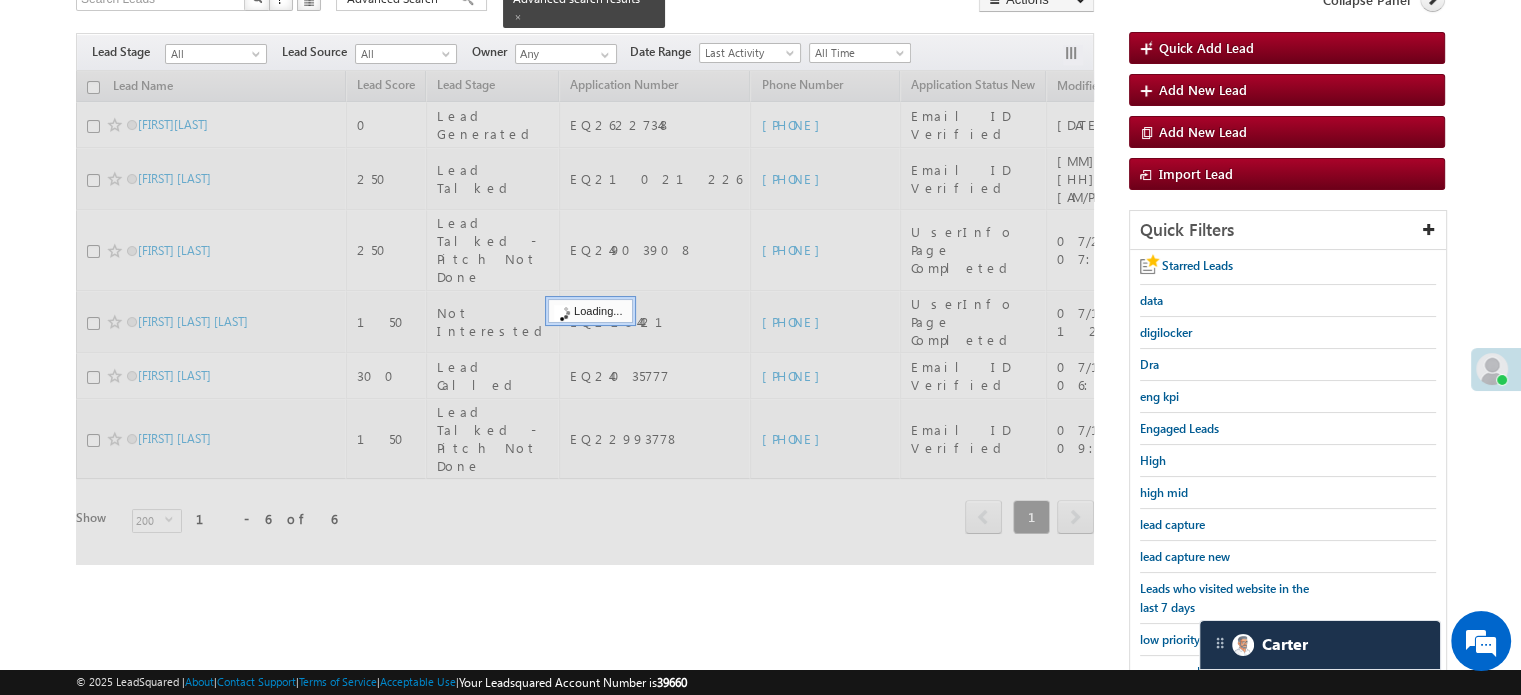scroll, scrollTop: 129, scrollLeft: 0, axis: vertical 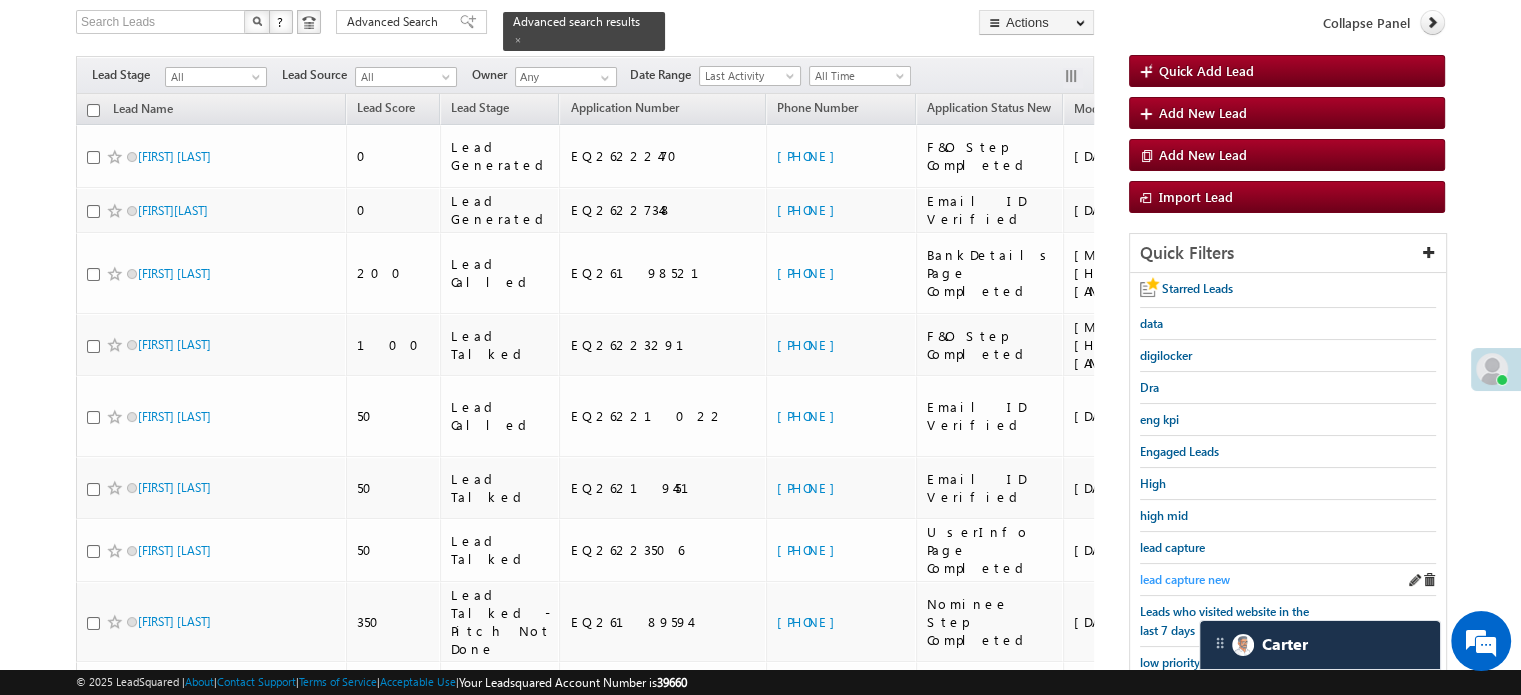 click on "lead capture new" at bounding box center (1185, 579) 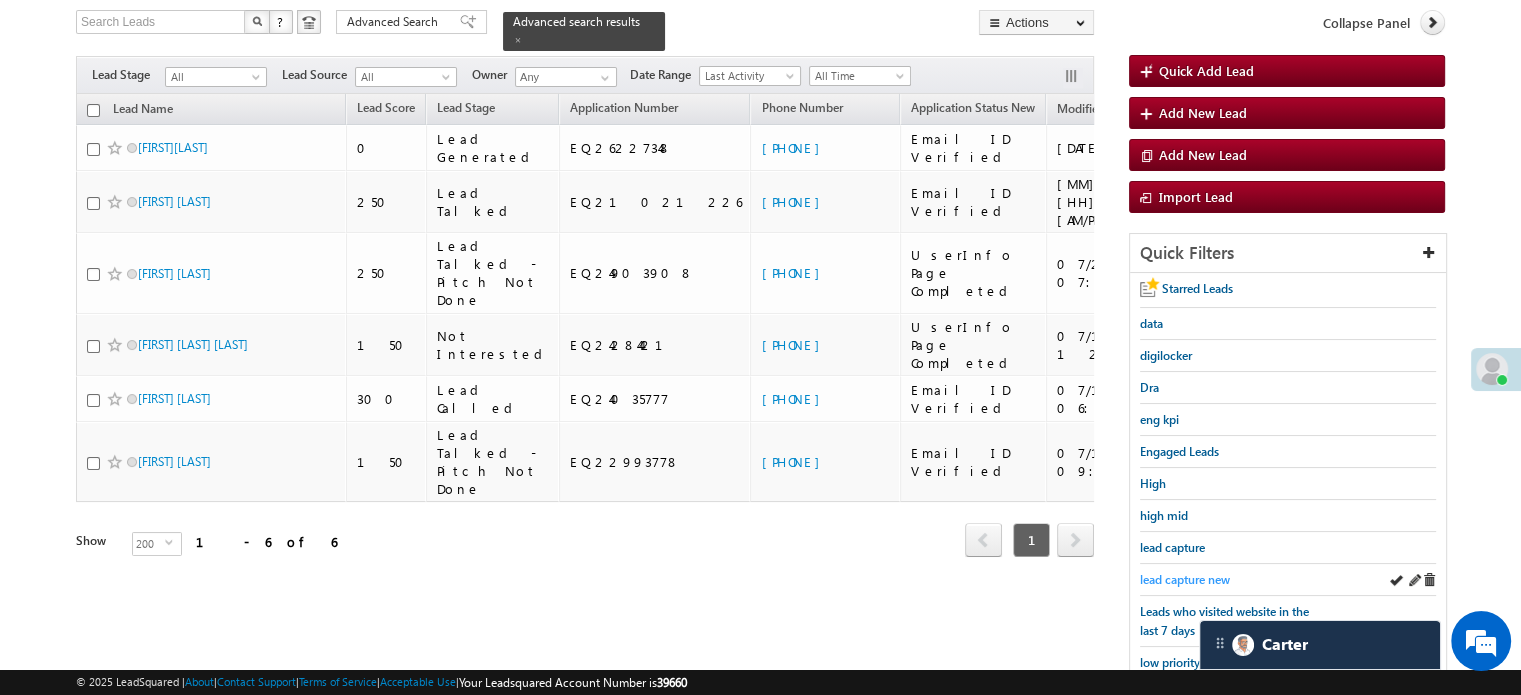 click on "lead capture new" at bounding box center [1185, 579] 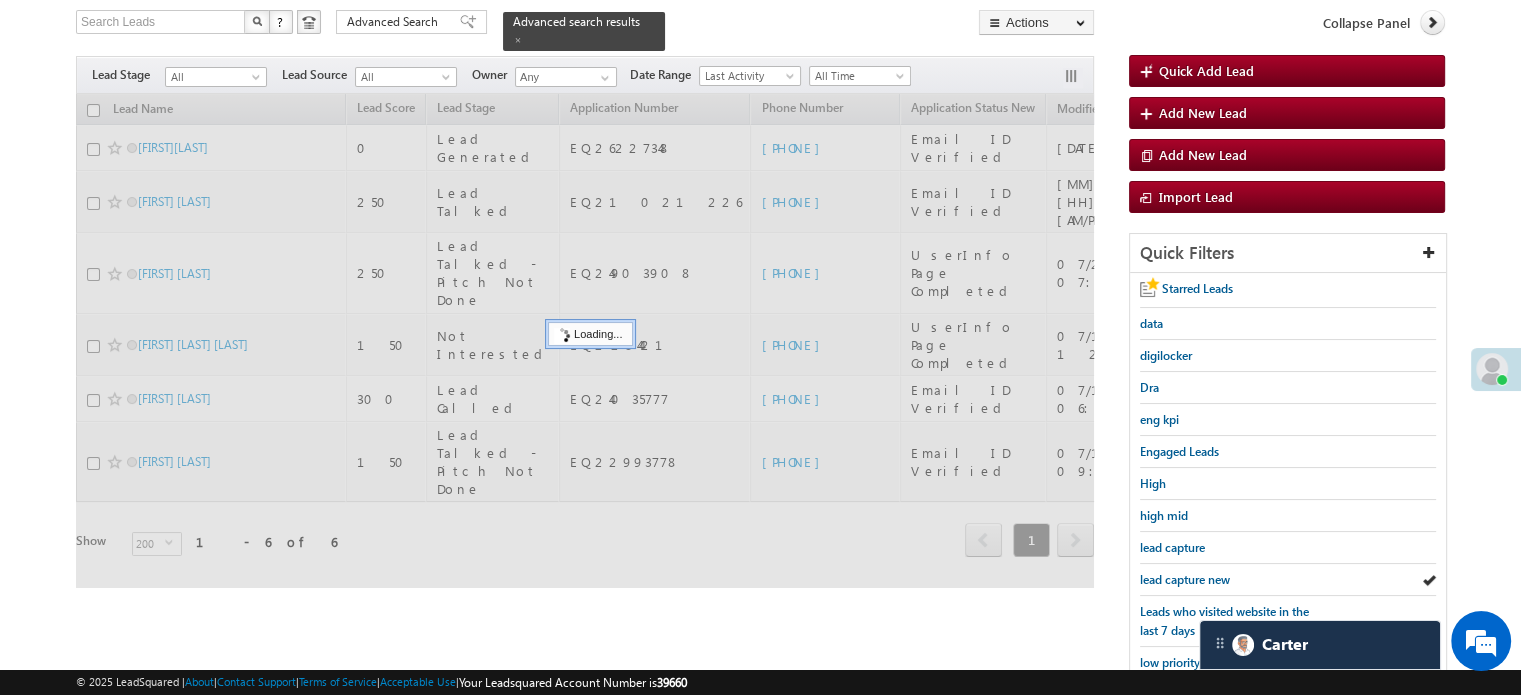 click on "lead capture new" at bounding box center [1185, 579] 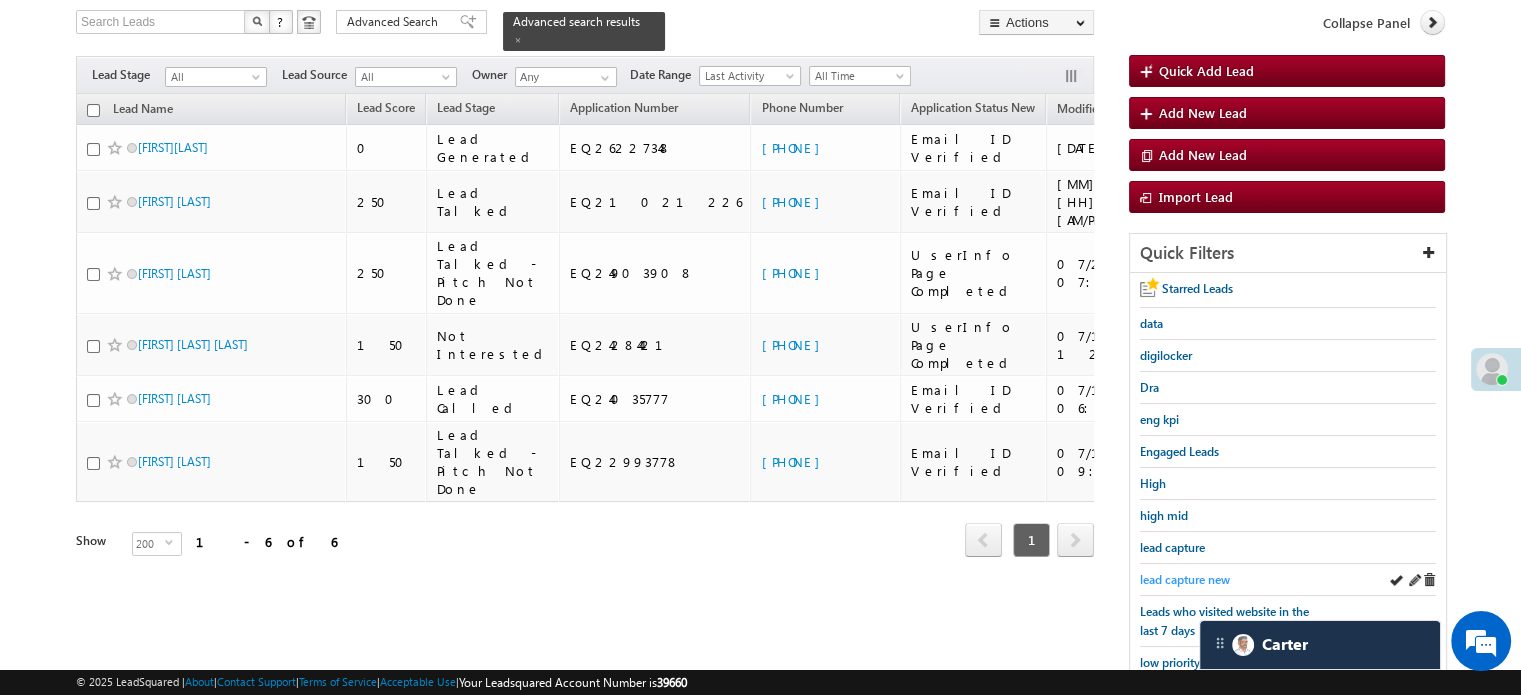 click on "lead capture new" at bounding box center (1185, 579) 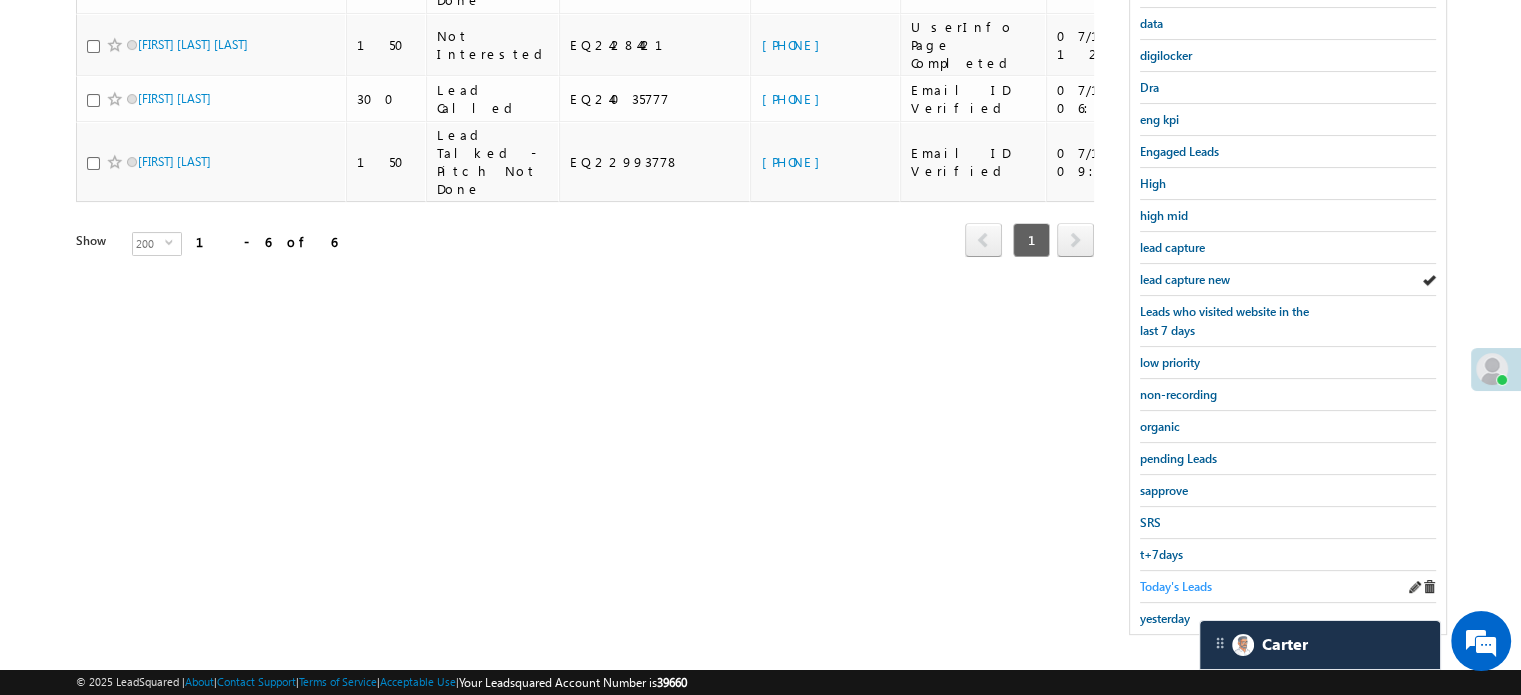 click on "Today's Leads" at bounding box center (1176, 586) 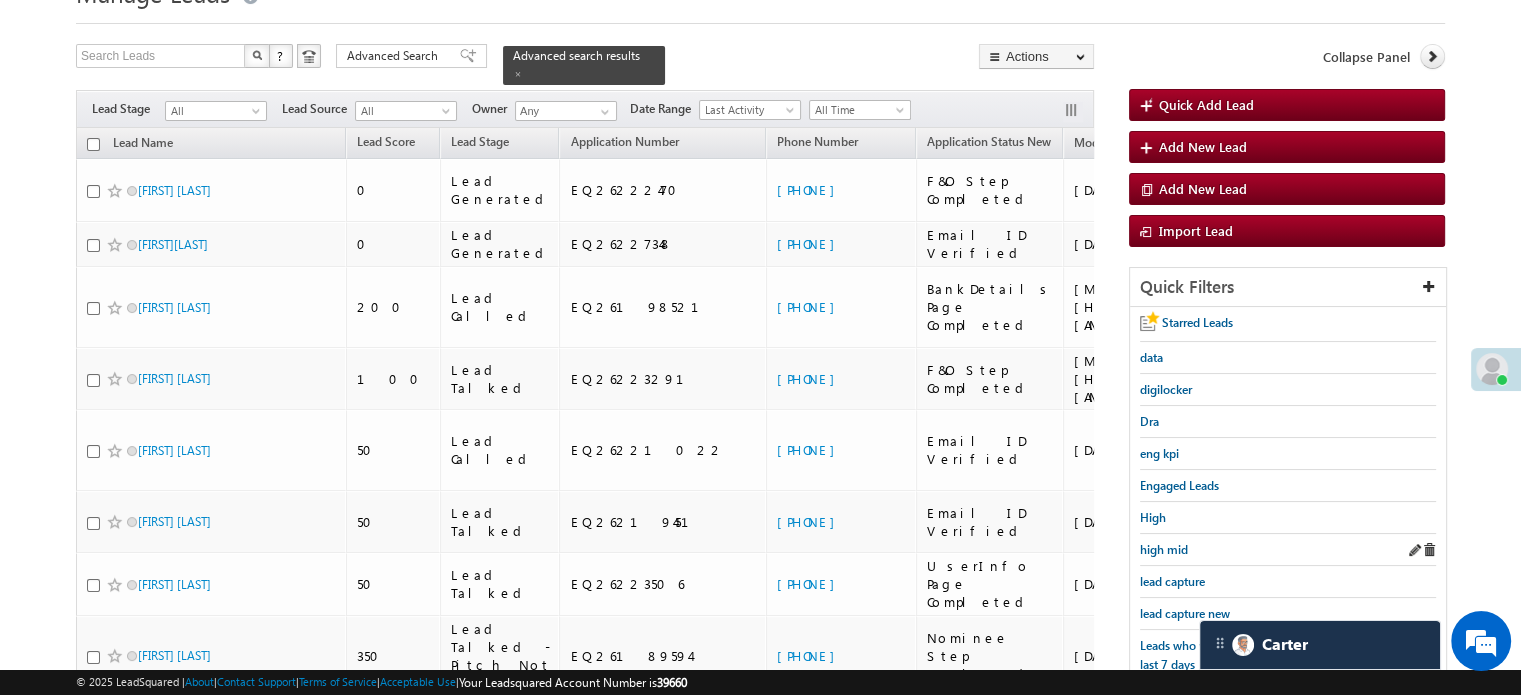 scroll, scrollTop: 129, scrollLeft: 0, axis: vertical 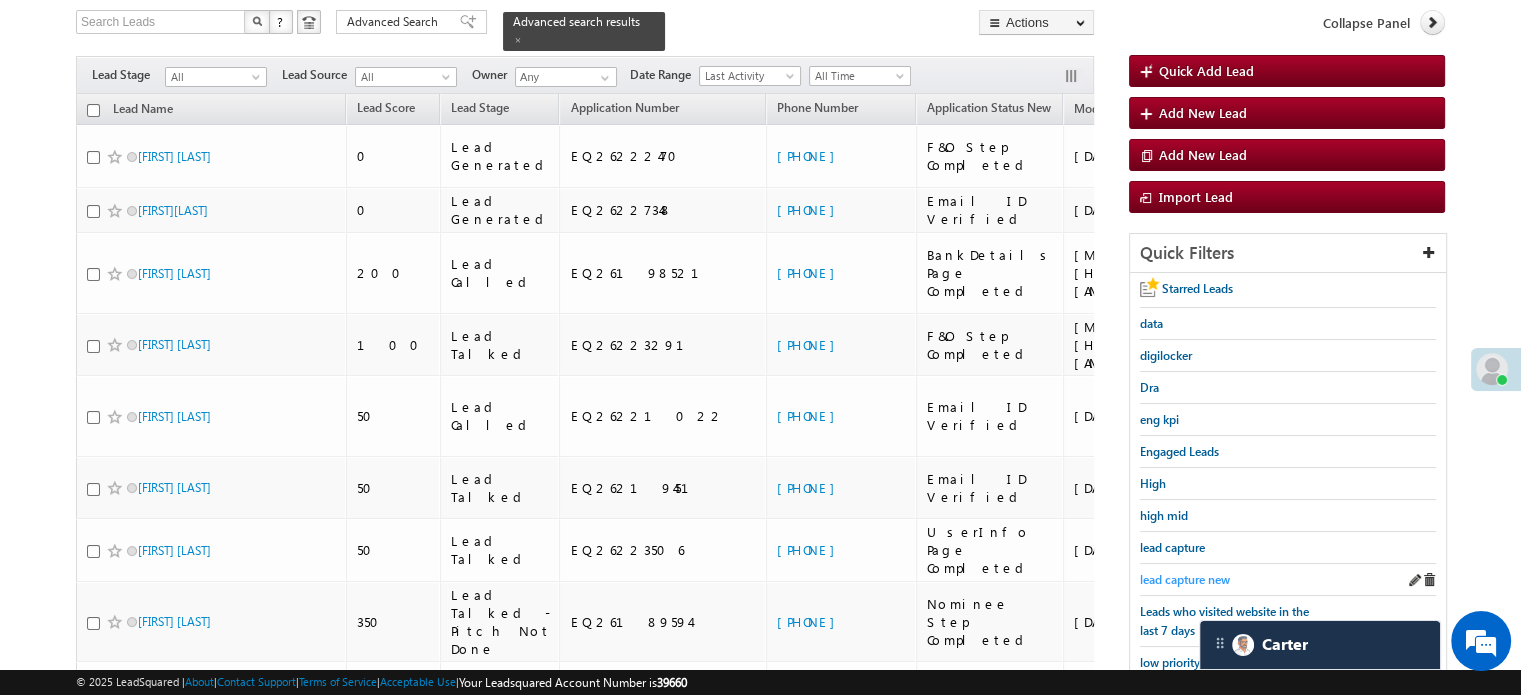 click on "lead capture new" at bounding box center (1185, 579) 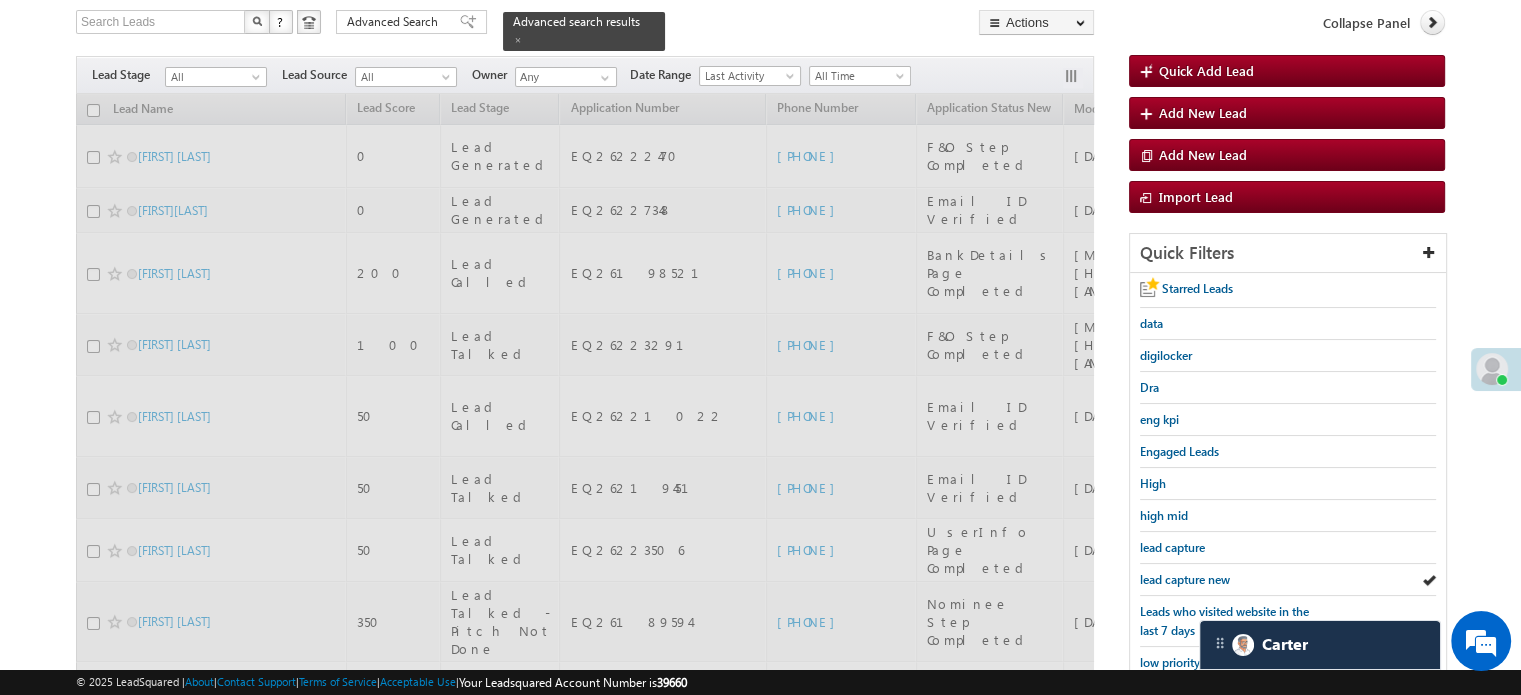 scroll, scrollTop: 29, scrollLeft: 0, axis: vertical 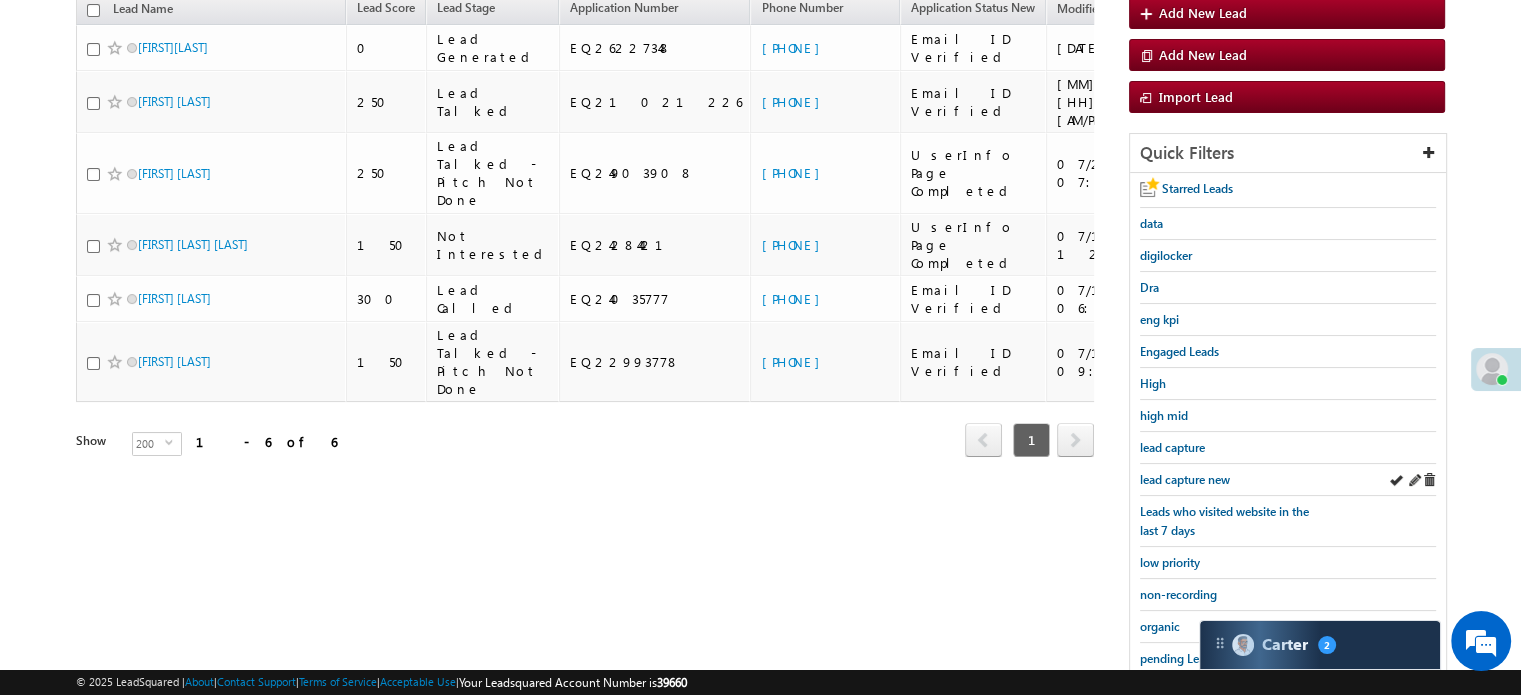 click on "lead capture new" at bounding box center (1288, 480) 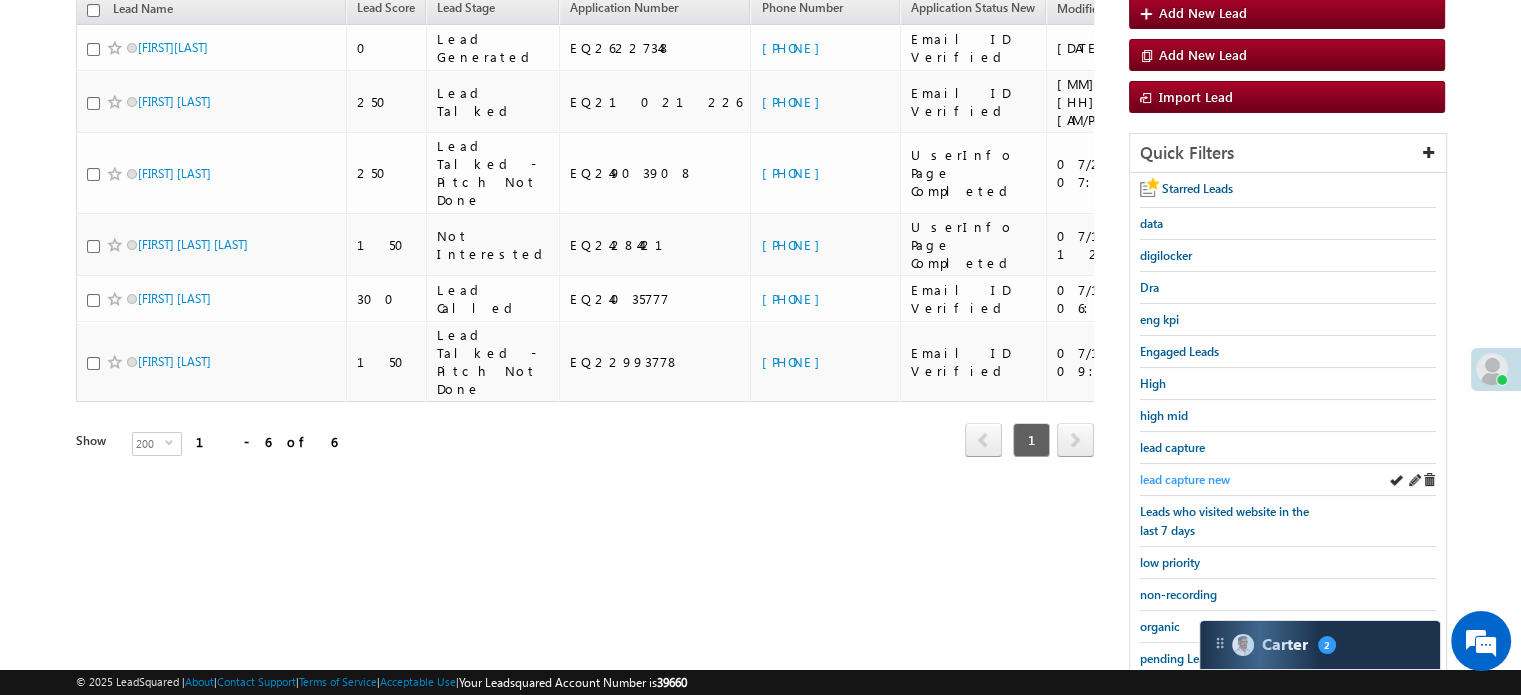 click on "lead capture new" at bounding box center (1185, 479) 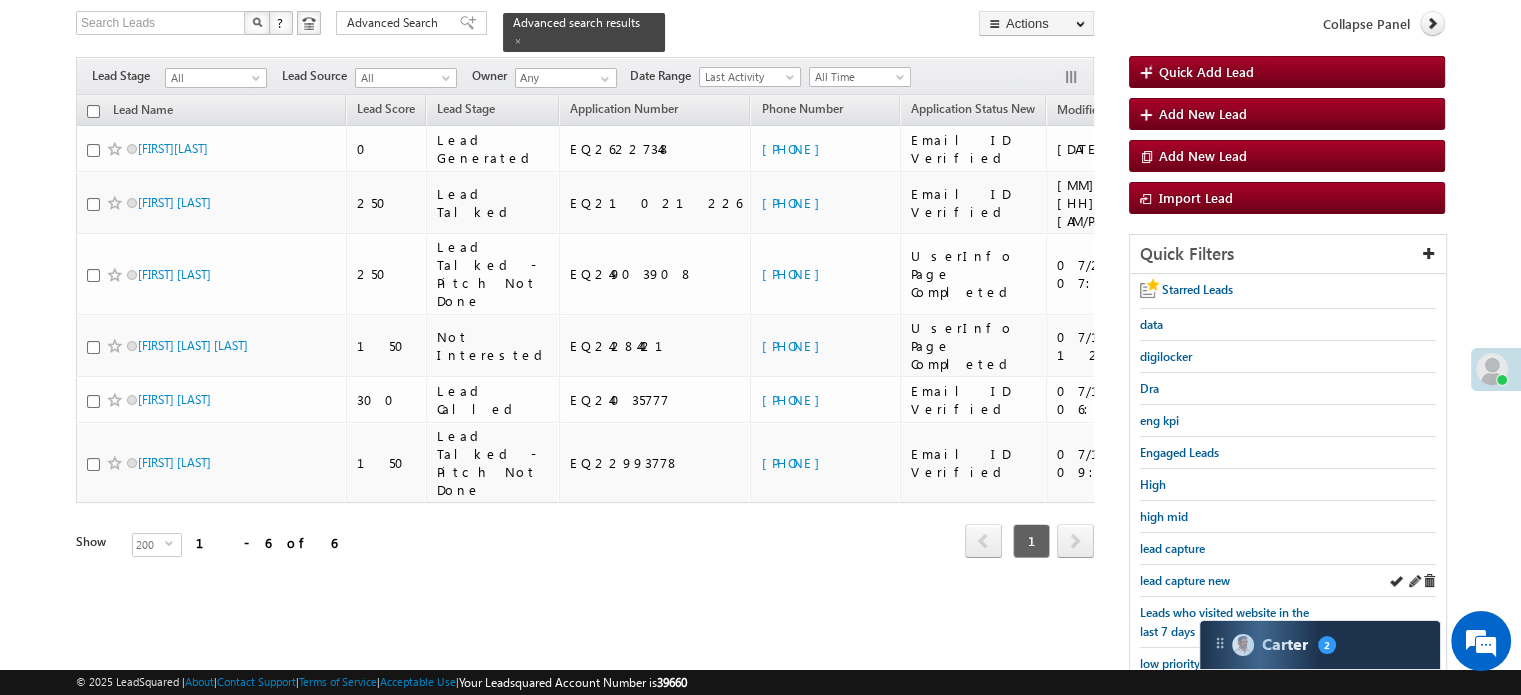 scroll, scrollTop: 129, scrollLeft: 0, axis: vertical 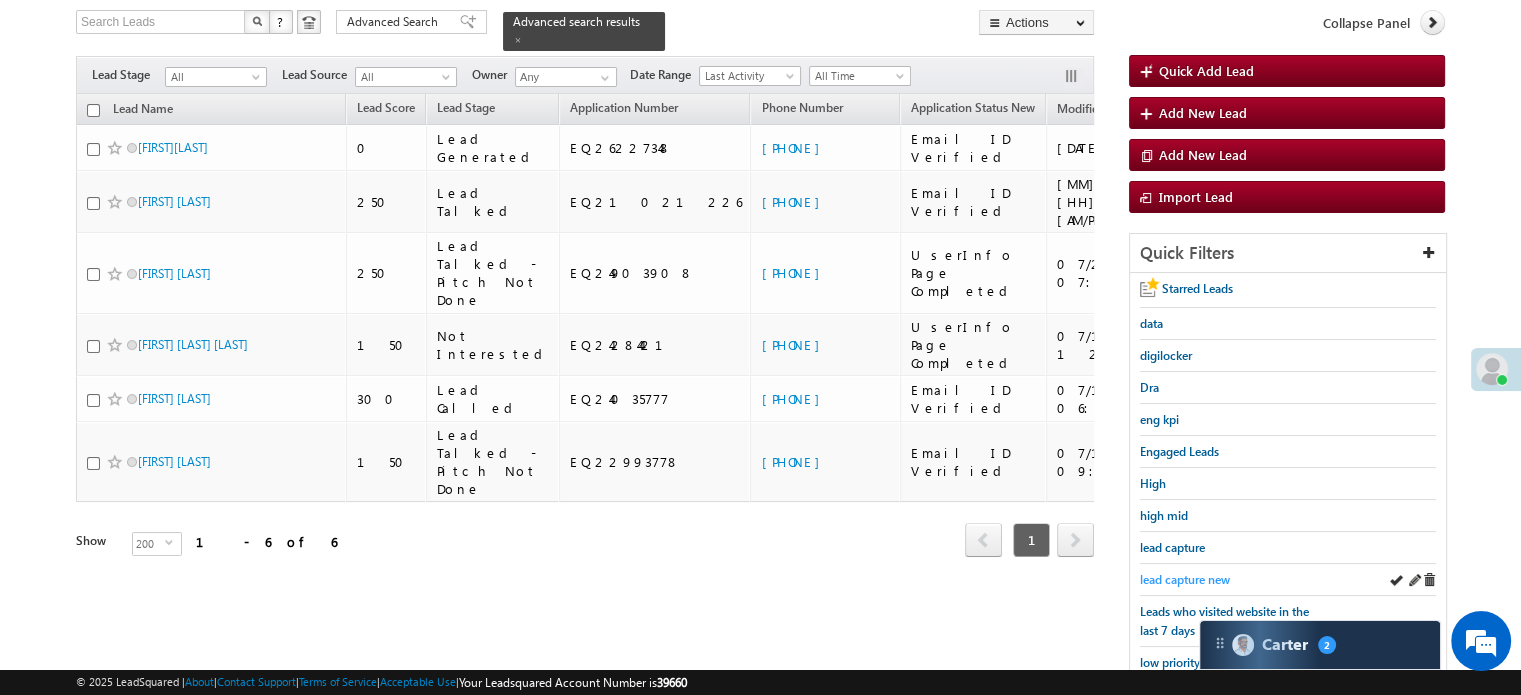 click on "lead capture new" at bounding box center (1185, 579) 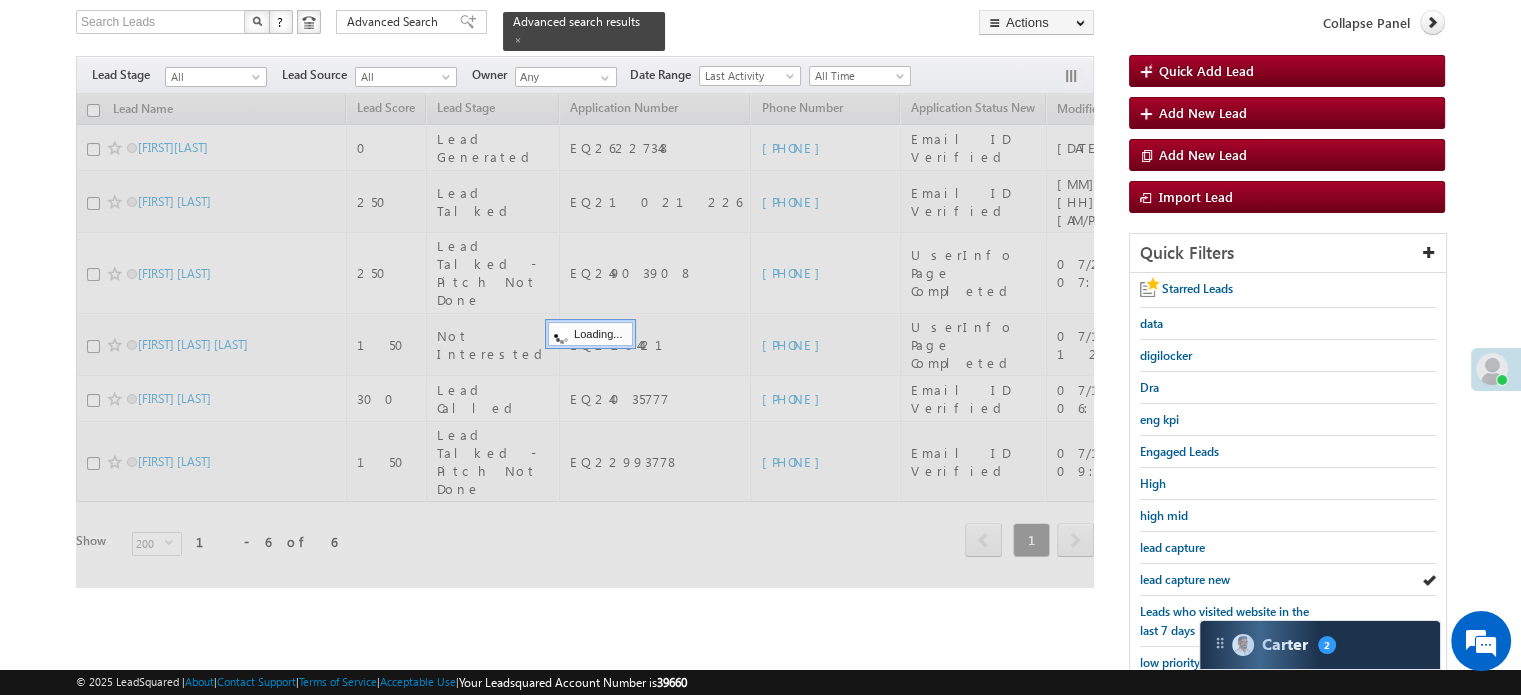click on "lead capture new" at bounding box center [1185, 579] 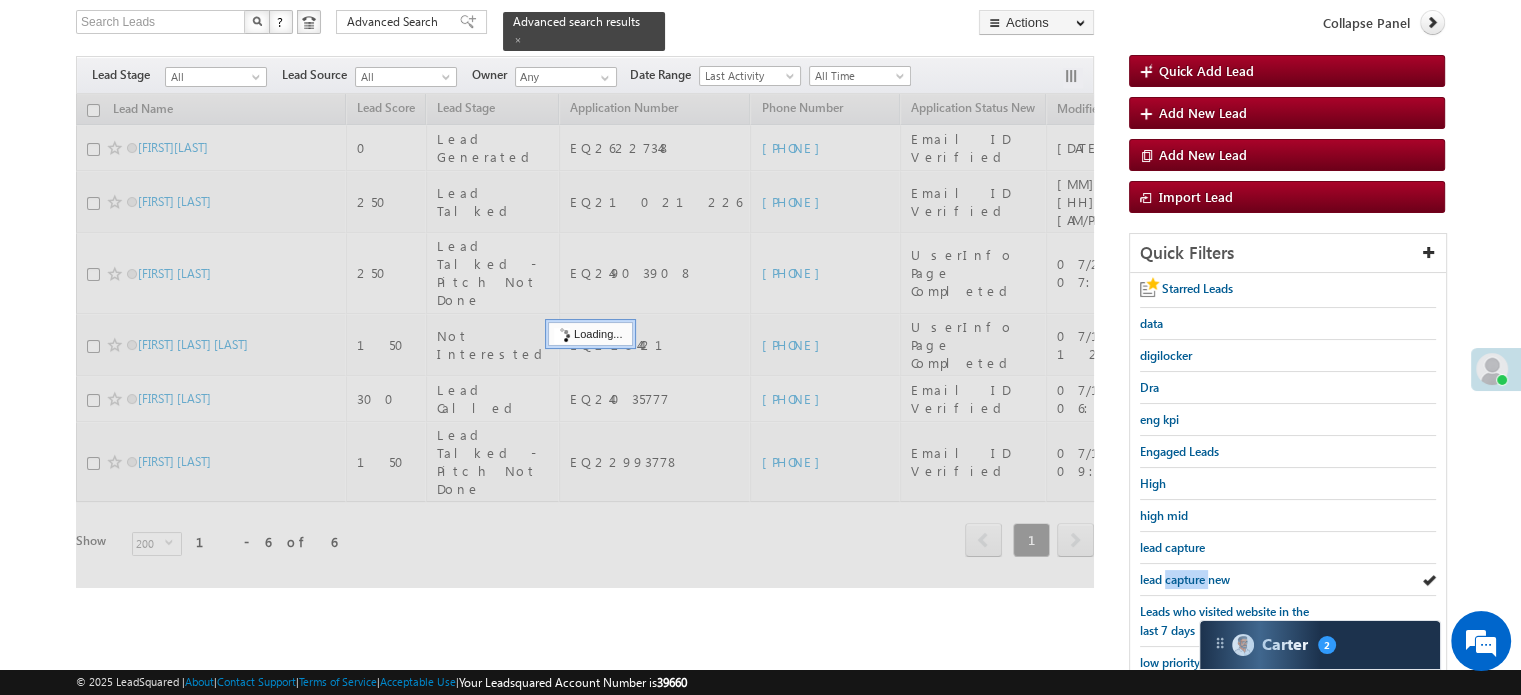 click on "lead capture new" at bounding box center (1185, 579) 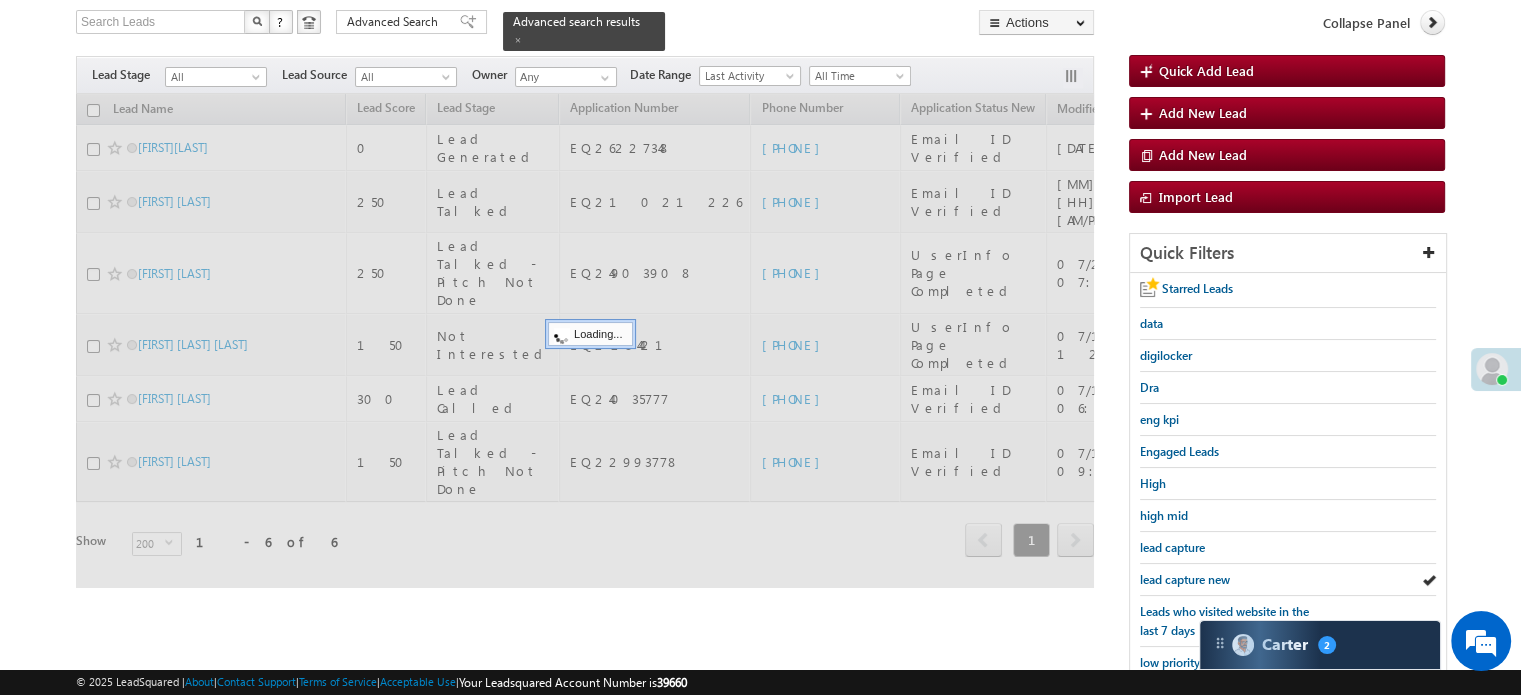 click on "lead capture new" at bounding box center (1185, 579) 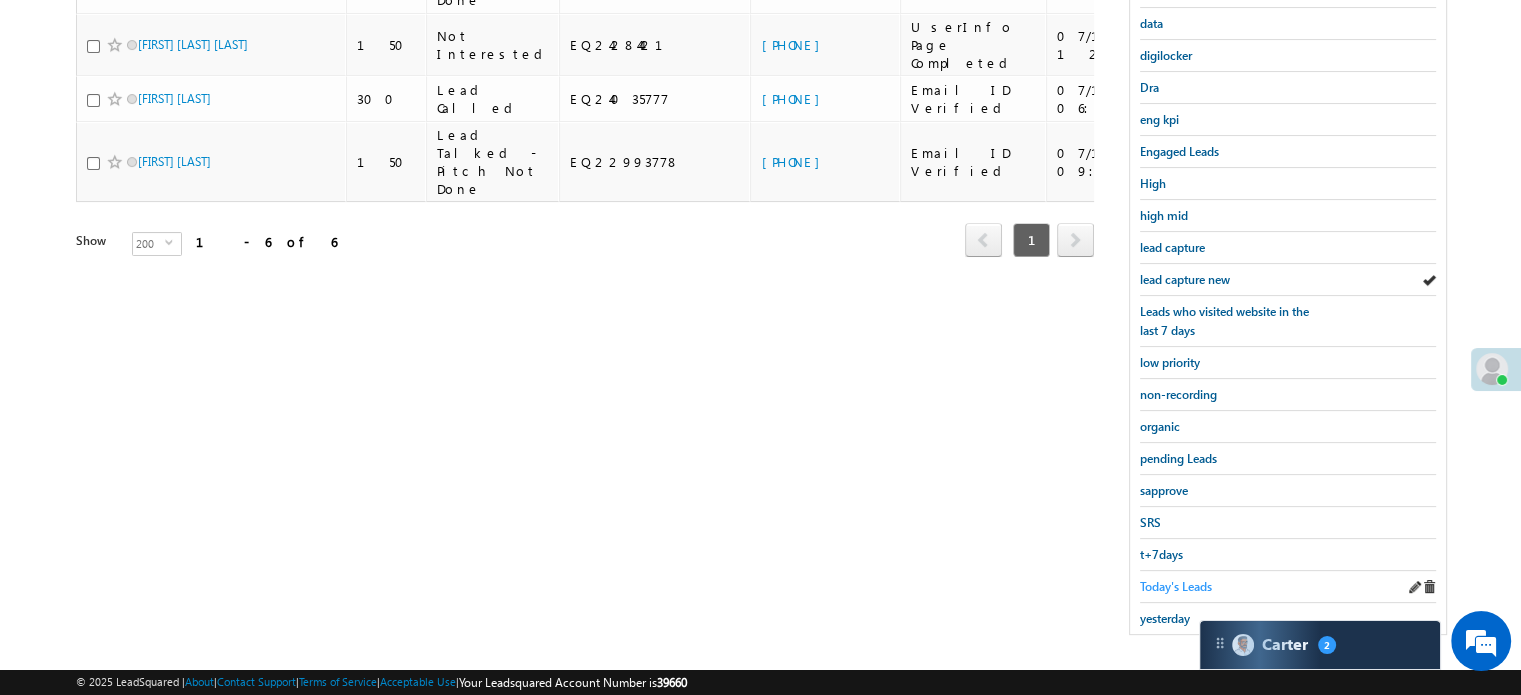 click on "Today's Leads" at bounding box center [1176, 586] 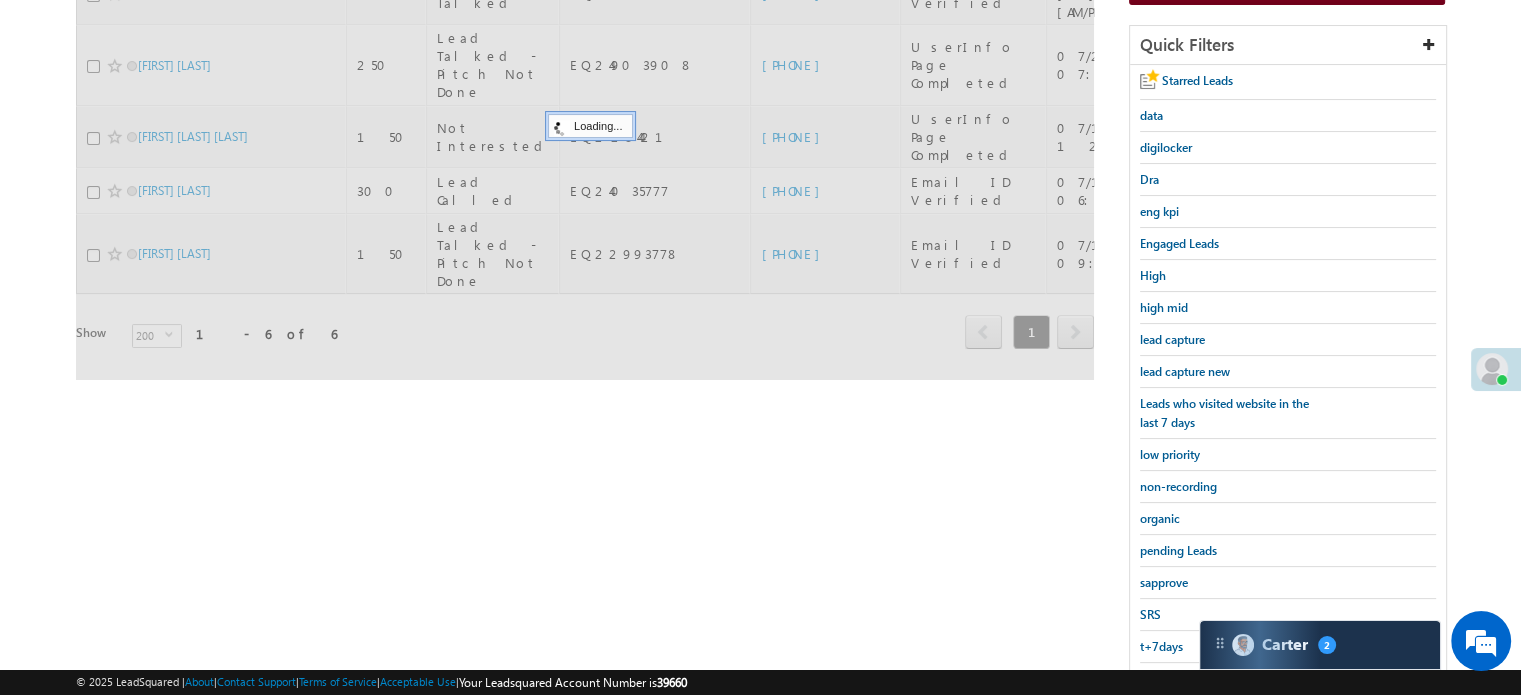 scroll, scrollTop: 229, scrollLeft: 0, axis: vertical 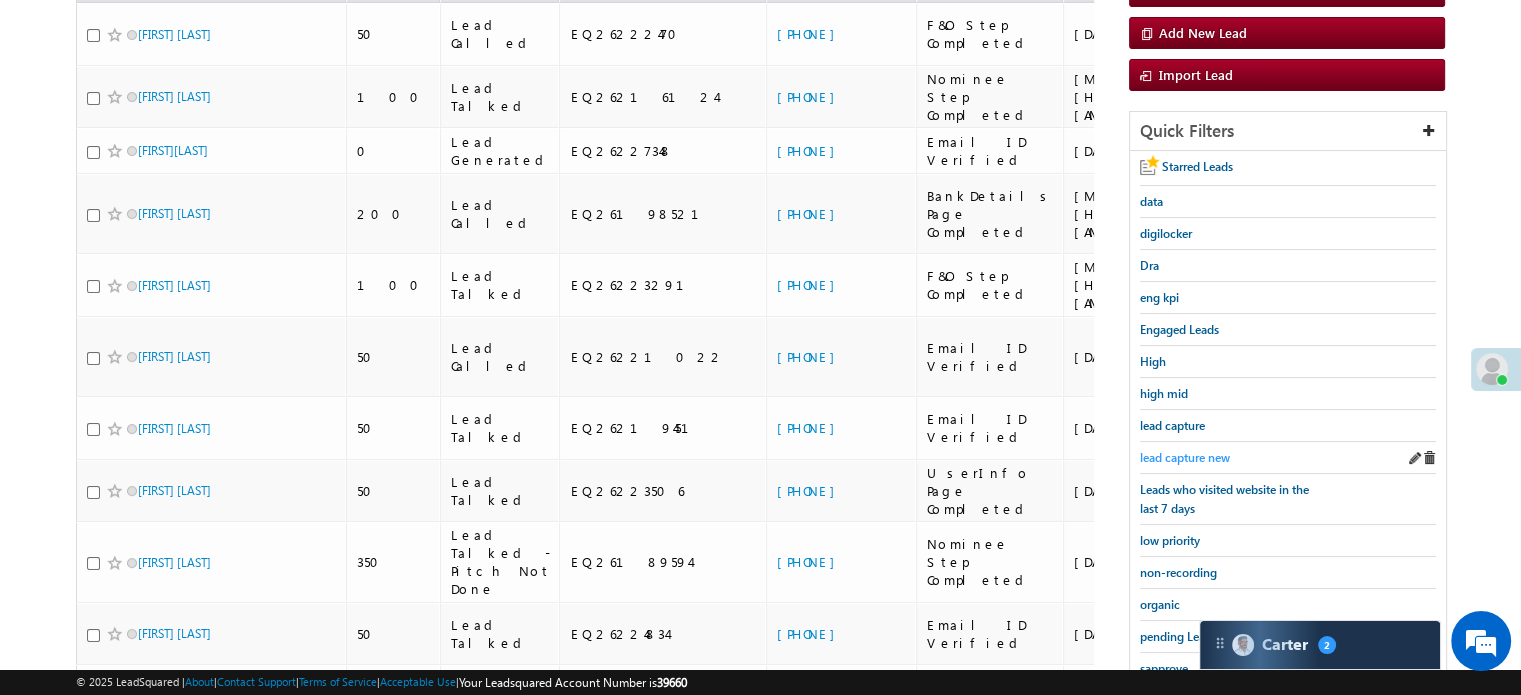 click on "lead capture new" at bounding box center (1185, 457) 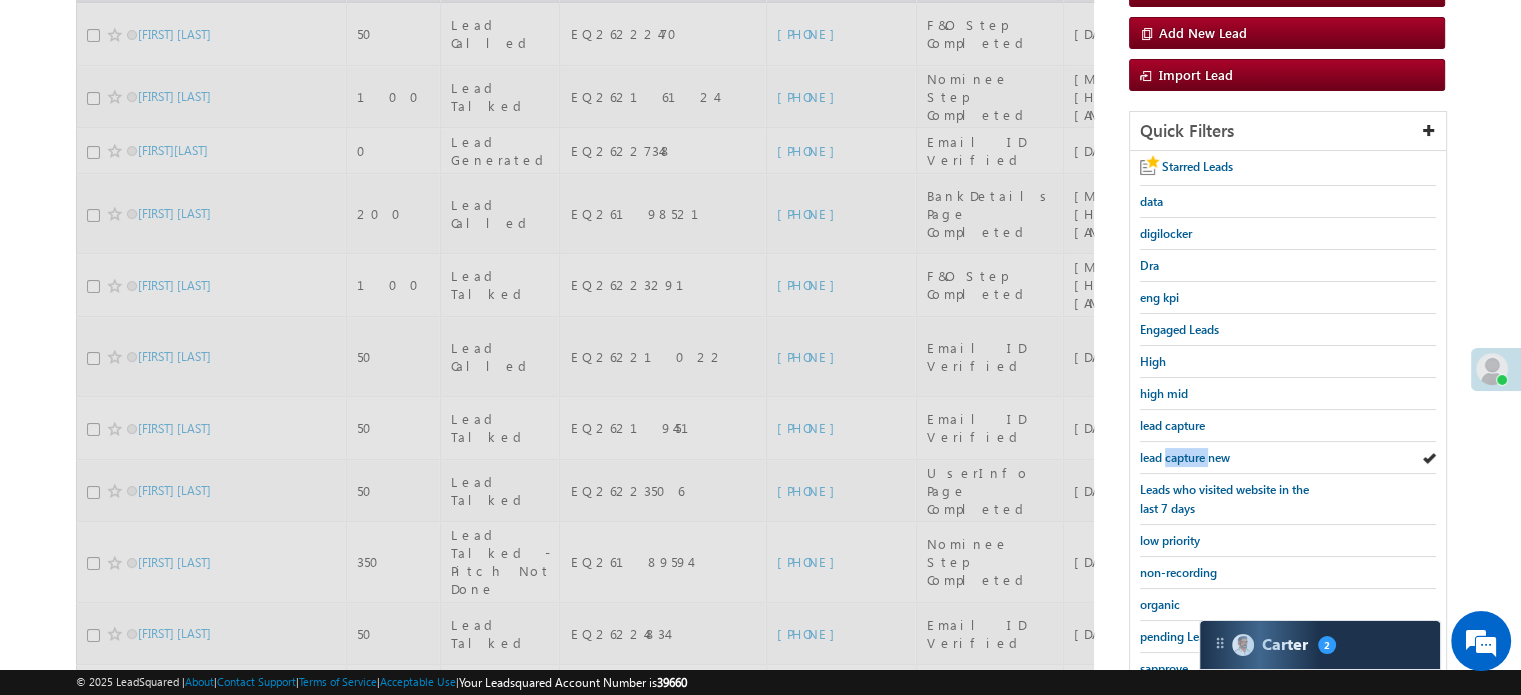 click on "lead capture new" at bounding box center (1185, 457) 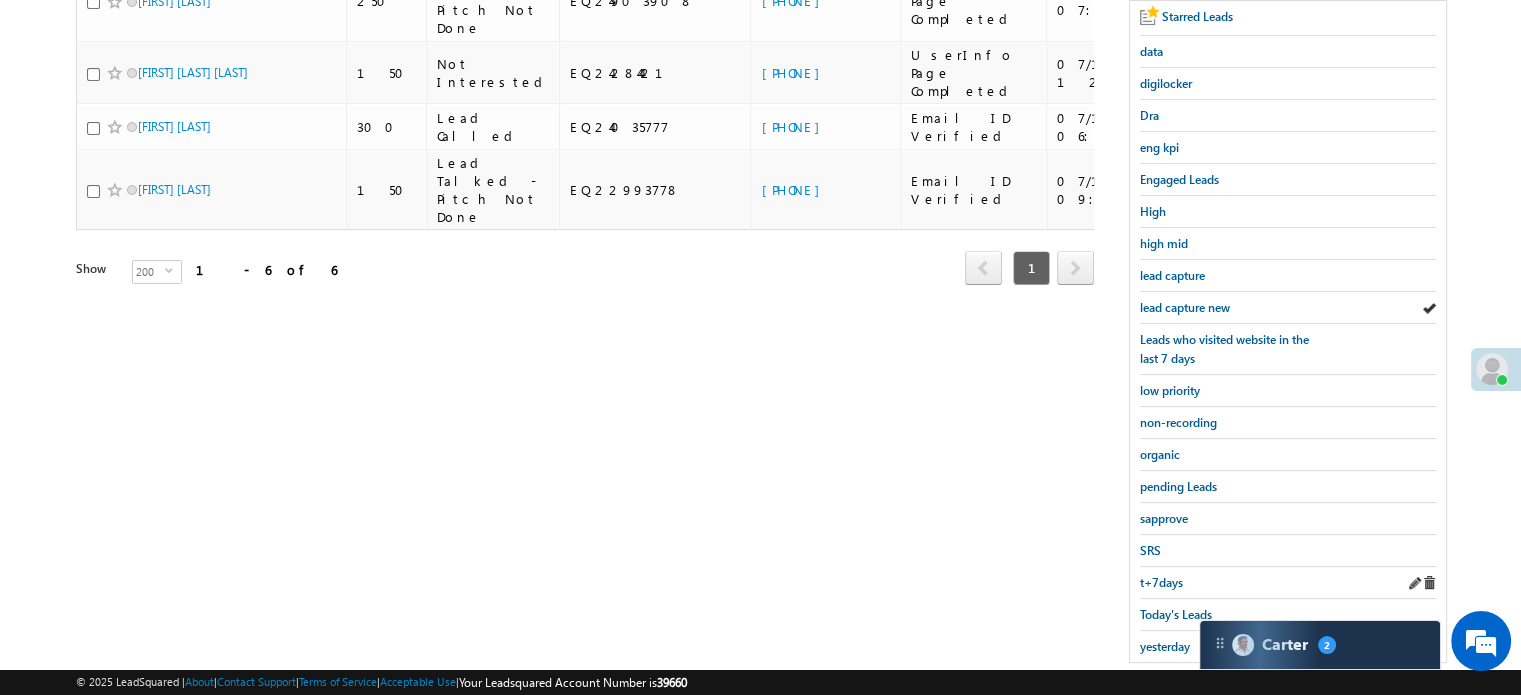 scroll, scrollTop: 429, scrollLeft: 0, axis: vertical 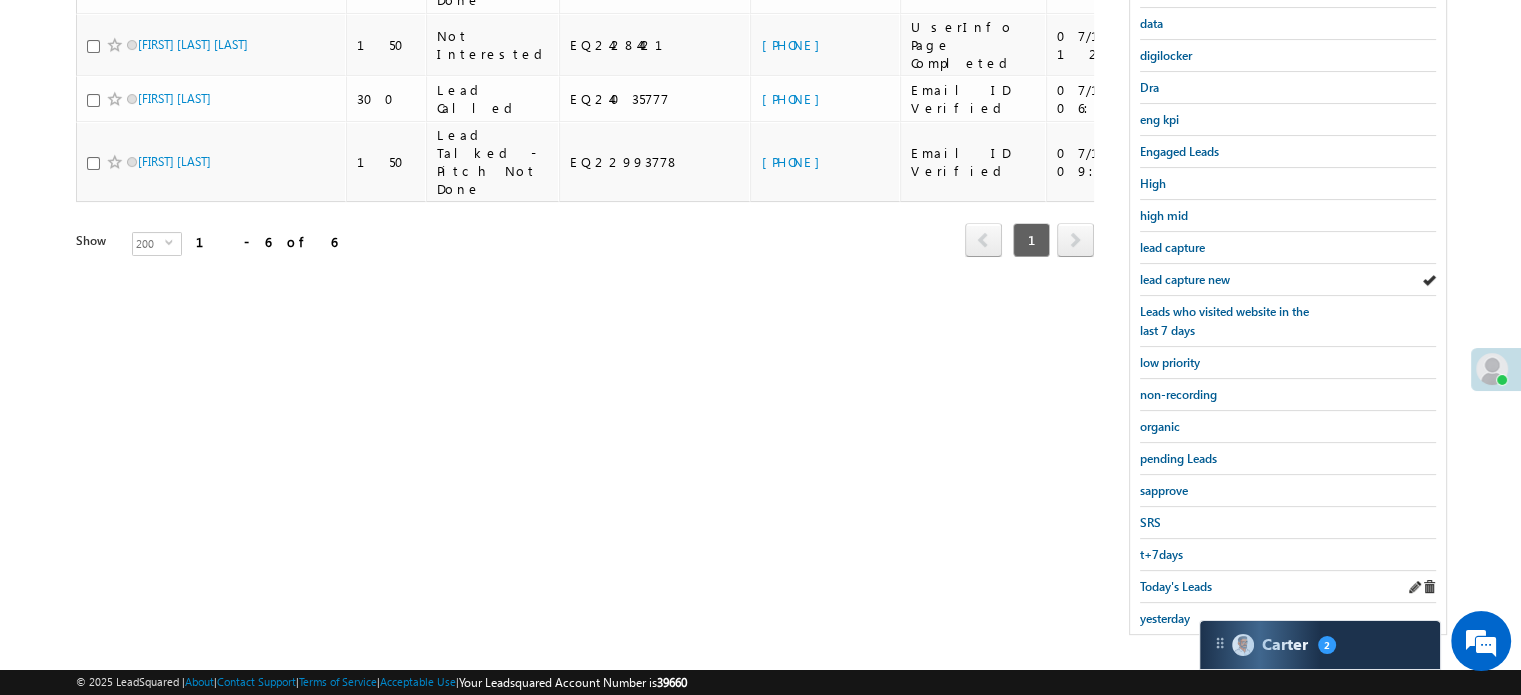 click on "Today's Leads" at bounding box center (1288, 587) 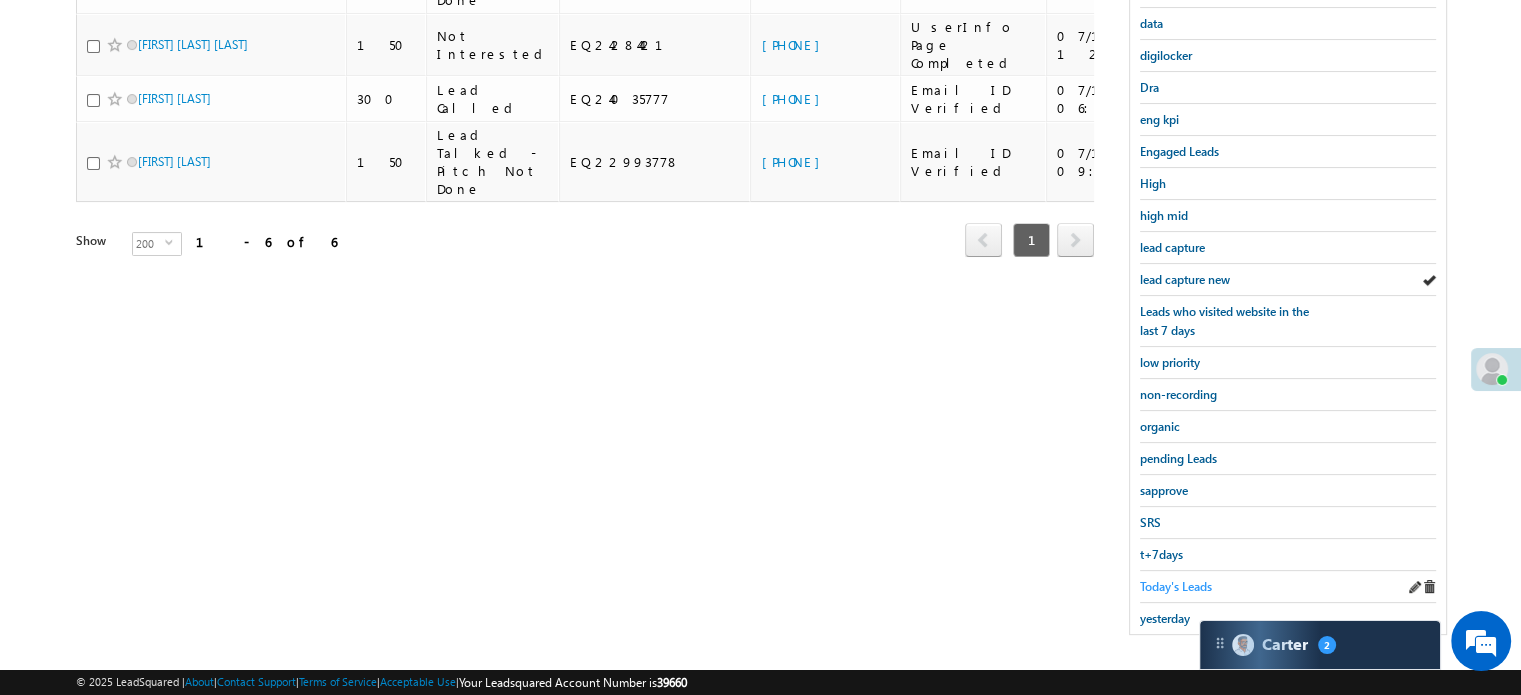 click on "Today's Leads" at bounding box center (1176, 586) 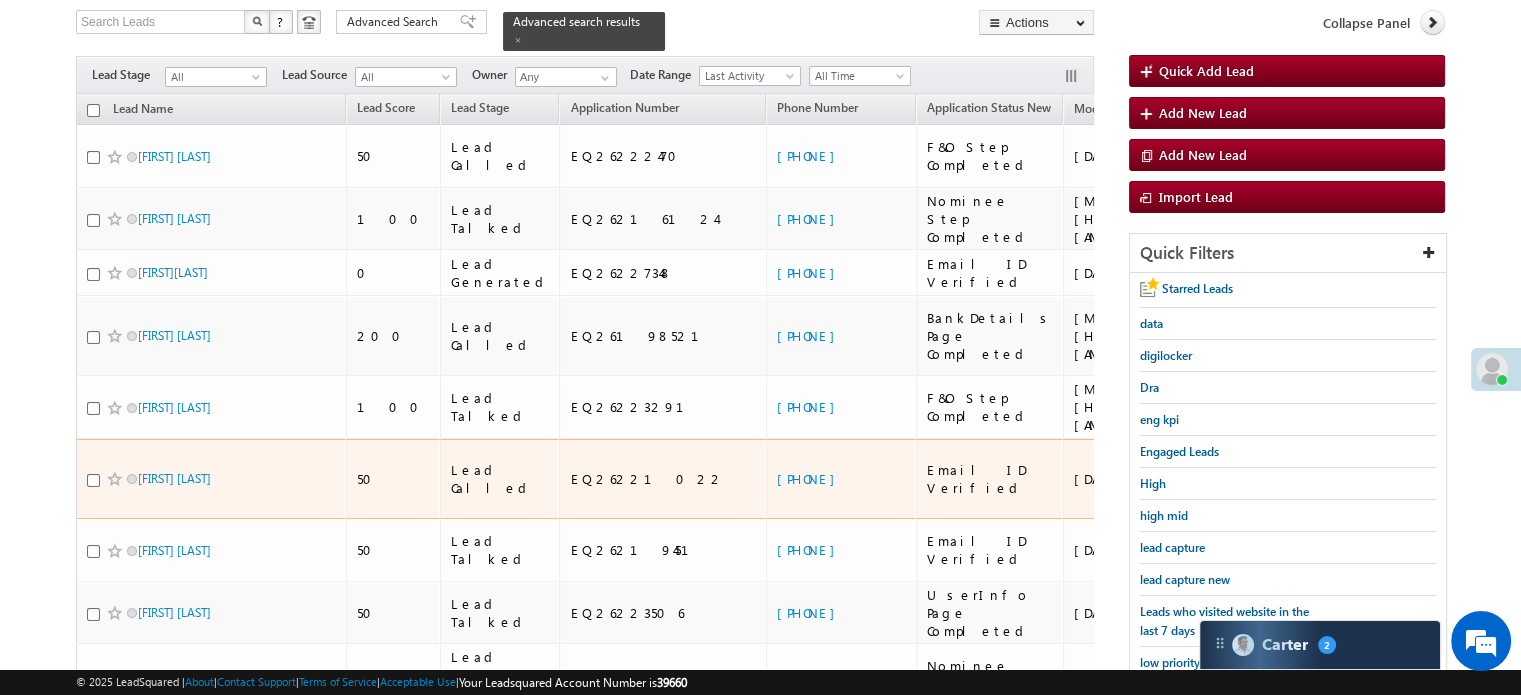 scroll, scrollTop: 229, scrollLeft: 0, axis: vertical 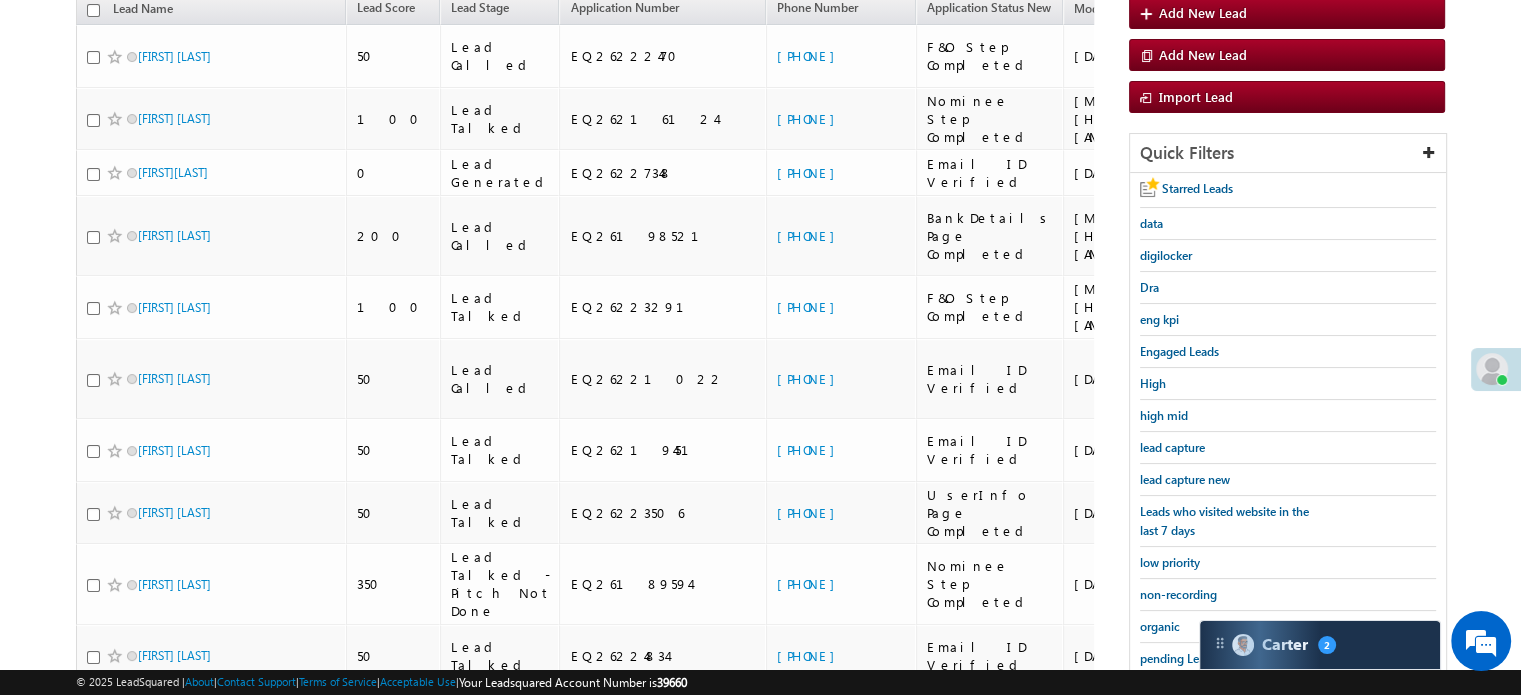 click on "Menu
Priya Rathore
priya .rath ore@a ngelb rokin g.com" at bounding box center (760, 1810) 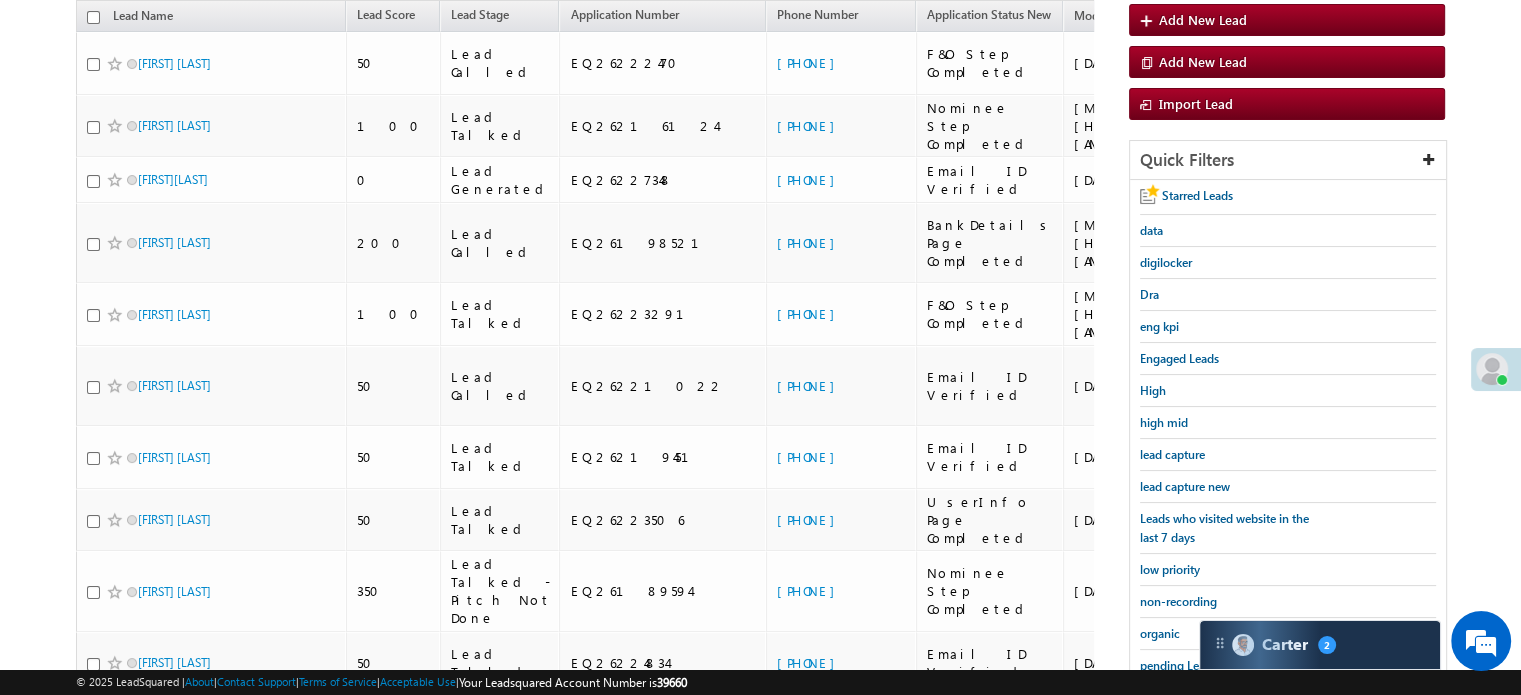 scroll, scrollTop: 2664, scrollLeft: 0, axis: vertical 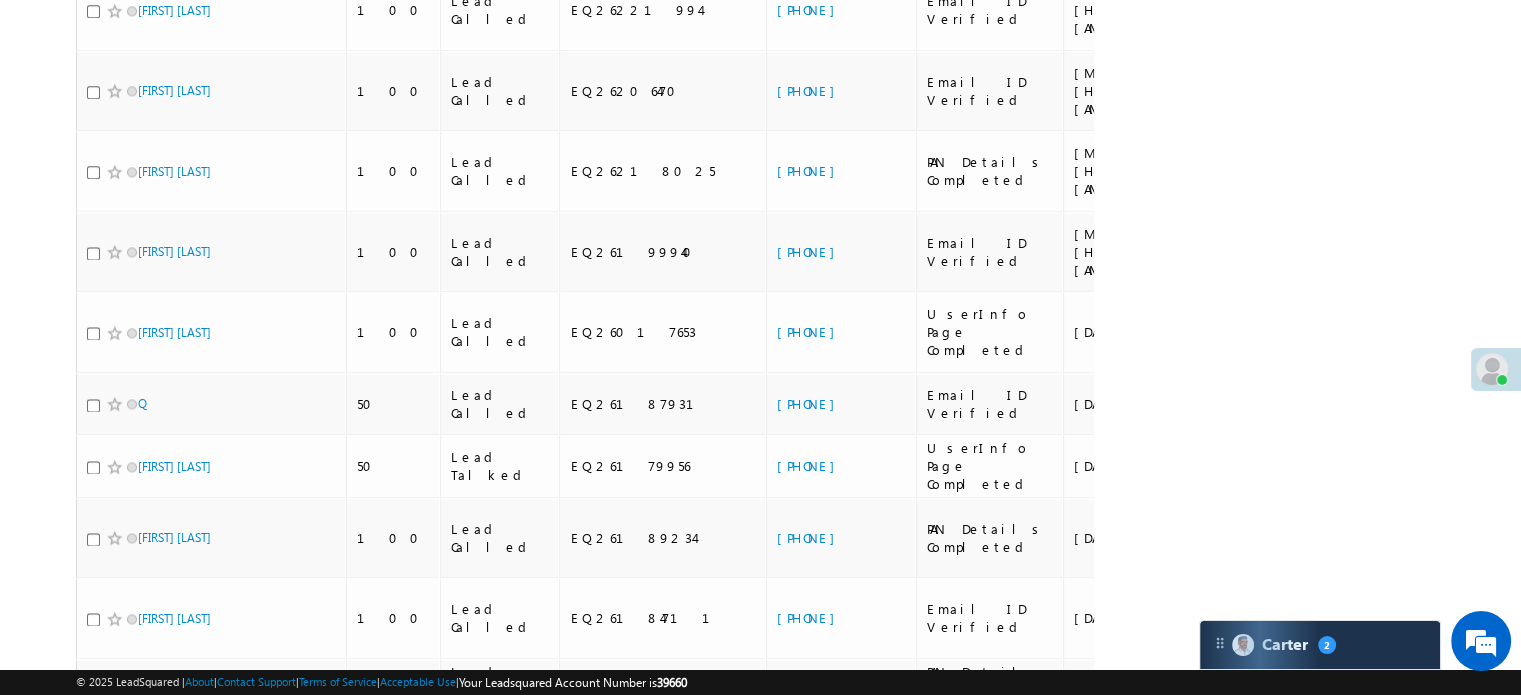 click on "+91-8930140446" at bounding box center [811, 1066] 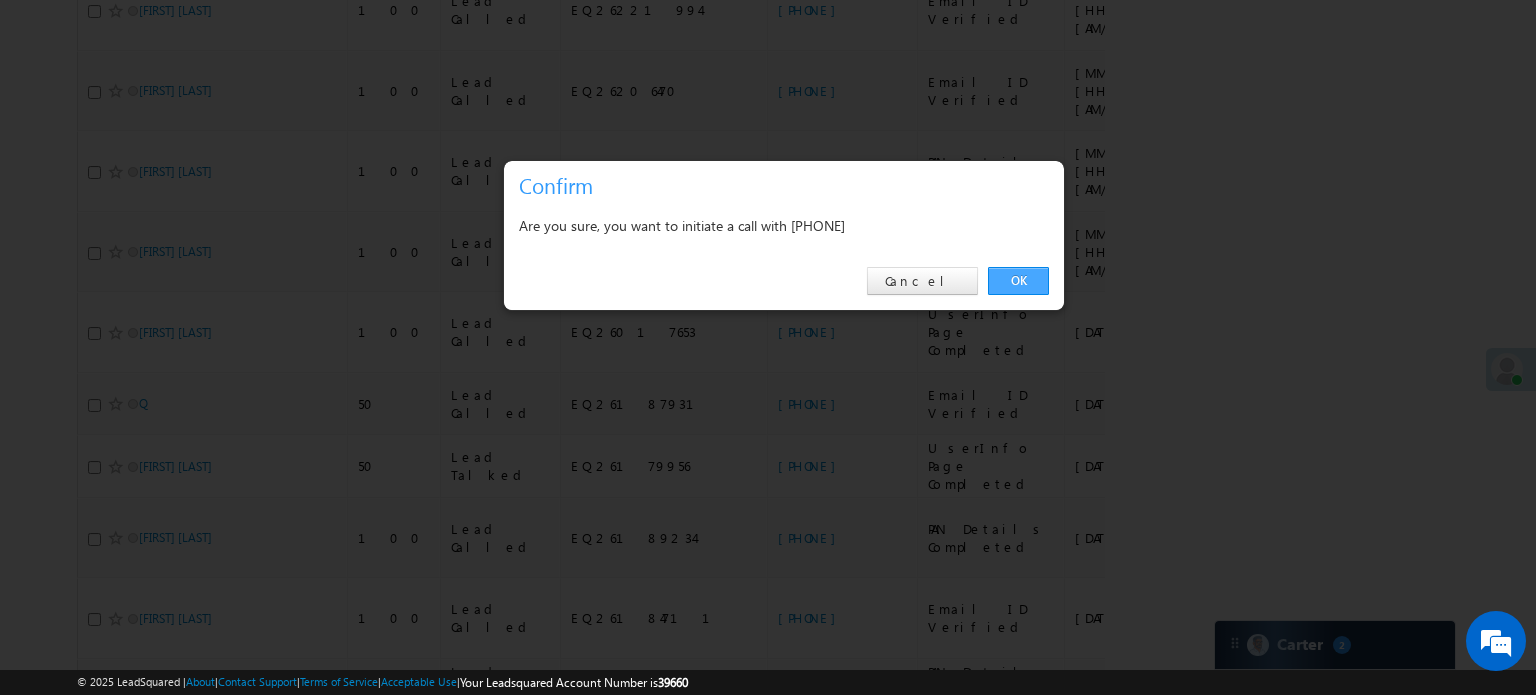 click on "OK" at bounding box center (1018, 281) 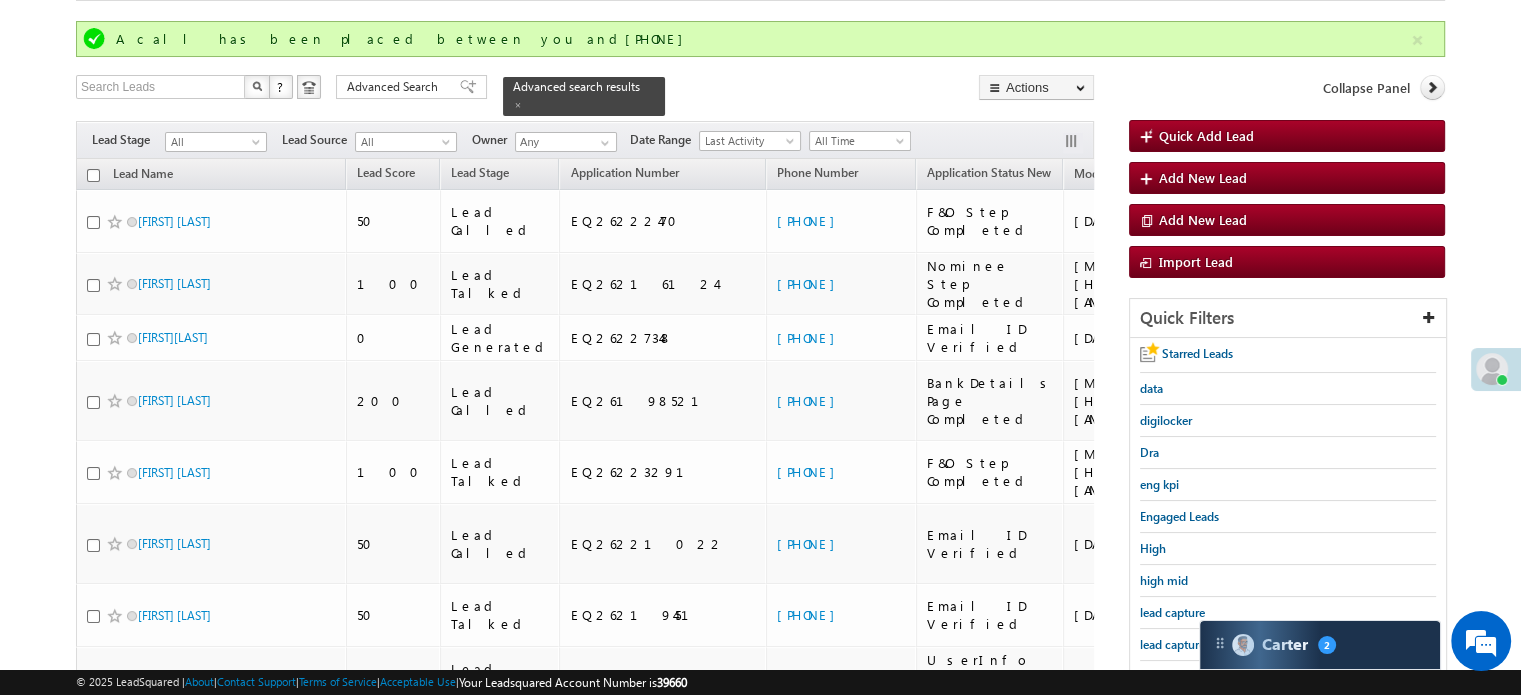 scroll, scrollTop: 217, scrollLeft: 0, axis: vertical 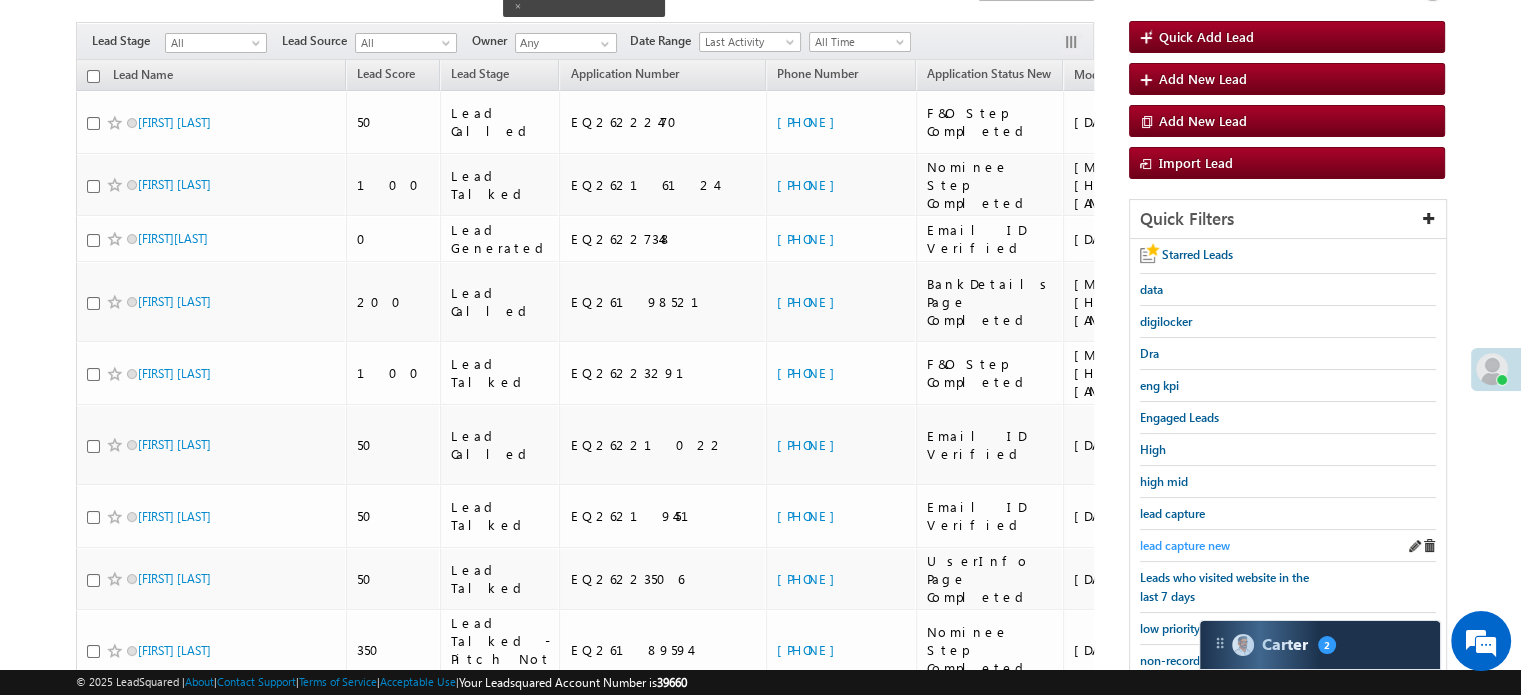 click on "lead capture new" at bounding box center [1185, 545] 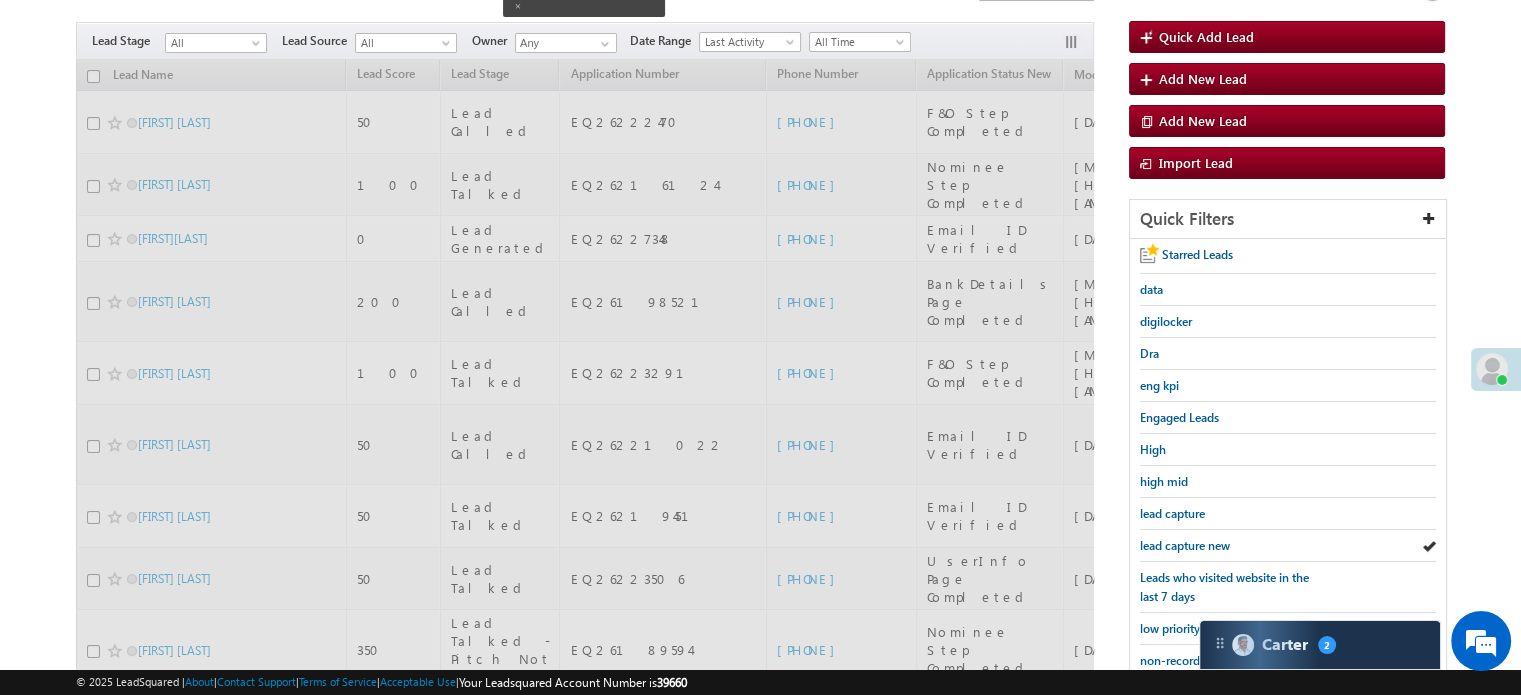 click on "lead capture new" at bounding box center [1185, 545] 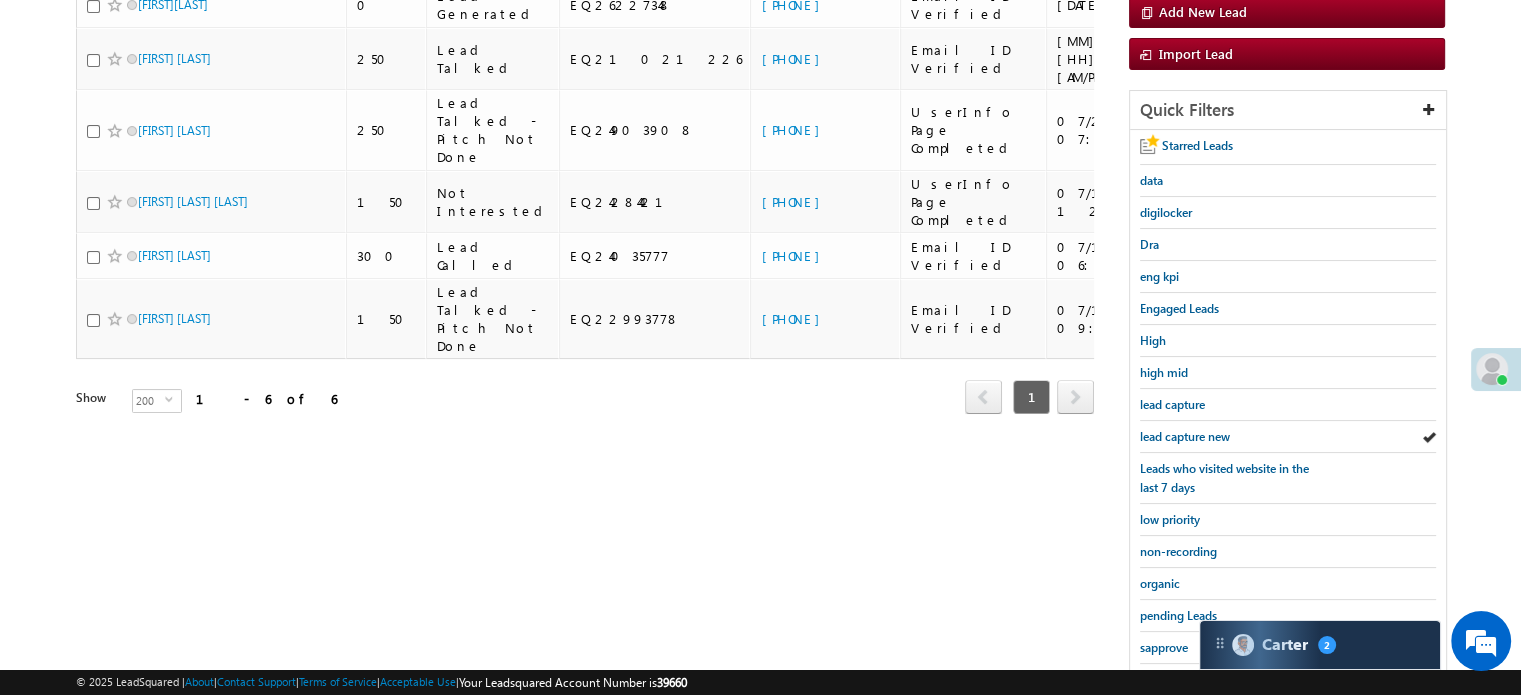 scroll, scrollTop: 429, scrollLeft: 0, axis: vertical 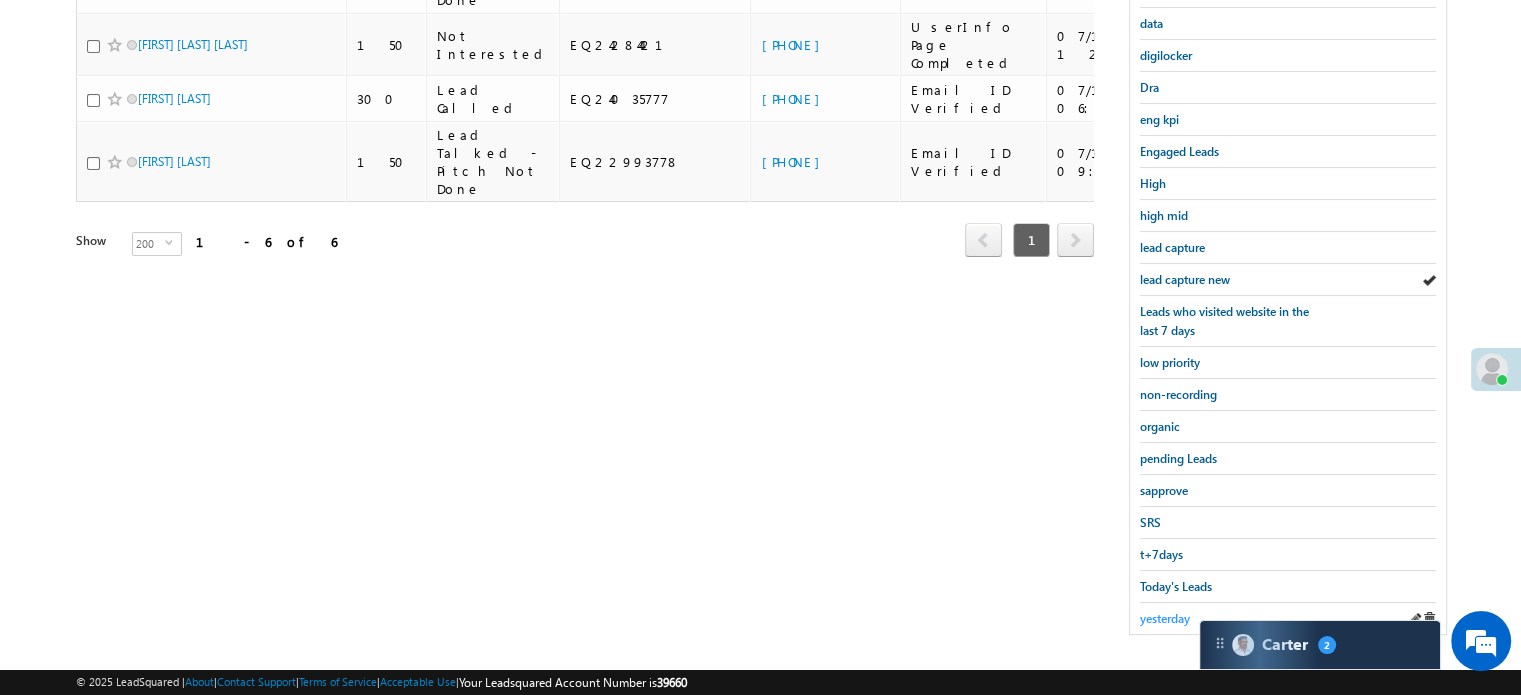 click on "yesterday" at bounding box center [1165, 618] 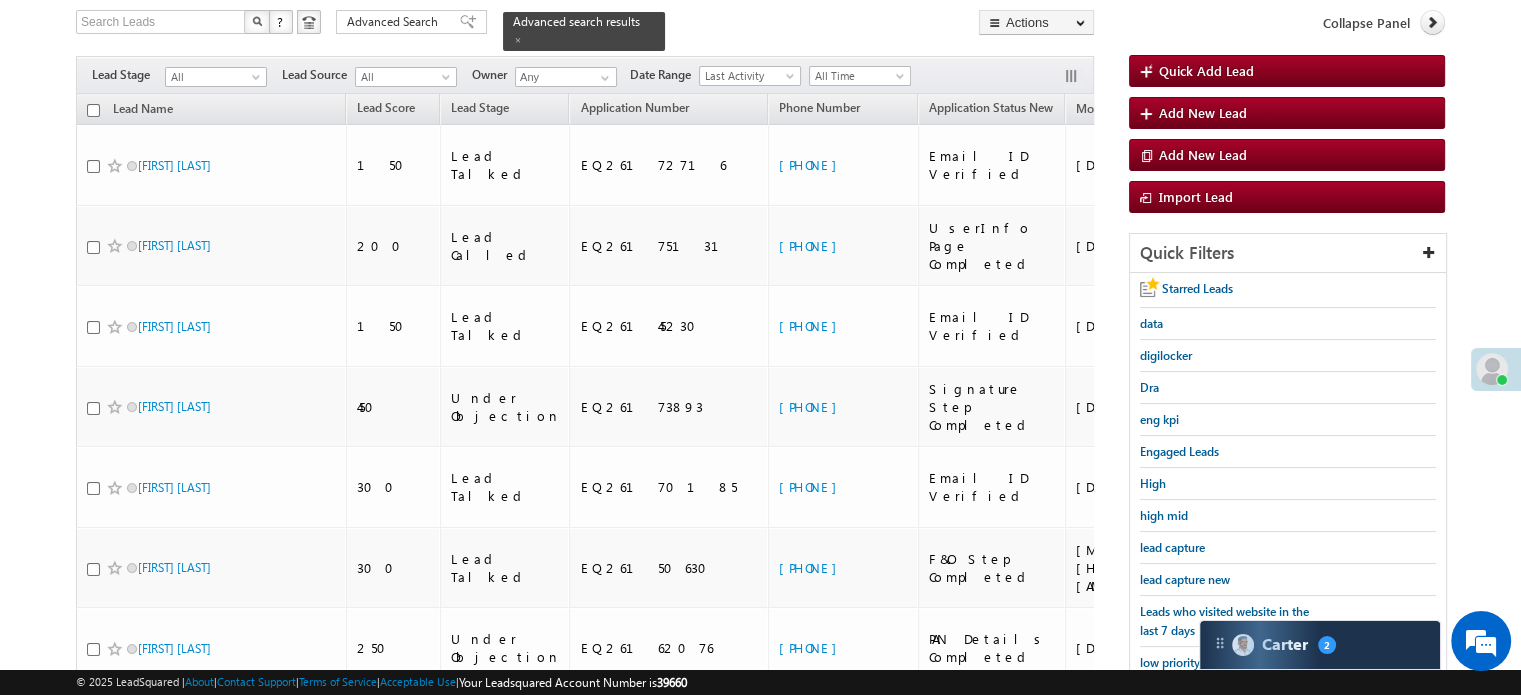 scroll, scrollTop: 1936, scrollLeft: 0, axis: vertical 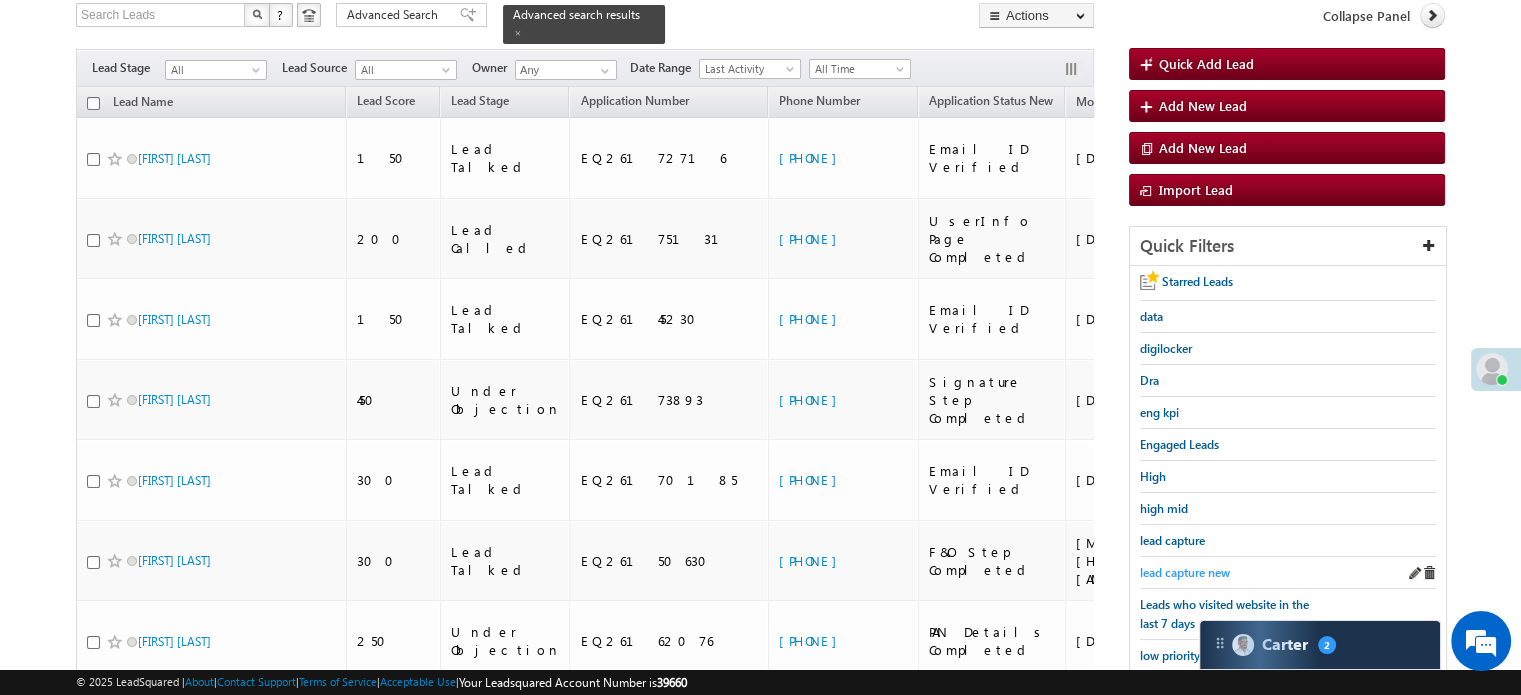 click on "lead capture new" at bounding box center [1185, 572] 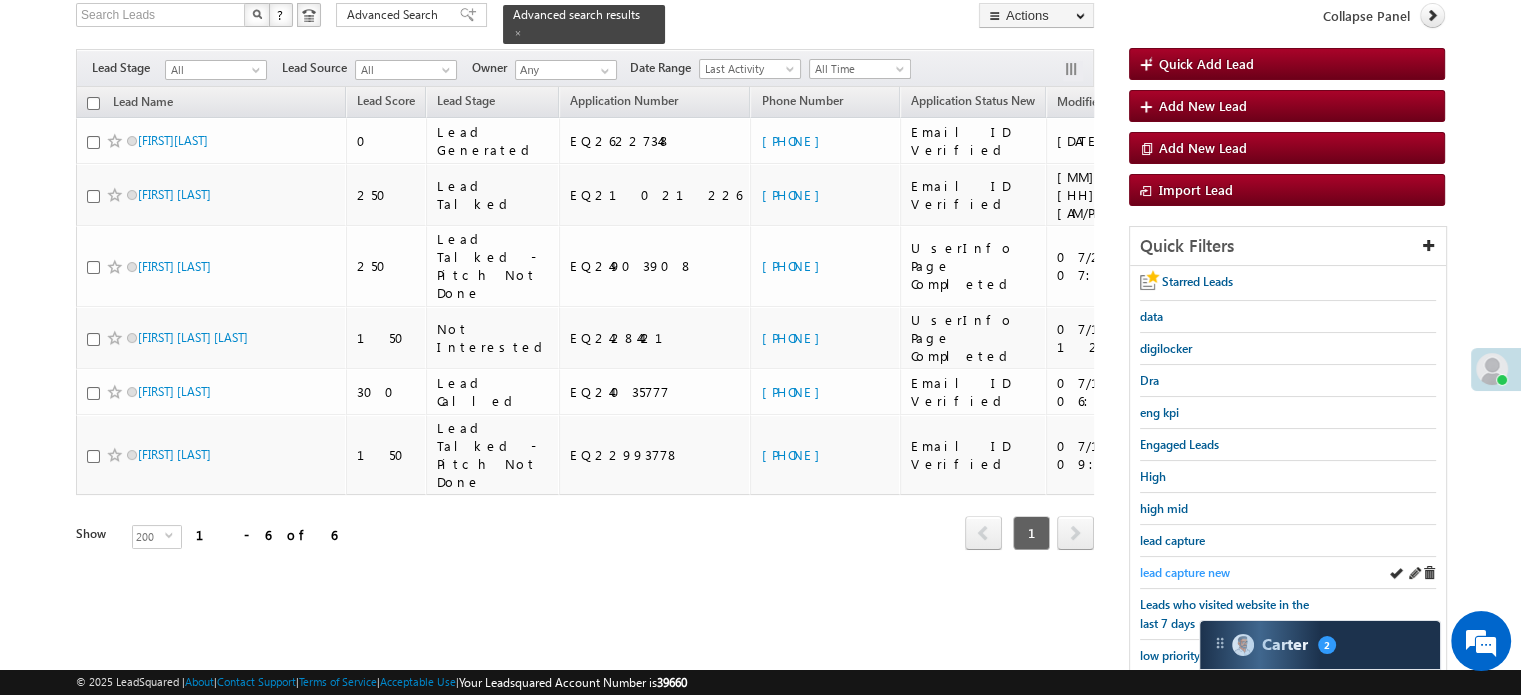 click on "lead capture new" at bounding box center [1185, 572] 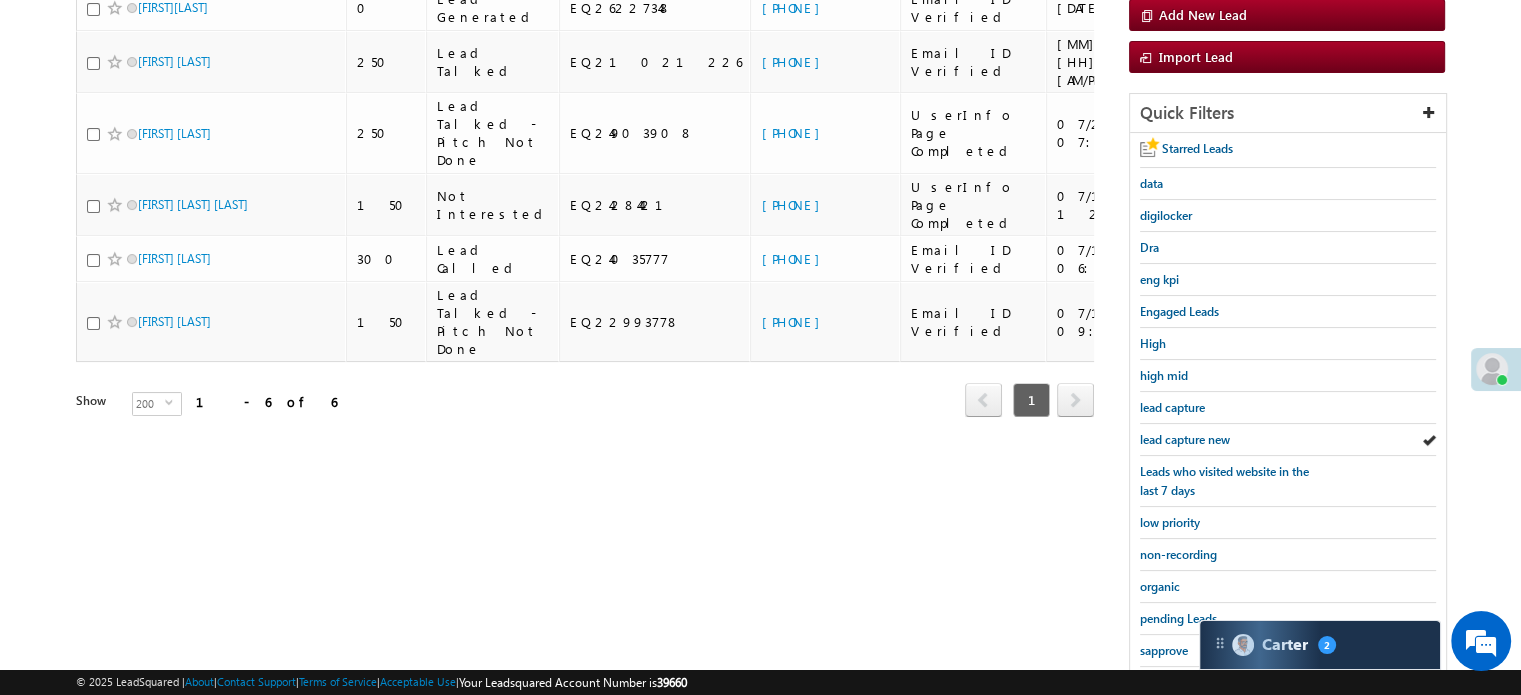 scroll, scrollTop: 429, scrollLeft: 0, axis: vertical 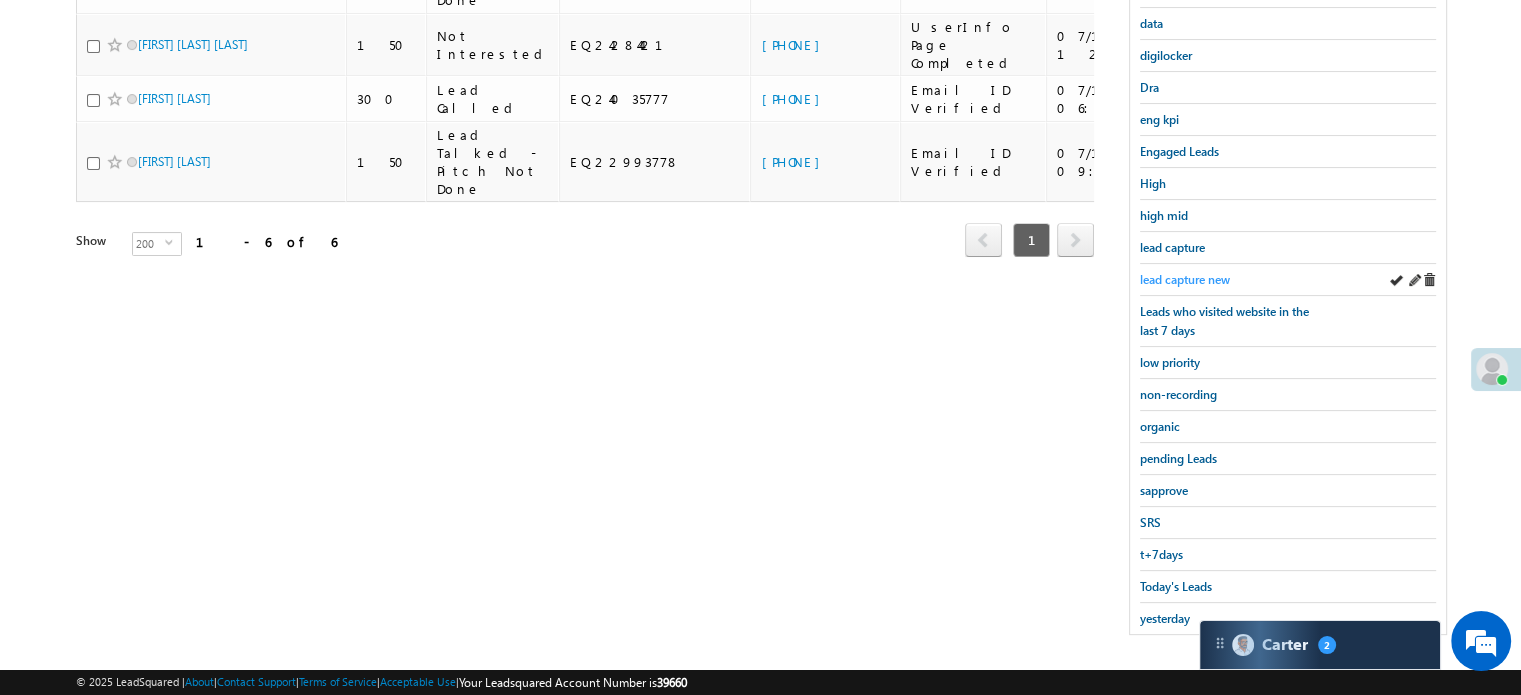 click on "lead capture new" at bounding box center (1185, 279) 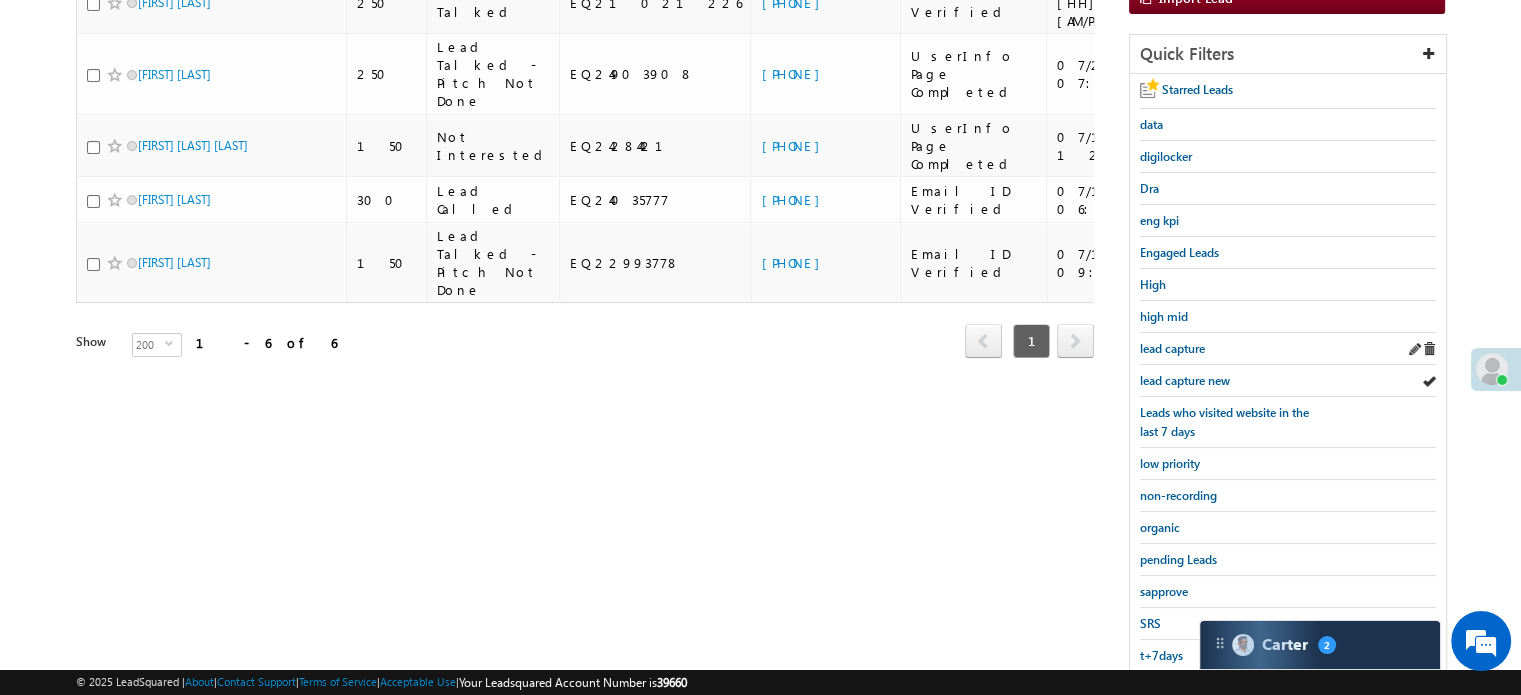 scroll, scrollTop: 429, scrollLeft: 0, axis: vertical 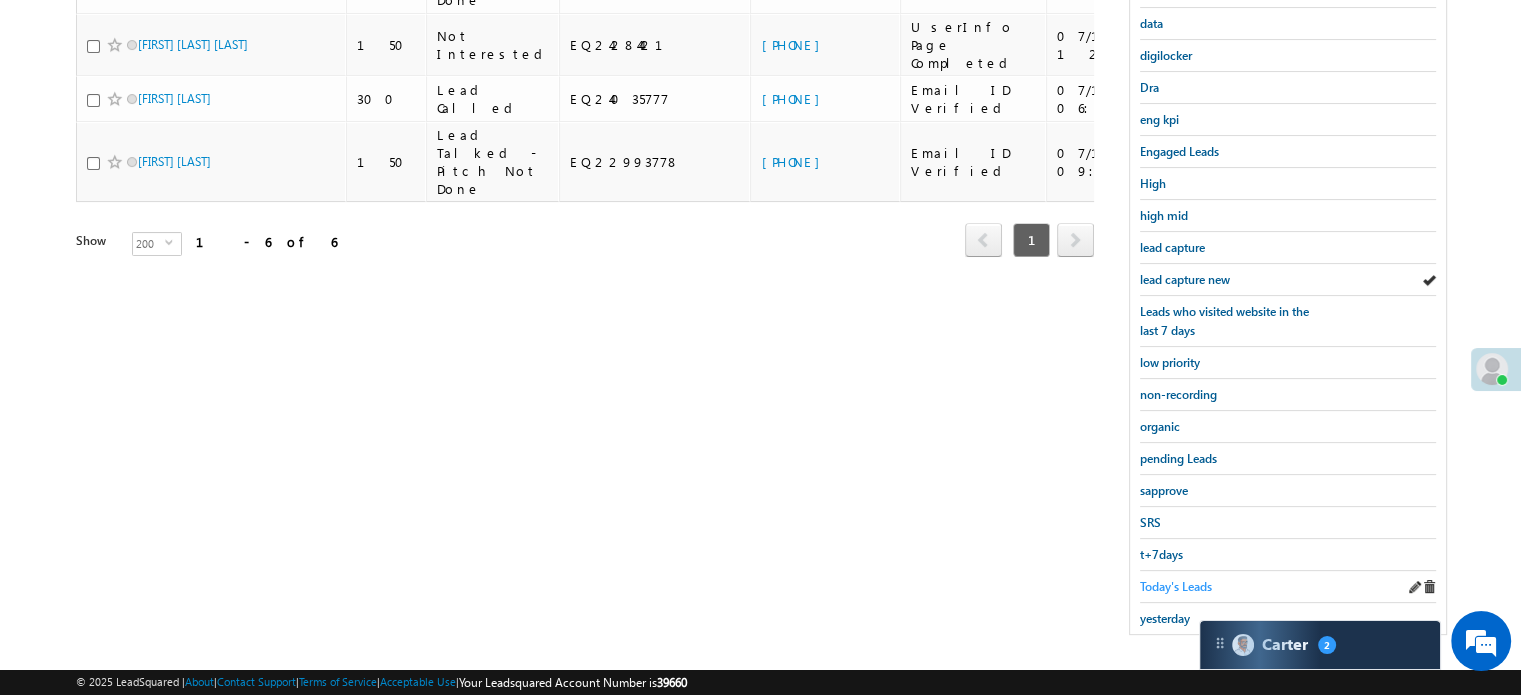 click on "Today's Leads" at bounding box center [1176, 586] 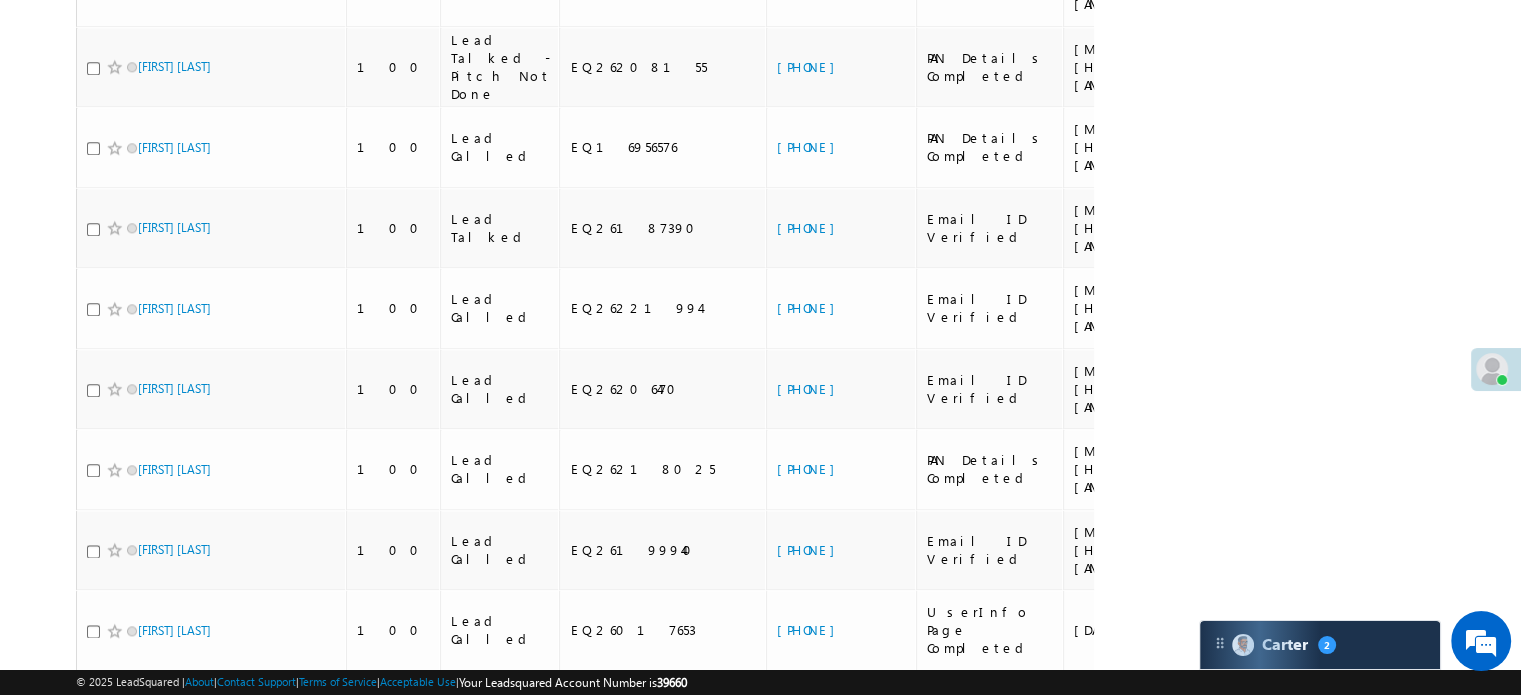 scroll, scrollTop: 2664, scrollLeft: 0, axis: vertical 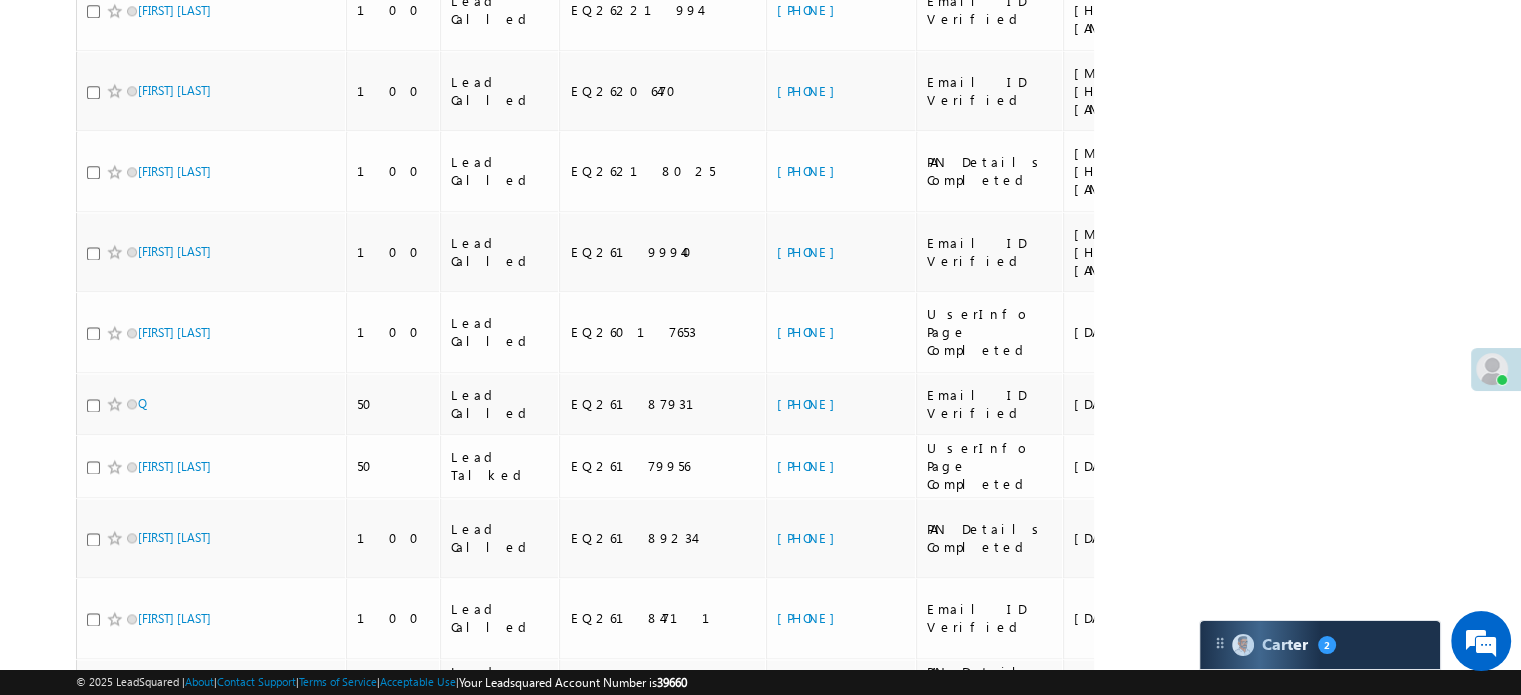 drag, startPoint x: 165, startPoint y: 347, endPoint x: 714, endPoint y: 300, distance: 551.0082 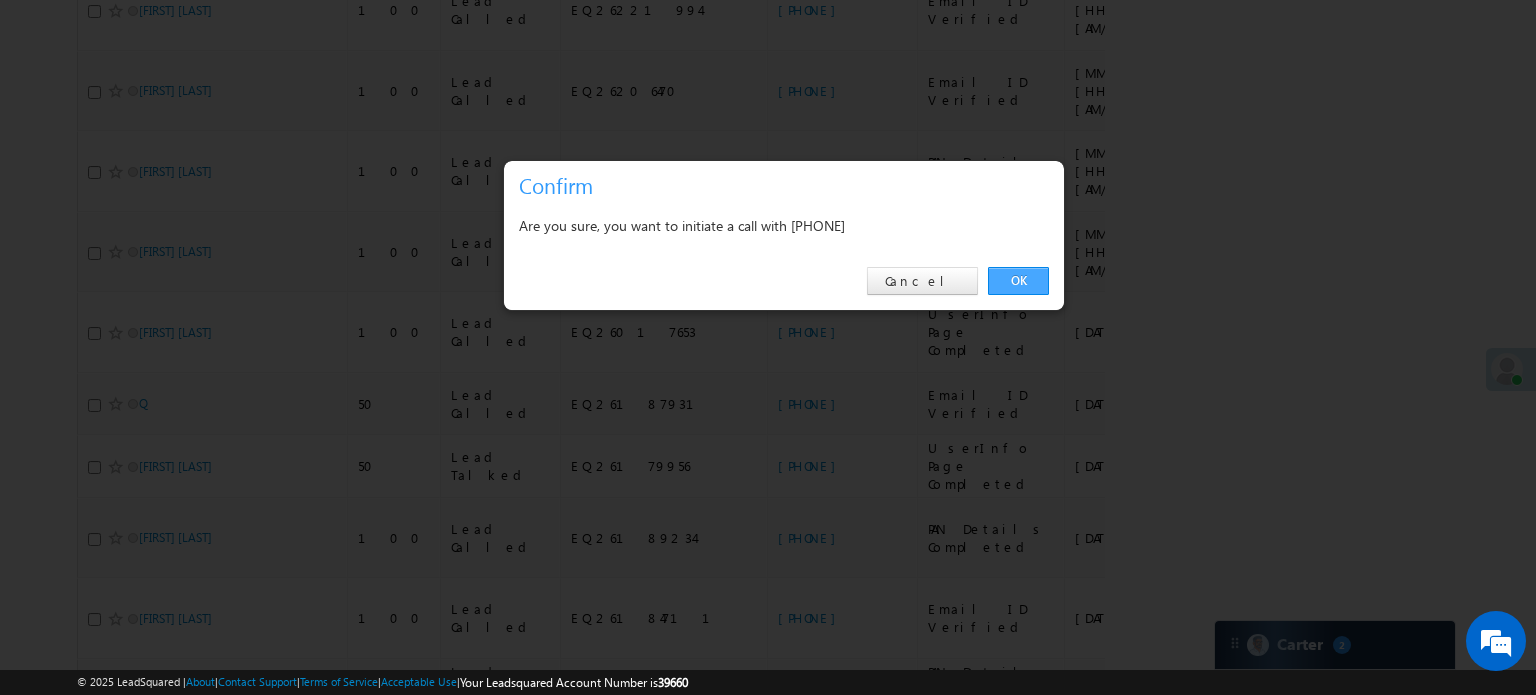 click on "OK" at bounding box center (1018, 281) 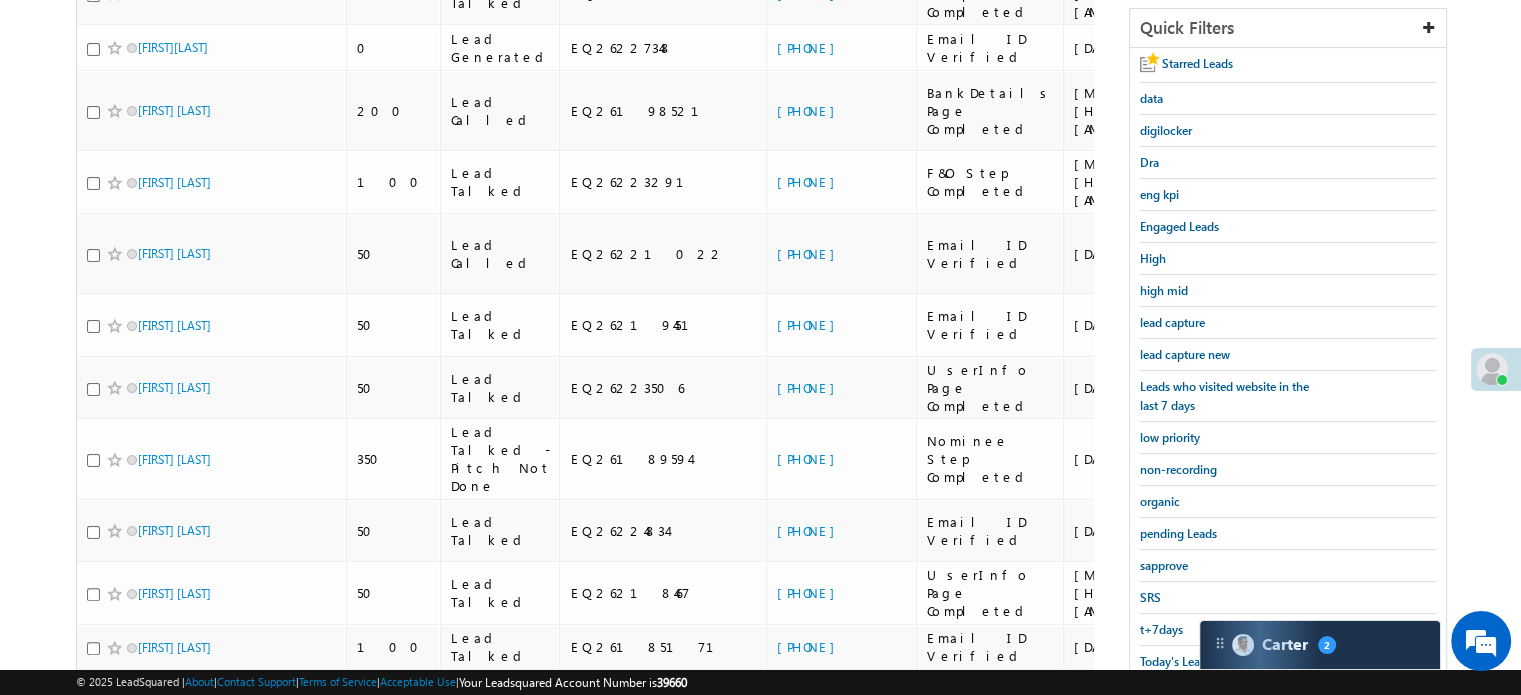 scroll, scrollTop: 217, scrollLeft: 0, axis: vertical 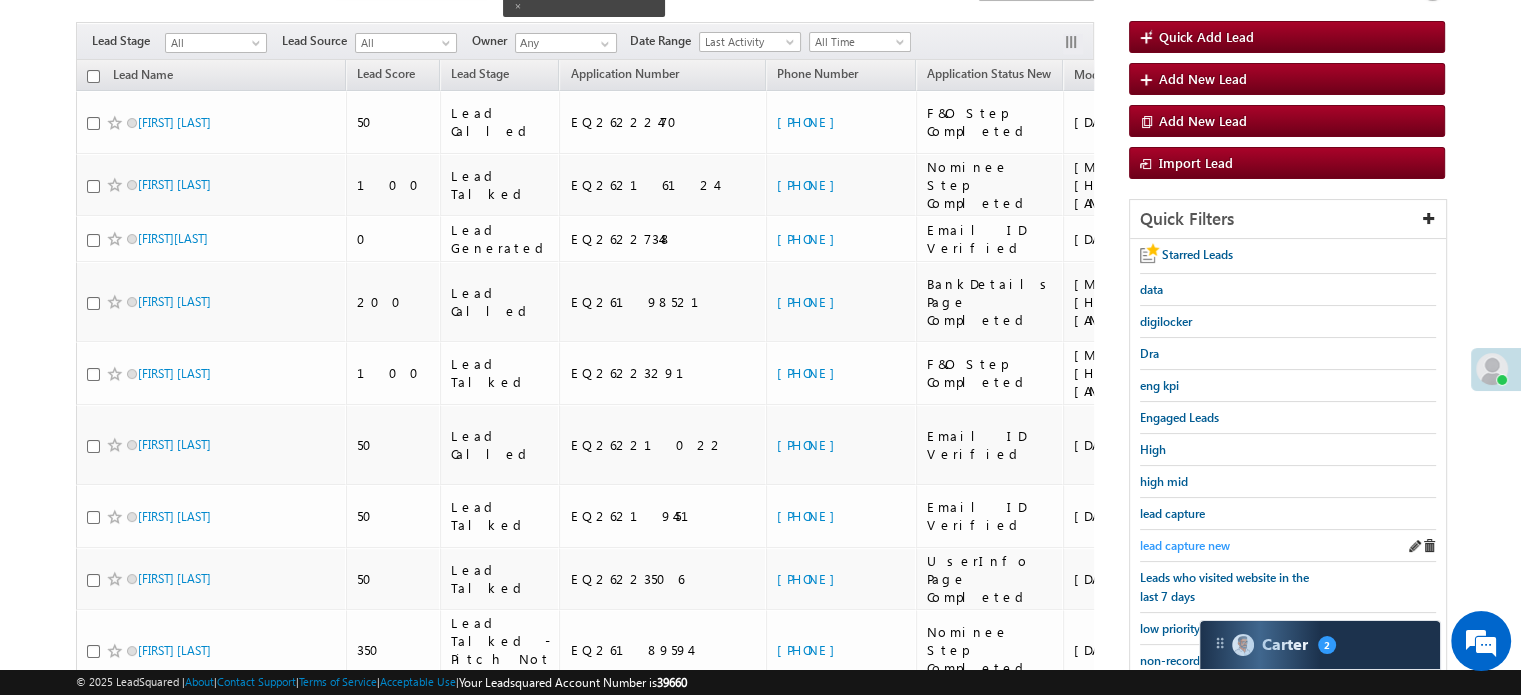 click on "lead capture new" at bounding box center [1185, 545] 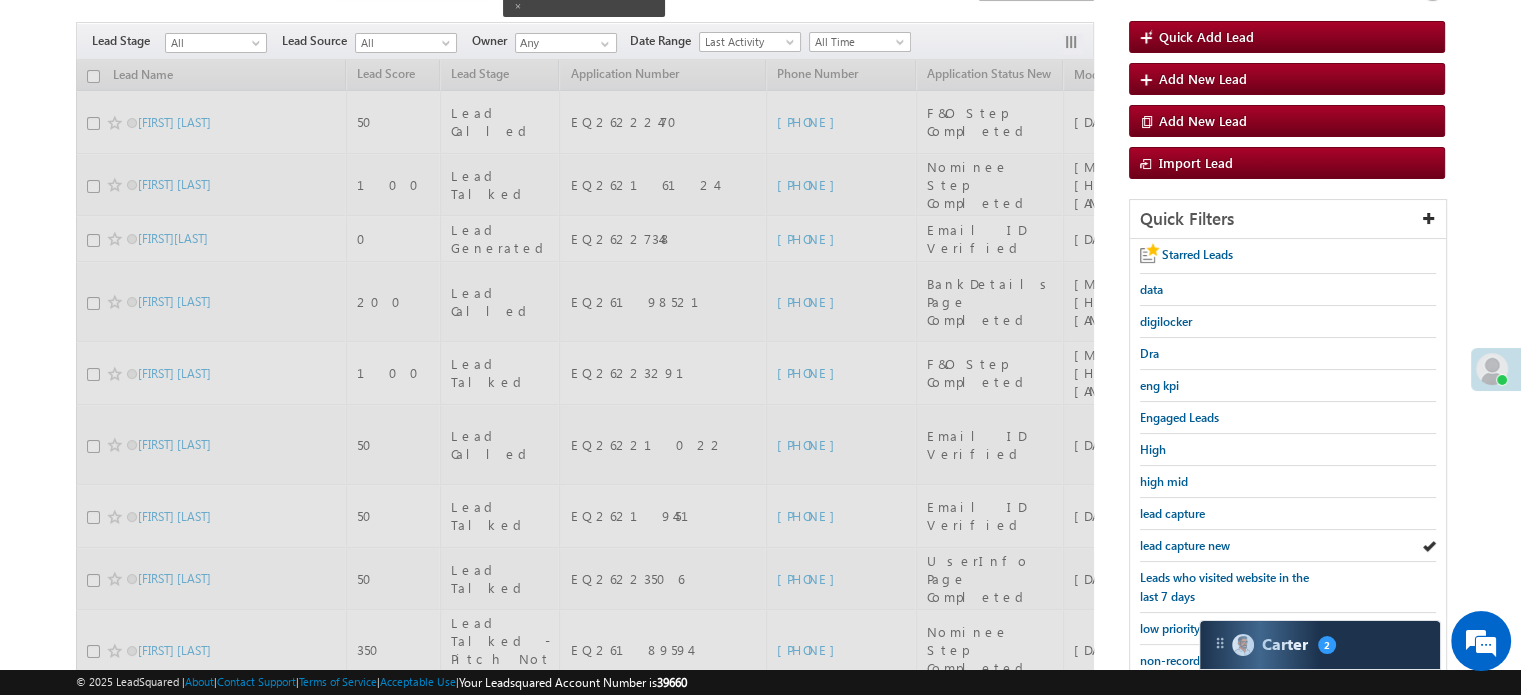 scroll, scrollTop: 164, scrollLeft: 0, axis: vertical 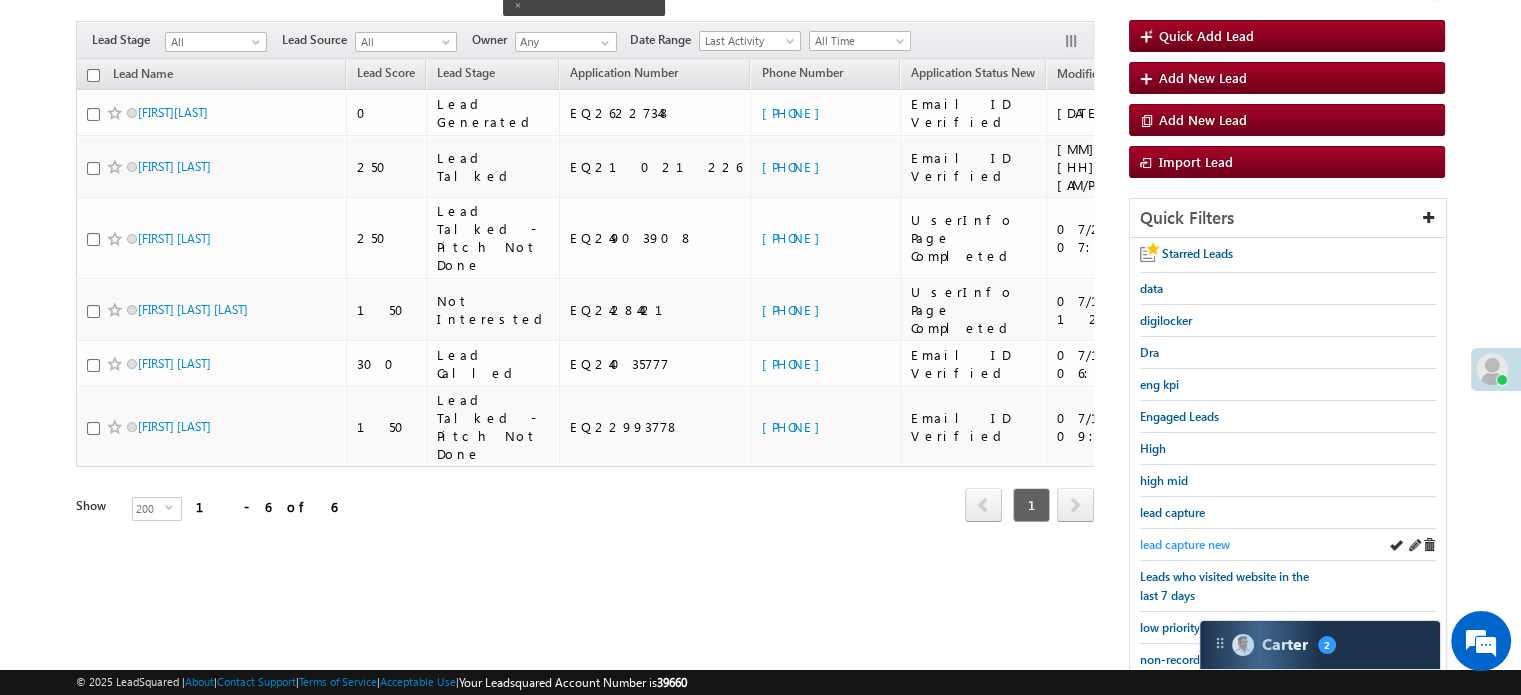 click on "lead capture new" at bounding box center [1185, 544] 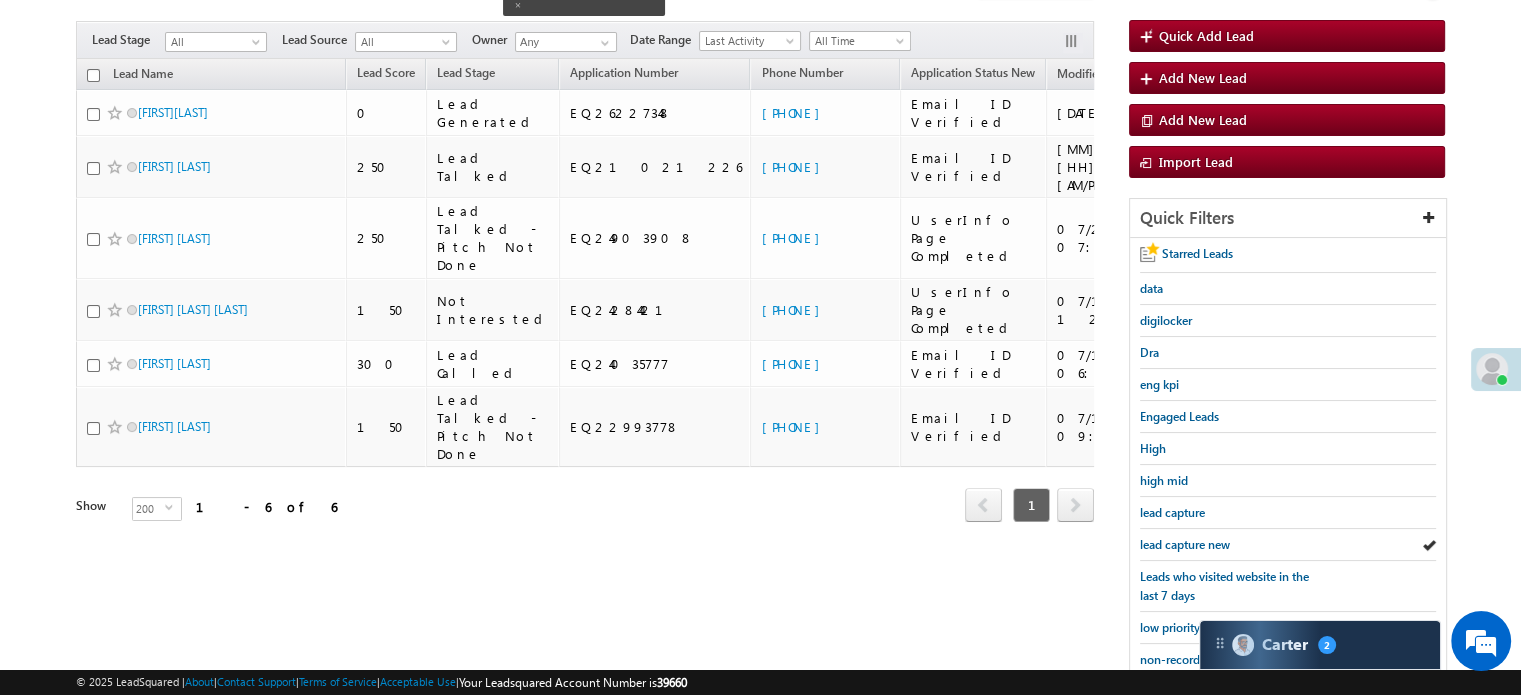 click on "lead capture new" at bounding box center [1185, 544] 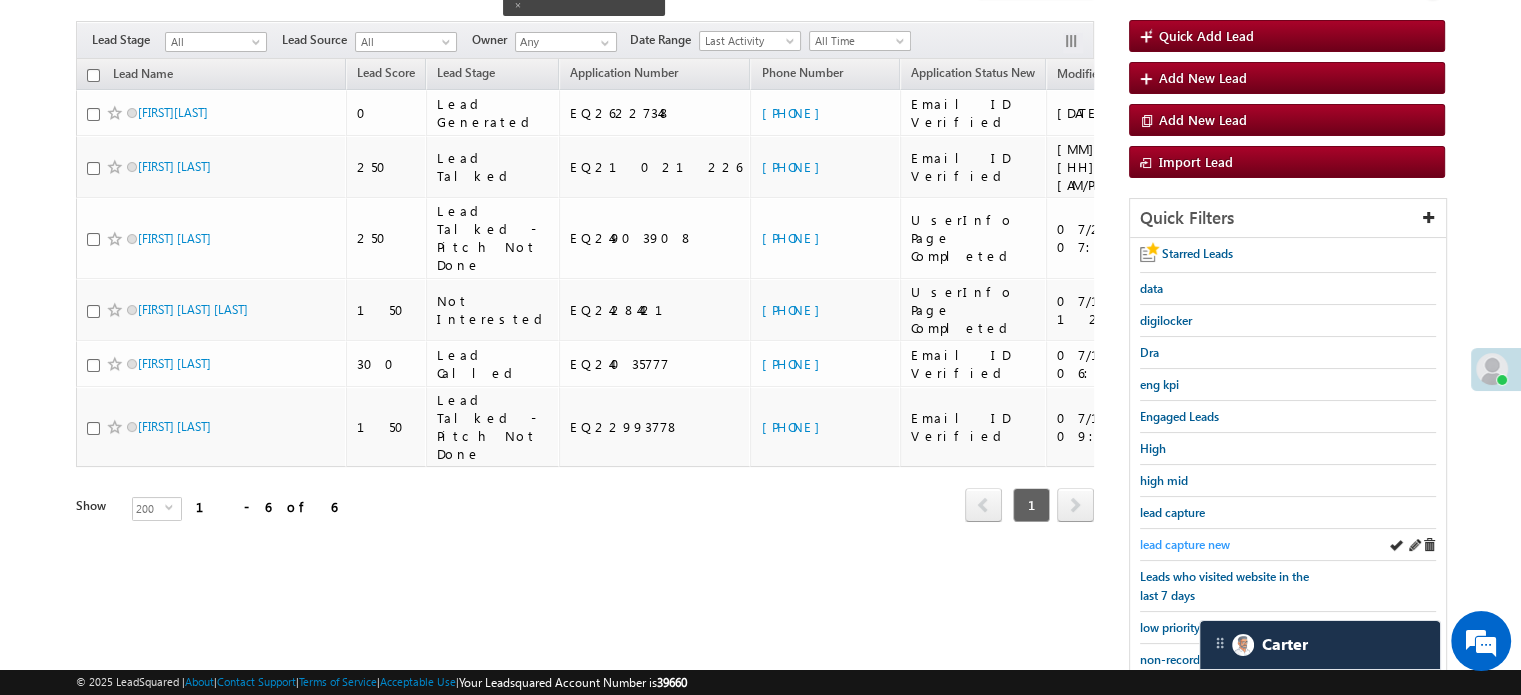 click on "lead capture new" at bounding box center (1185, 544) 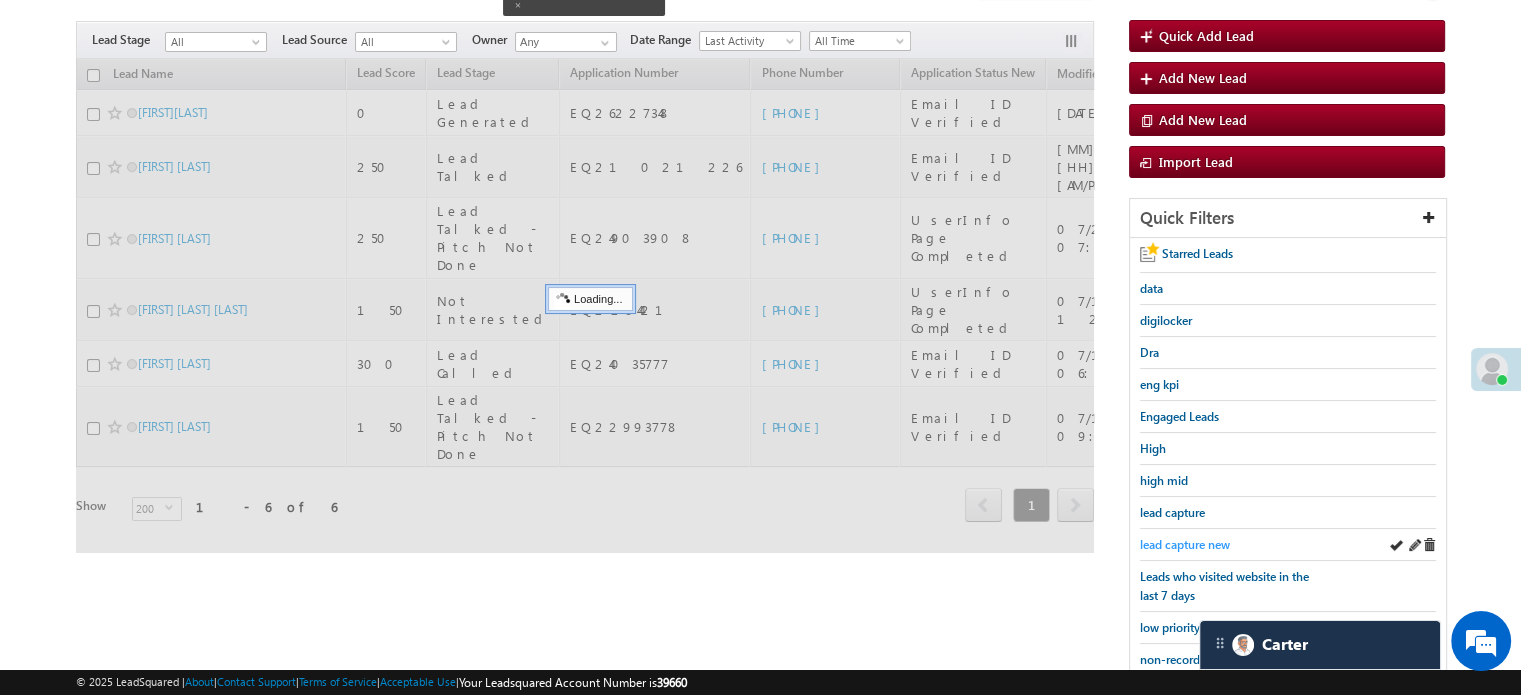 click on "lead capture new" at bounding box center [1185, 544] 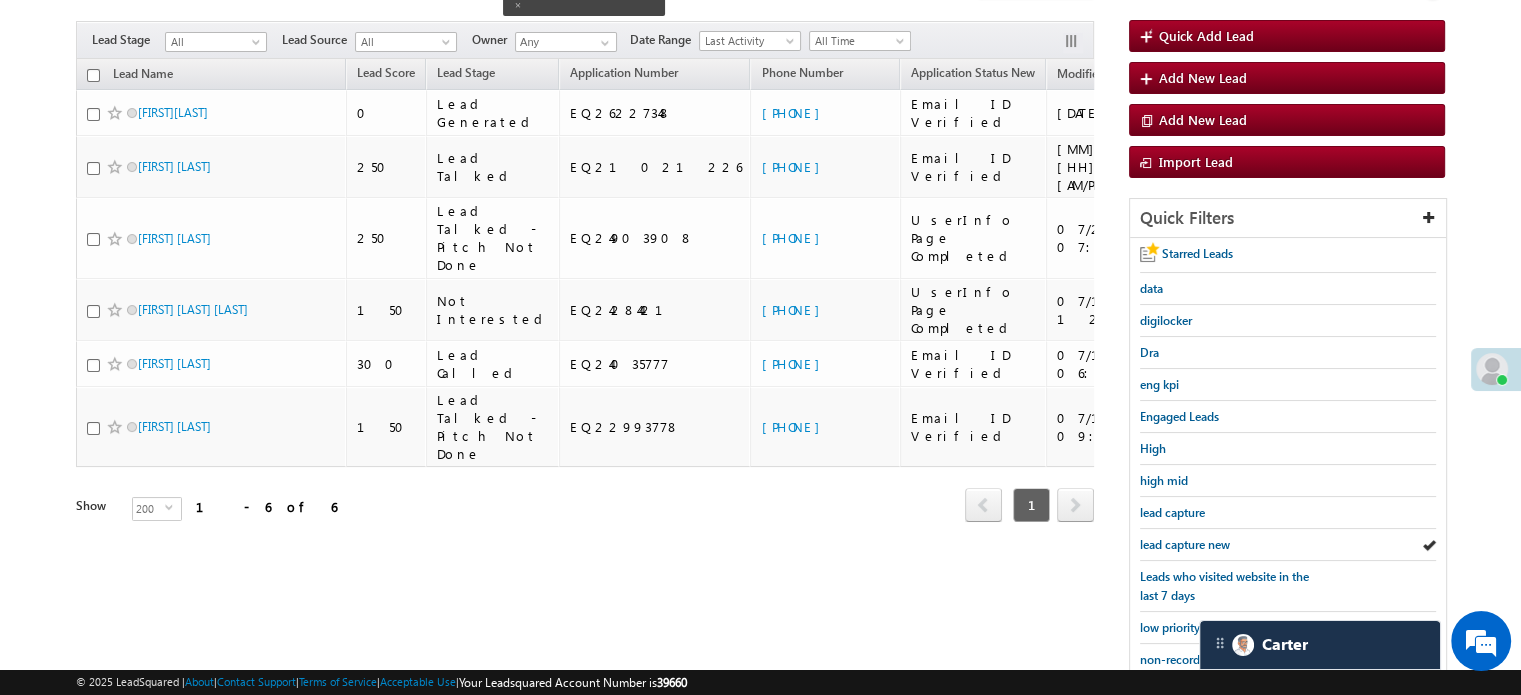 click on "lead capture new" at bounding box center [1185, 544] 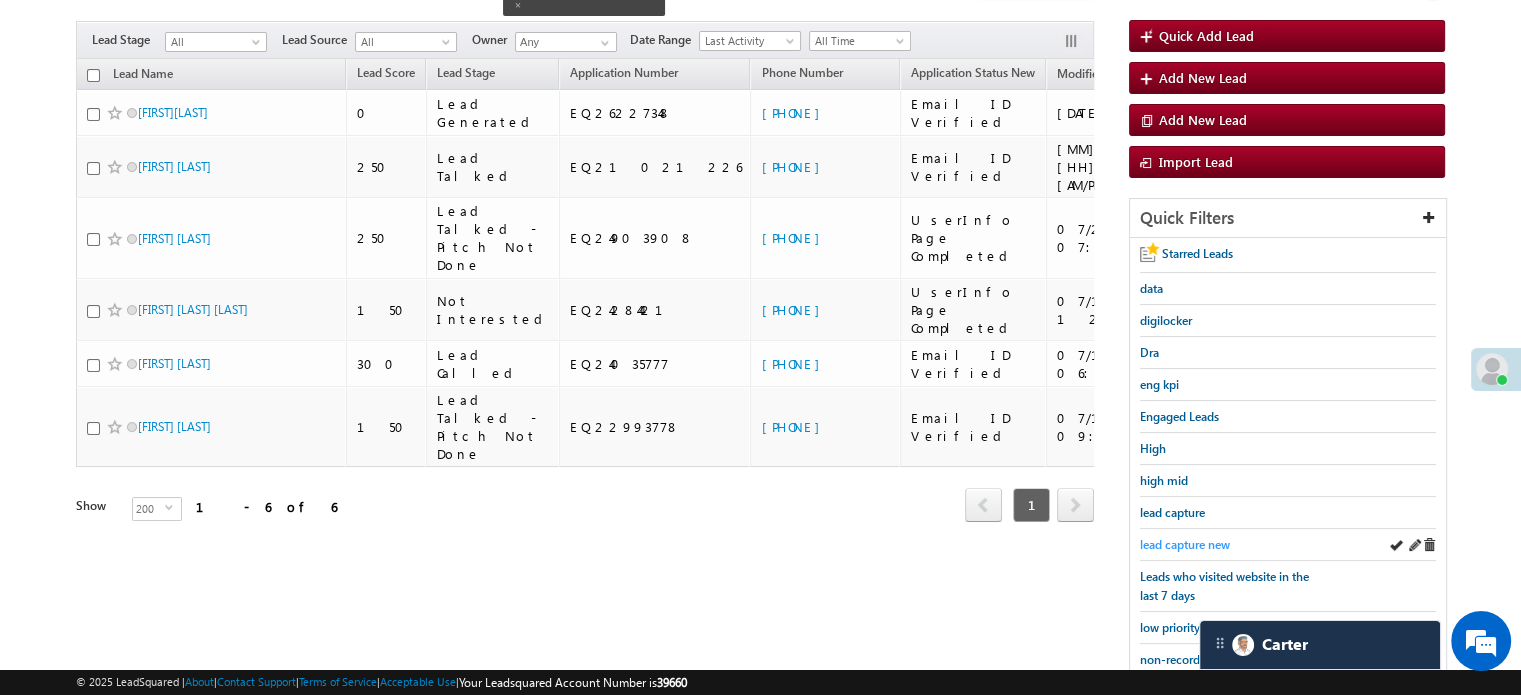 click on "lead capture new" at bounding box center [1185, 544] 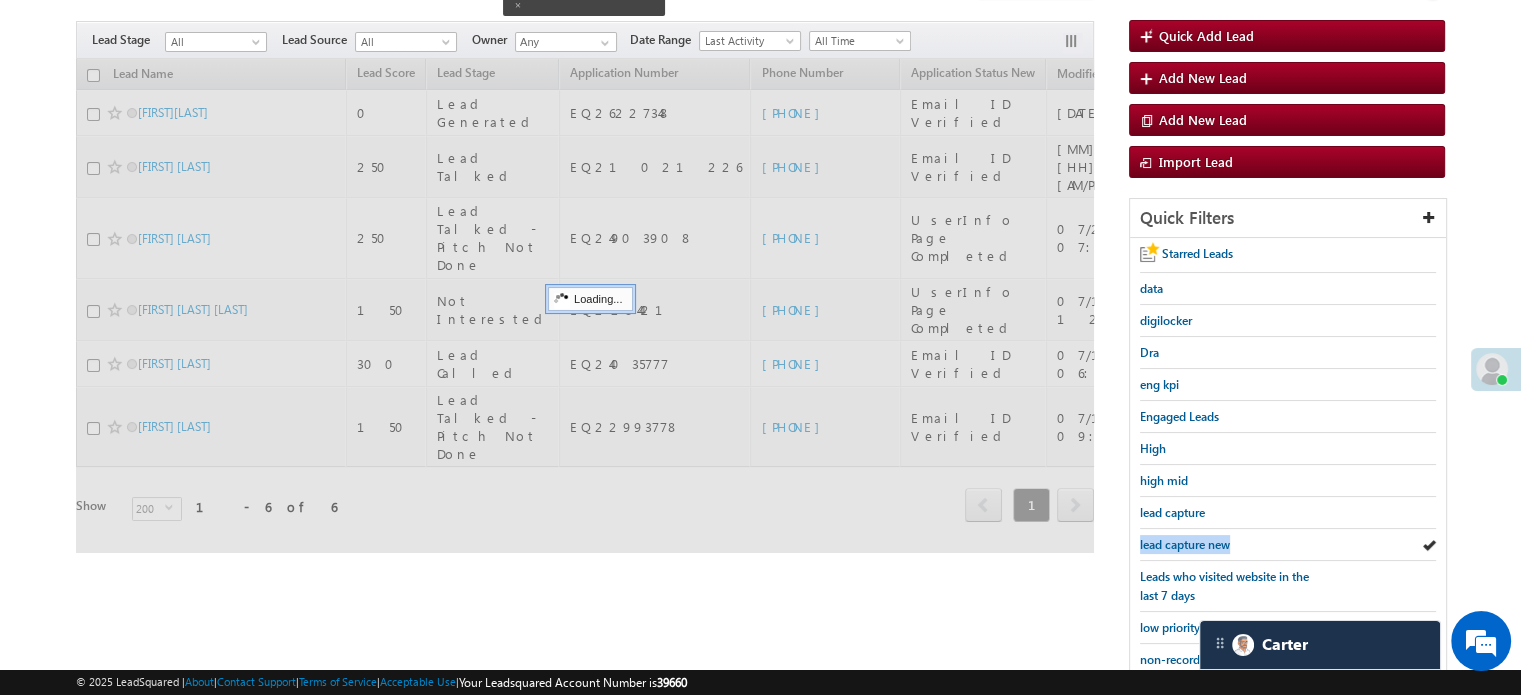 click on "lead capture new" at bounding box center (1185, 544) 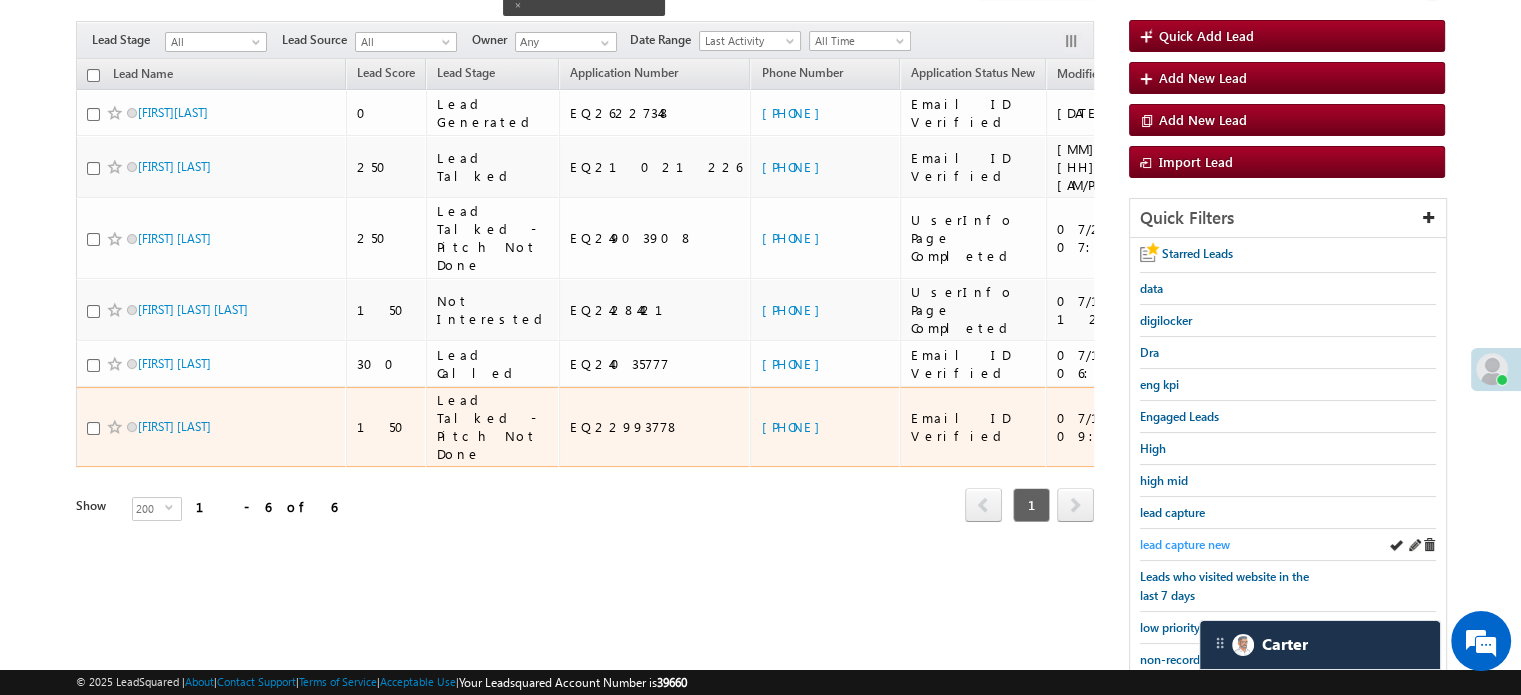 click on "lead capture new" at bounding box center [1185, 544] 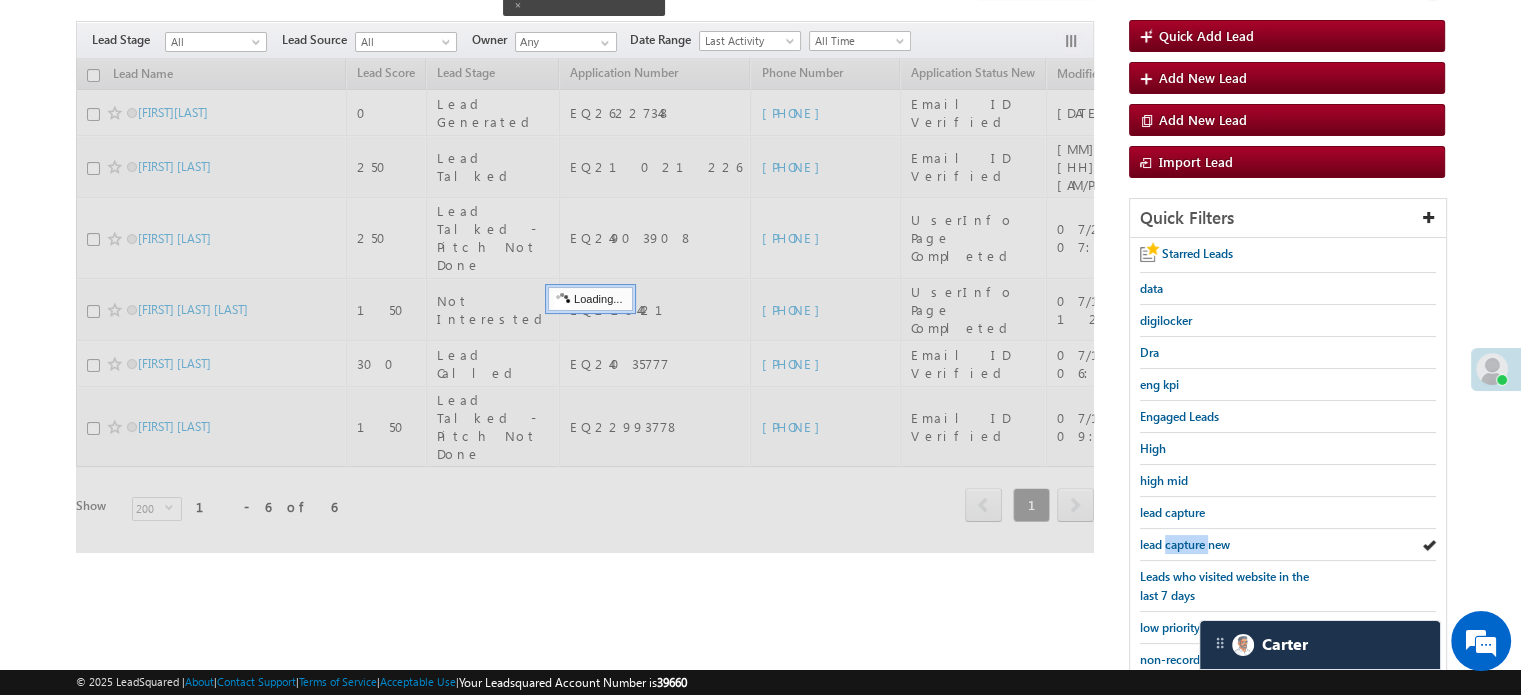 click on "lead capture new" at bounding box center [1185, 544] 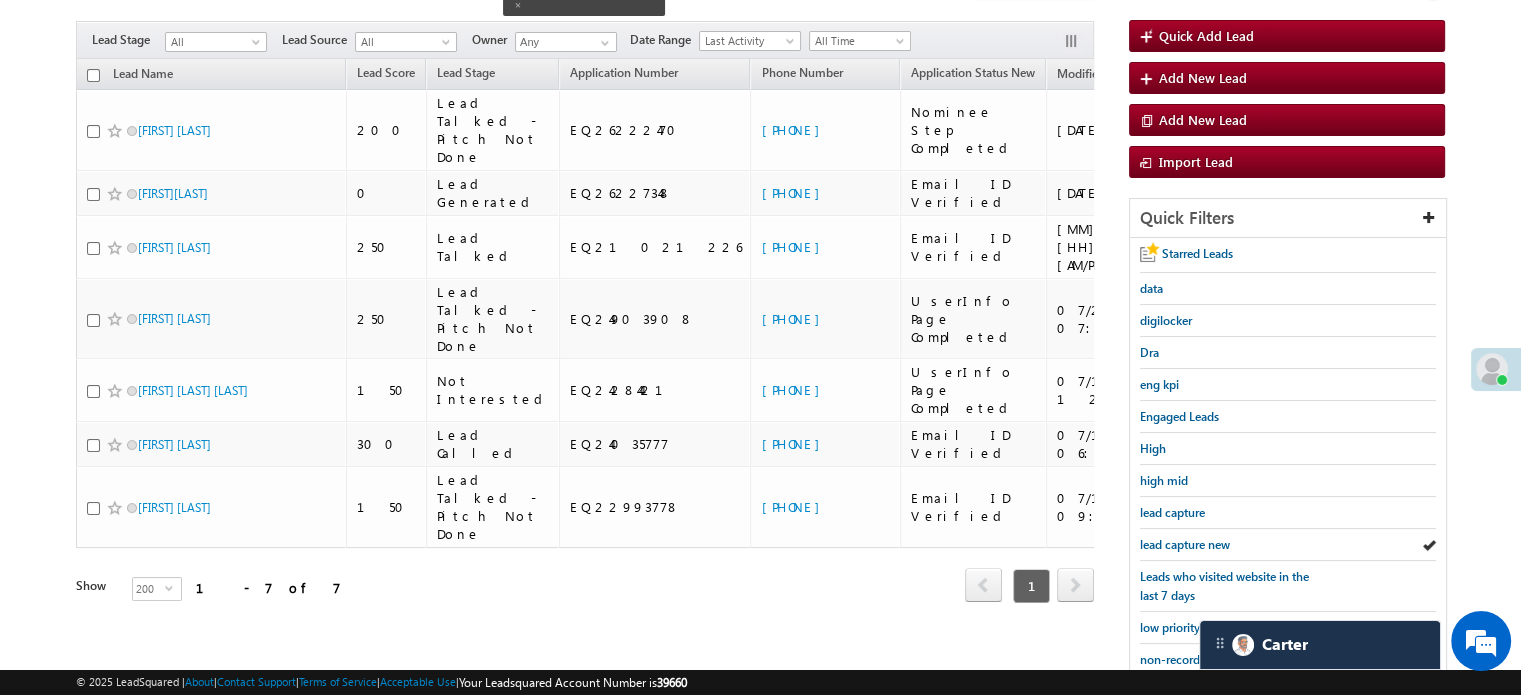 click on "lead capture new" at bounding box center [1185, 544] 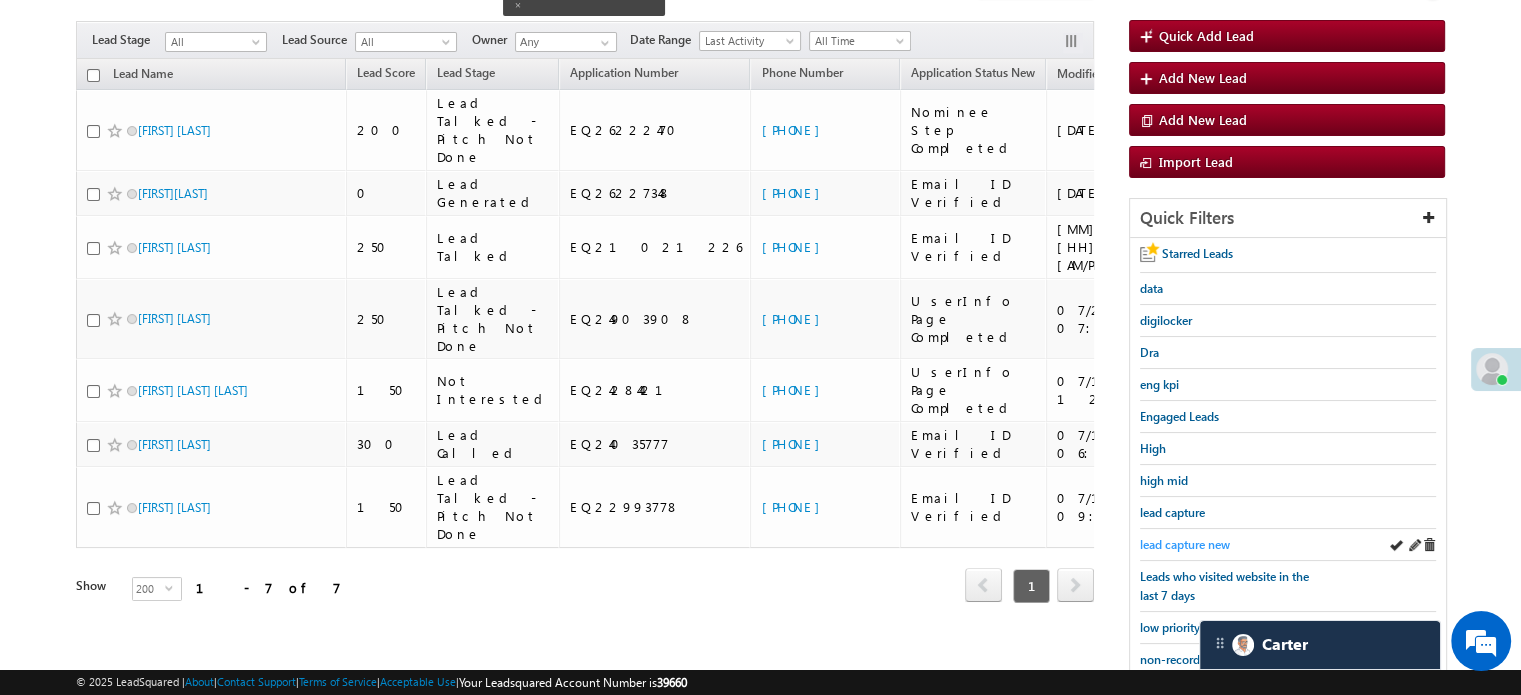 click on "lead capture new" at bounding box center (1185, 544) 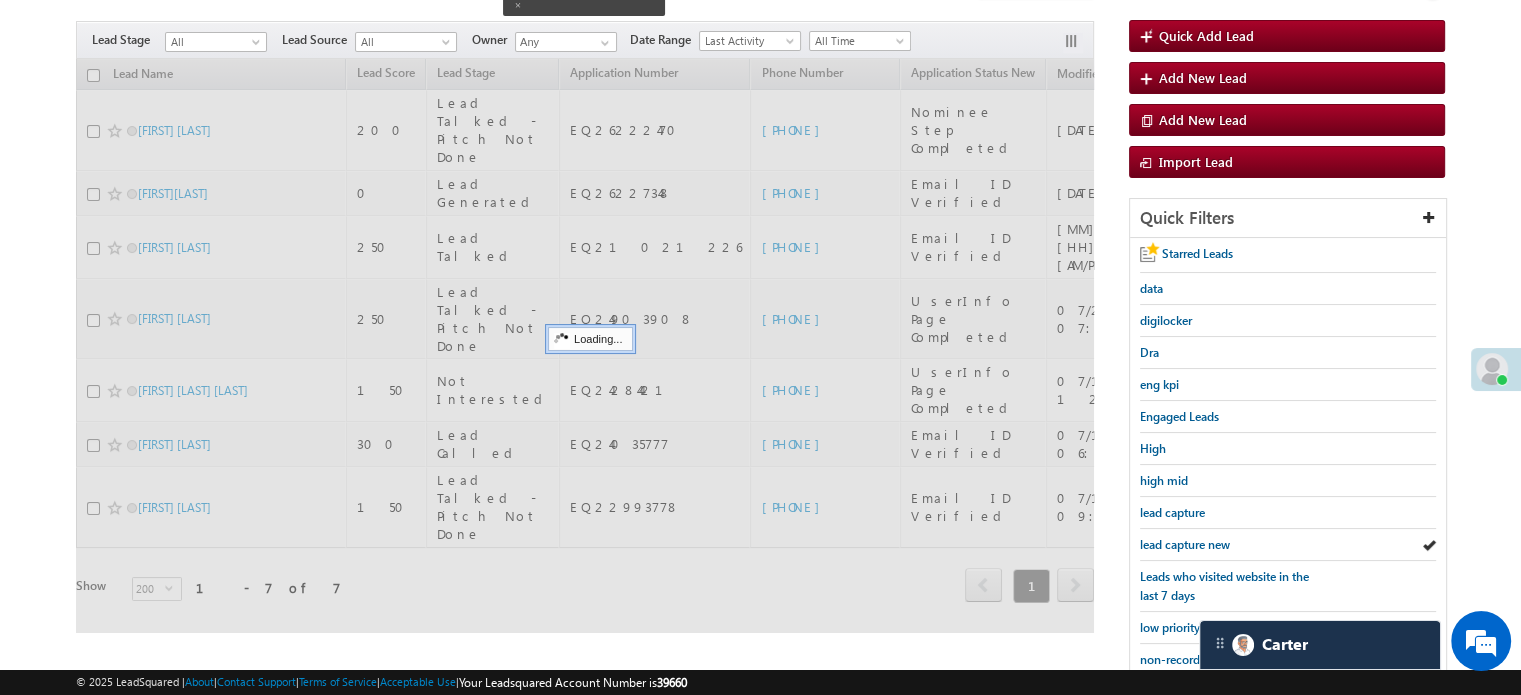 click on "lead capture new" at bounding box center (1185, 544) 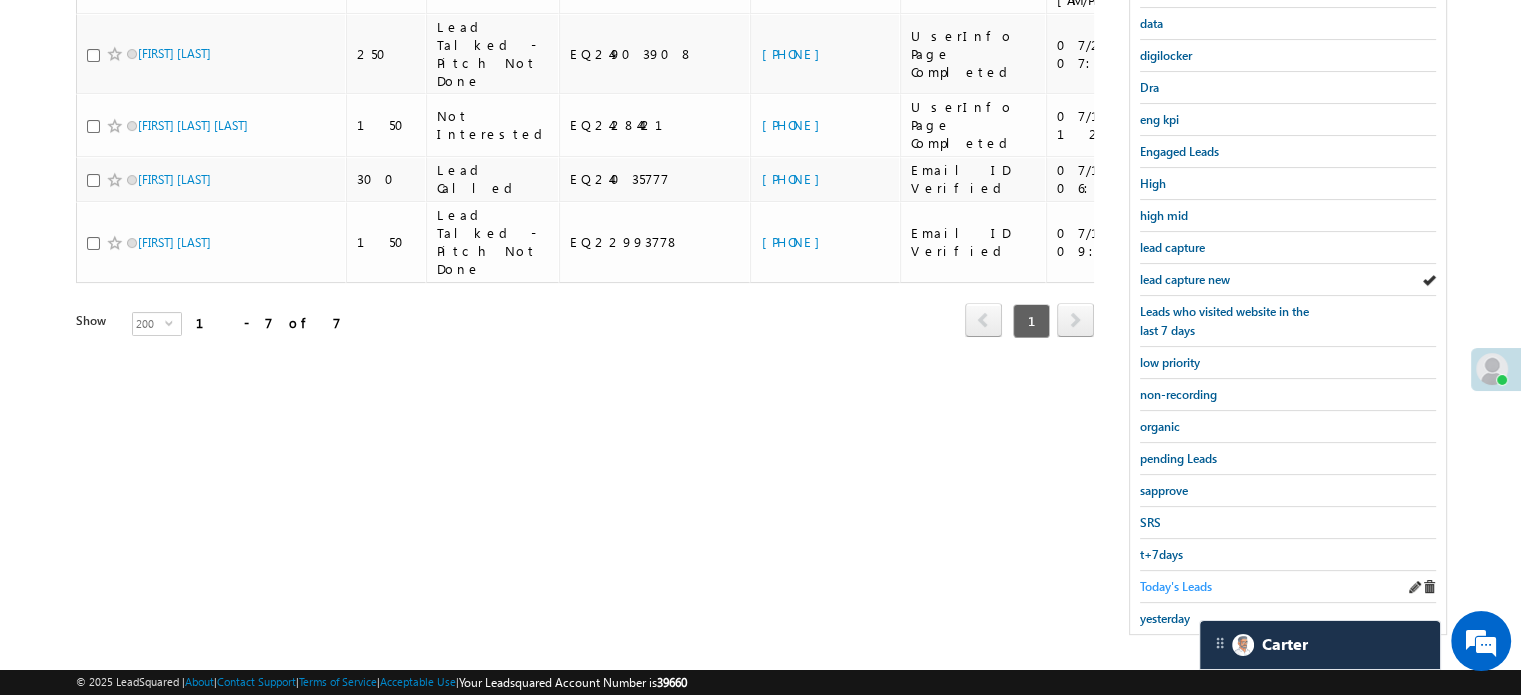click on "Today's Leads" at bounding box center [1176, 586] 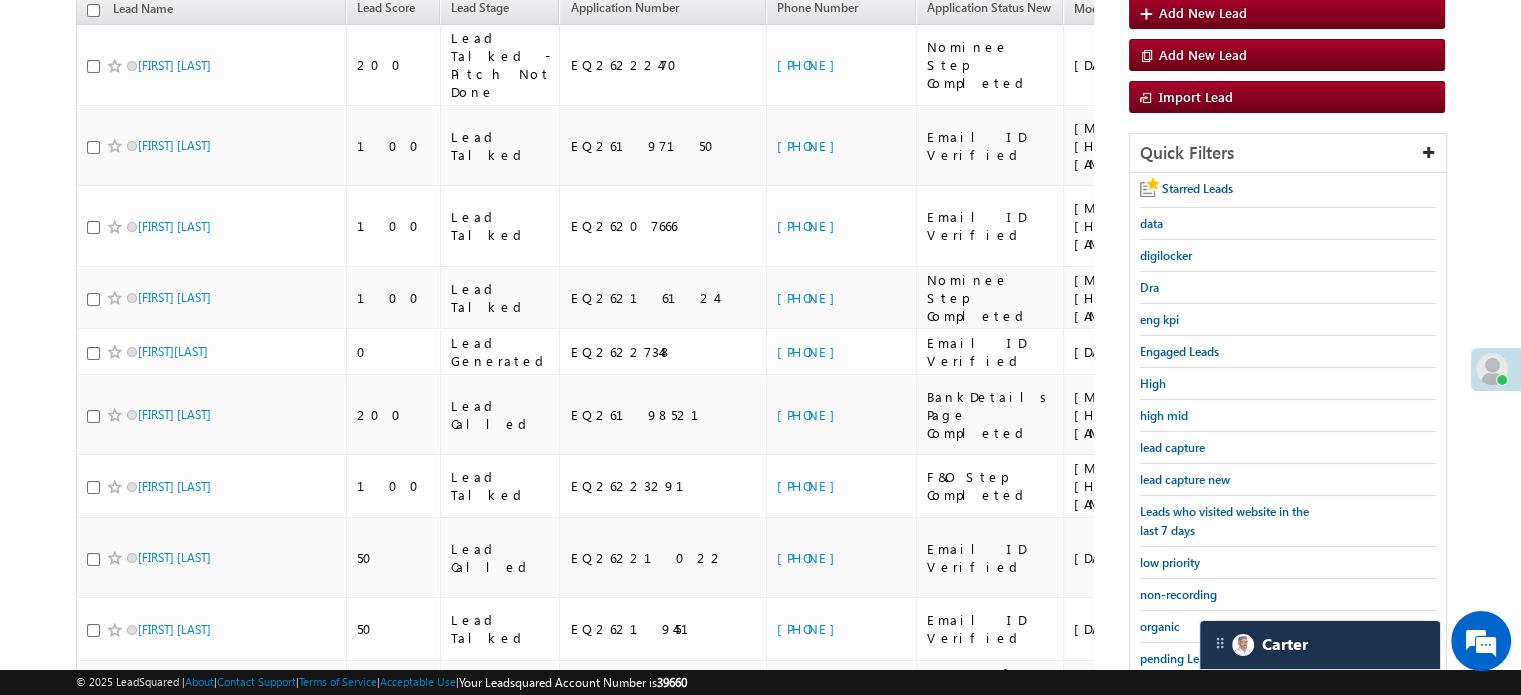 scroll, scrollTop: 129, scrollLeft: 0, axis: vertical 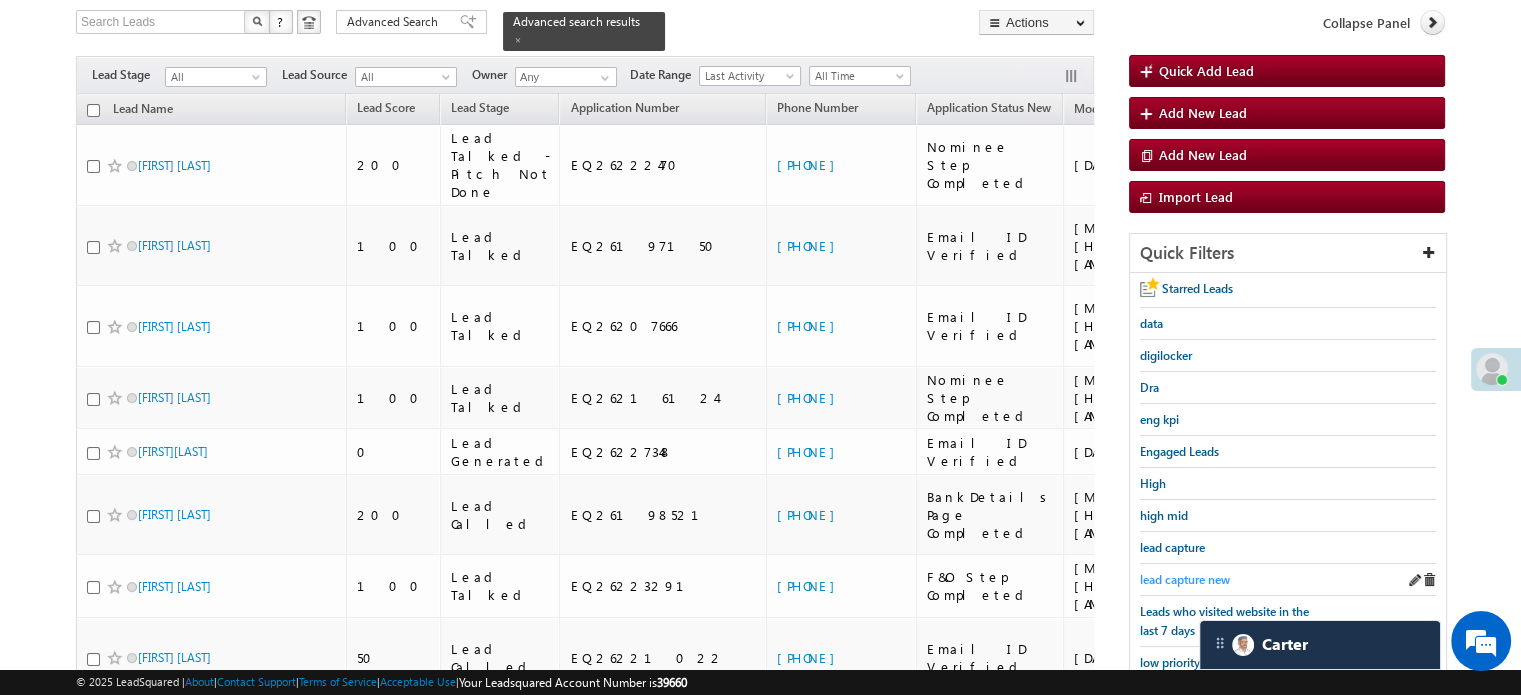 click on "lead capture new" at bounding box center [1185, 579] 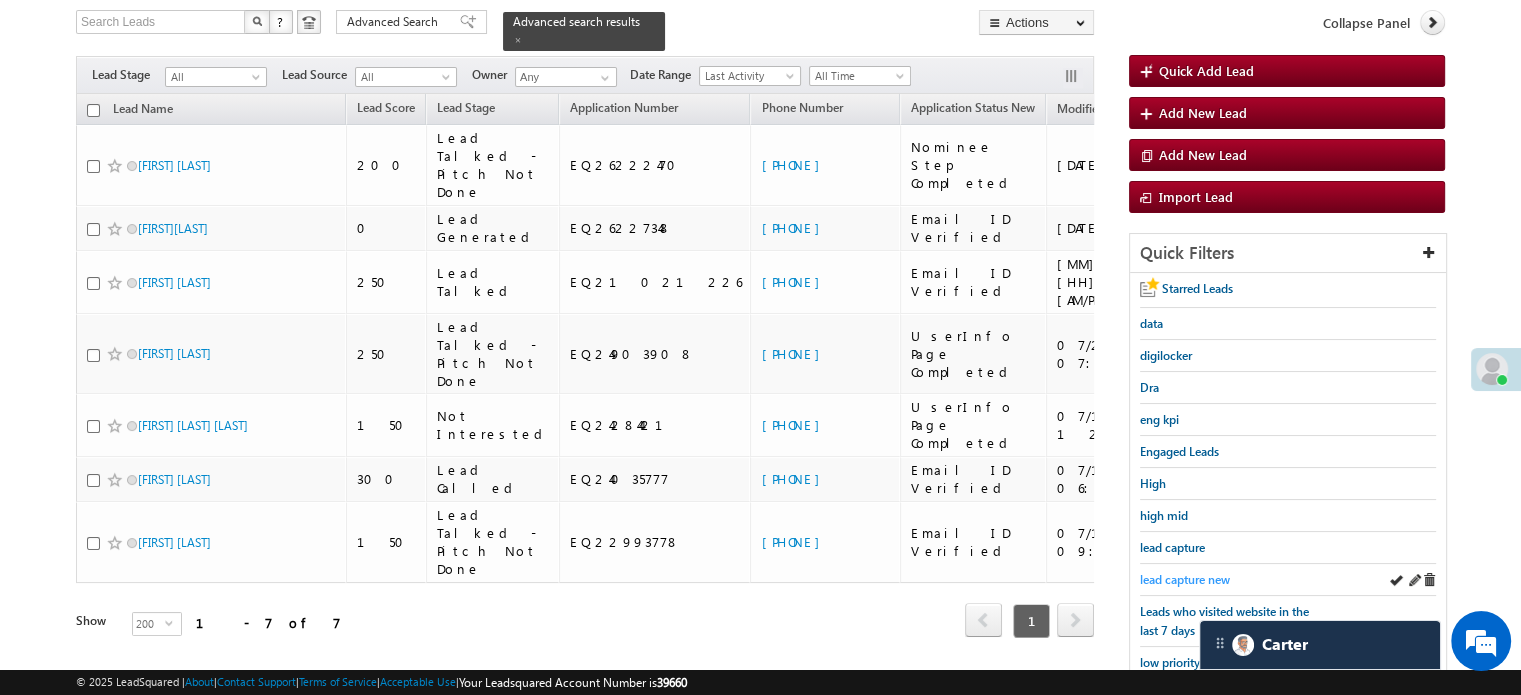 click on "lead capture new" at bounding box center (1185, 579) 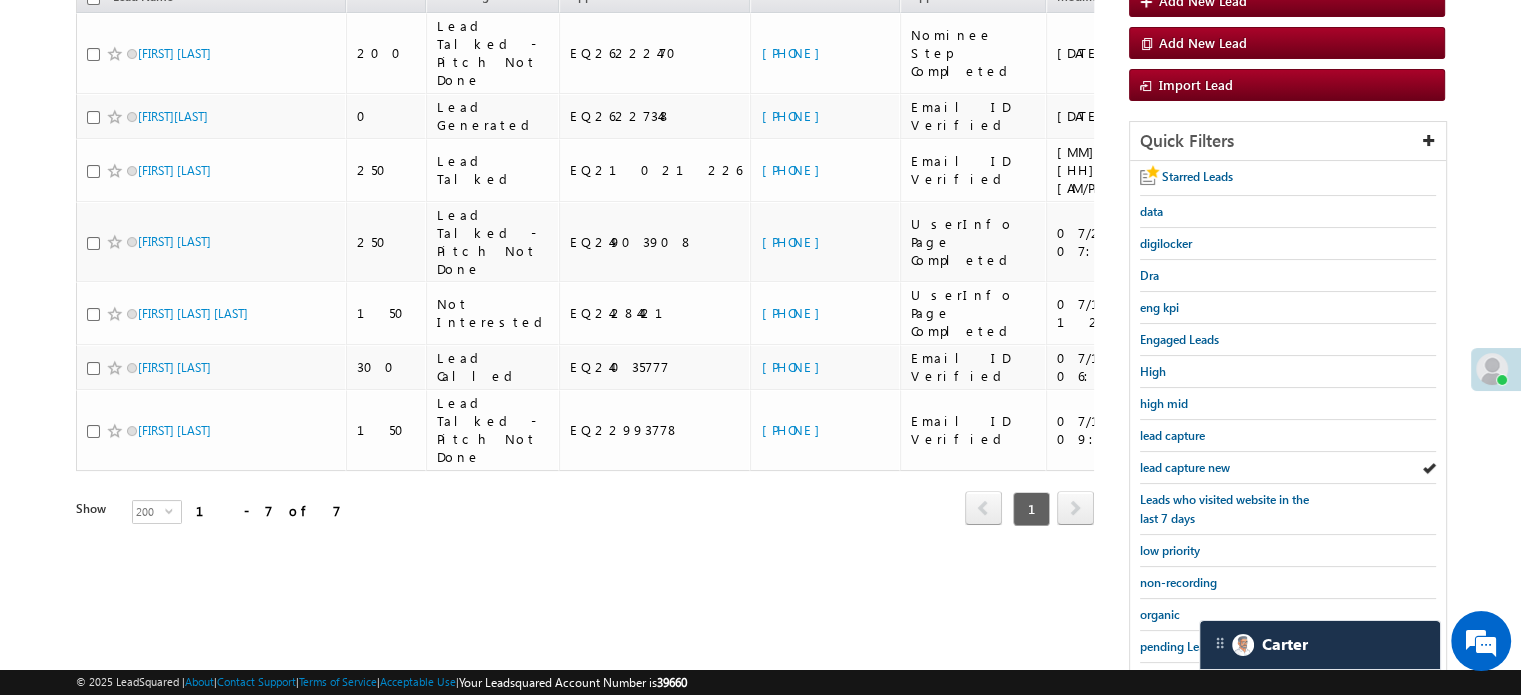 scroll, scrollTop: 429, scrollLeft: 0, axis: vertical 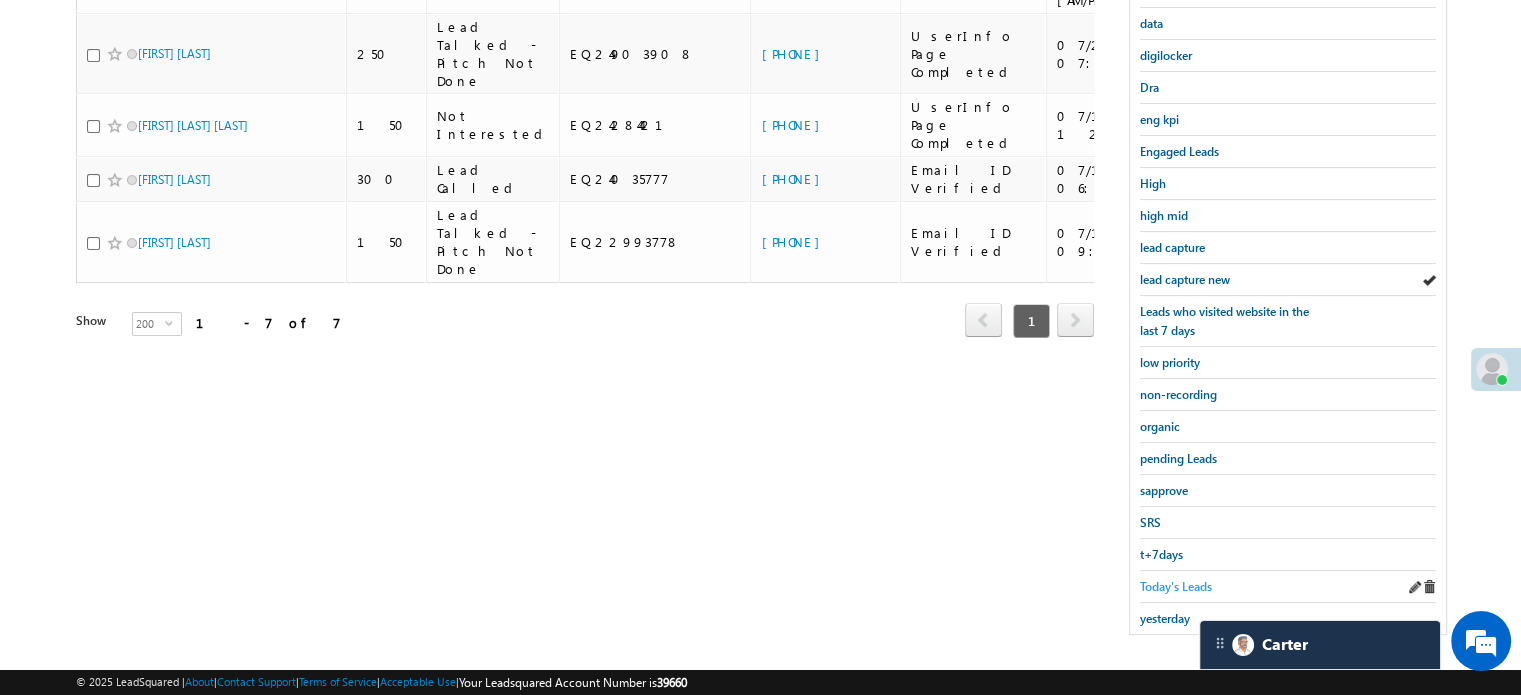 click on "Today's Leads" at bounding box center (1176, 586) 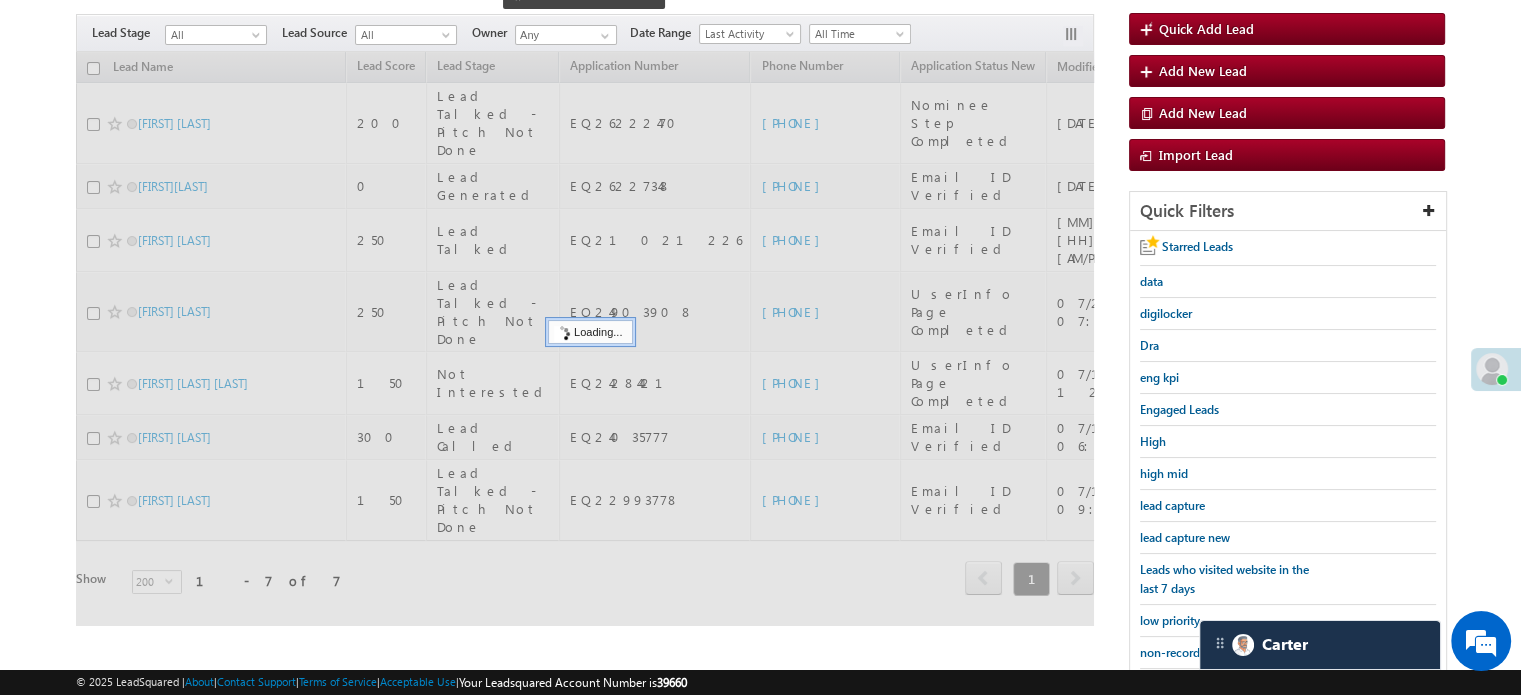 scroll, scrollTop: 129, scrollLeft: 0, axis: vertical 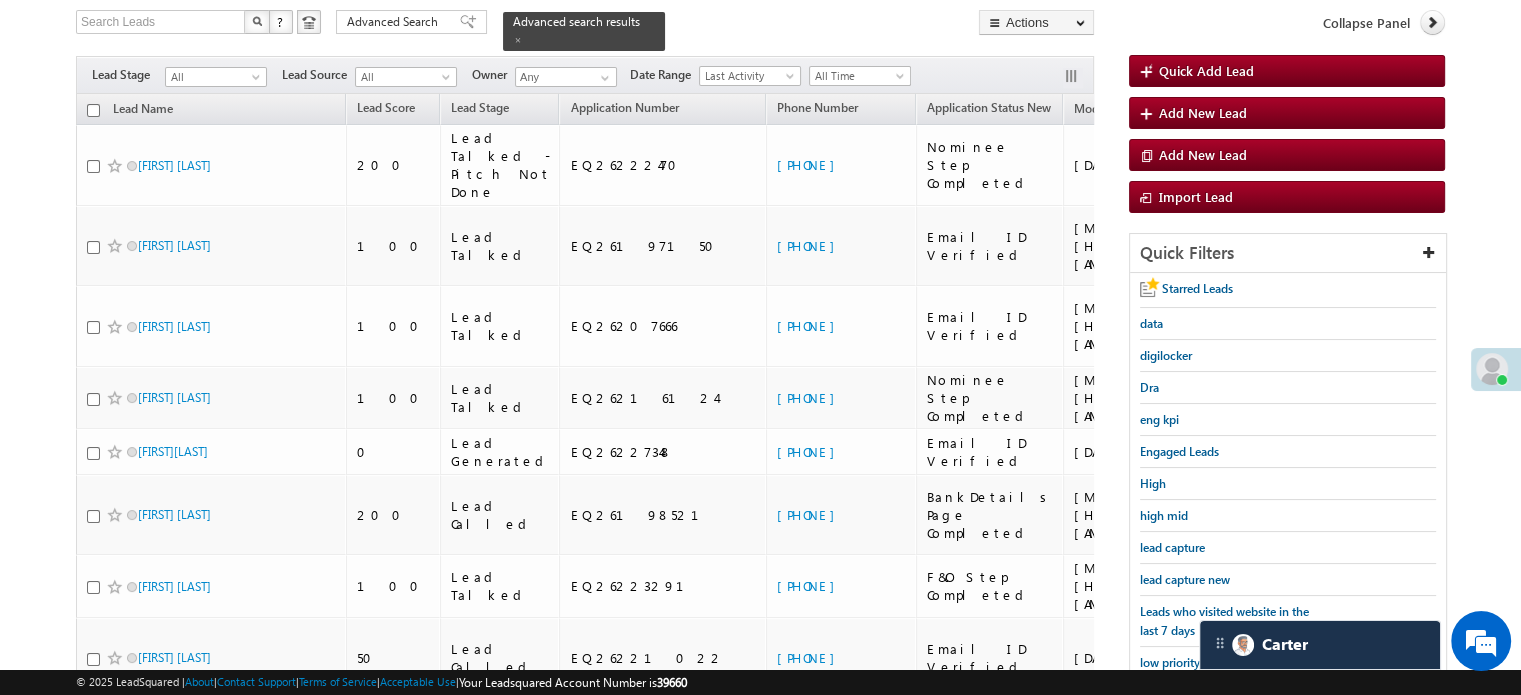 click on "lead capture new" at bounding box center [1185, 579] 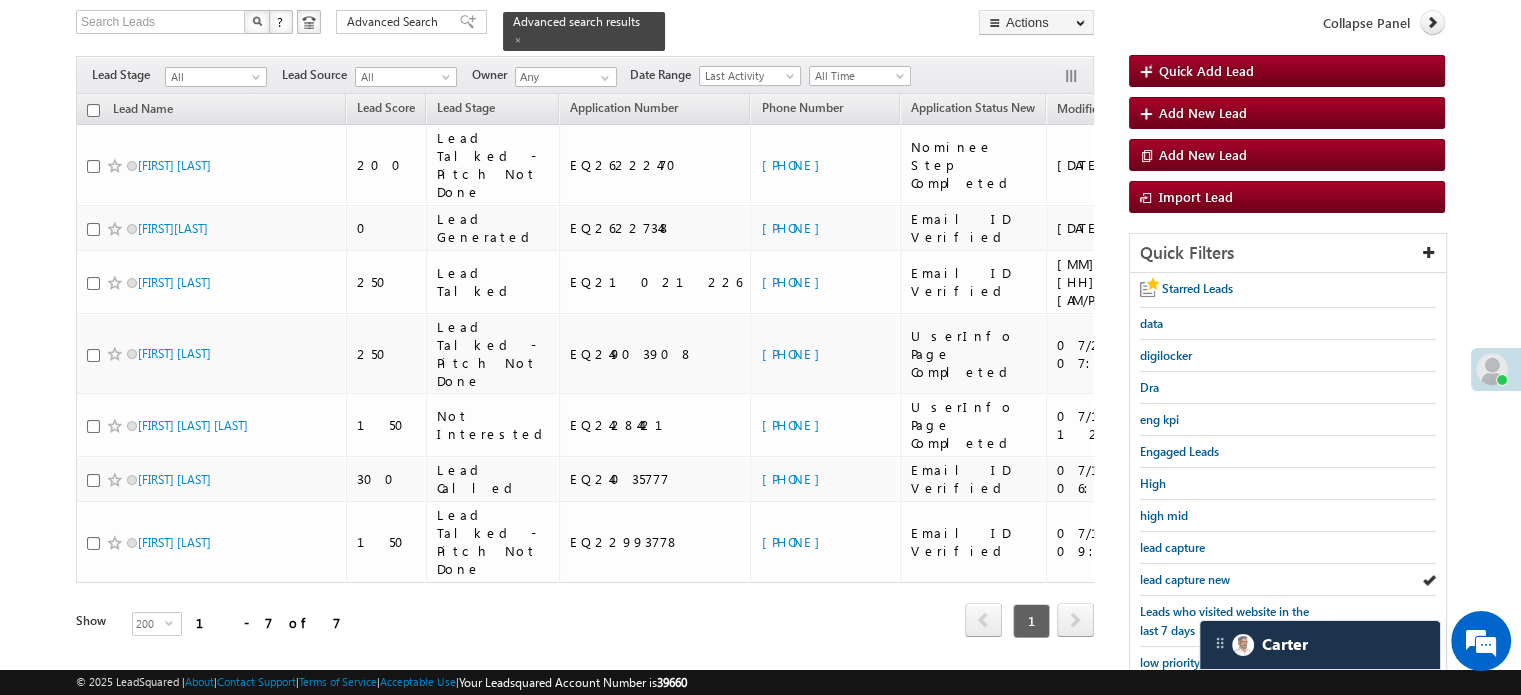 click on "lead capture new" at bounding box center (1185, 579) 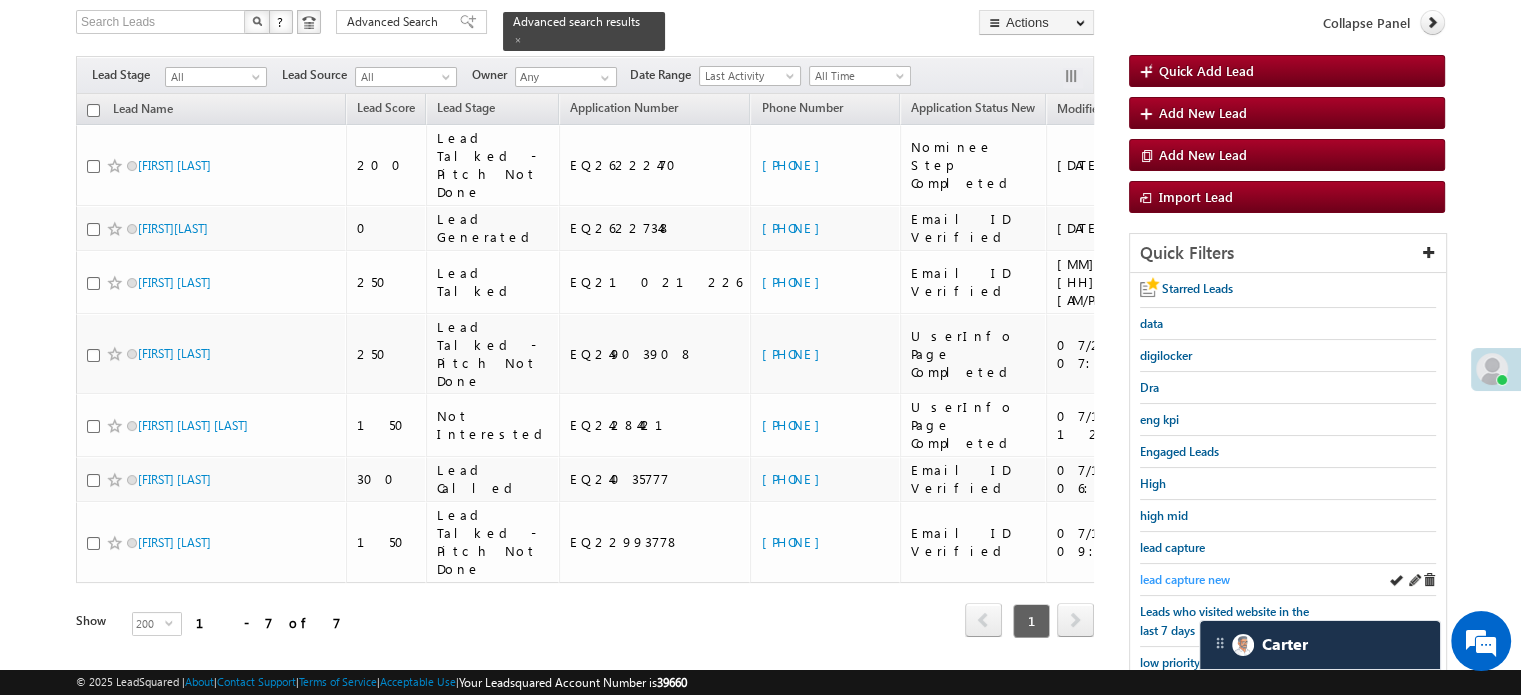 click on "lead capture new" at bounding box center [1185, 579] 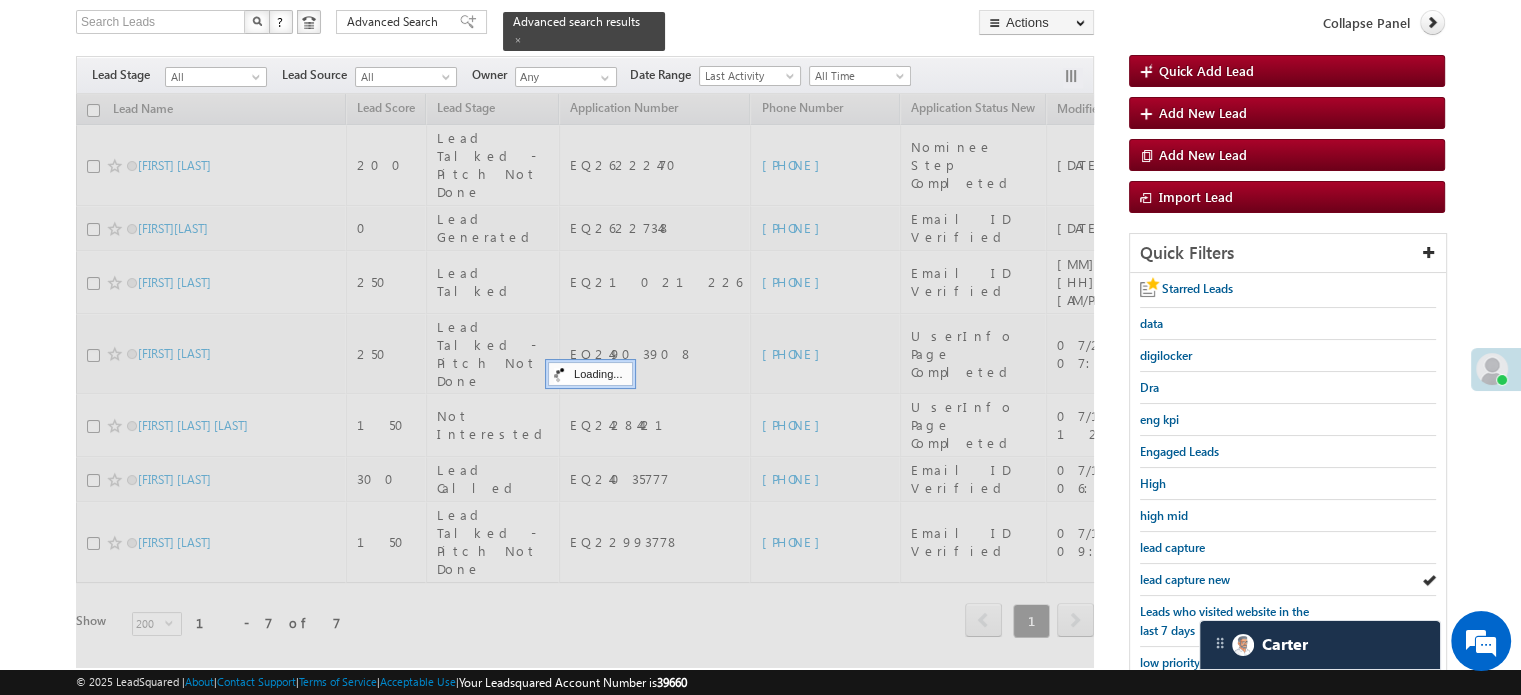 click on "lead capture new" at bounding box center (1185, 579) 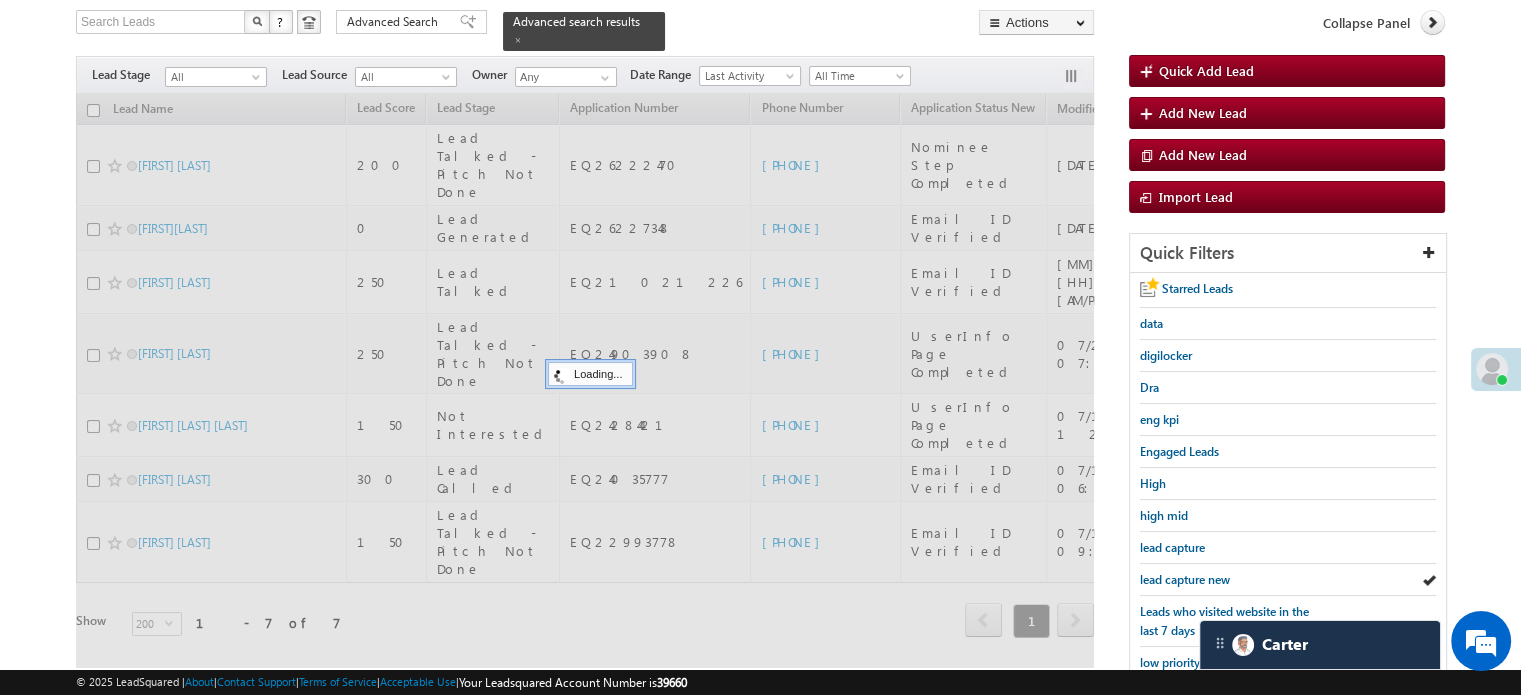 click on "lead capture new" at bounding box center (1185, 579) 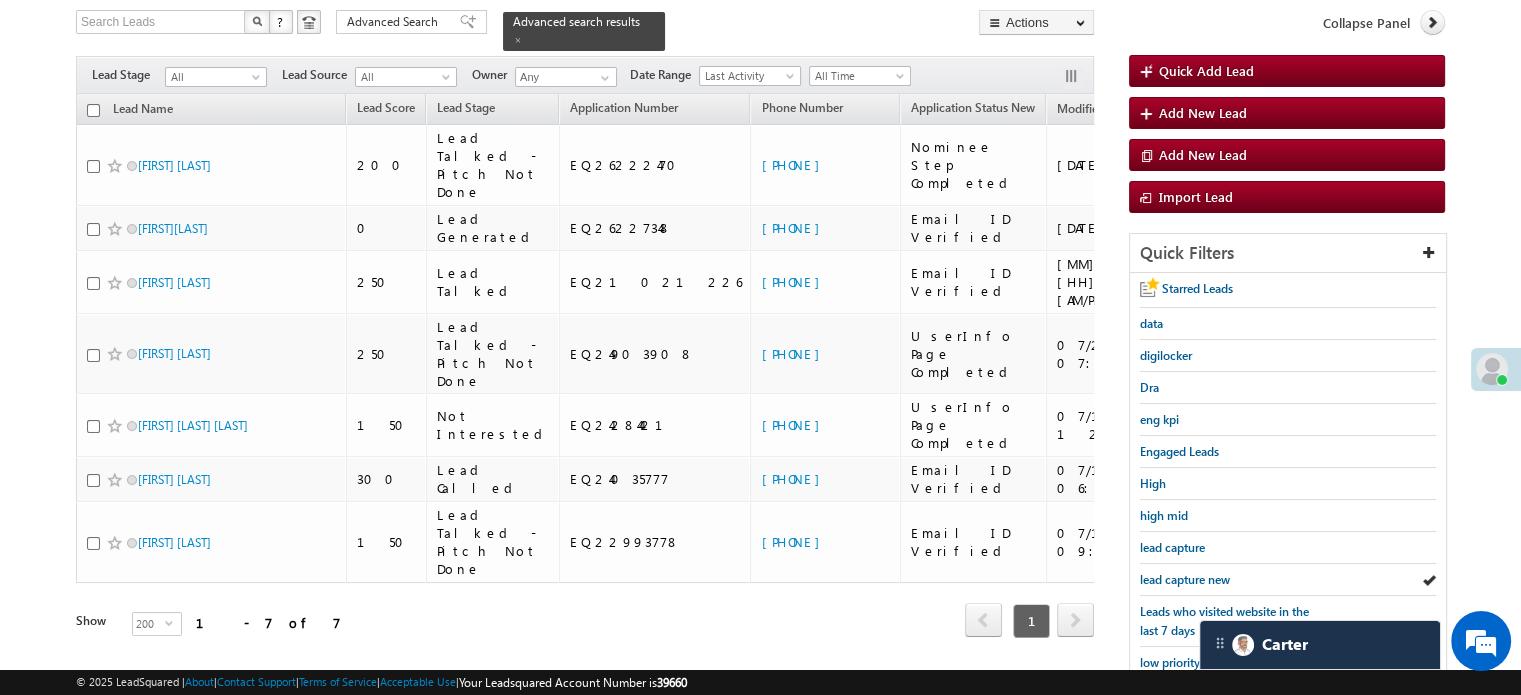 click on "lead capture new" at bounding box center (1185, 579) 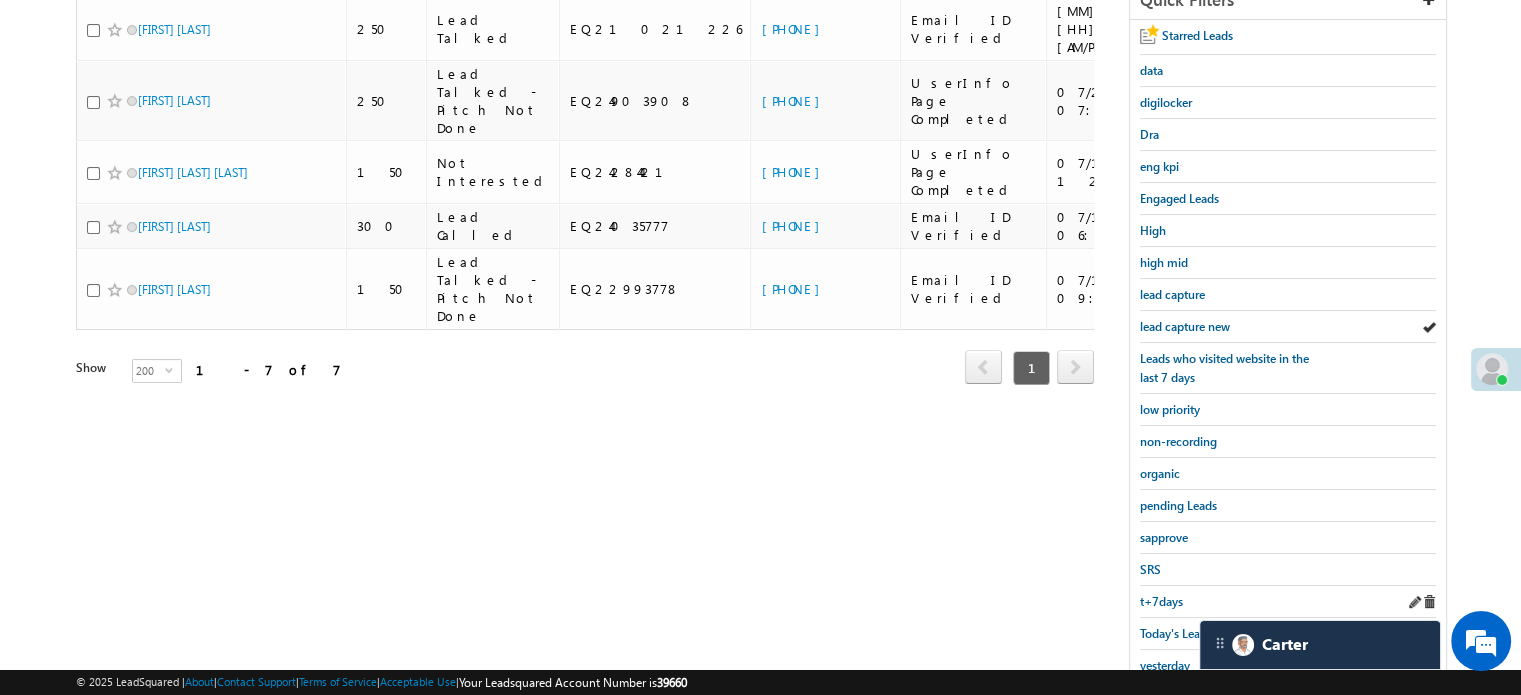 scroll, scrollTop: 429, scrollLeft: 0, axis: vertical 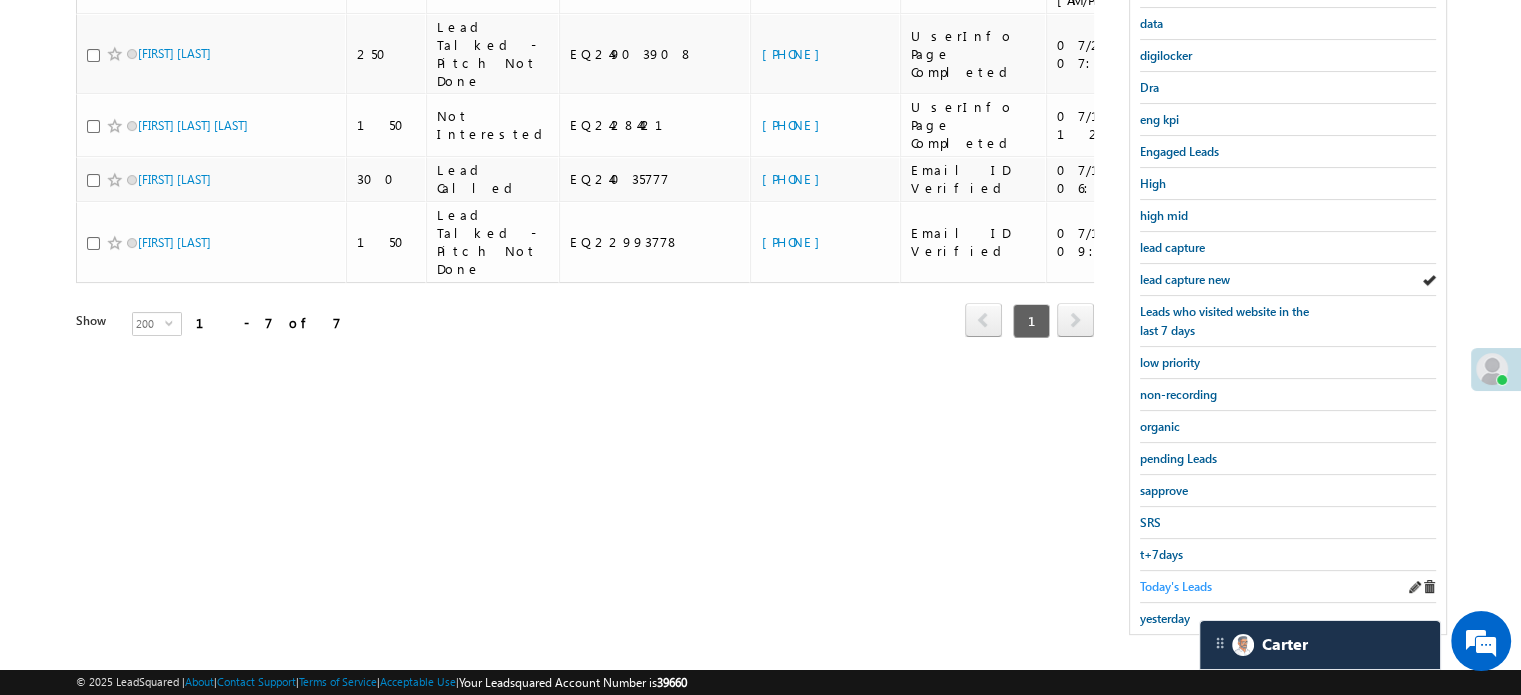 click on "Today's Leads" at bounding box center (1176, 586) 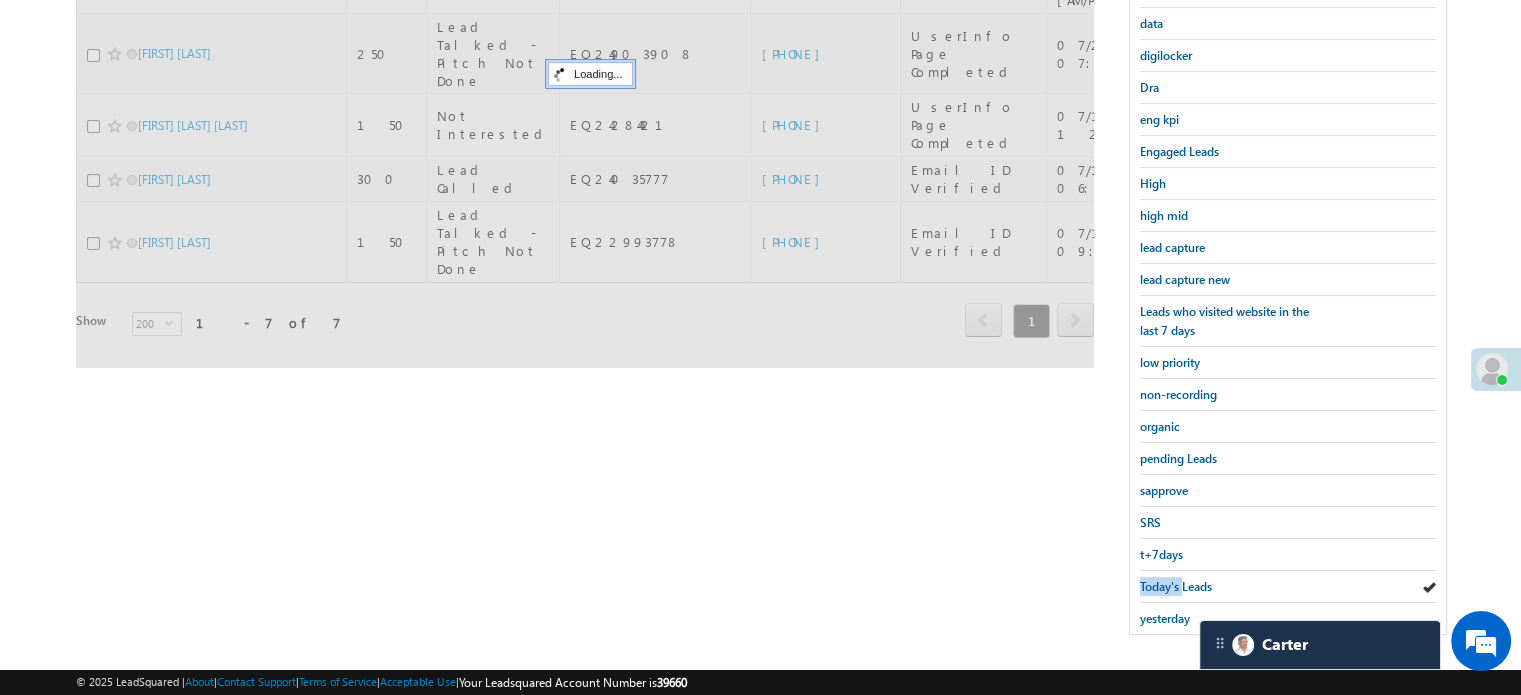 click on "Today's Leads" at bounding box center (1176, 586) 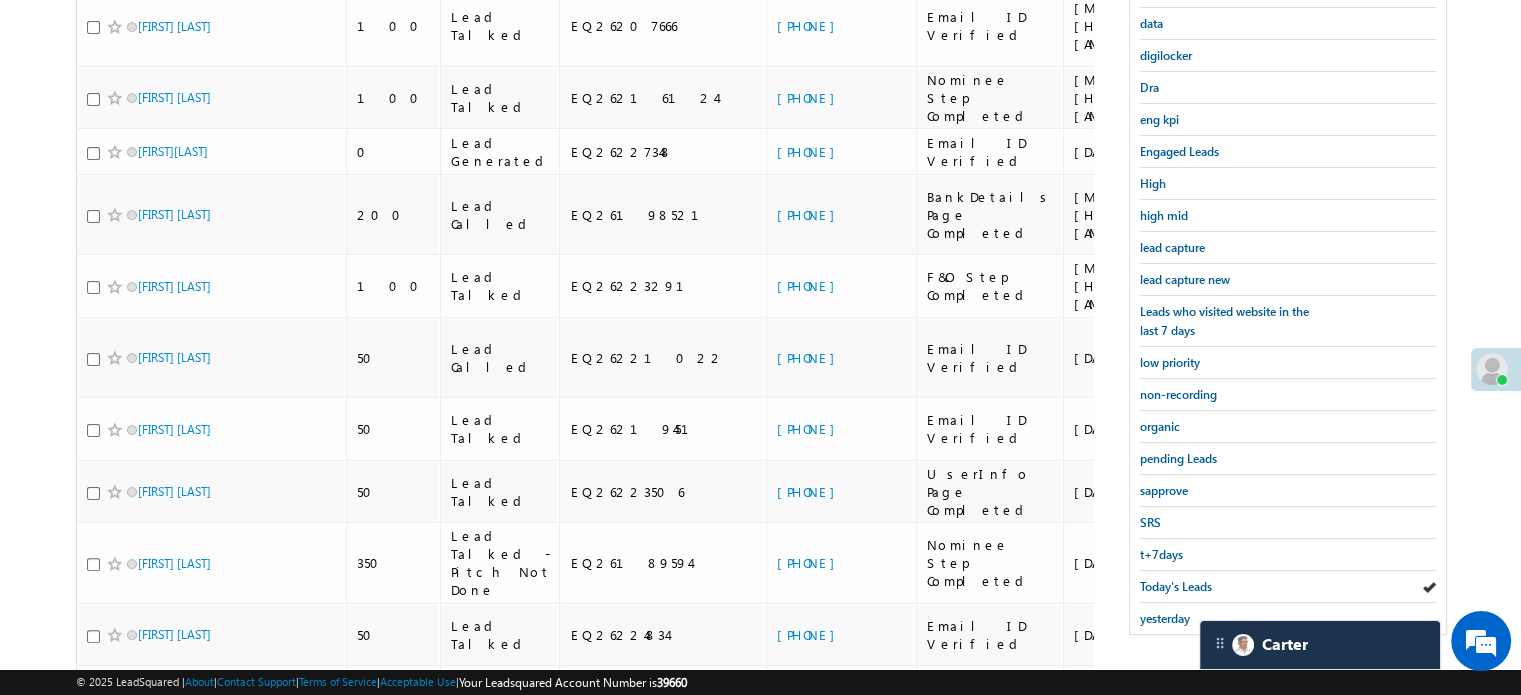 scroll, scrollTop: 129, scrollLeft: 0, axis: vertical 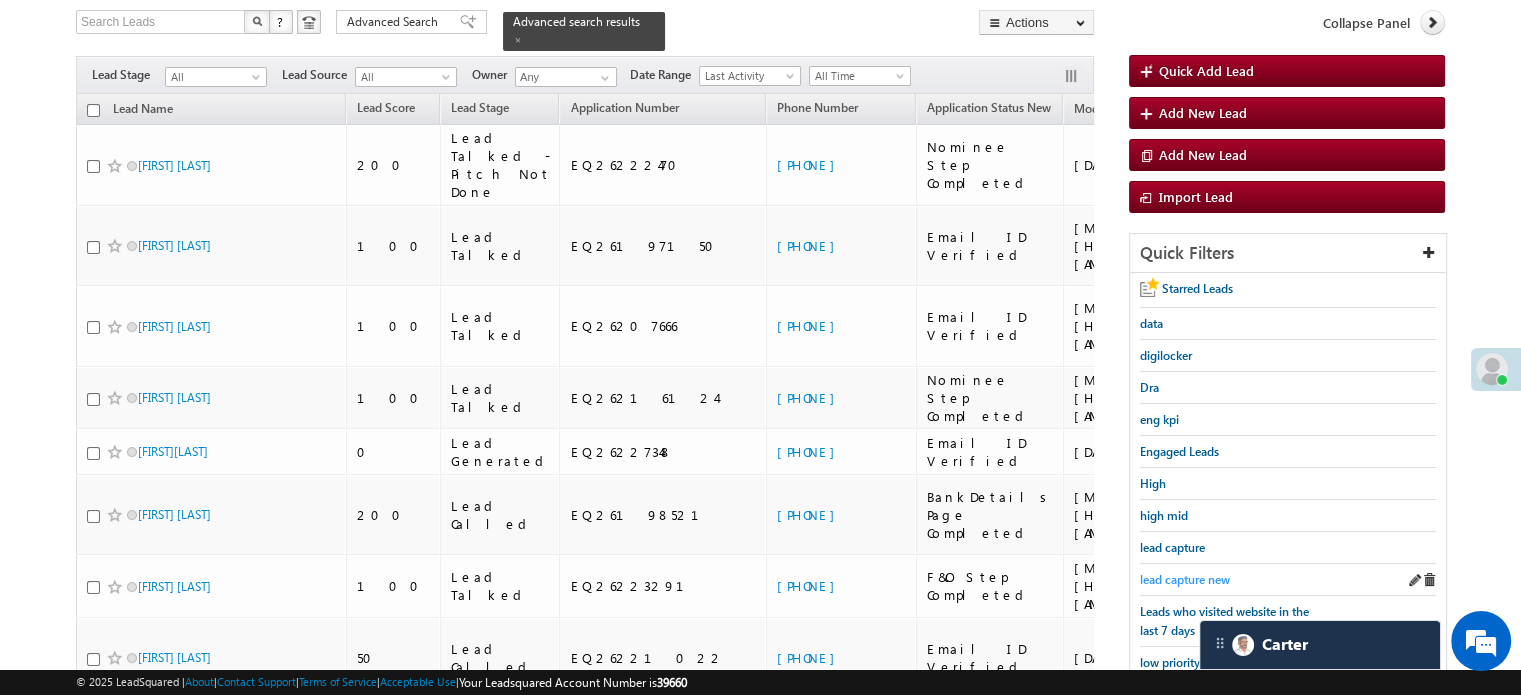 click on "lead capture new" at bounding box center (1185, 579) 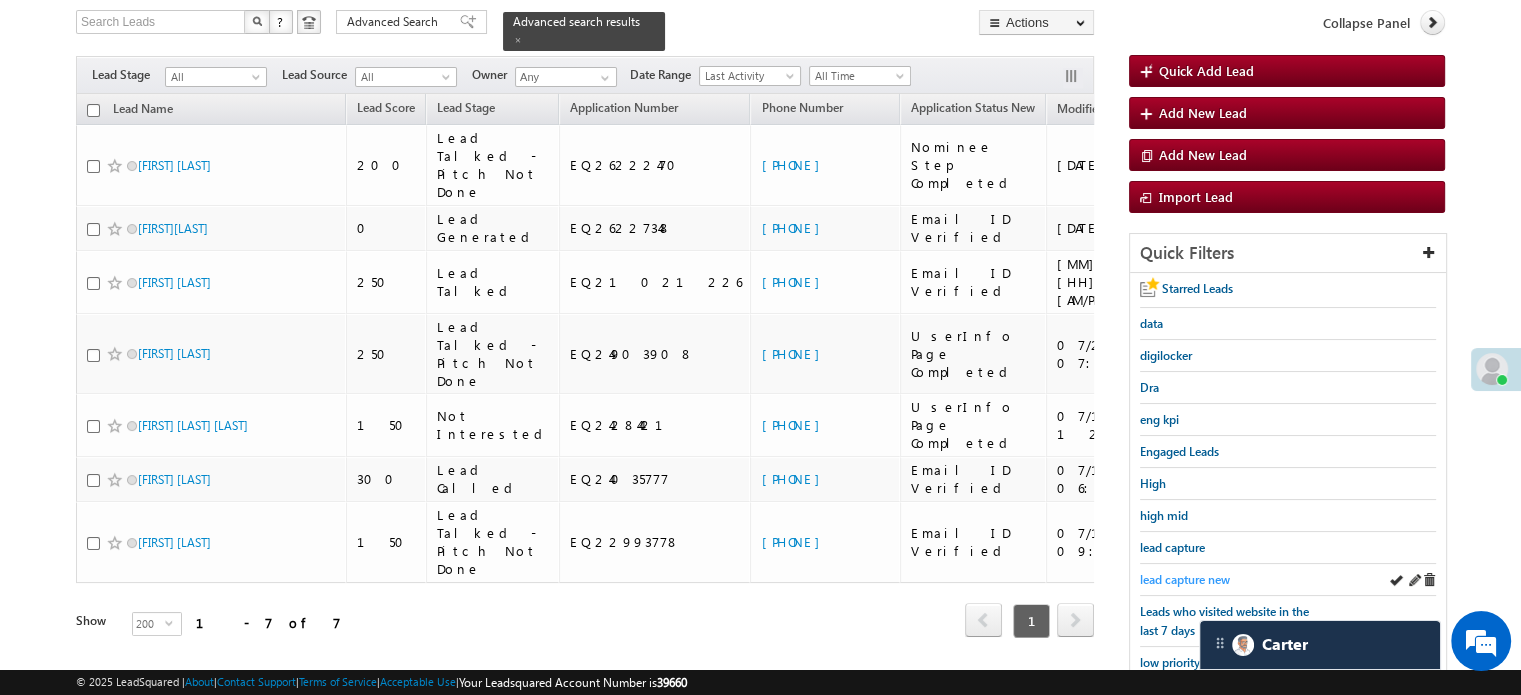 click on "lead capture new" at bounding box center (1185, 579) 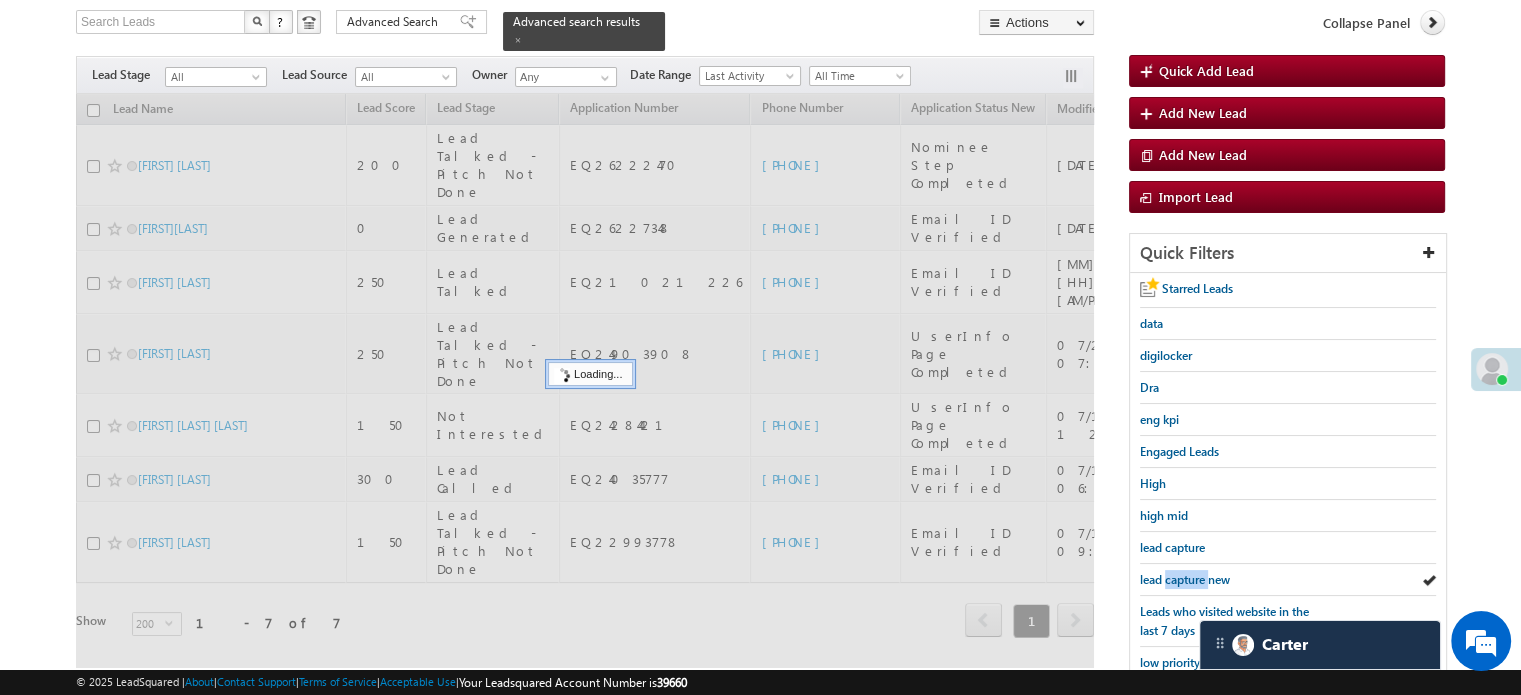 click on "lead capture new" at bounding box center (1185, 579) 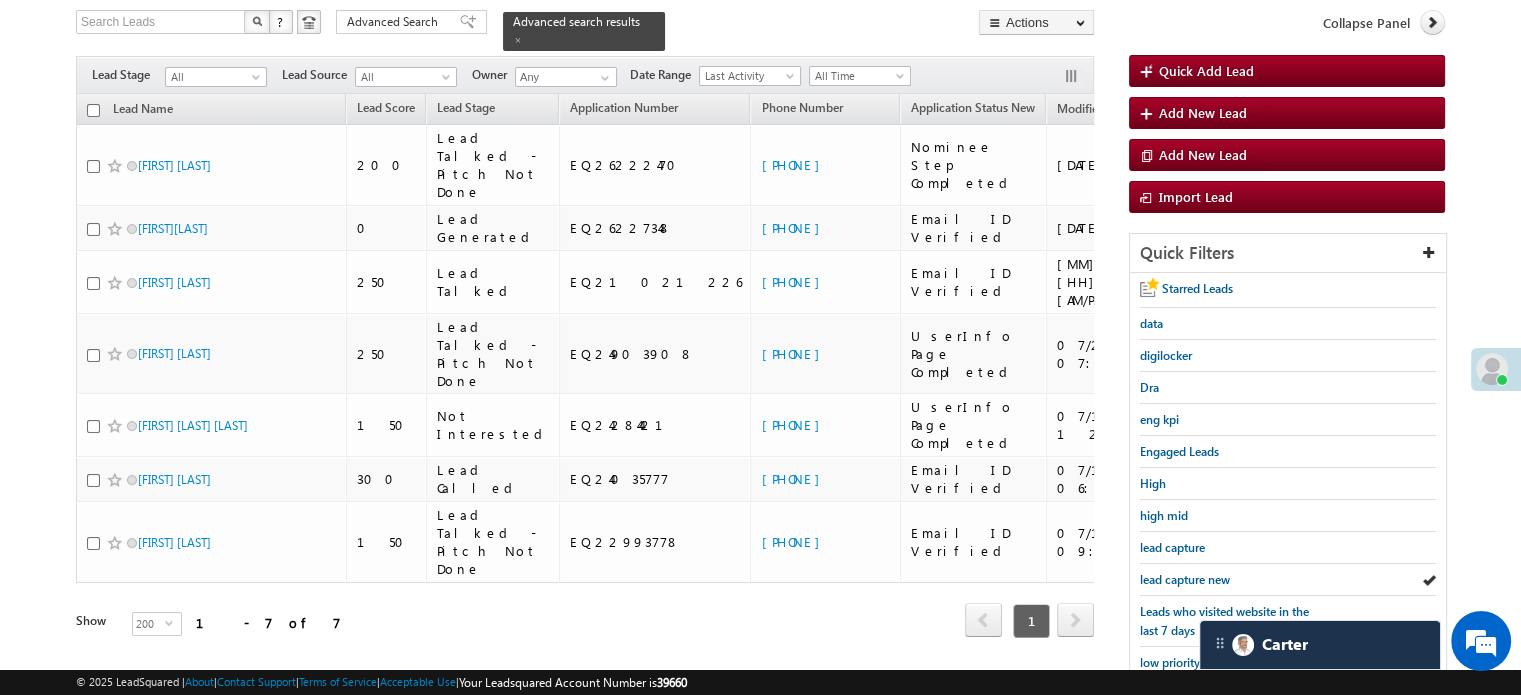 click on "lead capture new" at bounding box center (1185, 579) 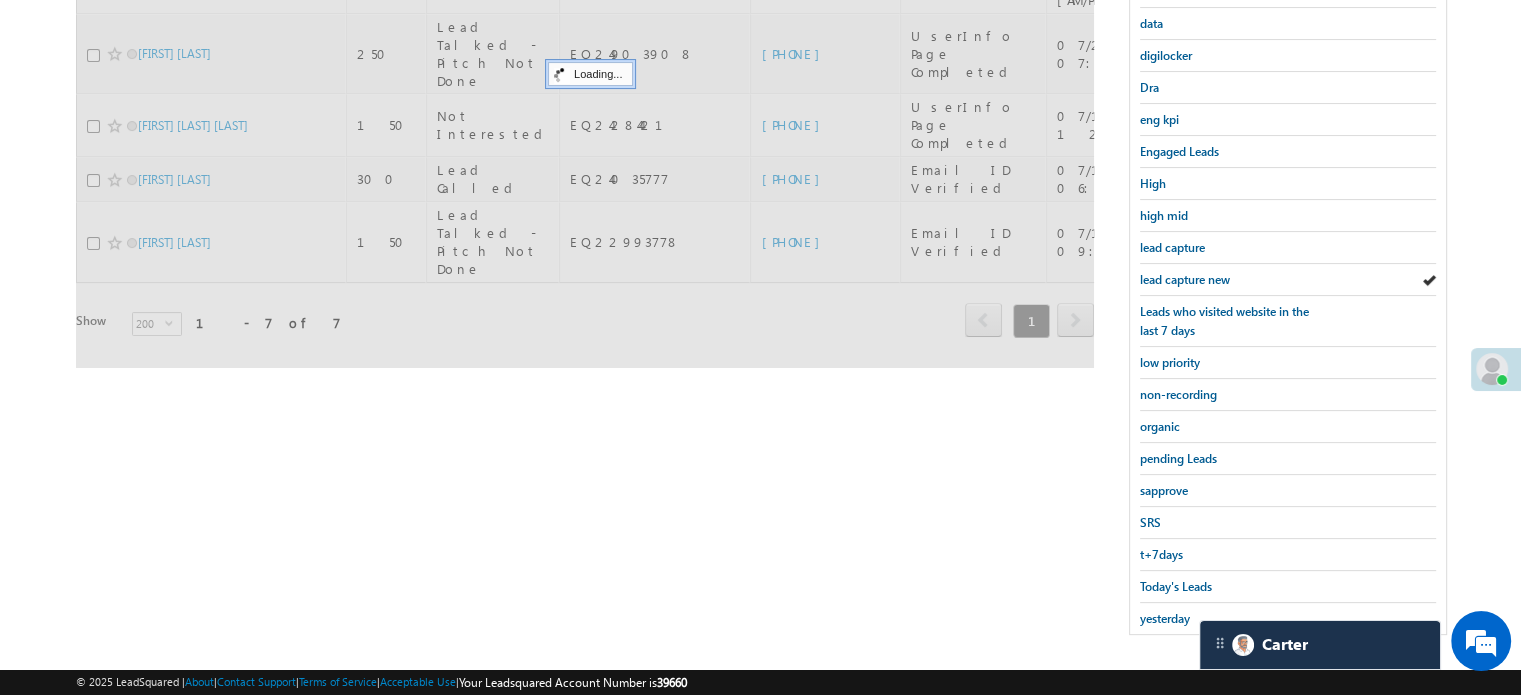 click on "Today's Leads" at bounding box center [1176, 586] 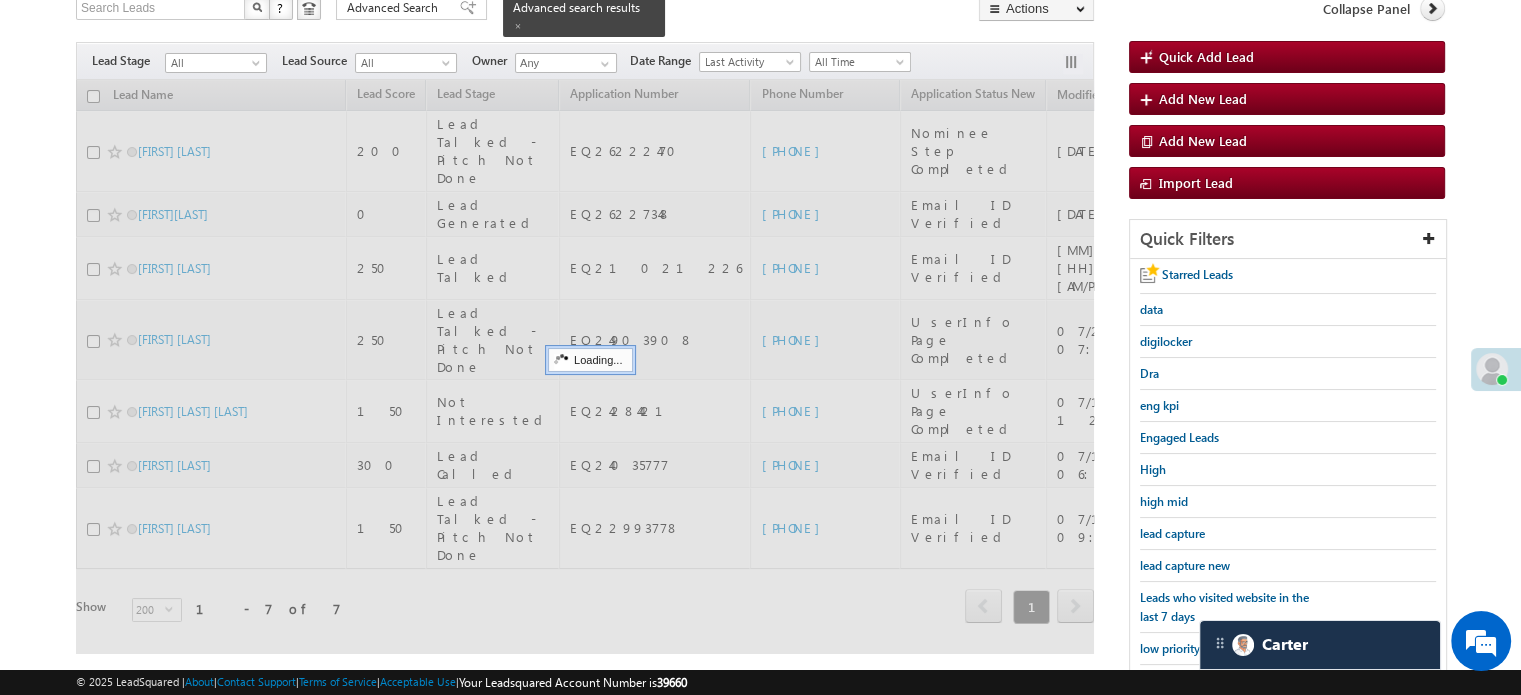 scroll, scrollTop: 129, scrollLeft: 0, axis: vertical 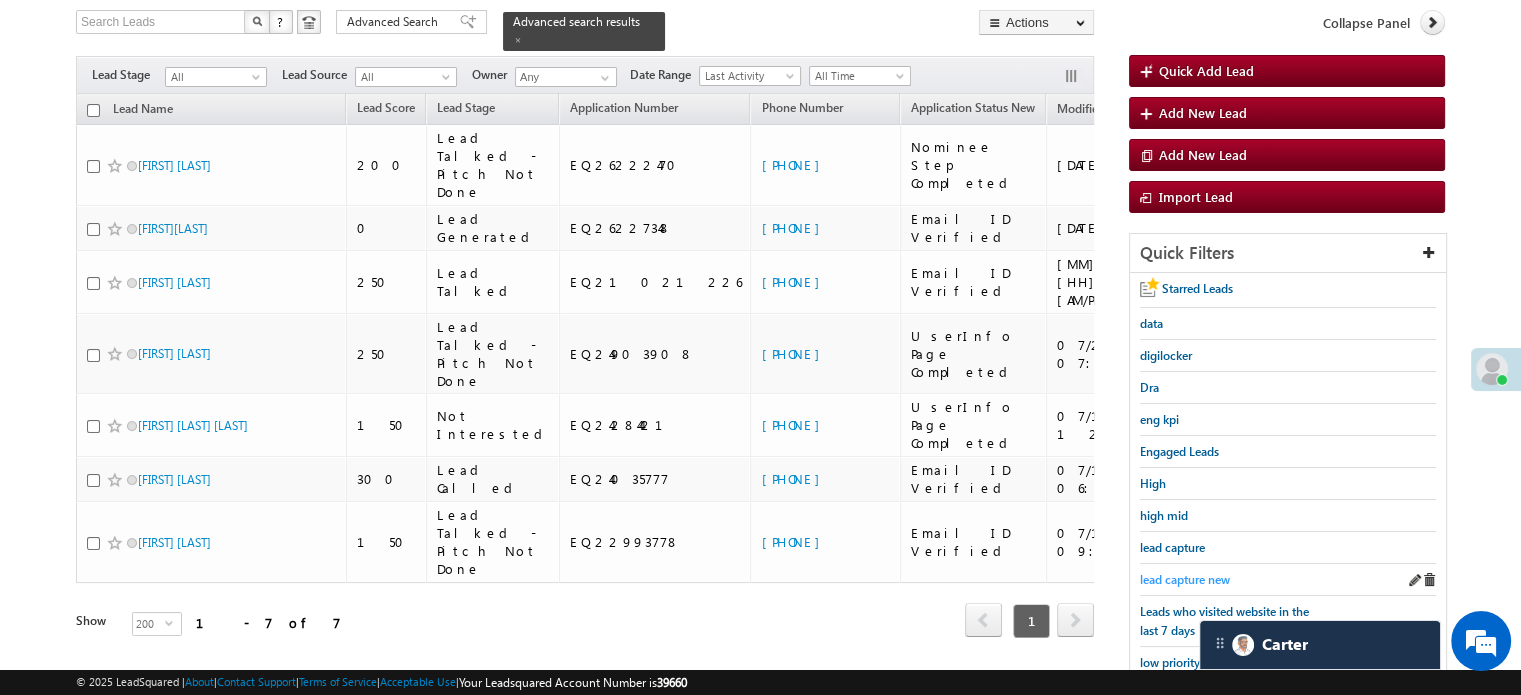 click on "lead capture new" at bounding box center (1185, 579) 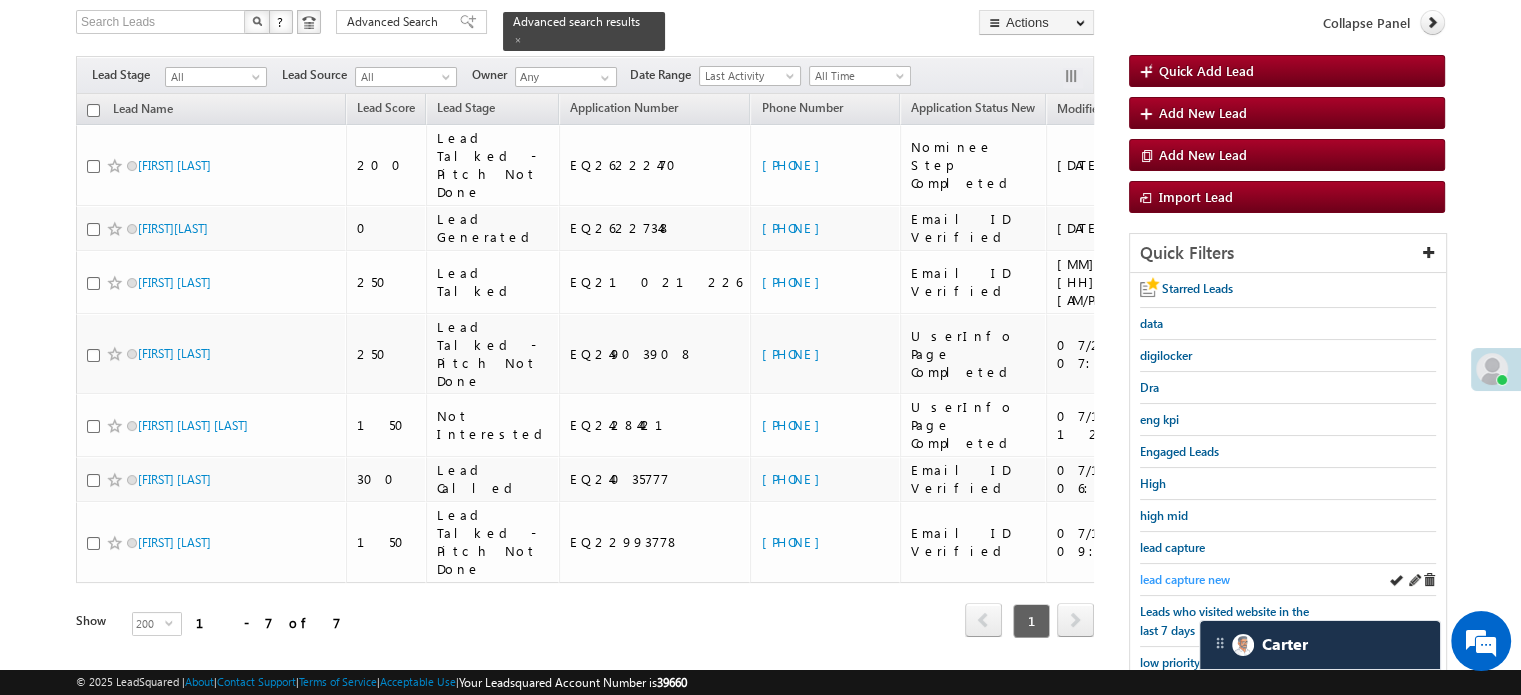 click on "lead capture new" at bounding box center [1185, 579] 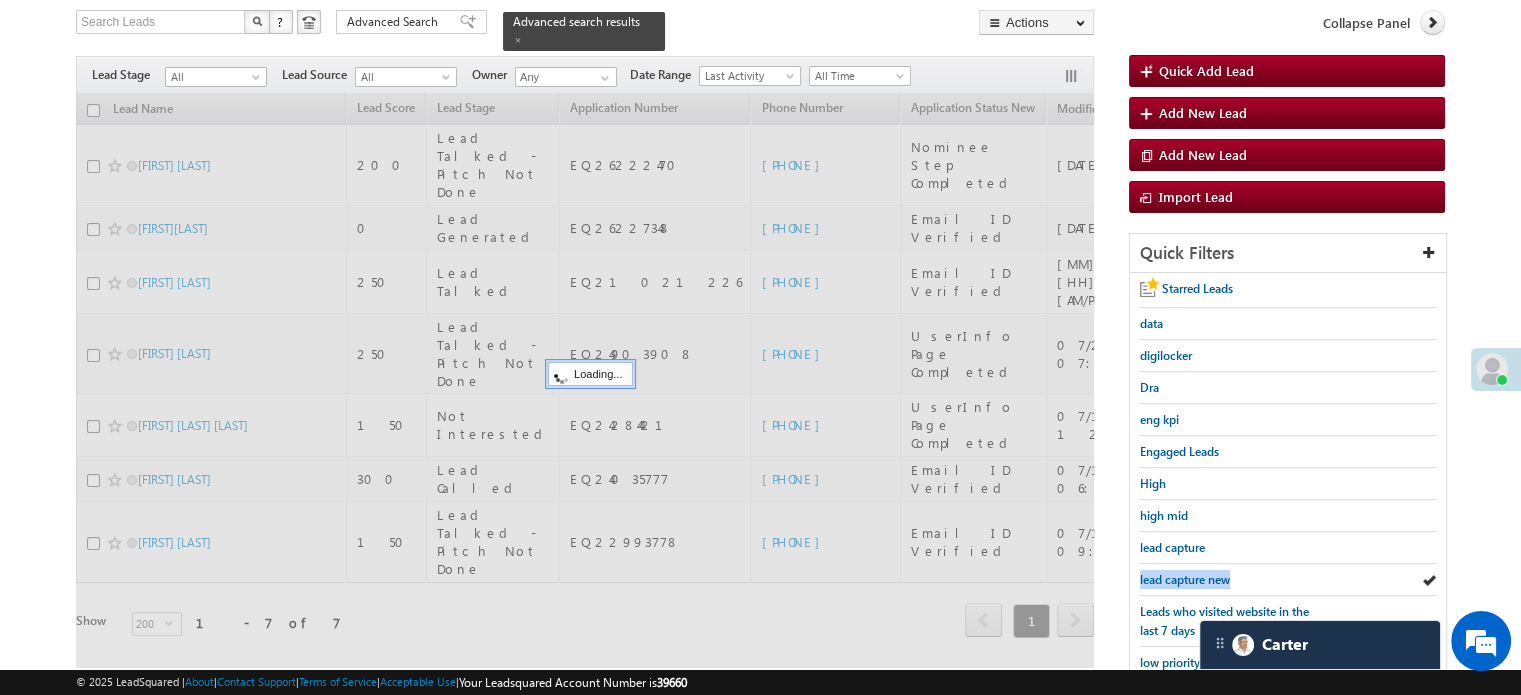 click on "lead capture new" at bounding box center (1185, 579) 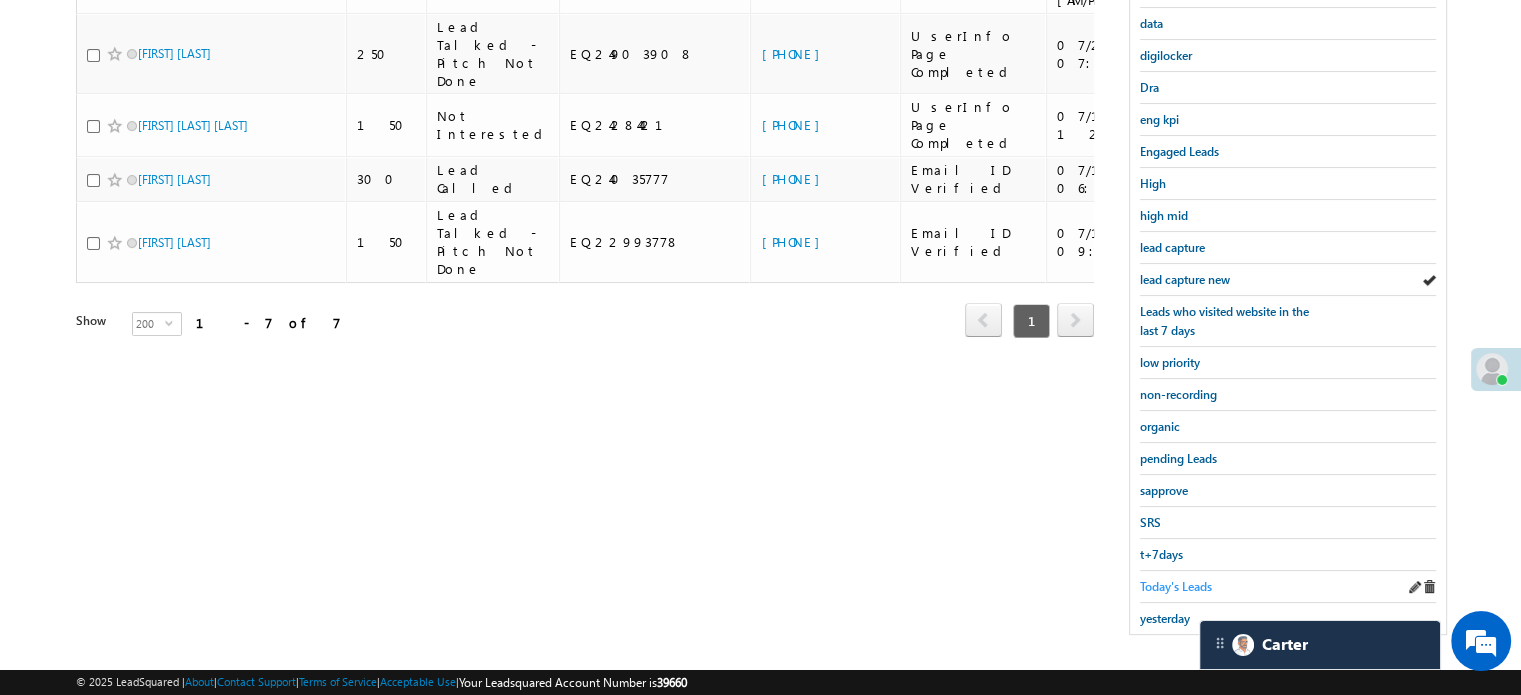 click on "Today's Leads" at bounding box center [1176, 586] 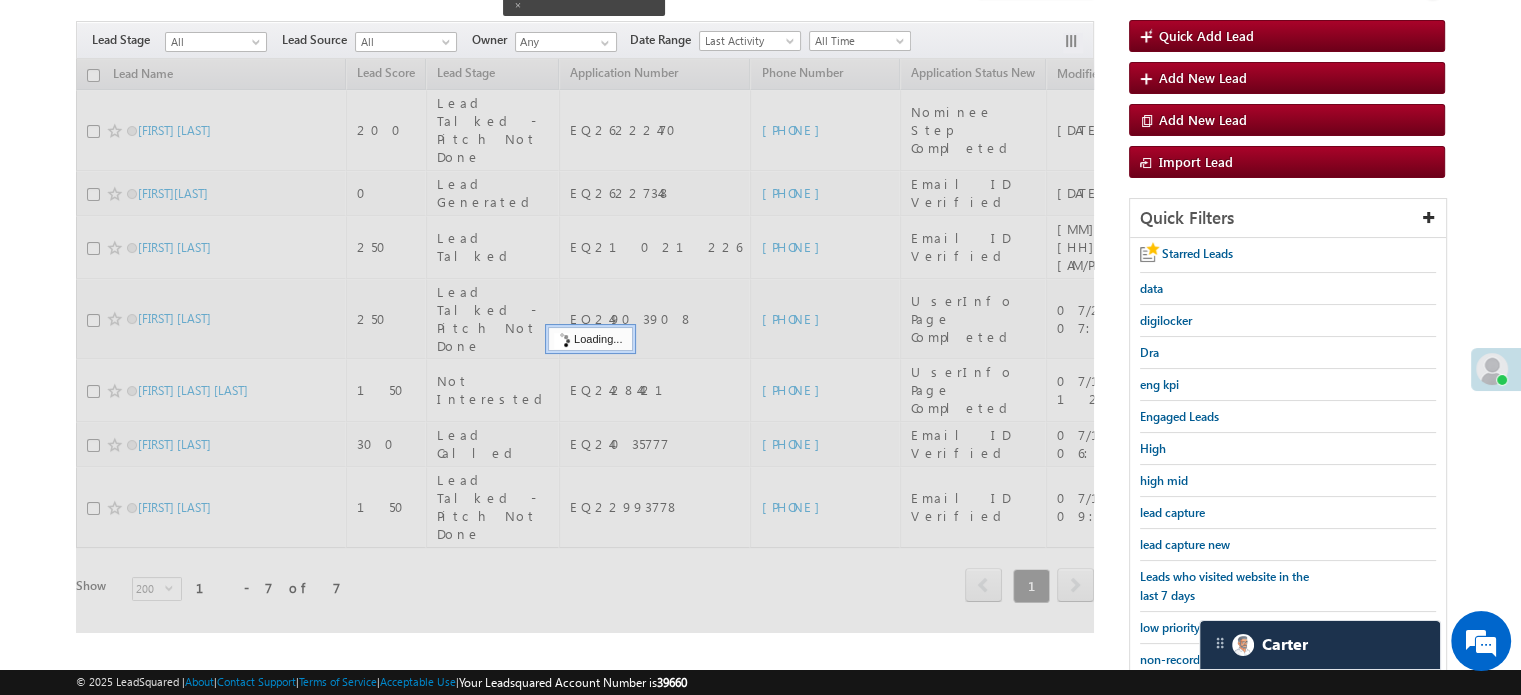 scroll, scrollTop: 129, scrollLeft: 0, axis: vertical 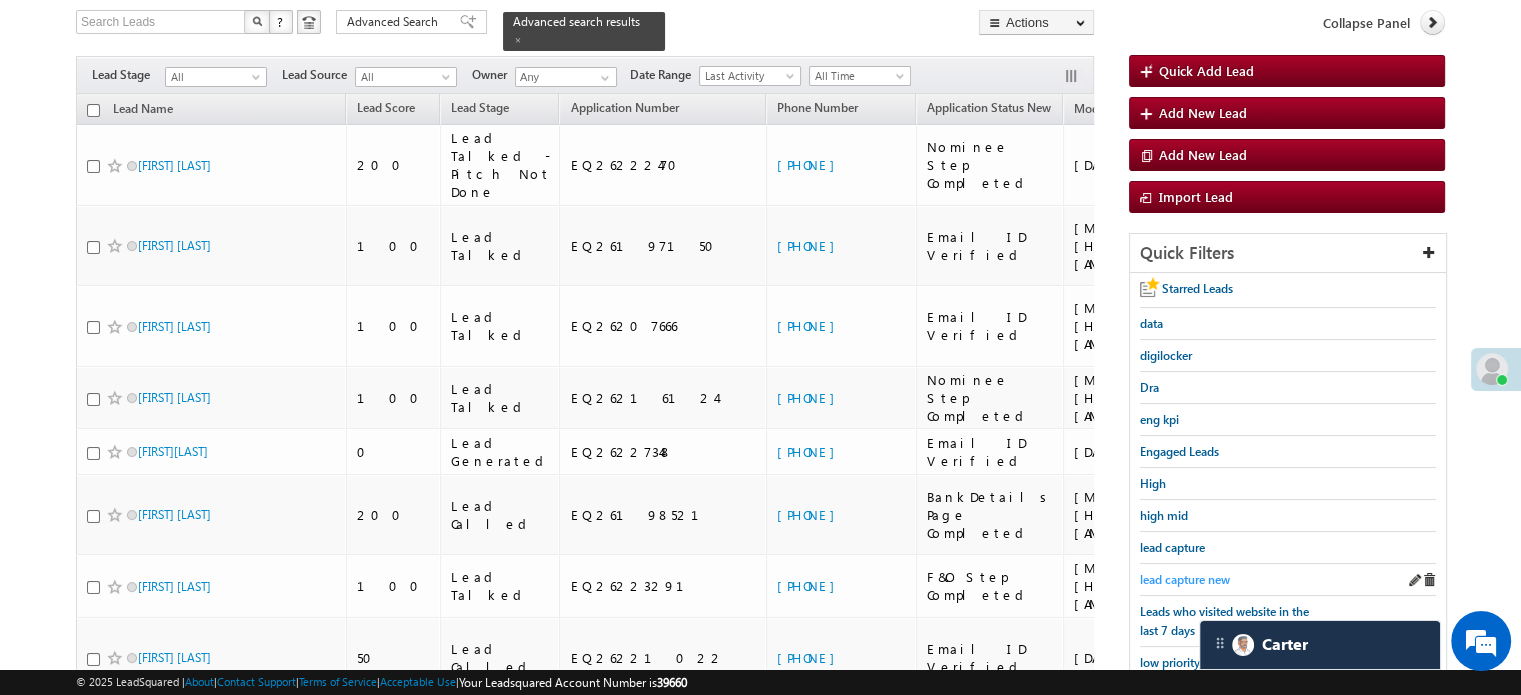 click on "lead capture new" at bounding box center (1185, 579) 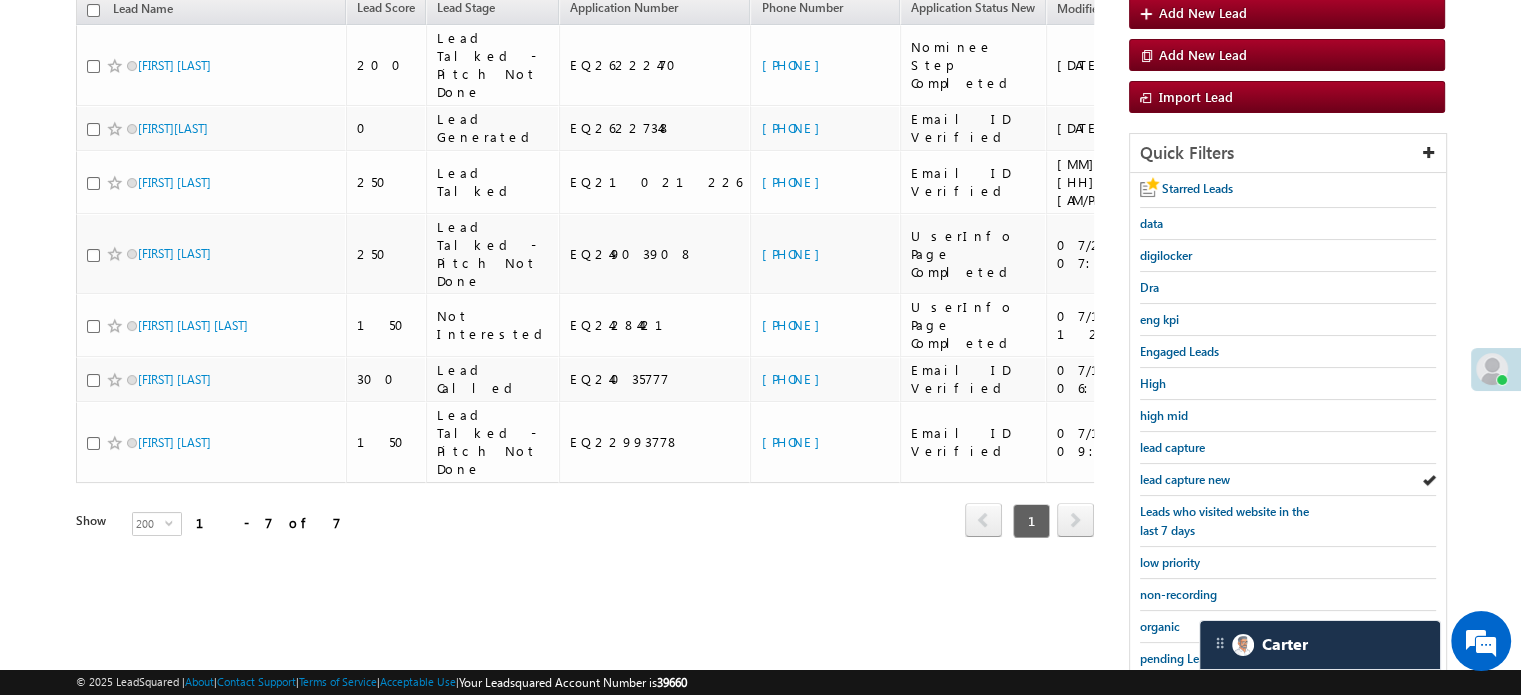 scroll, scrollTop: 231, scrollLeft: 0, axis: vertical 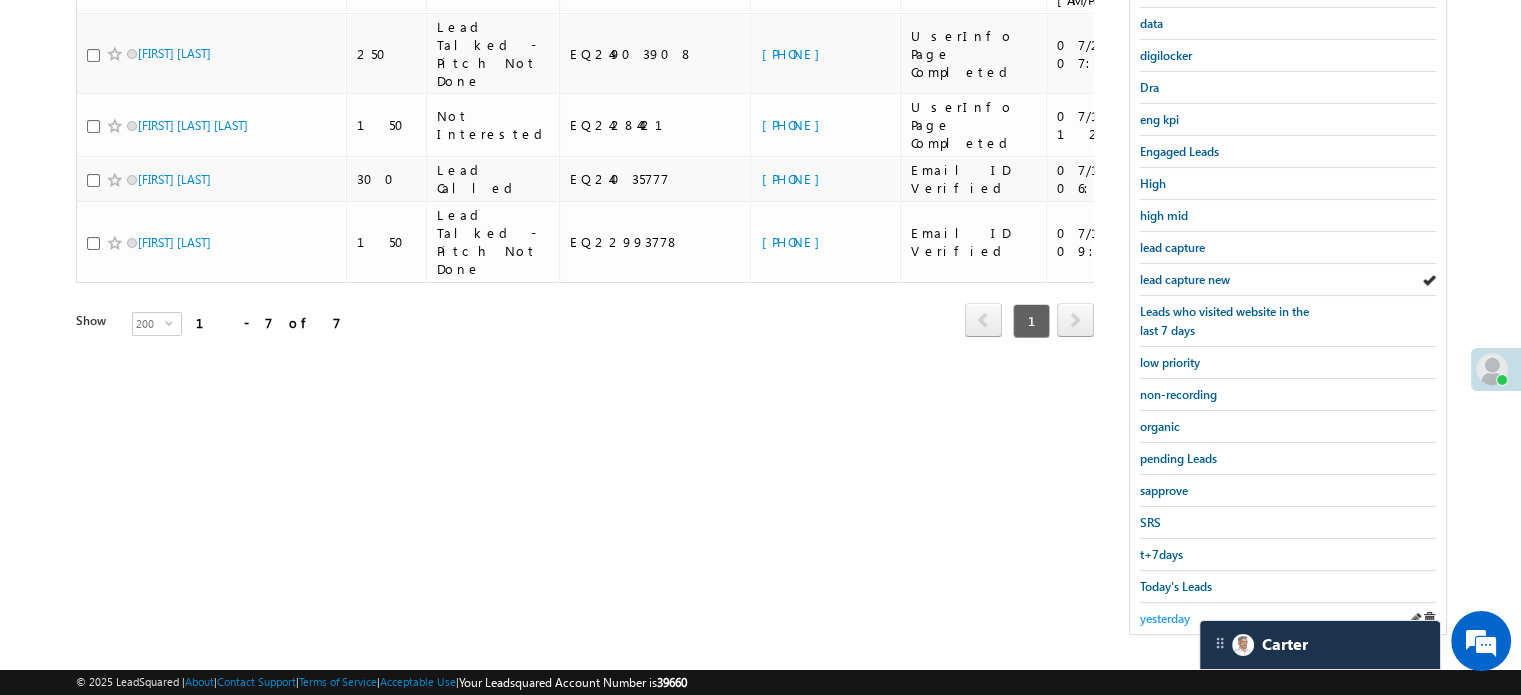 click on "yesterday" at bounding box center (1165, 618) 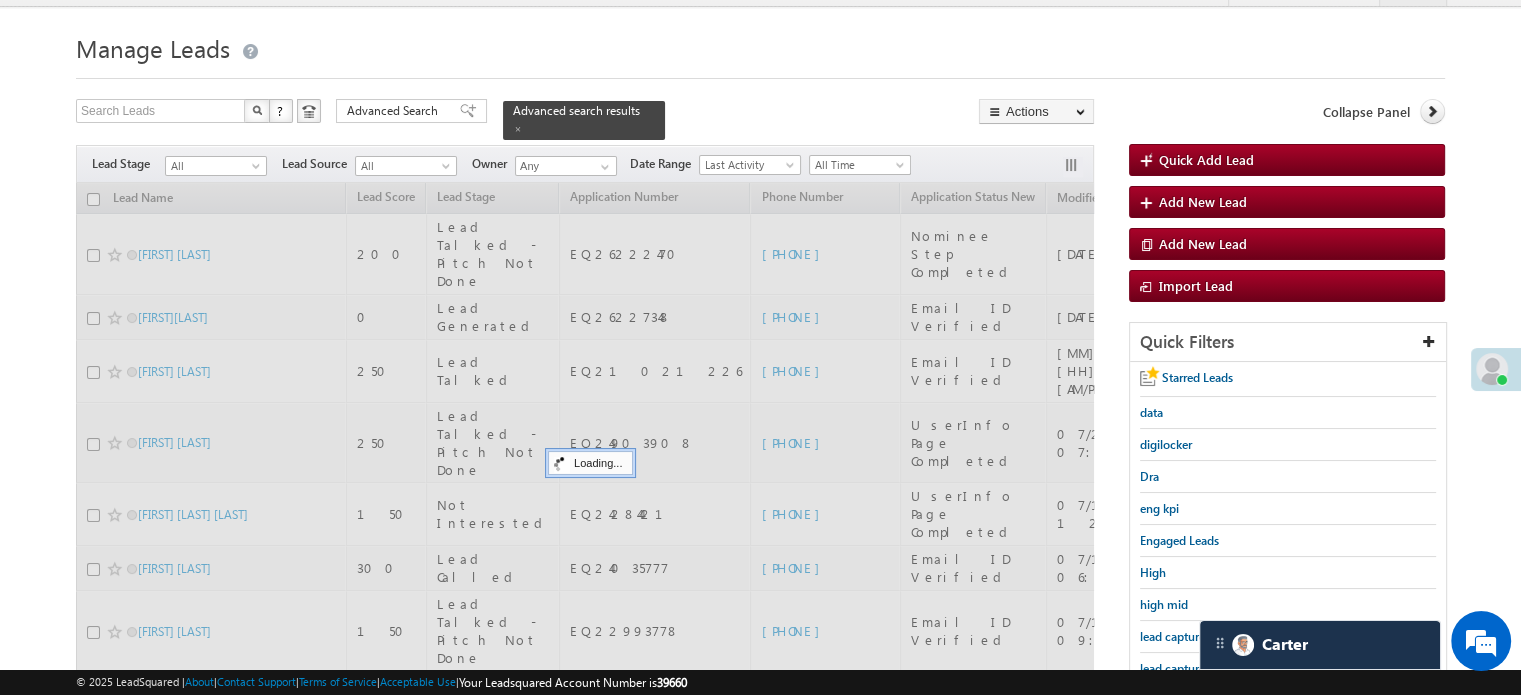 scroll, scrollTop: 29, scrollLeft: 0, axis: vertical 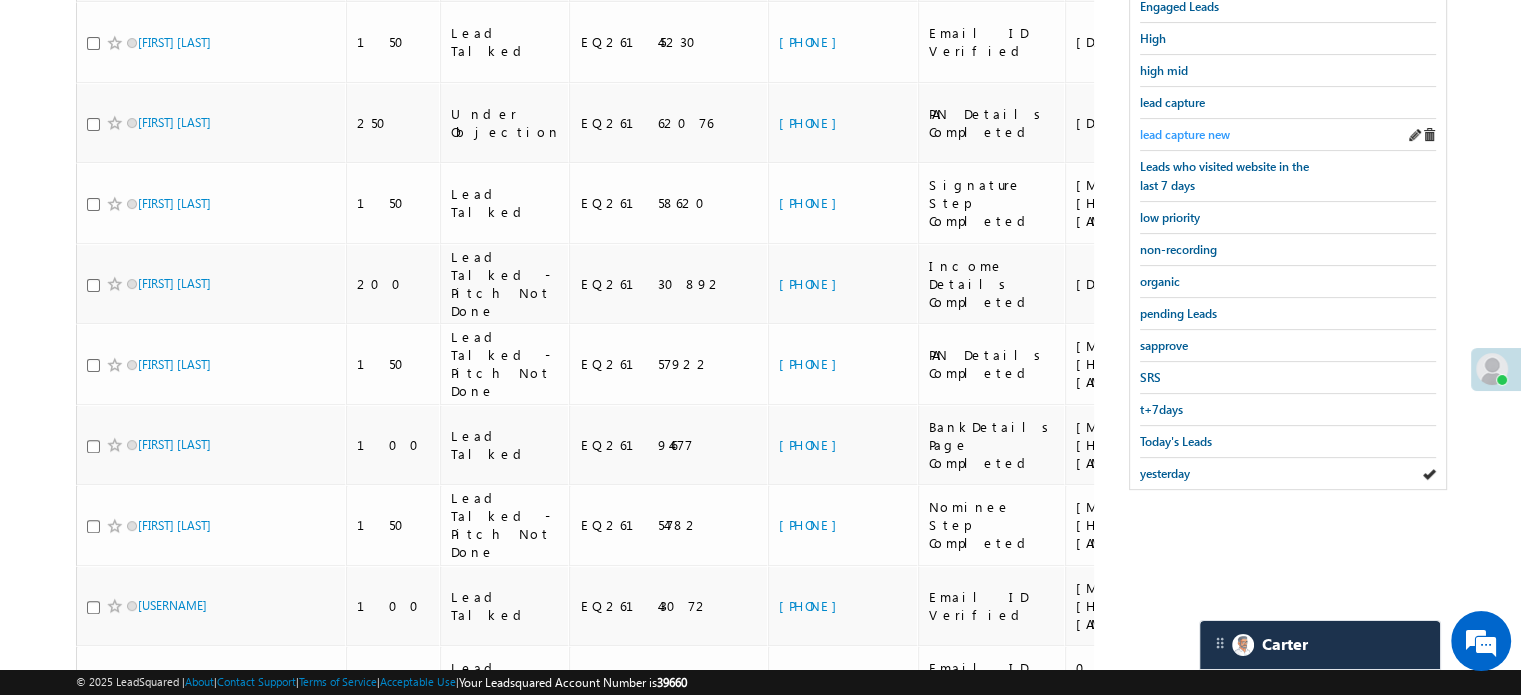 click on "lead capture new" at bounding box center [1185, 134] 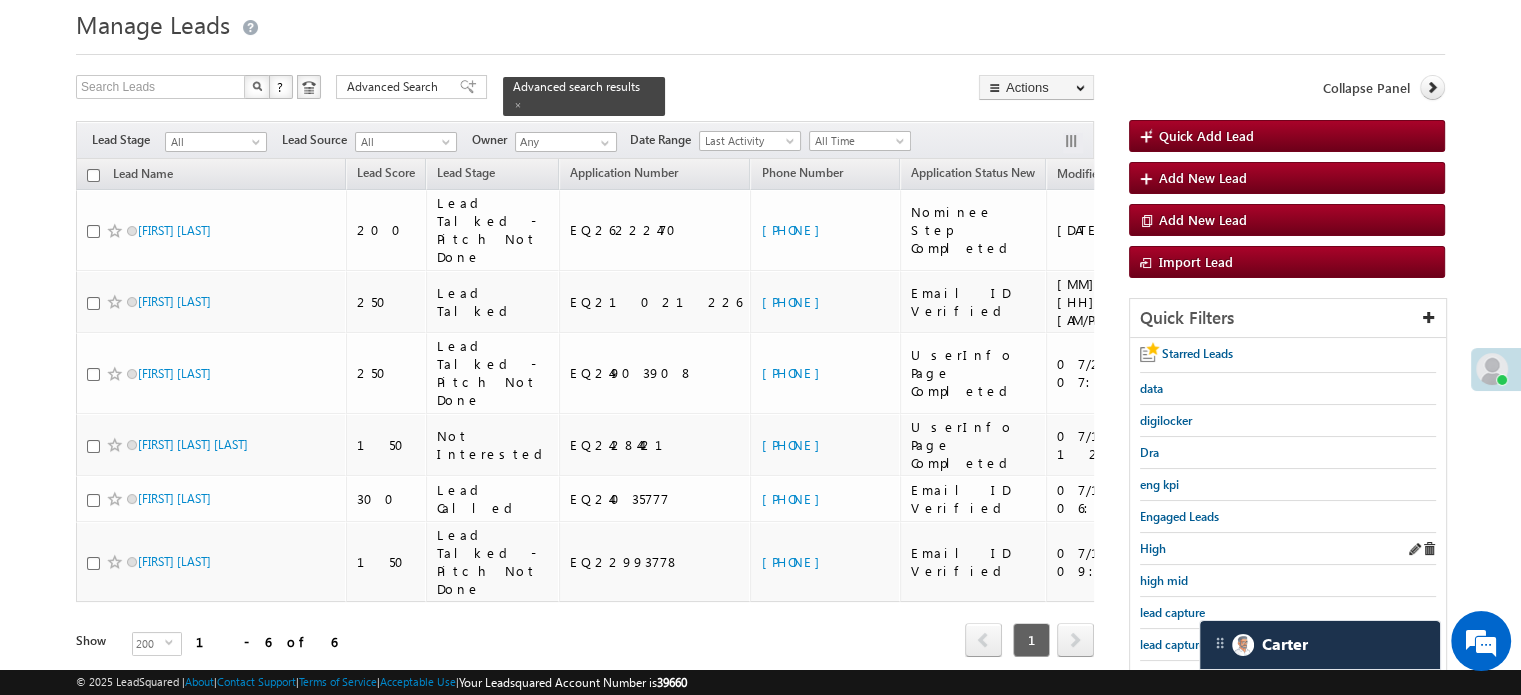 scroll, scrollTop: 100, scrollLeft: 0, axis: vertical 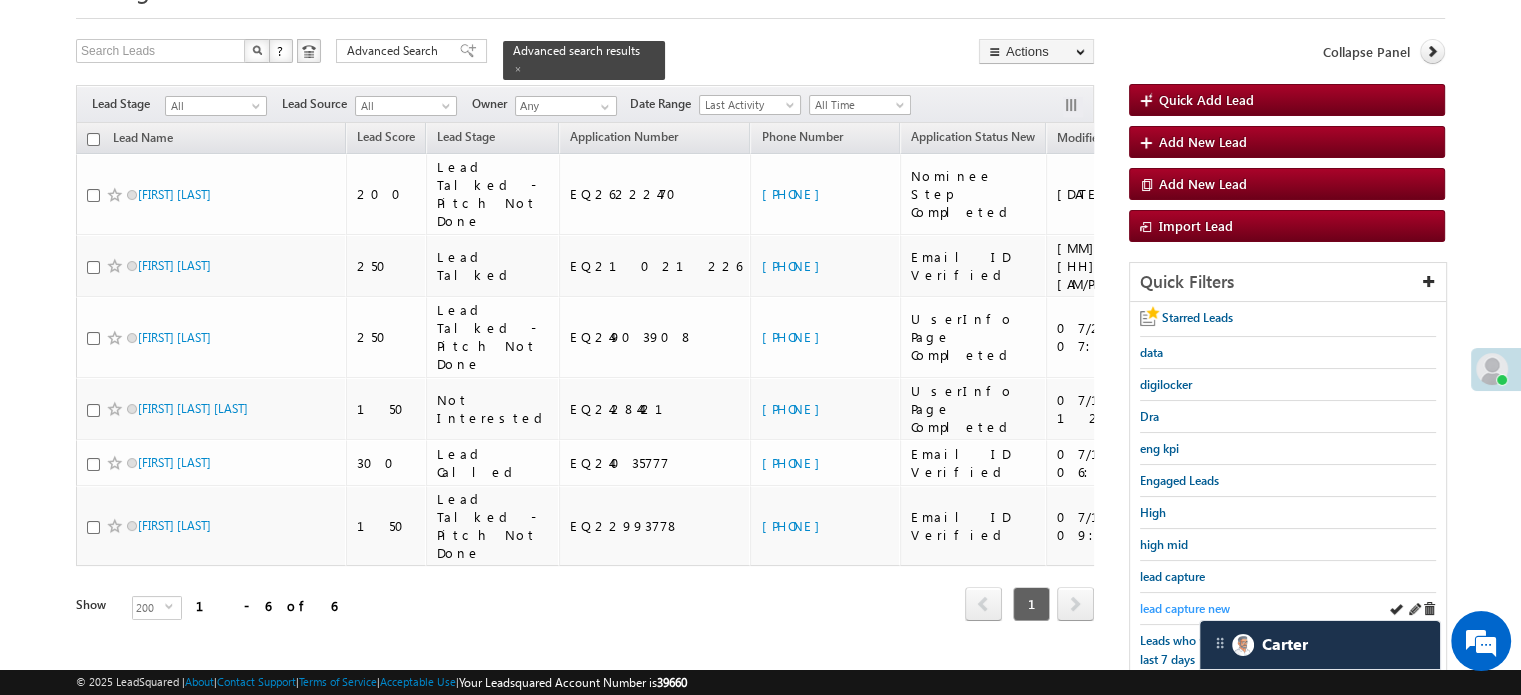 click on "lead capture new" at bounding box center [1185, 608] 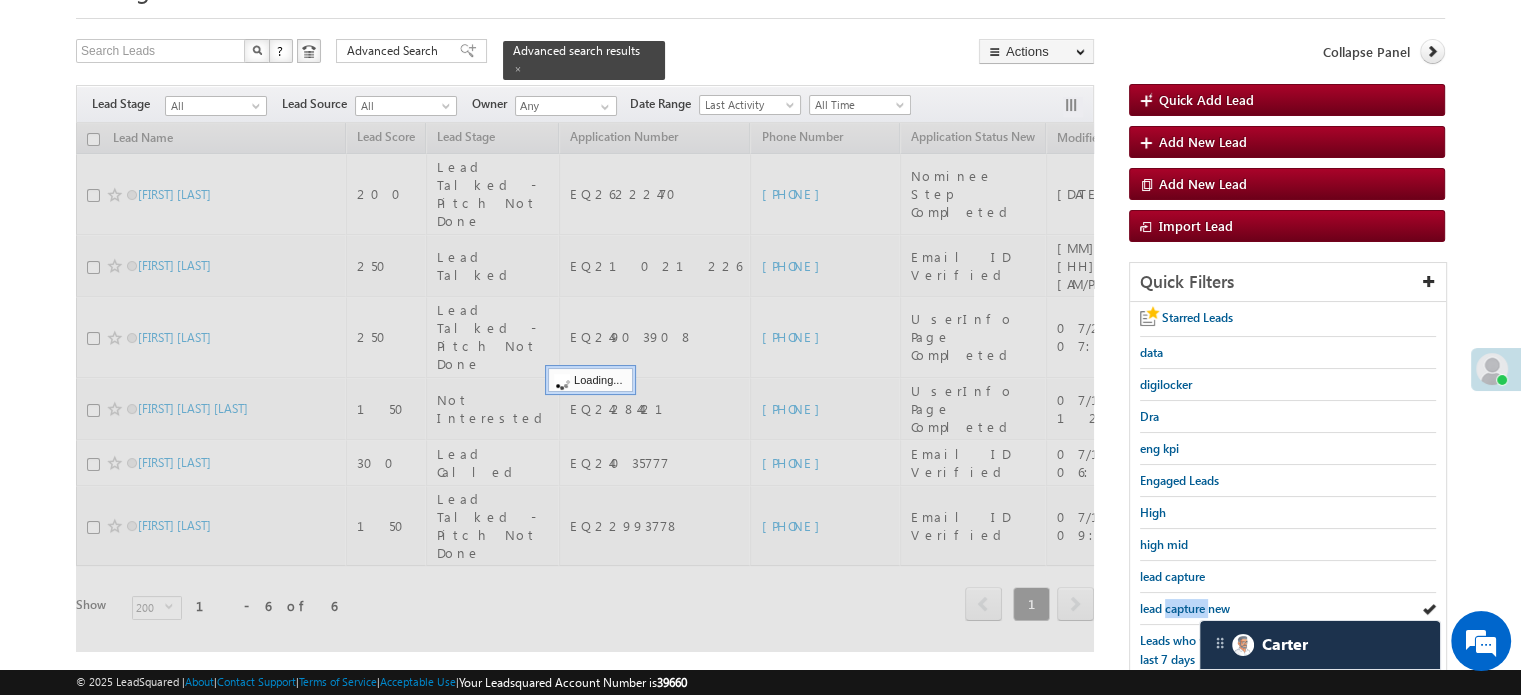 click on "lead capture new" at bounding box center [1185, 608] 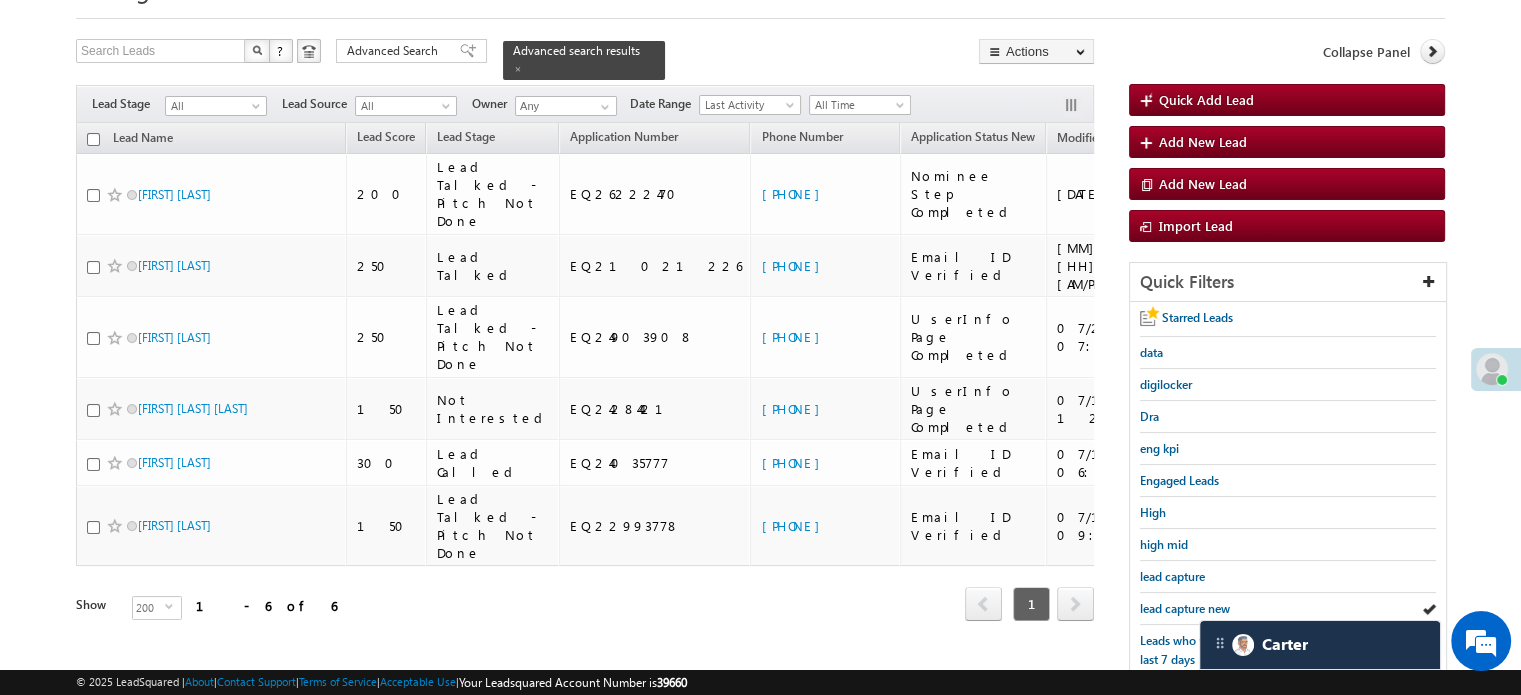 click on "lead capture new" at bounding box center [1185, 608] 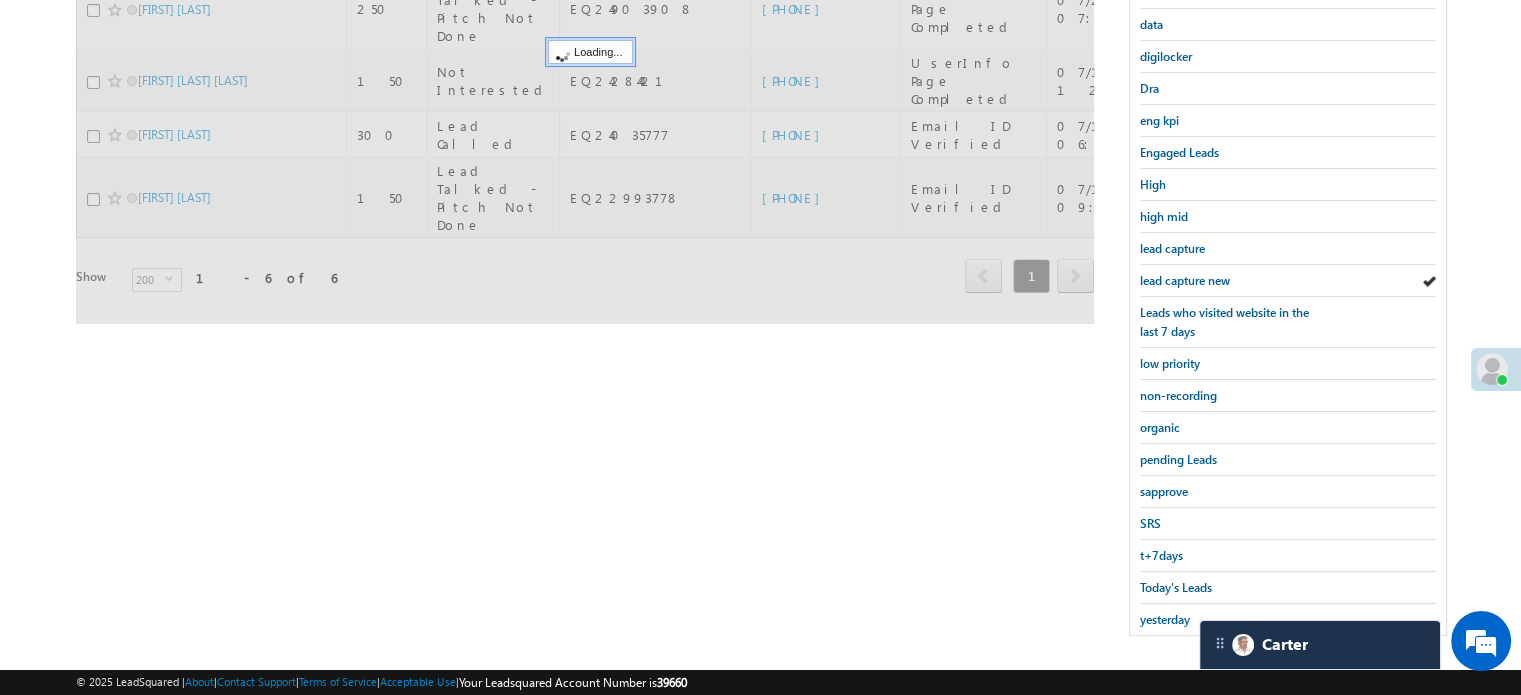 scroll, scrollTop: 429, scrollLeft: 0, axis: vertical 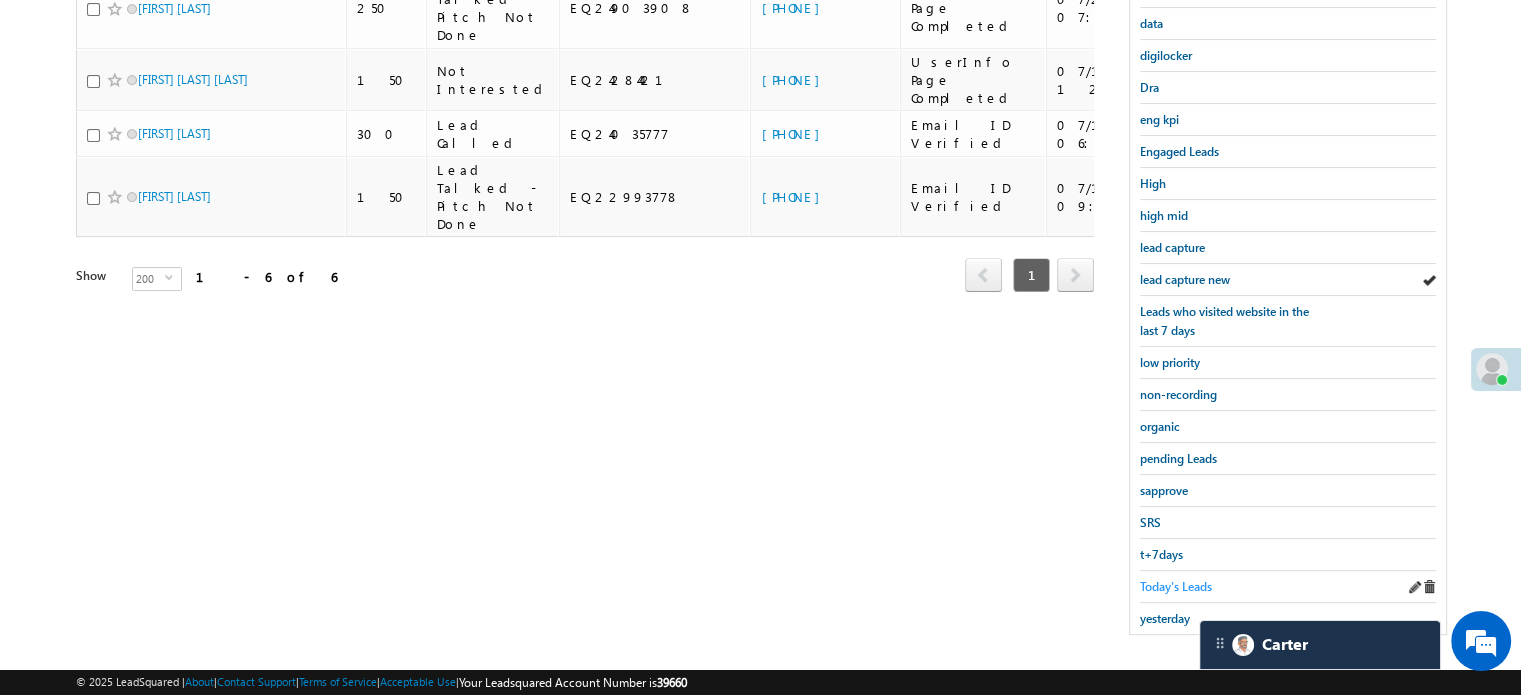 click on "Today's Leads" at bounding box center [1176, 586] 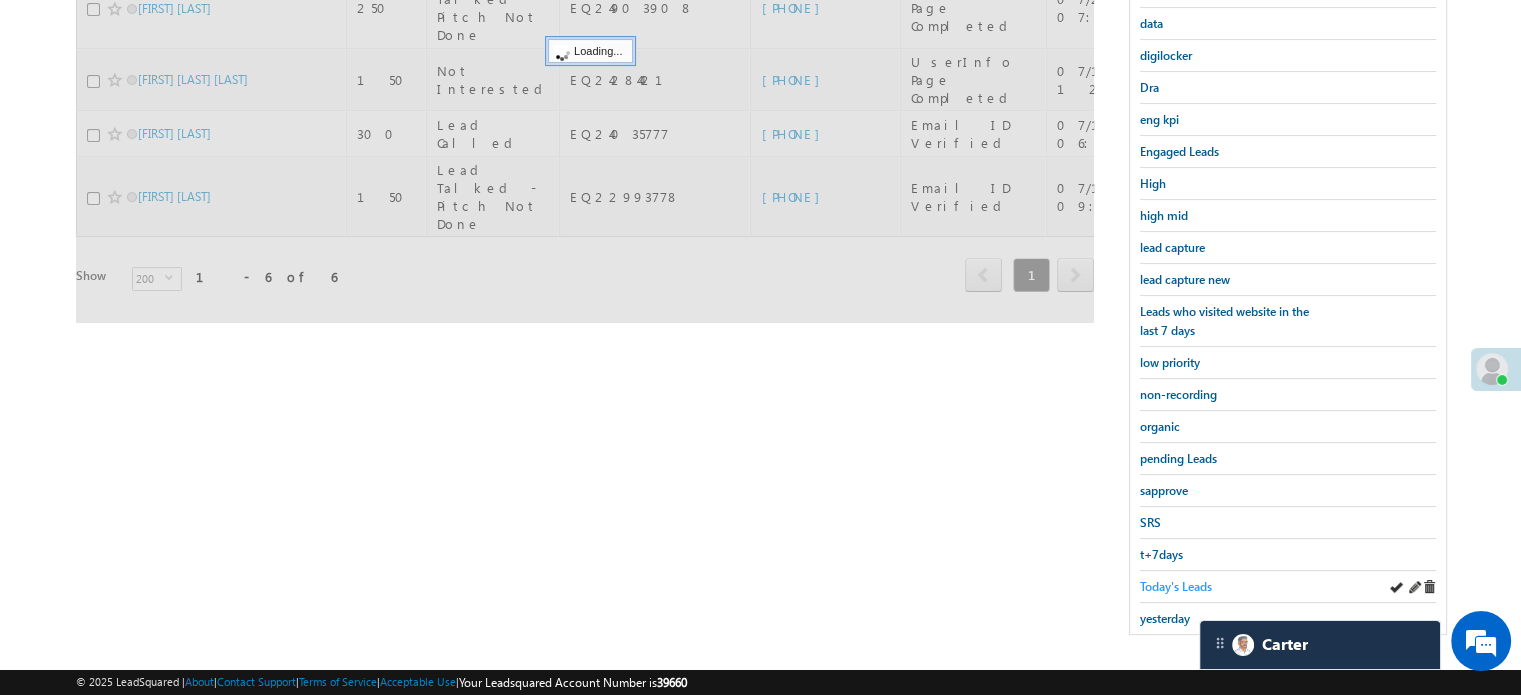 click on "Today's Leads" at bounding box center [1176, 586] 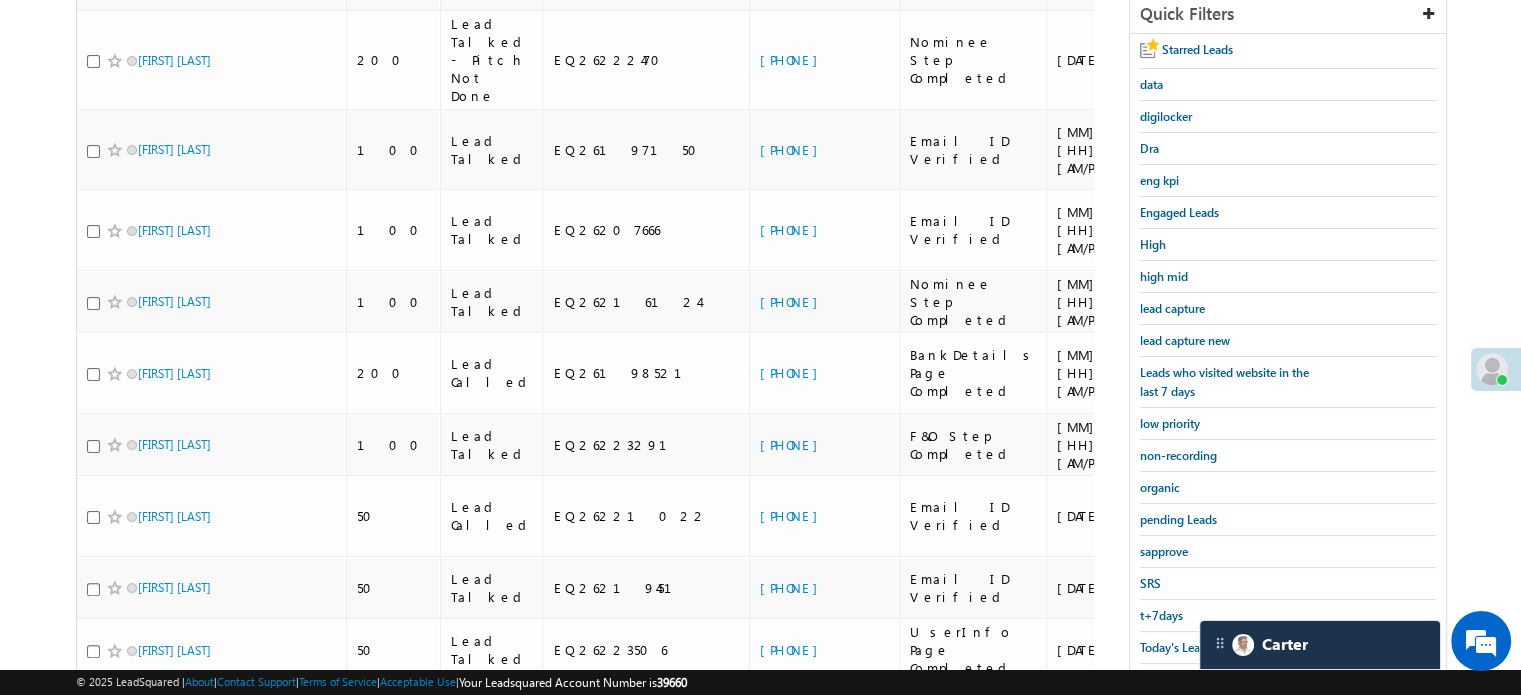 scroll, scrollTop: 132, scrollLeft: 0, axis: vertical 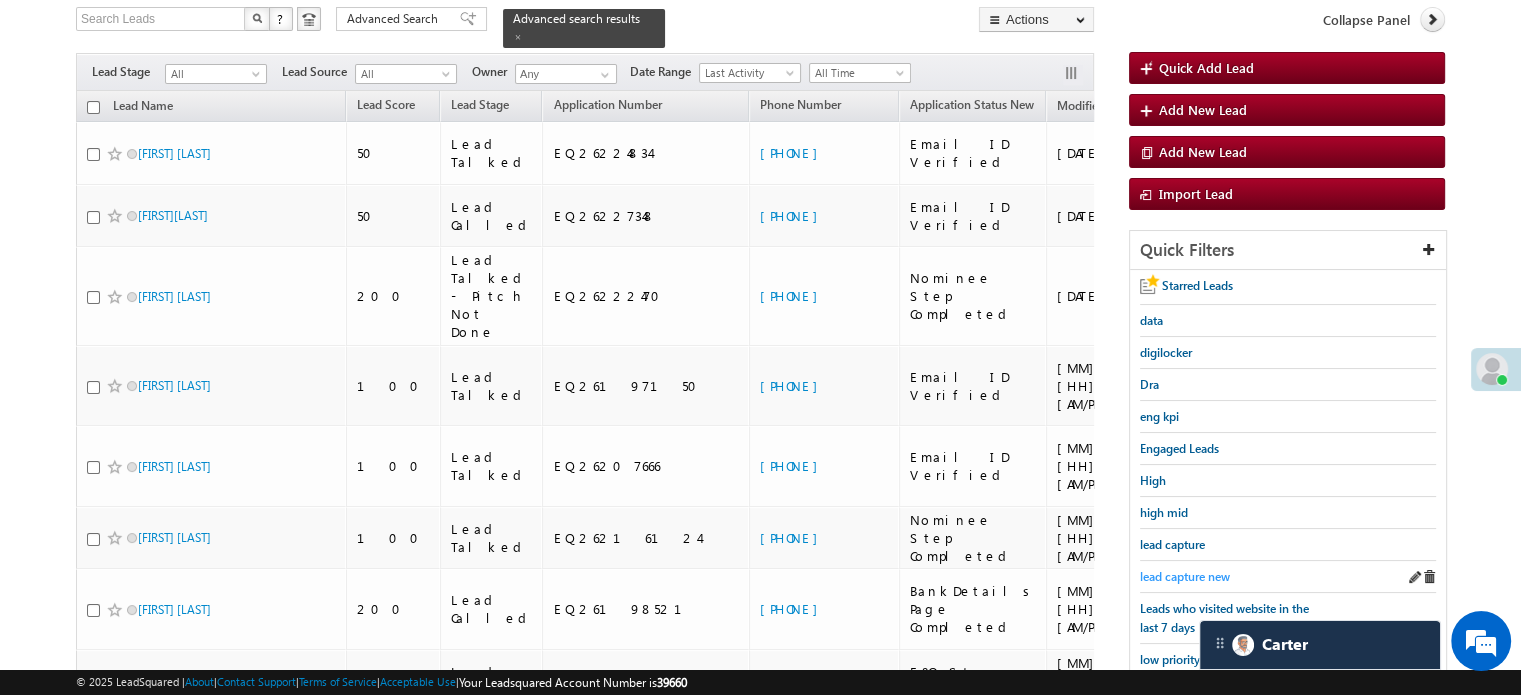 click on "lead capture new" at bounding box center [1185, 576] 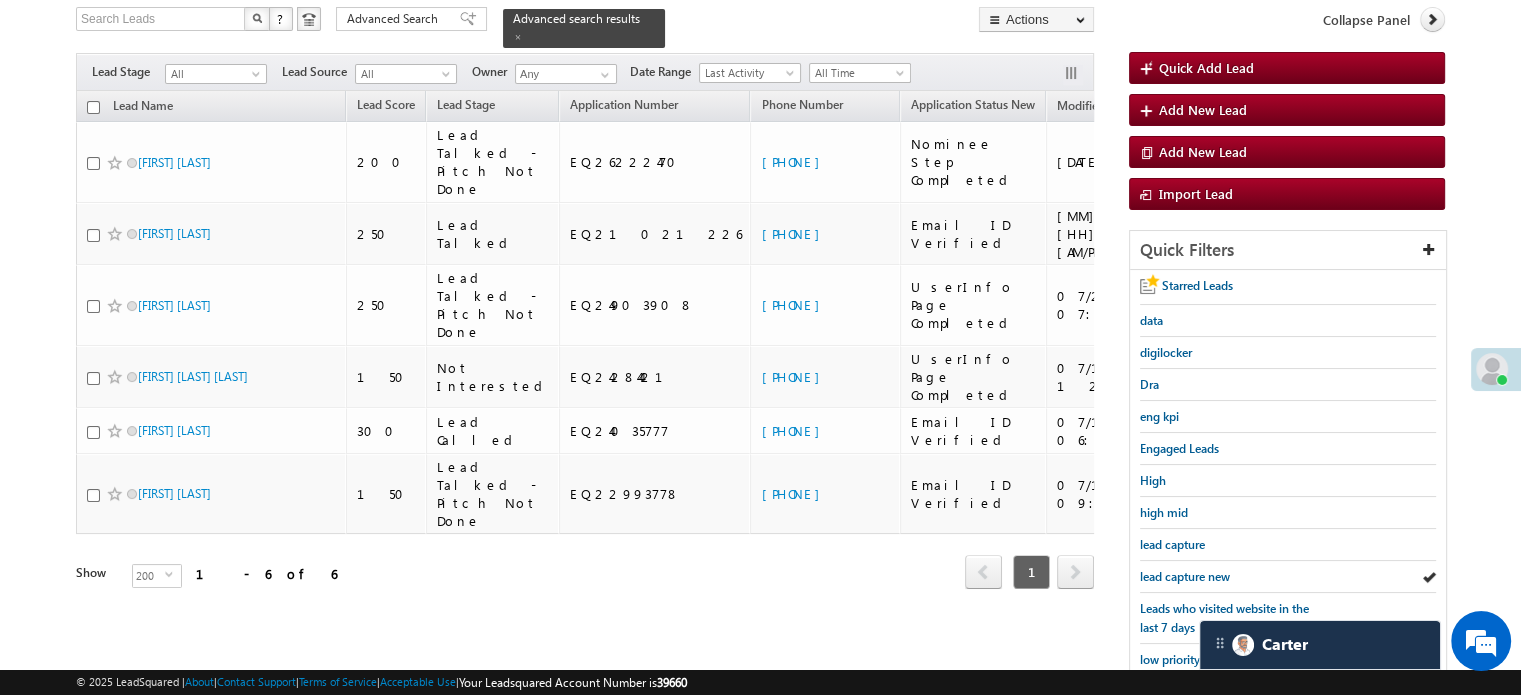 click on "lead capture new" at bounding box center [1185, 576] 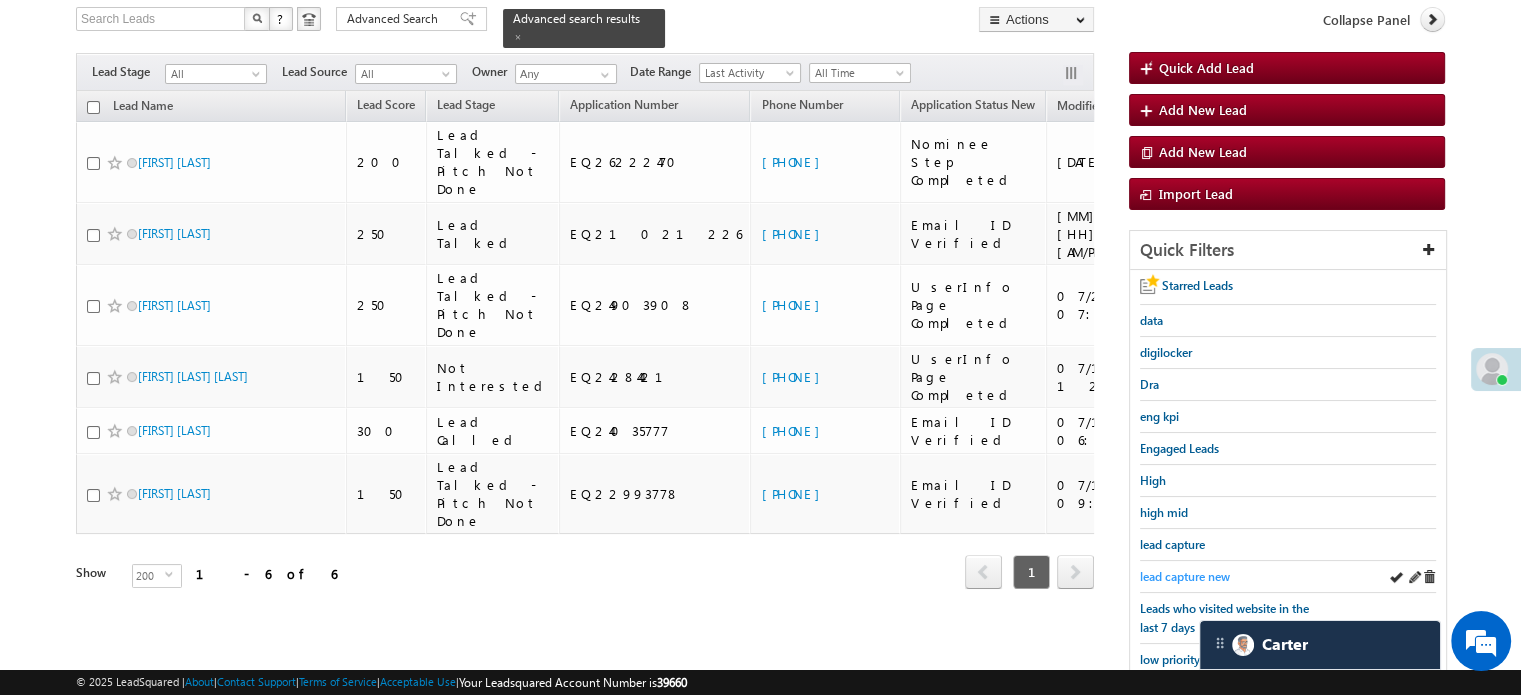 click on "lead capture new" at bounding box center (1185, 576) 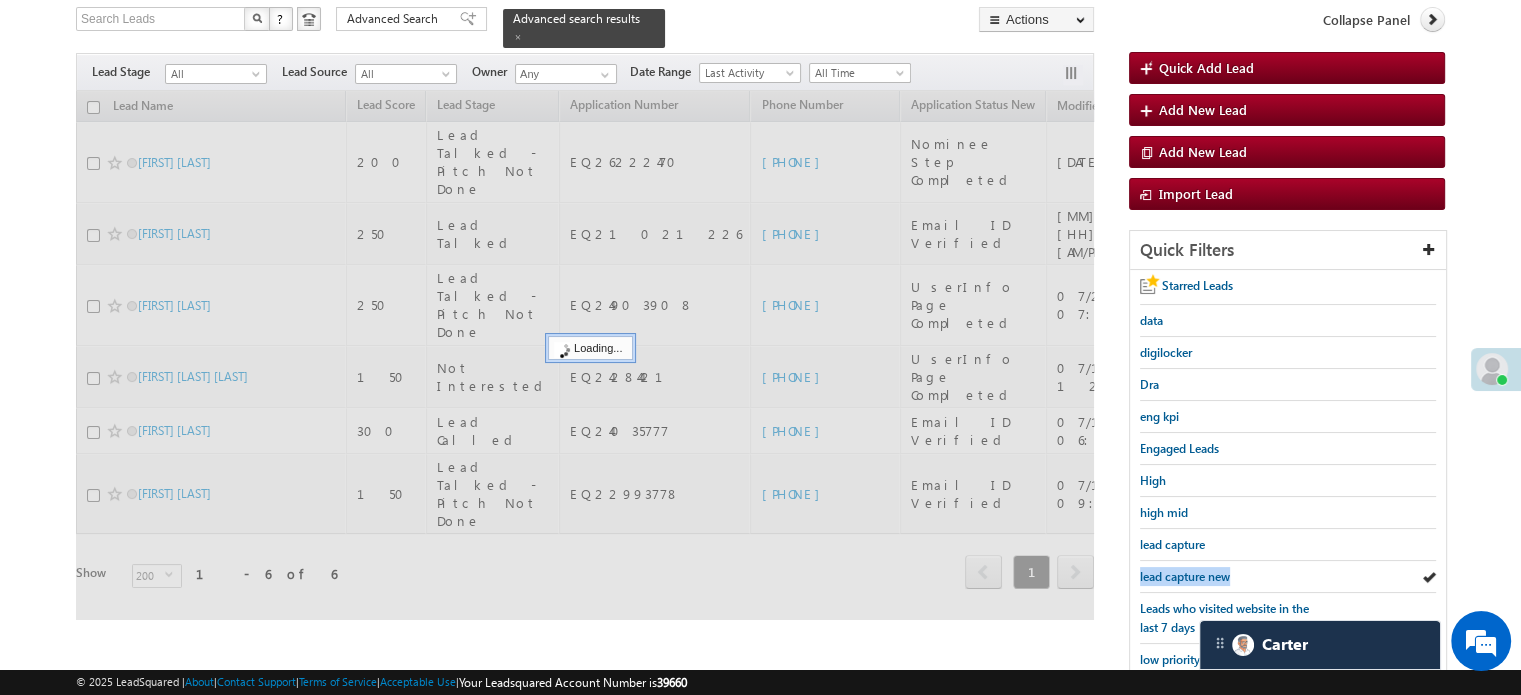 click on "lead capture new" at bounding box center [1185, 576] 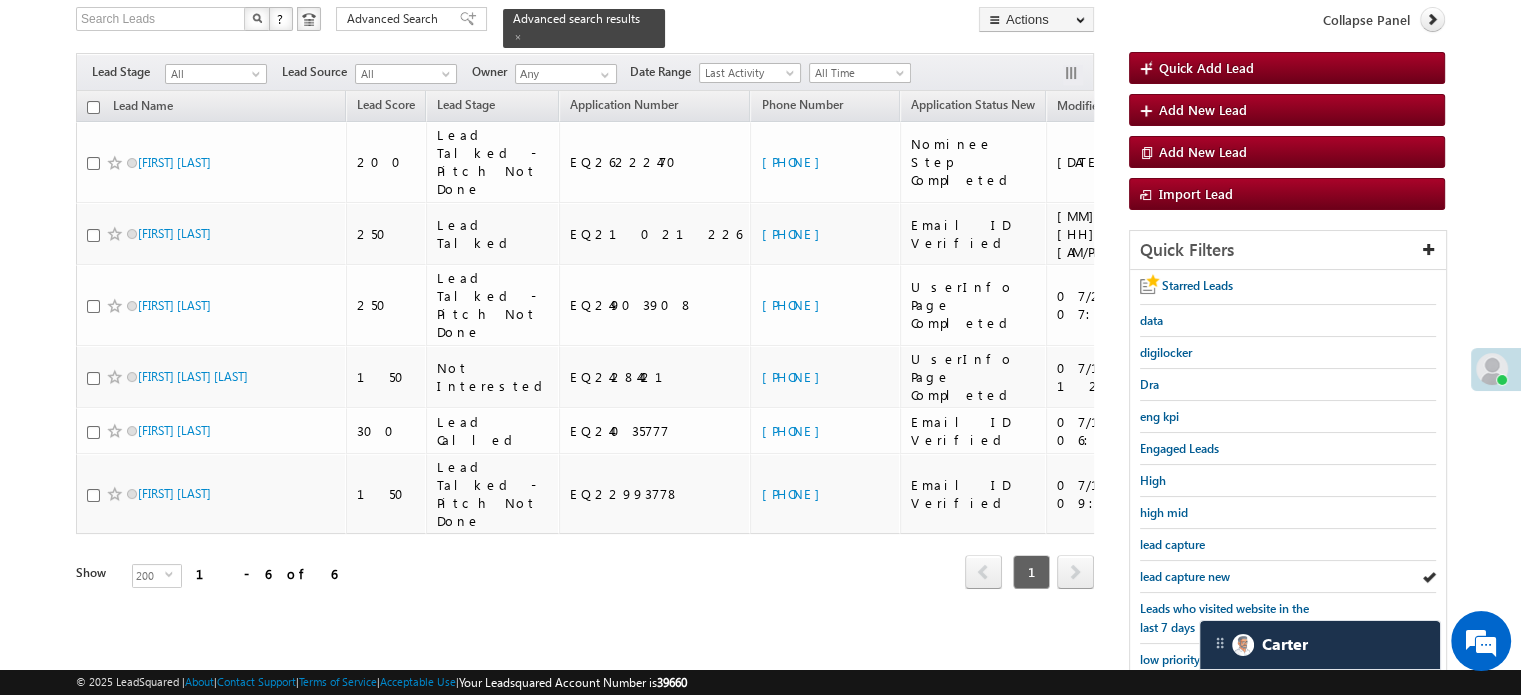 click on "lead capture new" at bounding box center (1185, 576) 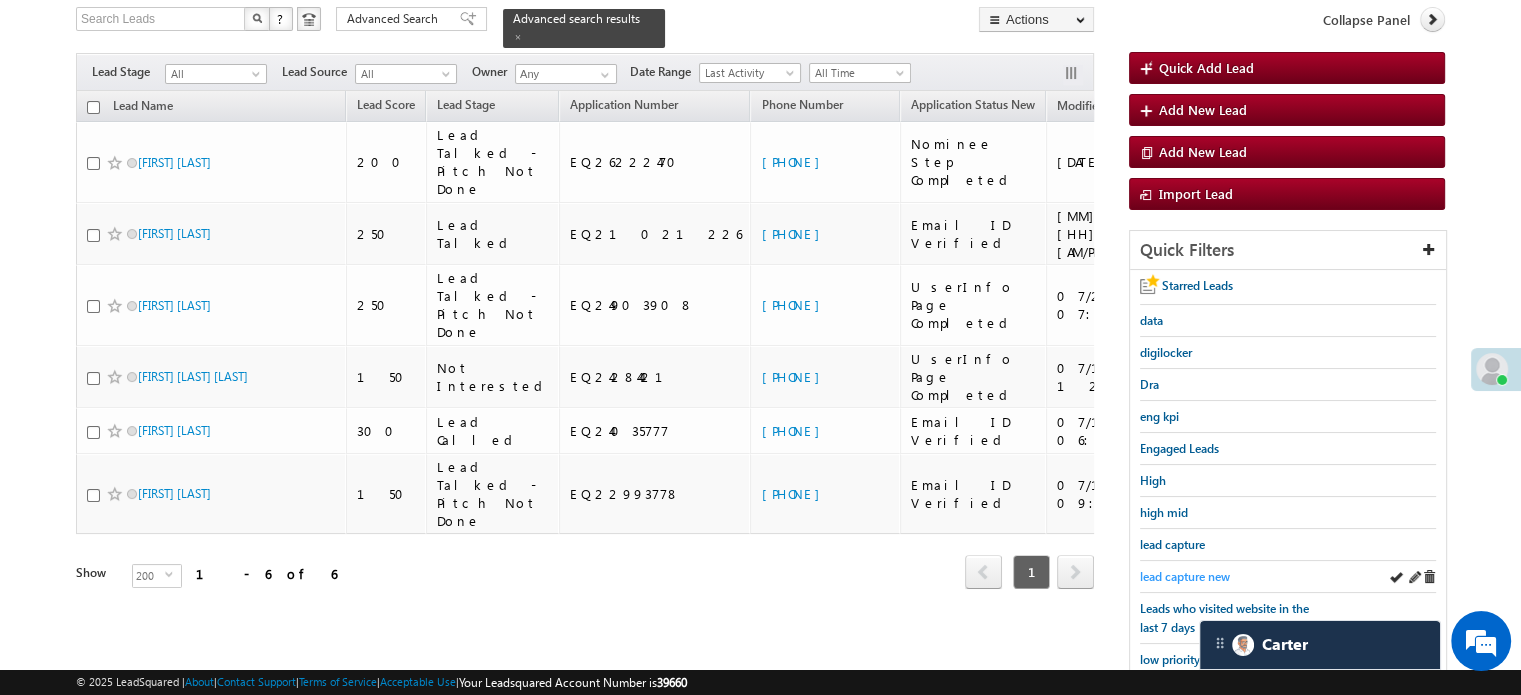 click on "lead capture new" at bounding box center (1185, 576) 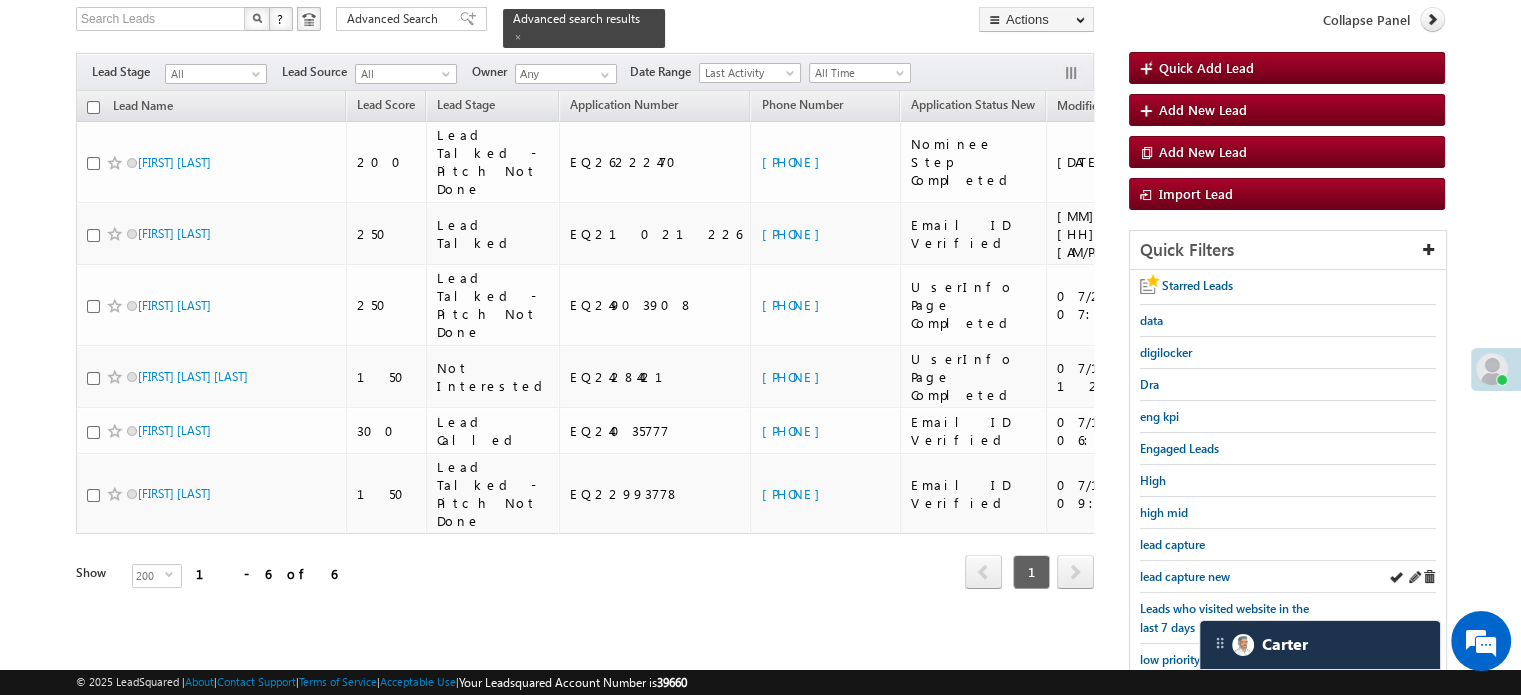 click on "lead capture new" at bounding box center (1288, 577) 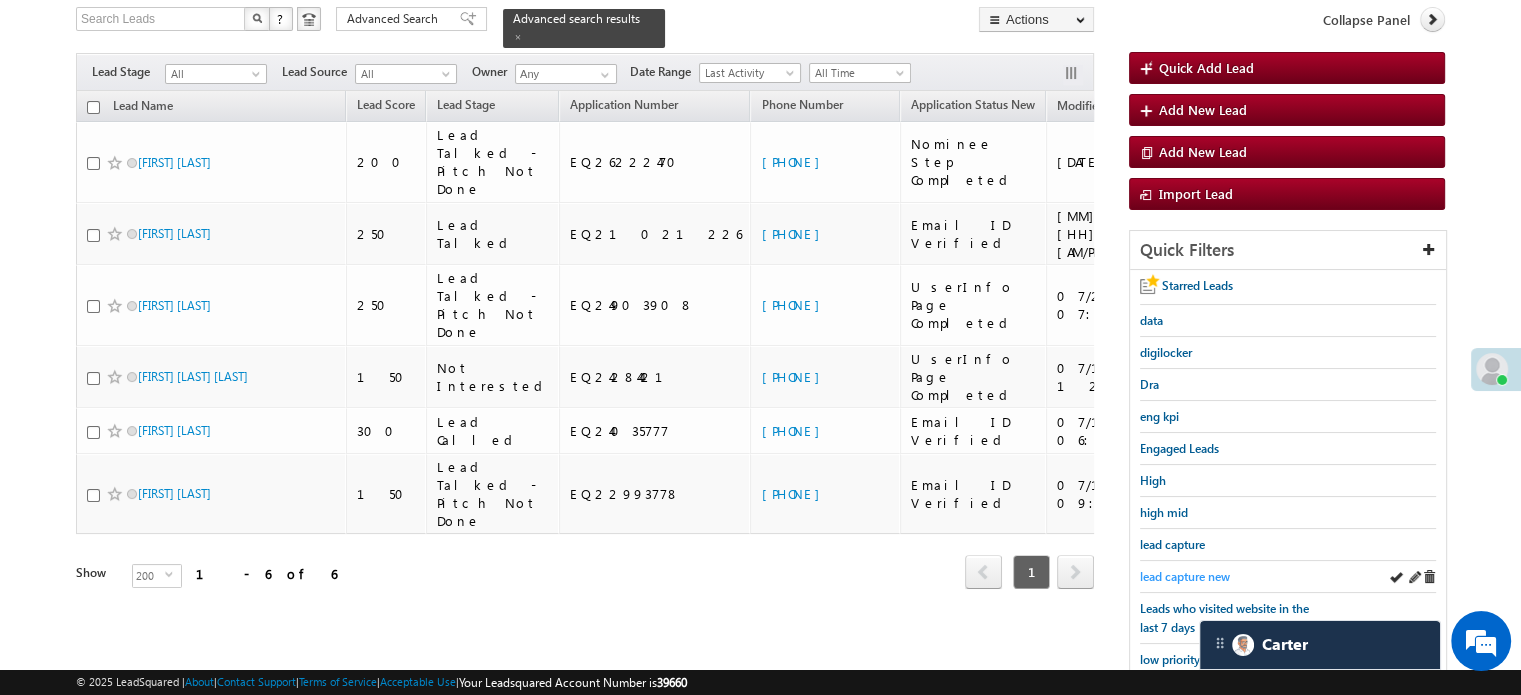 click on "lead capture new" at bounding box center (1185, 576) 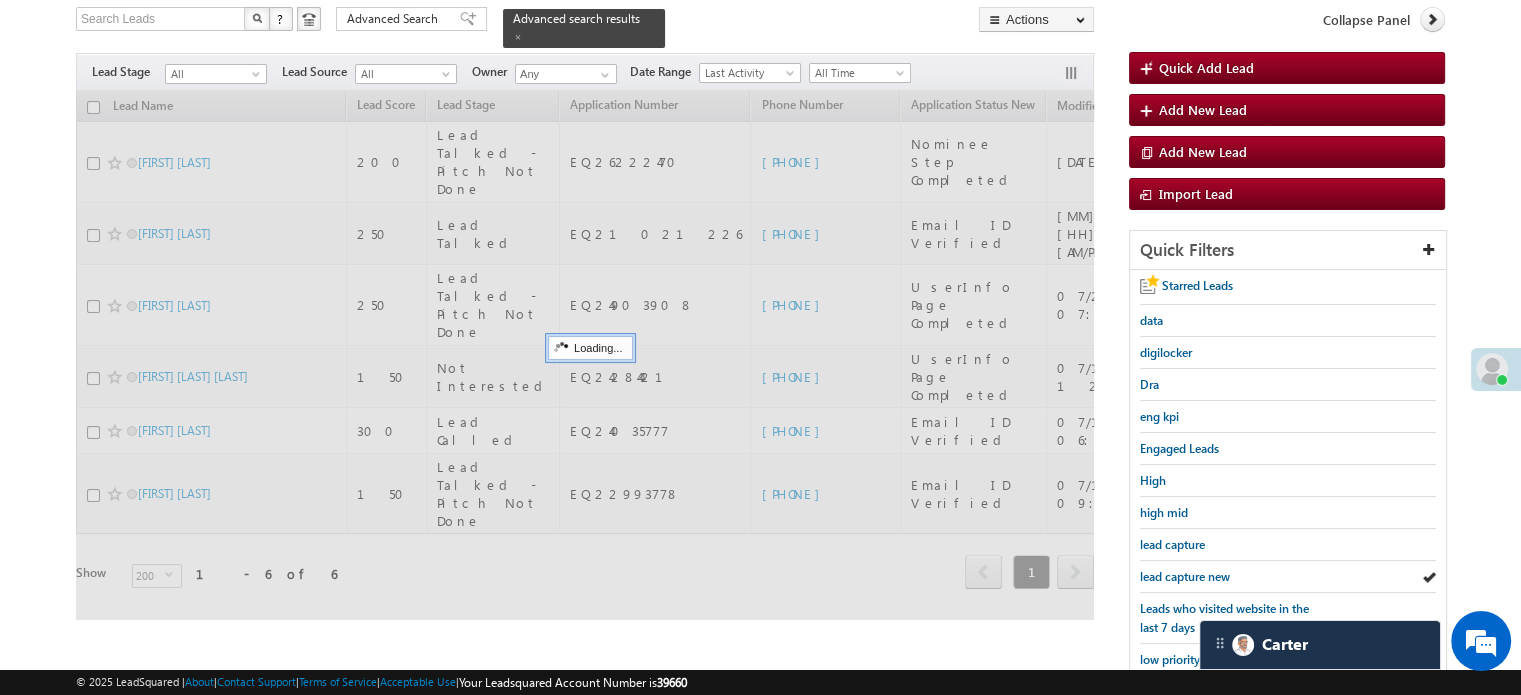 click on "lead capture new" at bounding box center (1185, 576) 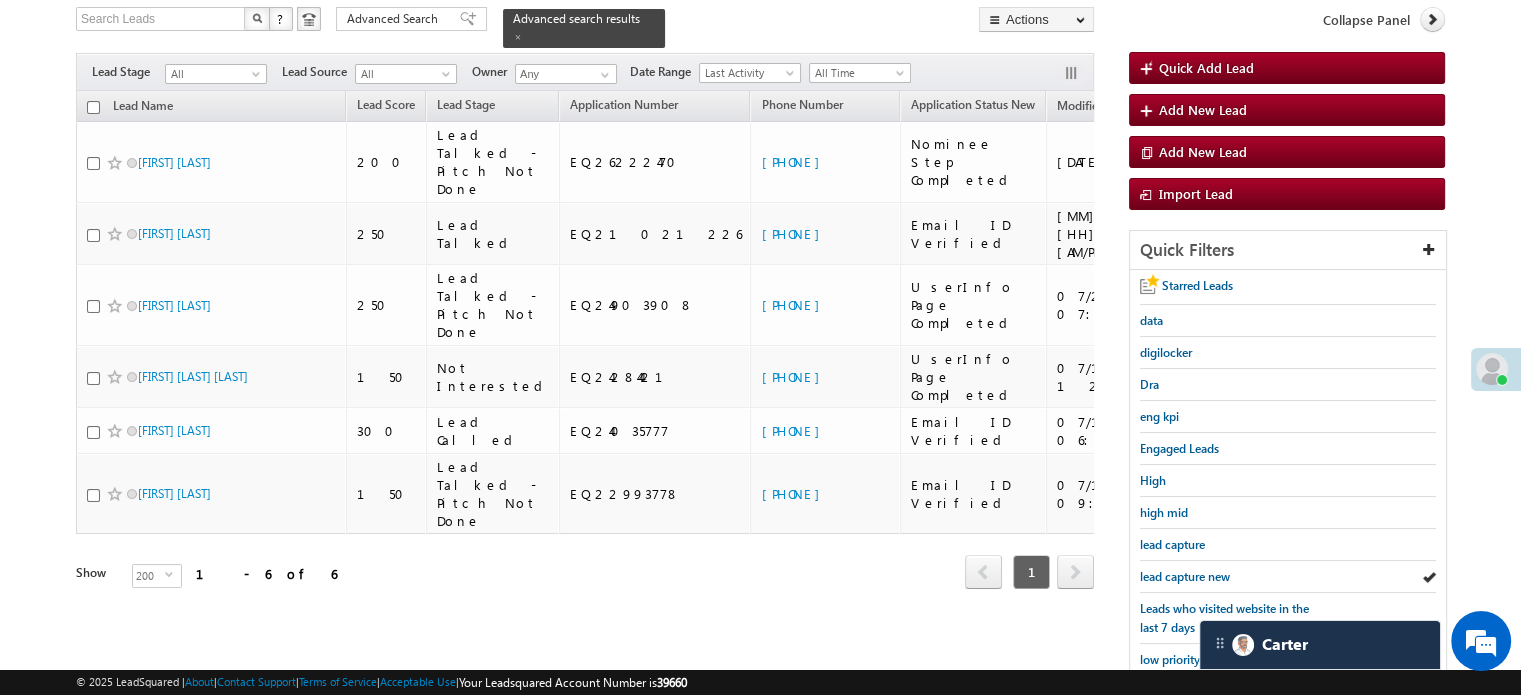 drag, startPoint x: 1198, startPoint y: 570, endPoint x: 1118, endPoint y: 1, distance: 574.5964 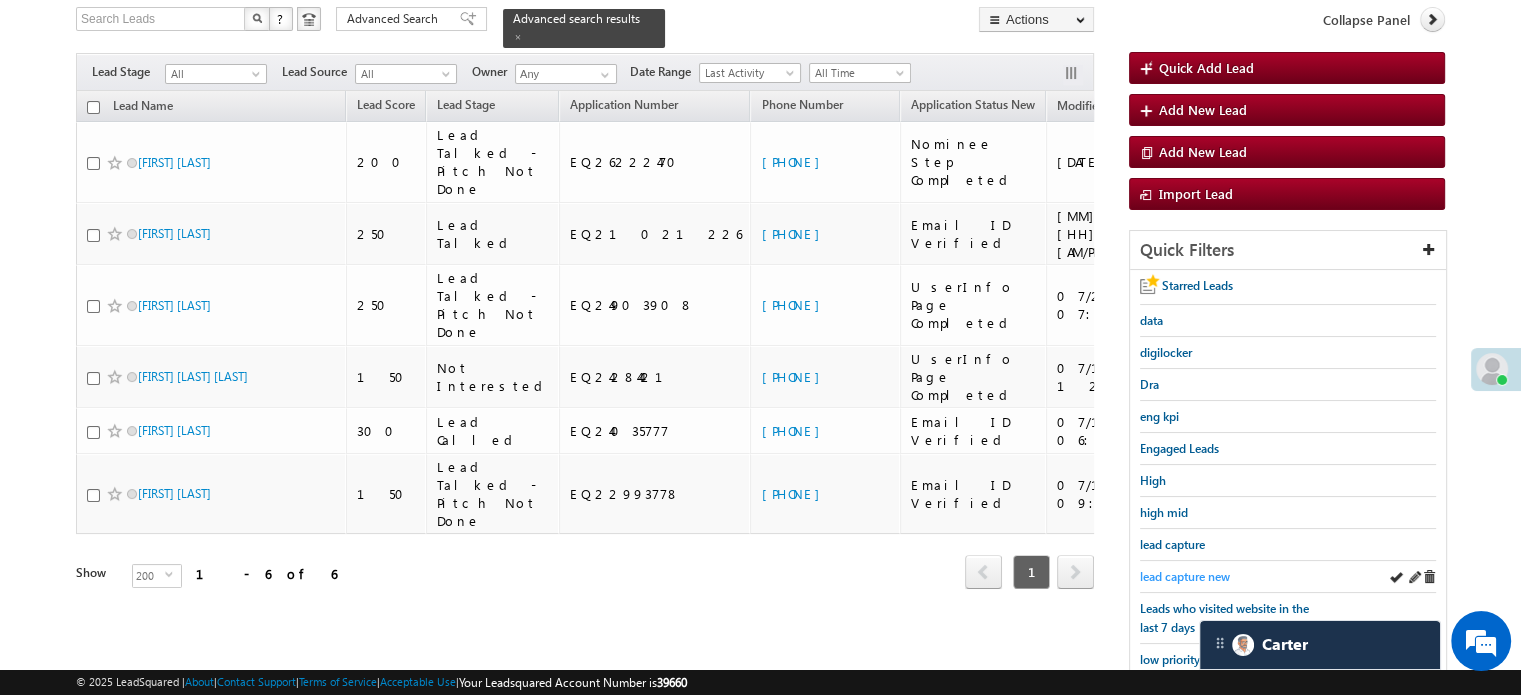 click on "lead capture new" at bounding box center (1185, 576) 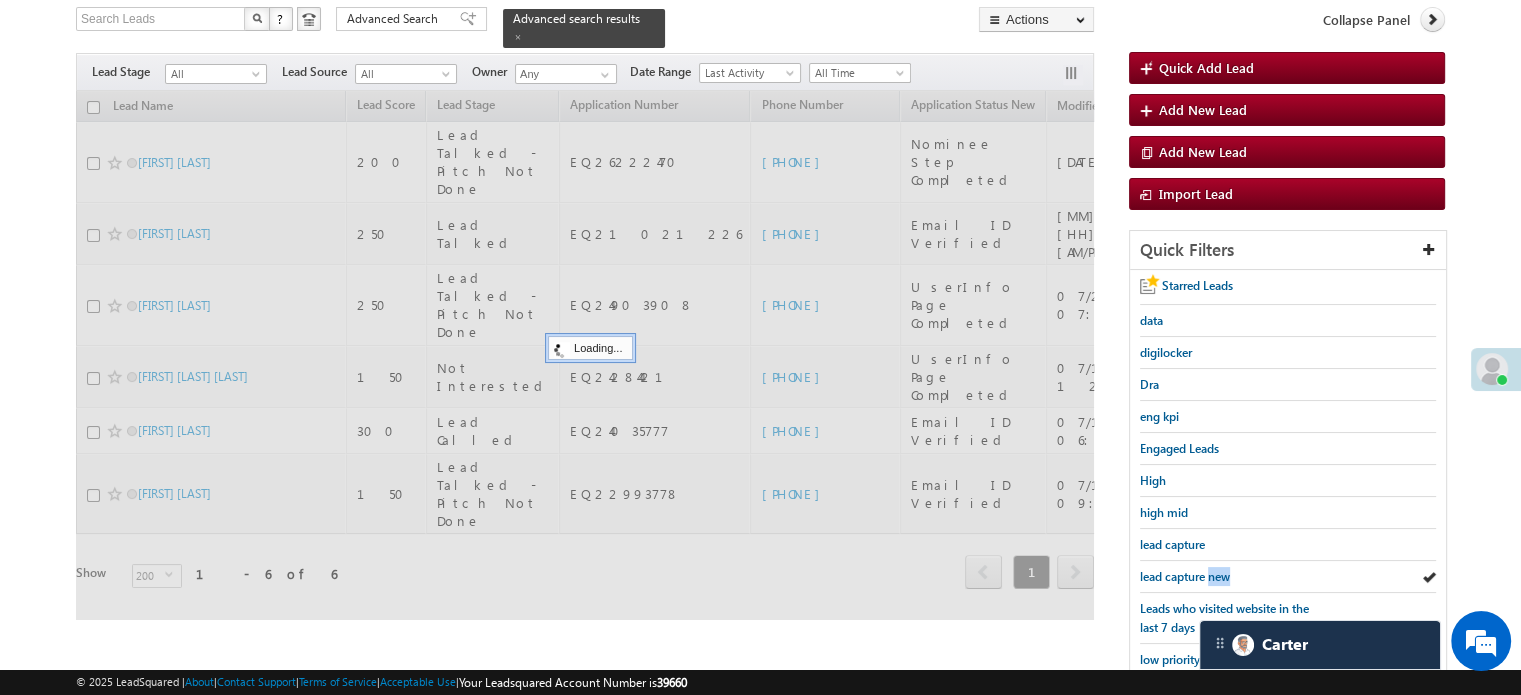 click on "lead capture new" at bounding box center [1185, 576] 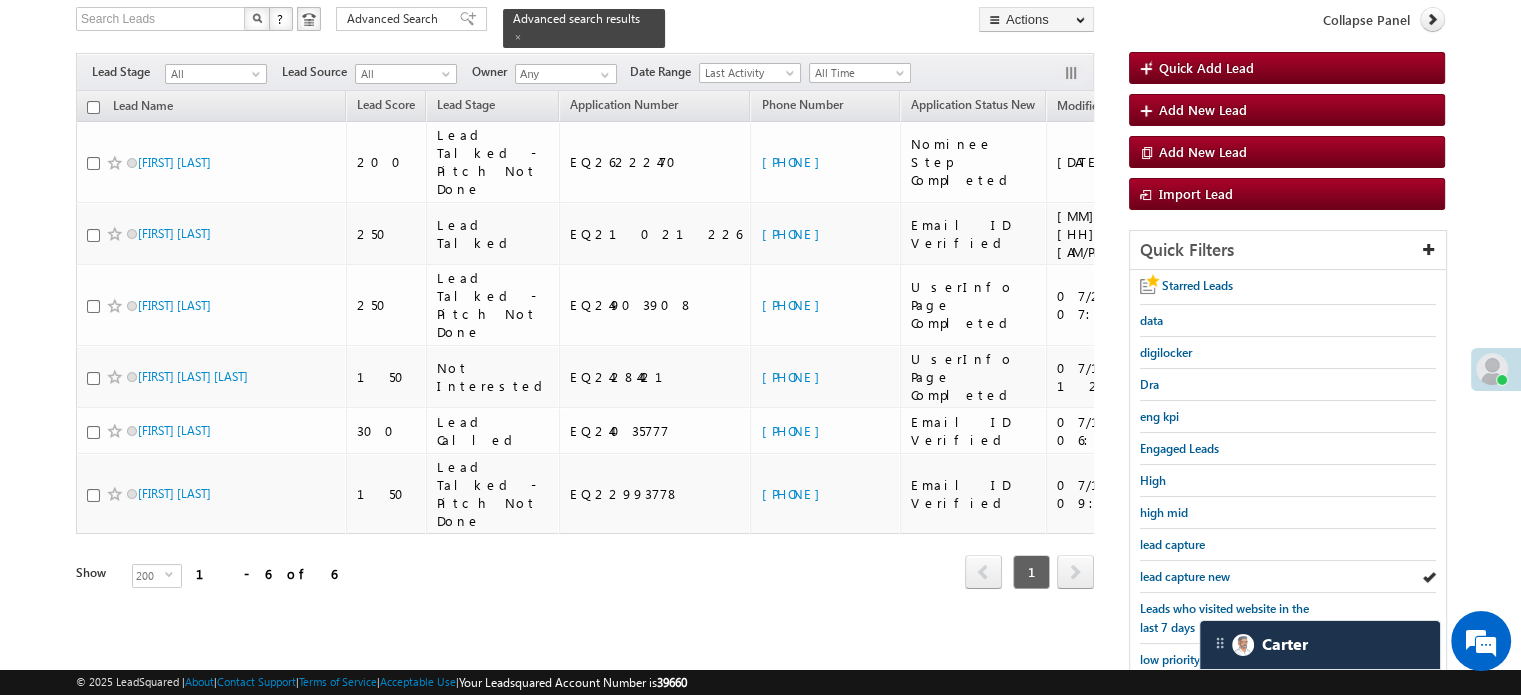 click on "lead capture new" at bounding box center [1185, 576] 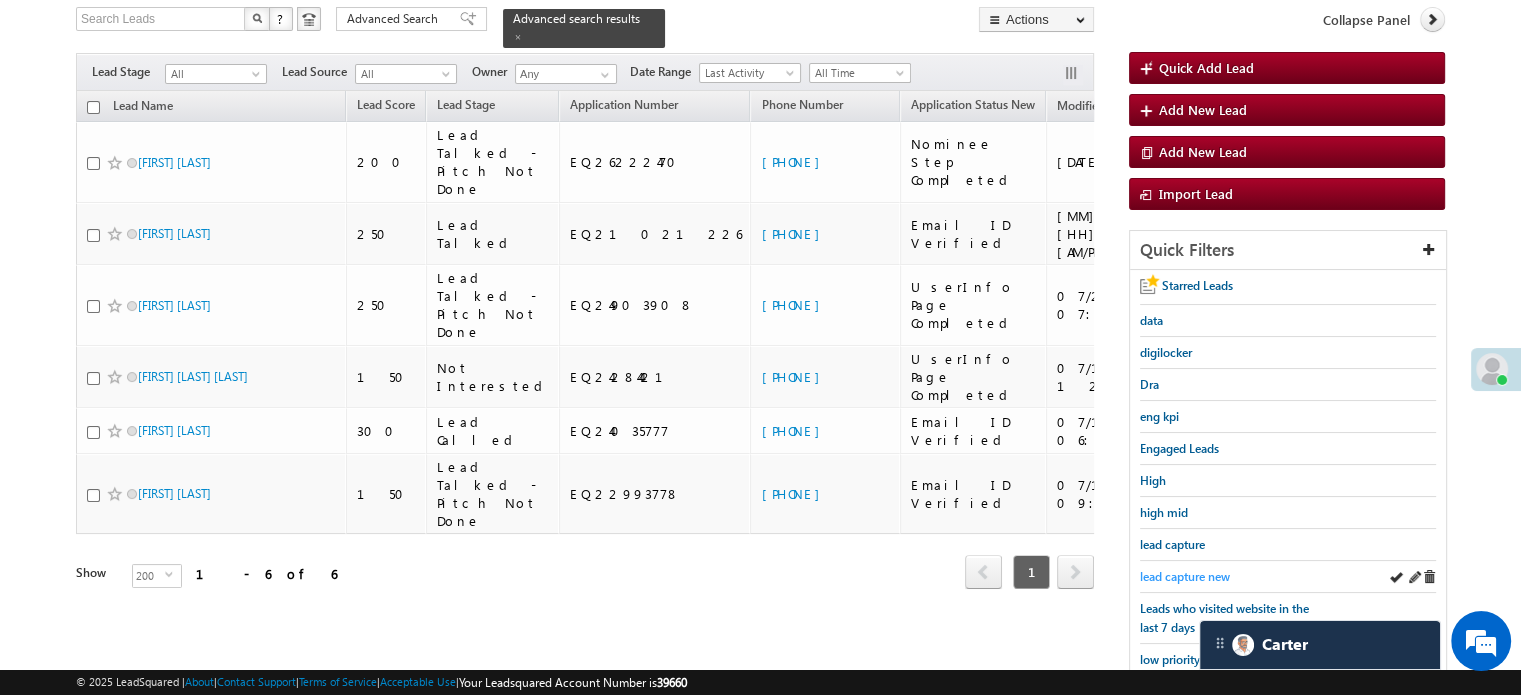click on "lead capture new" at bounding box center (1185, 576) 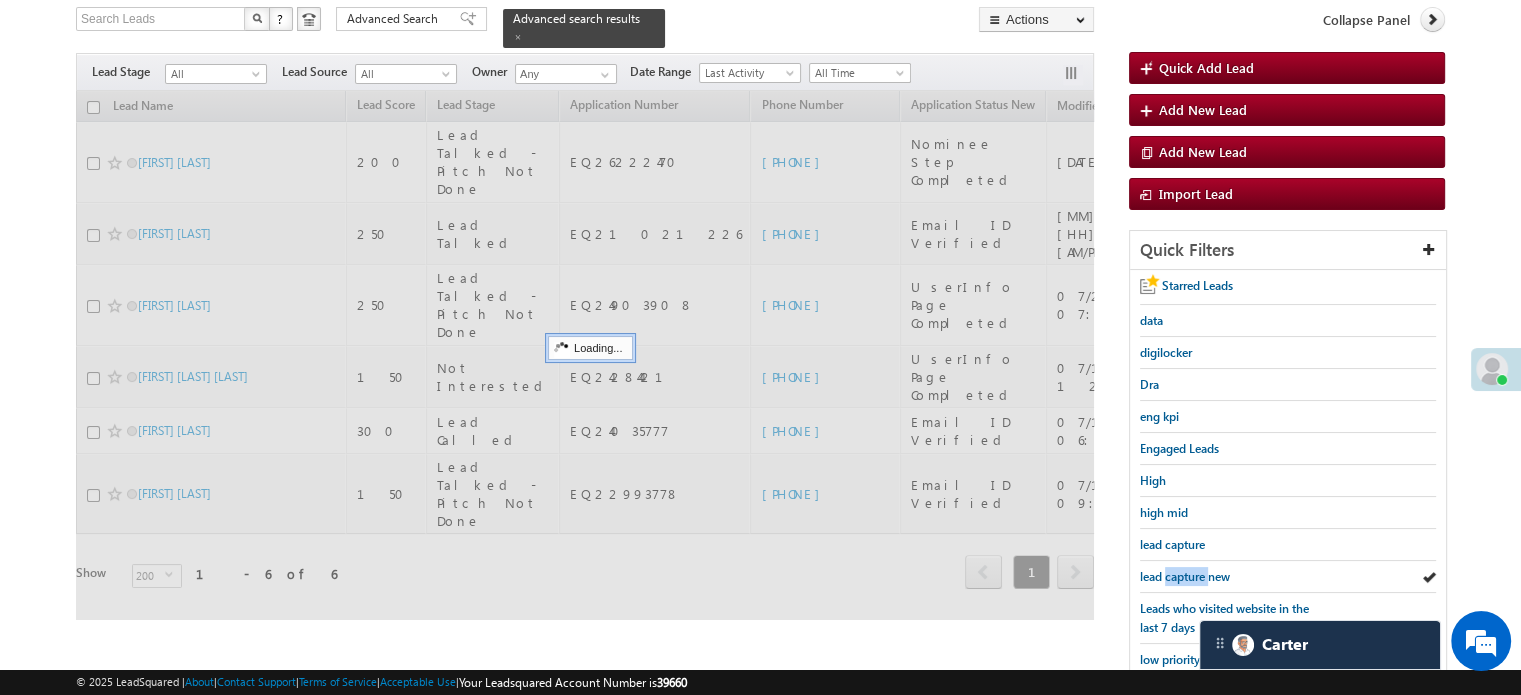 click on "lead capture new" at bounding box center [1185, 576] 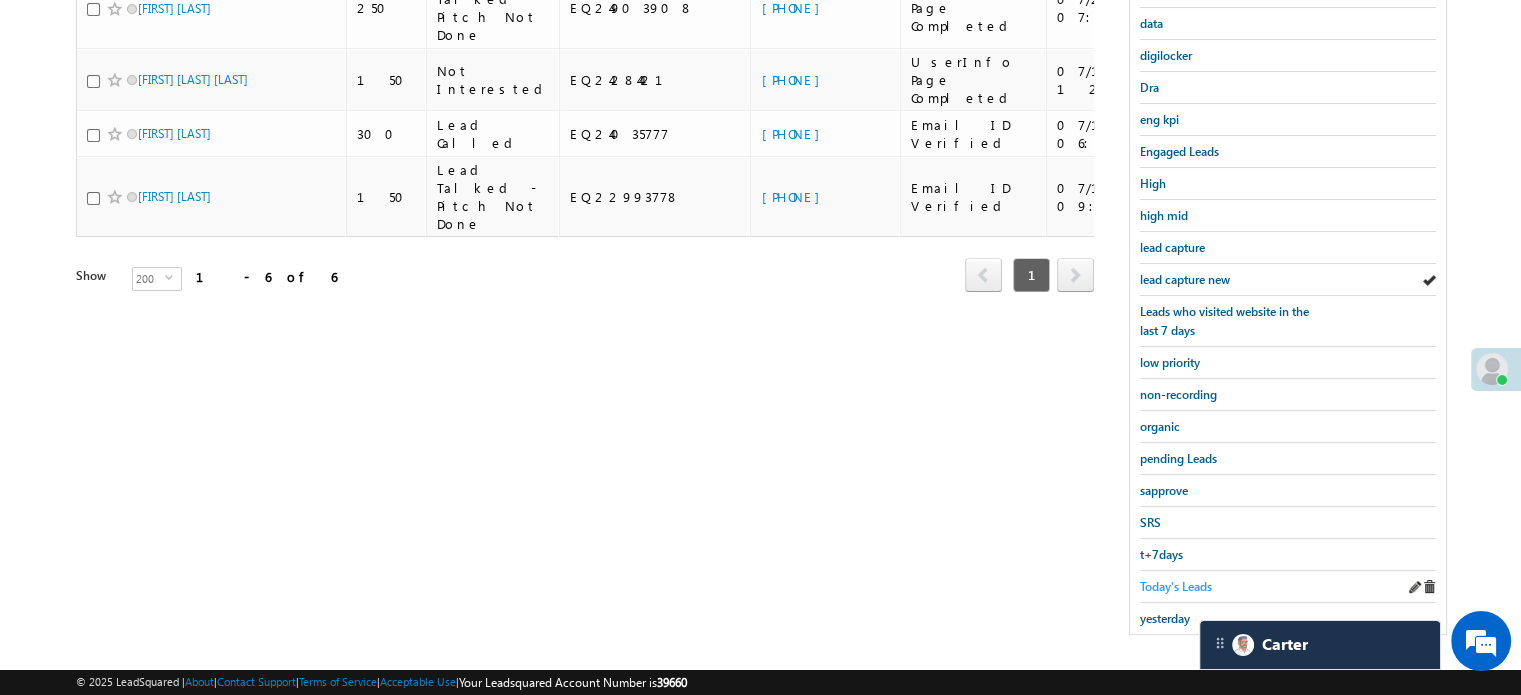 click on "Today's Leads" at bounding box center [1176, 586] 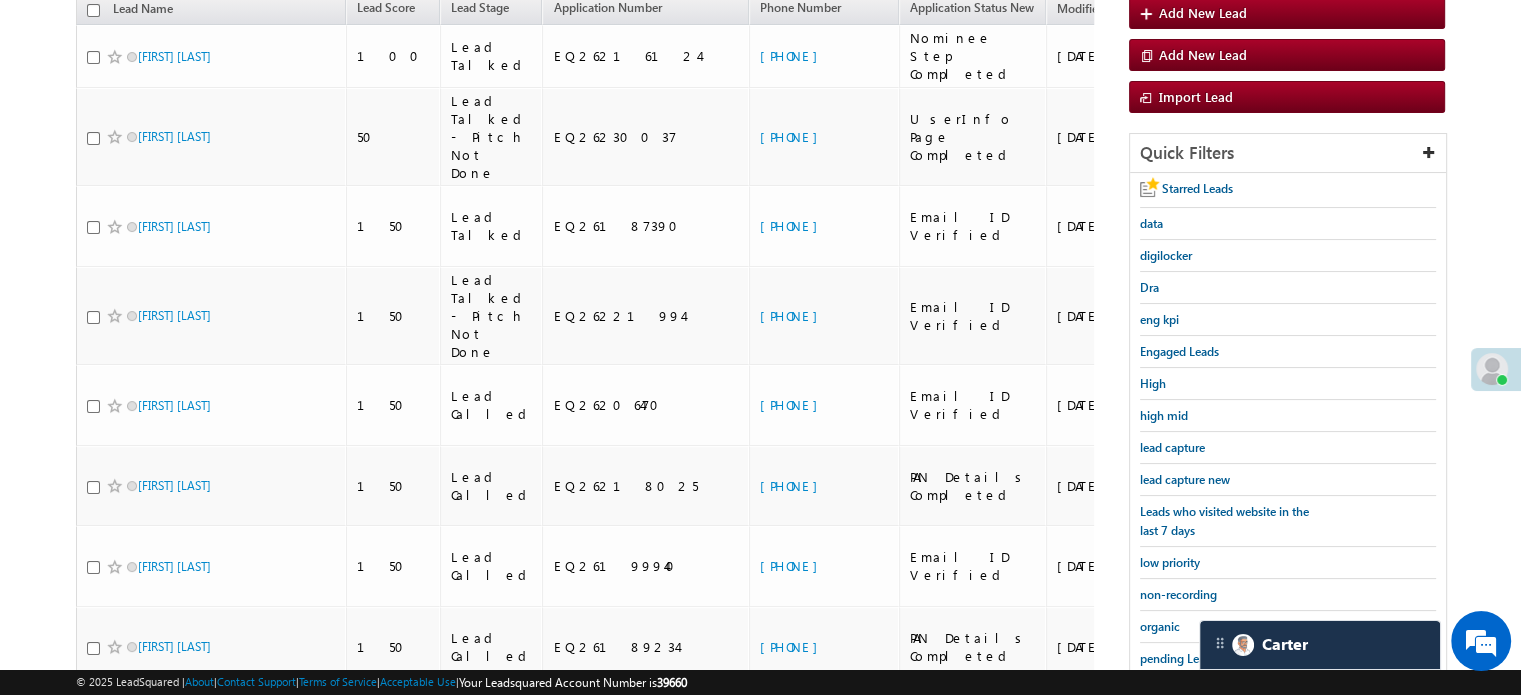 scroll, scrollTop: 129, scrollLeft: 0, axis: vertical 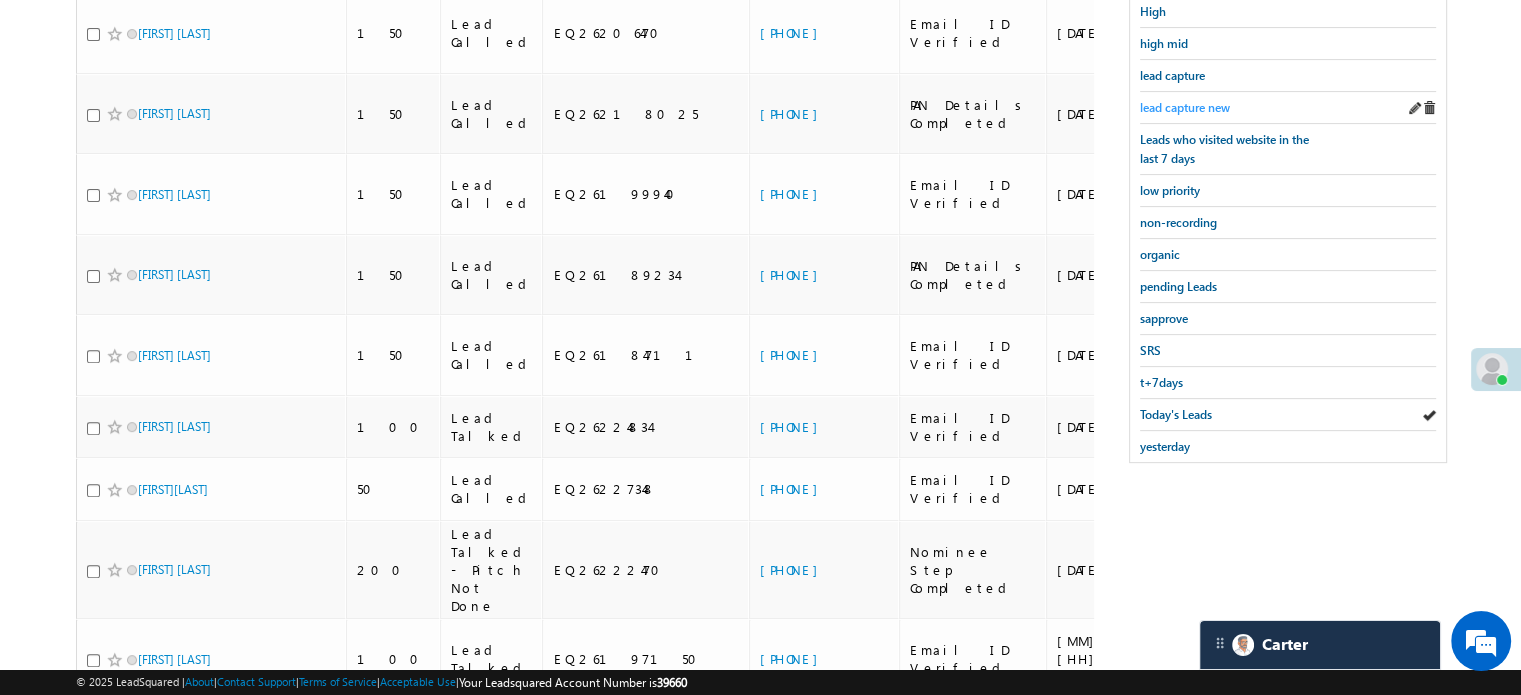 click on "lead capture new" at bounding box center [1185, 107] 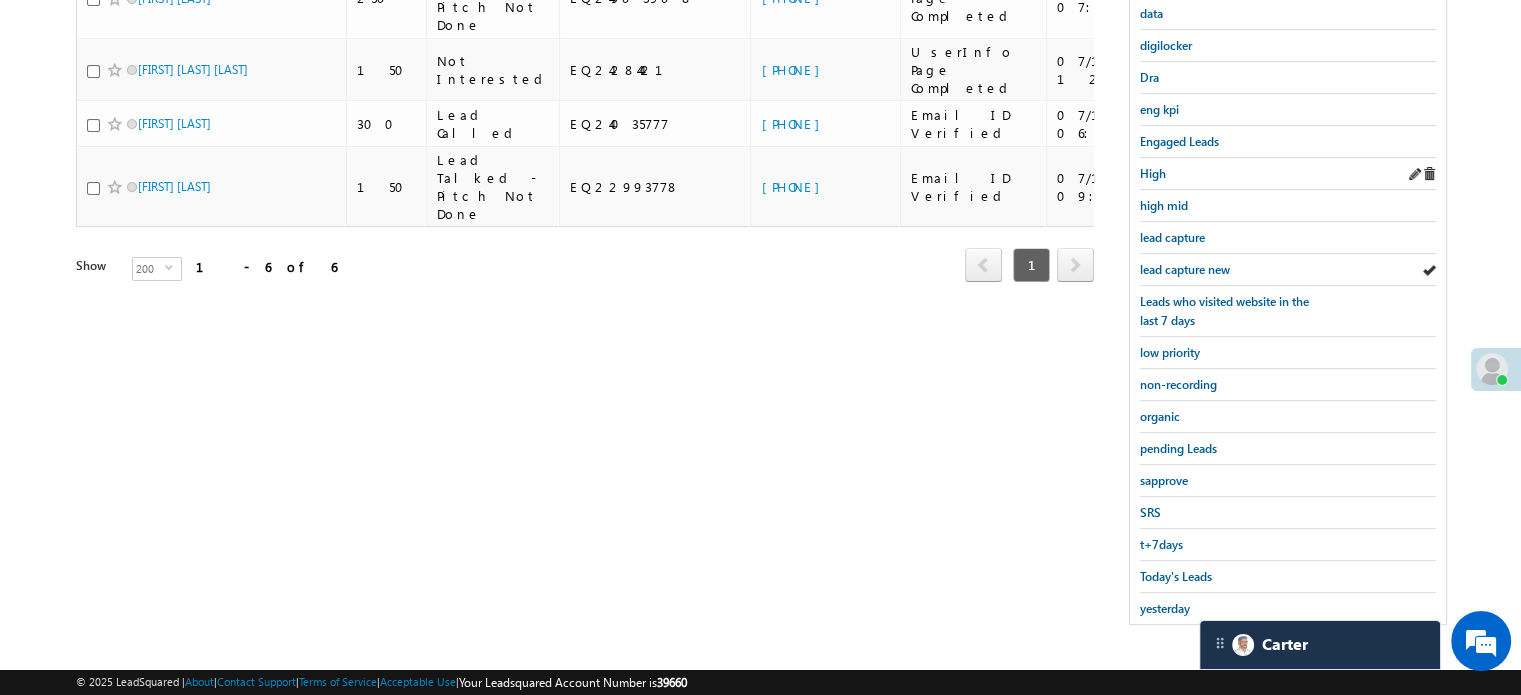scroll, scrollTop: 429, scrollLeft: 0, axis: vertical 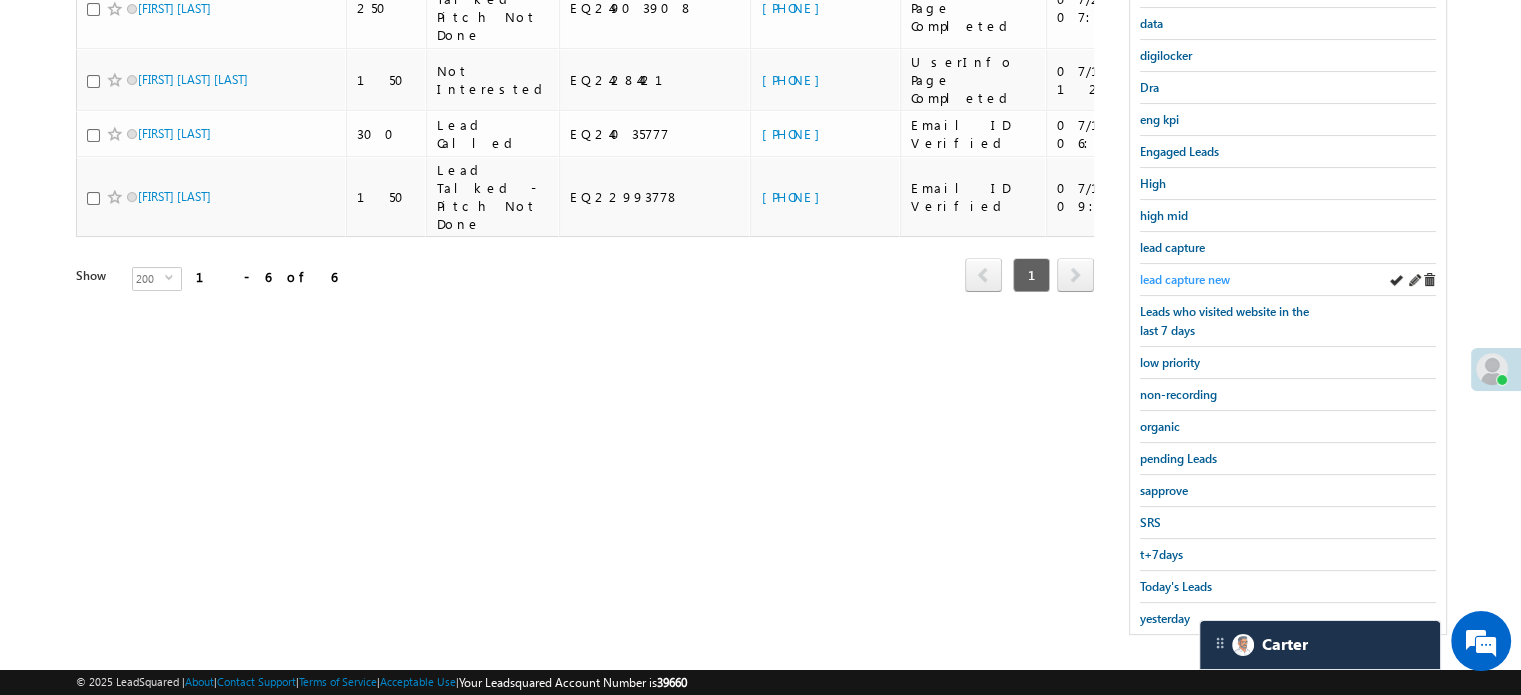 click on "lead capture new" at bounding box center (1185, 279) 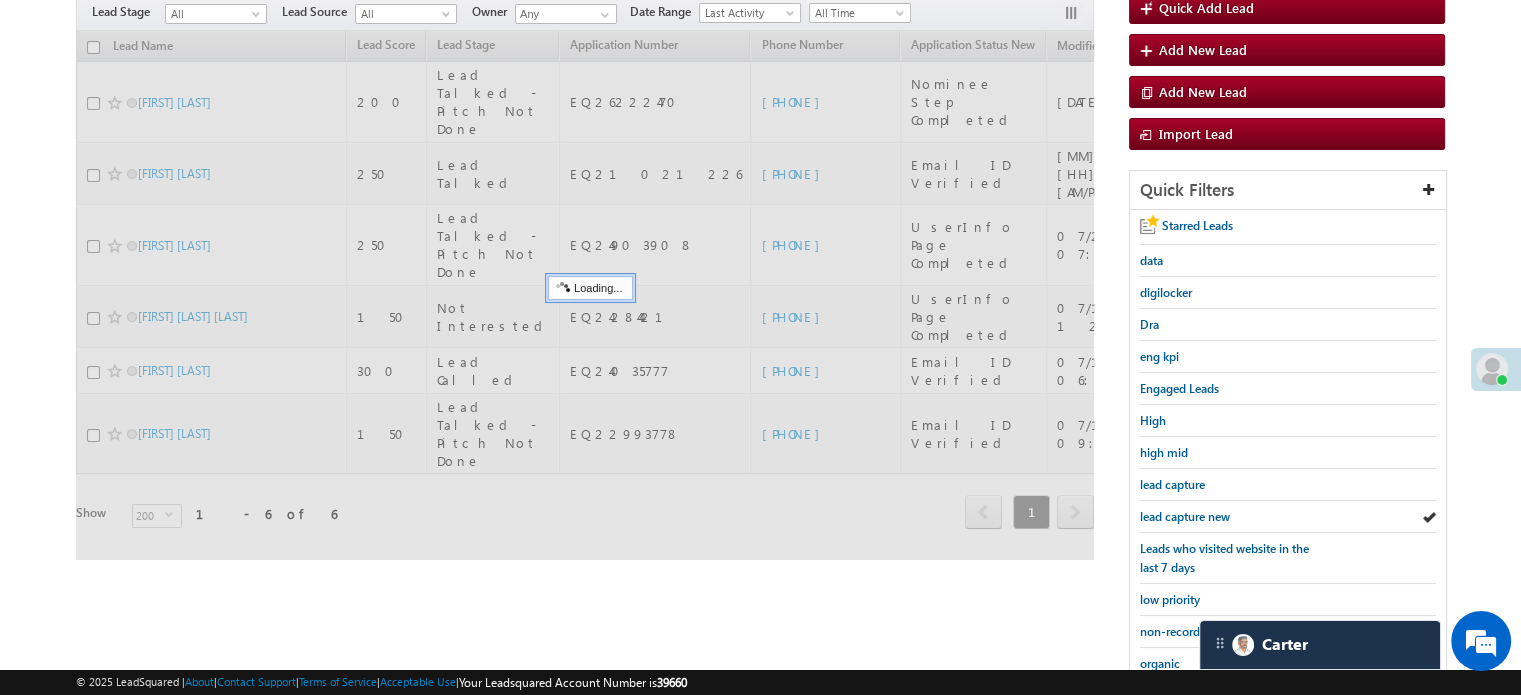 scroll, scrollTop: 129, scrollLeft: 0, axis: vertical 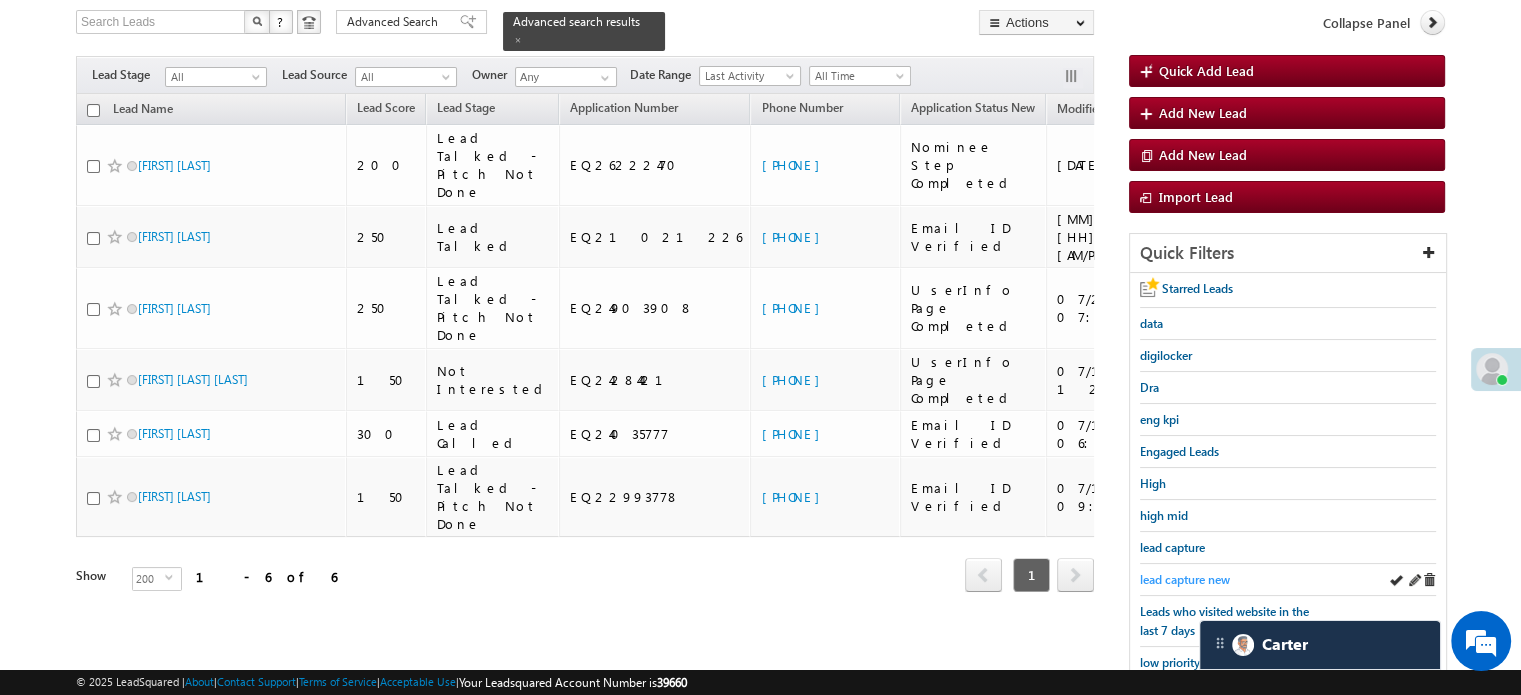 click on "lead capture new" at bounding box center (1185, 579) 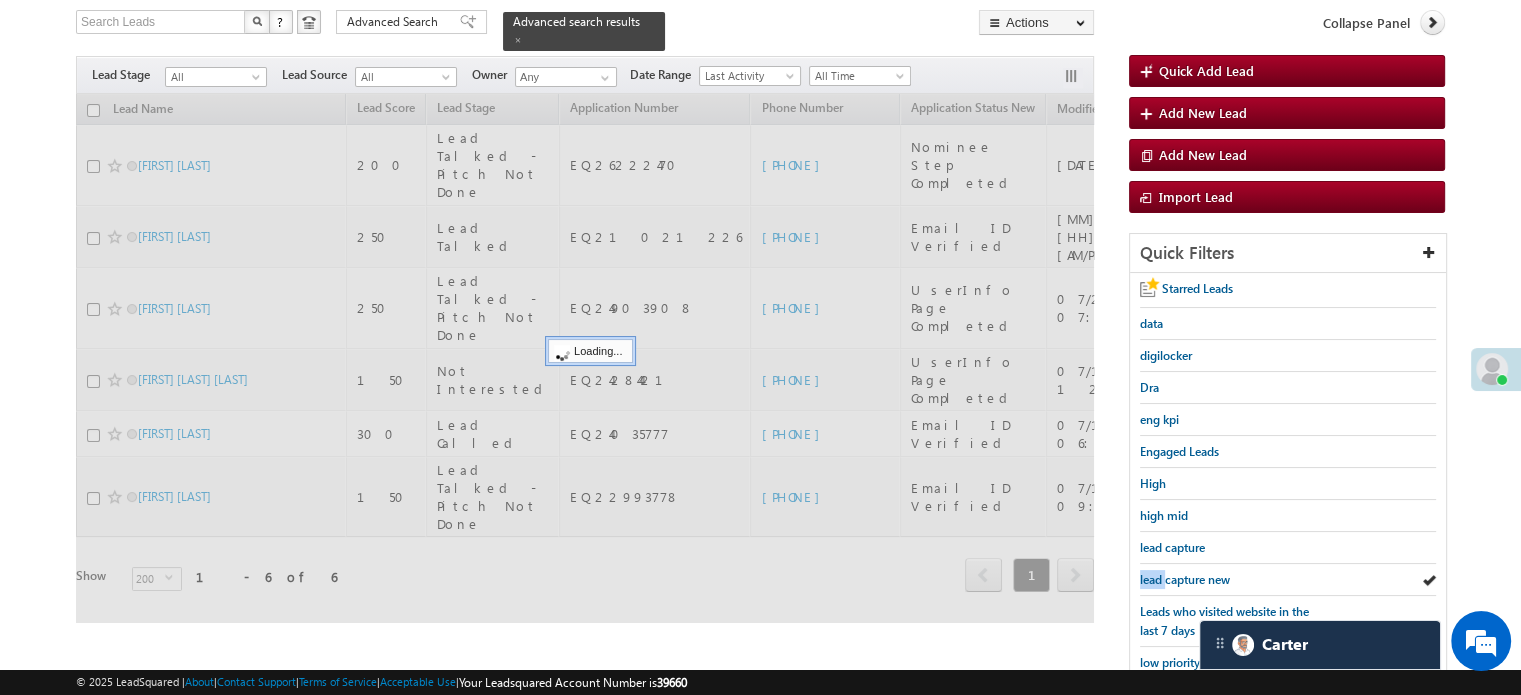 click on "lead capture new" at bounding box center [1185, 579] 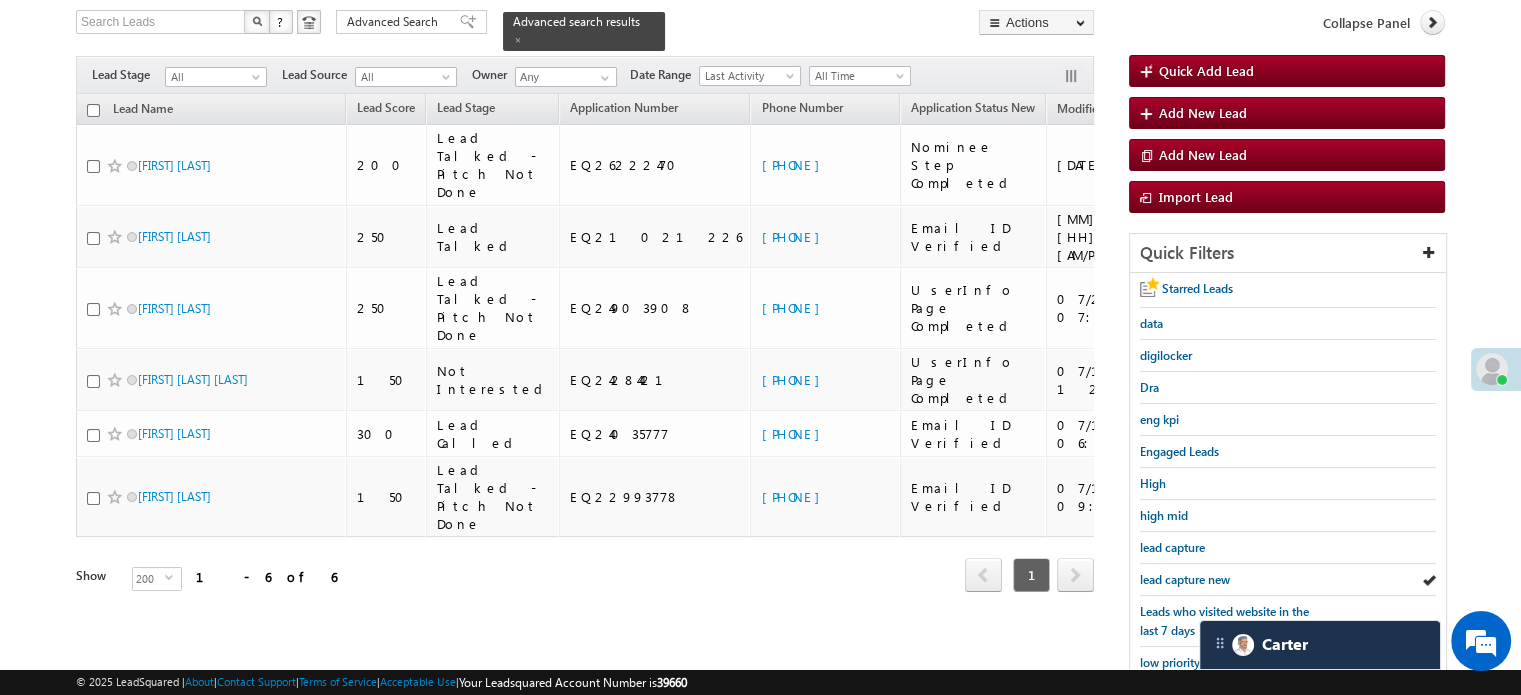 click on "lead capture new" at bounding box center [1185, 579] 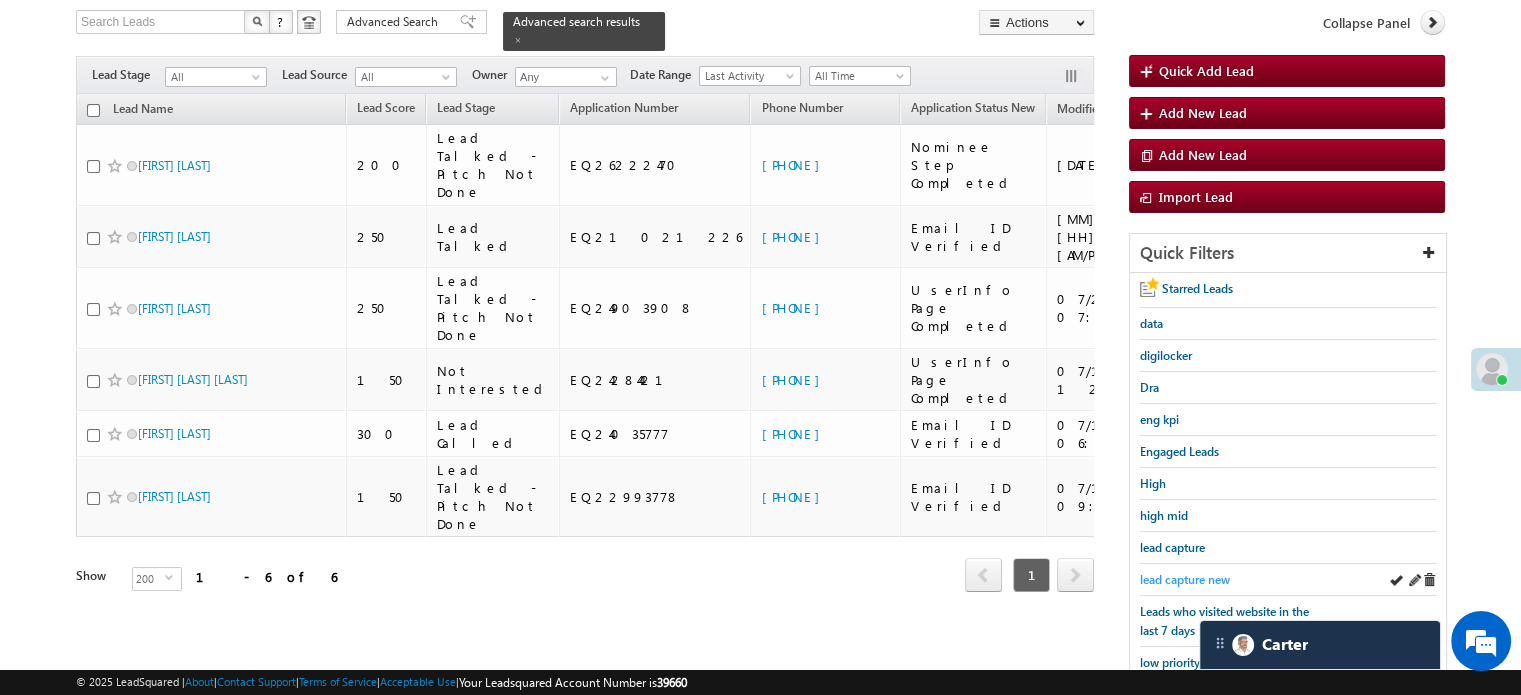 click on "lead capture new" at bounding box center [1185, 579] 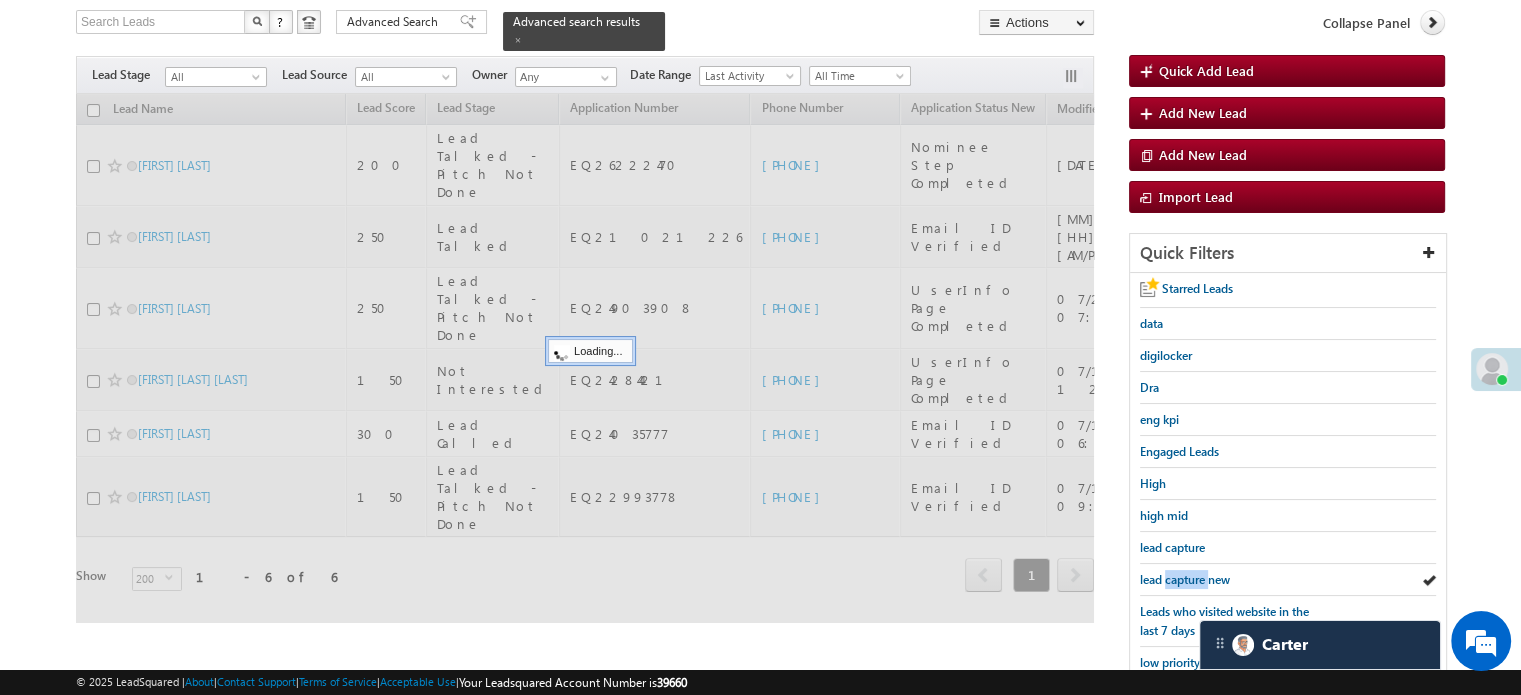 click on "lead capture new" at bounding box center (1185, 579) 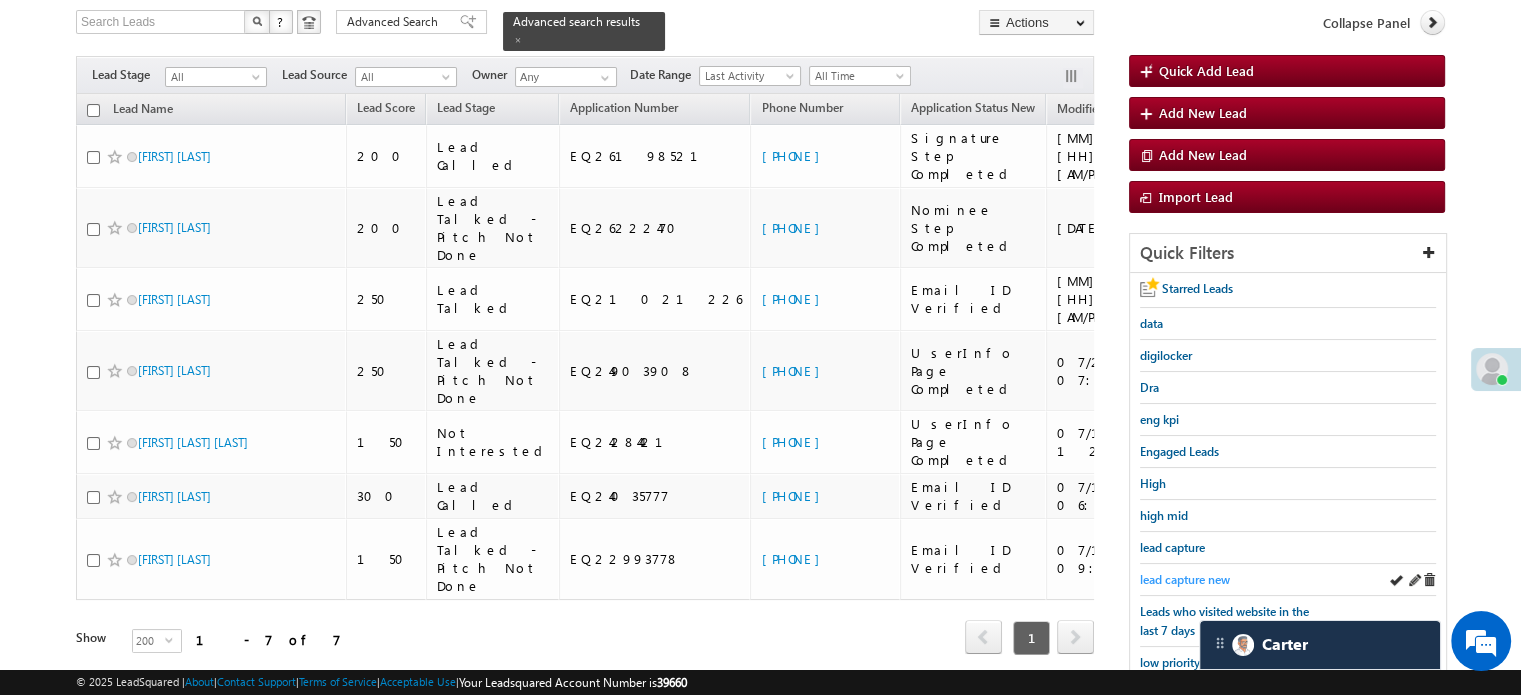 click on "lead capture new" at bounding box center (1185, 579) 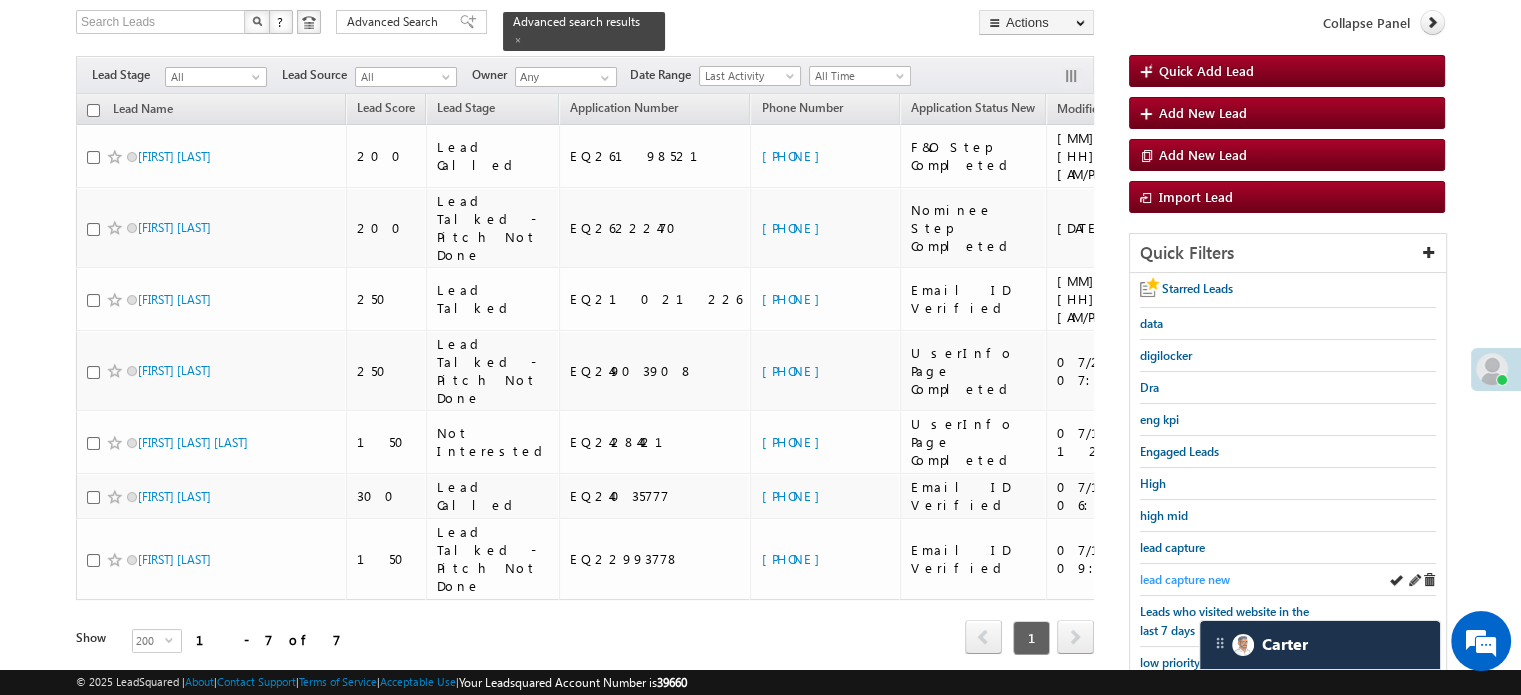 click on "lead capture new" at bounding box center [1185, 579] 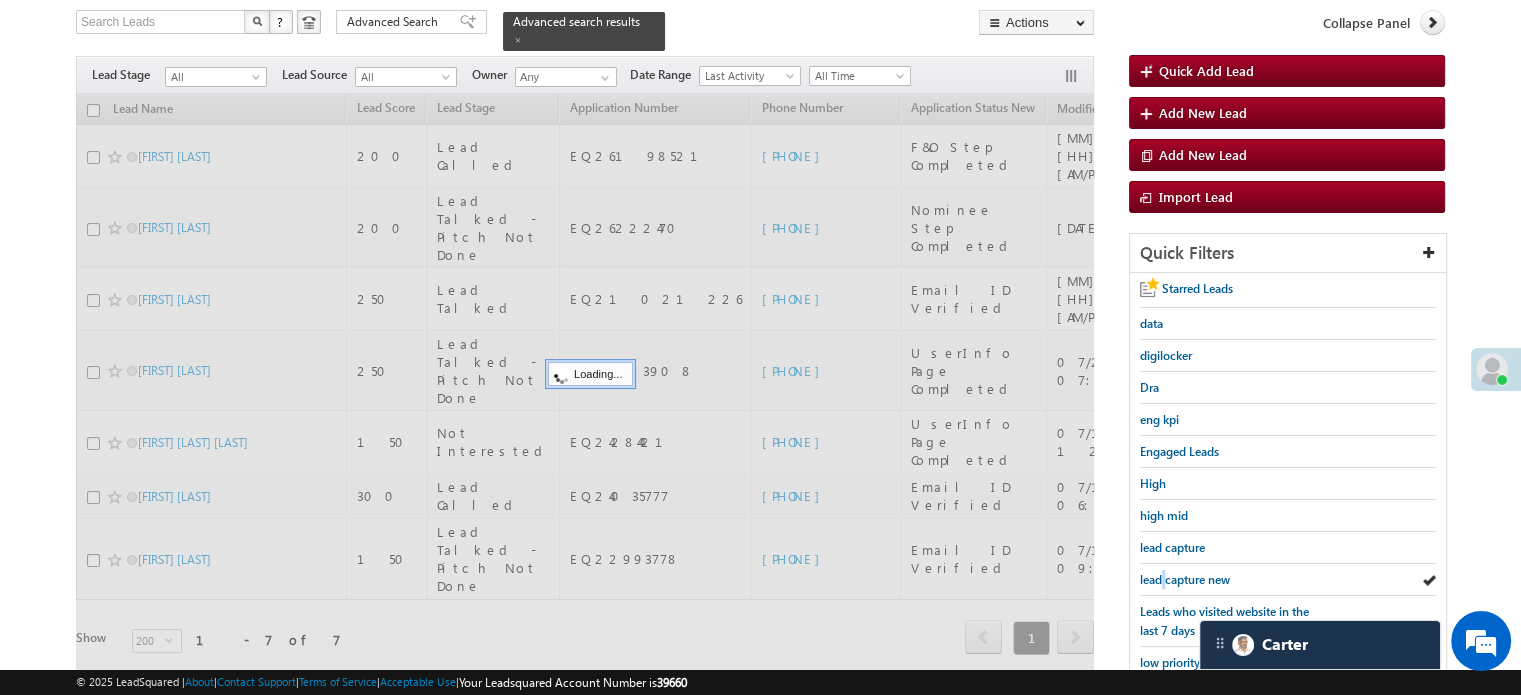 click on "lead capture new" at bounding box center [1185, 579] 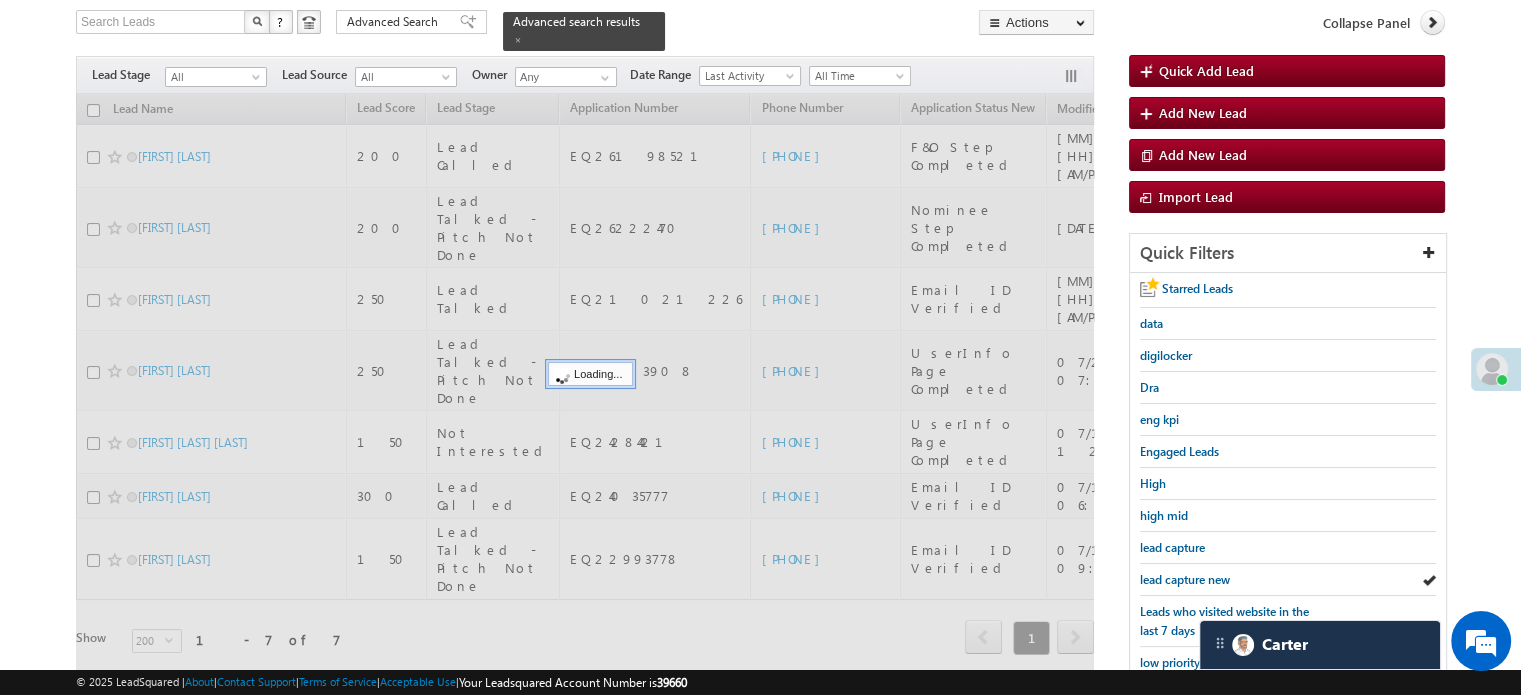 click on "lead capture new" at bounding box center [1185, 579] 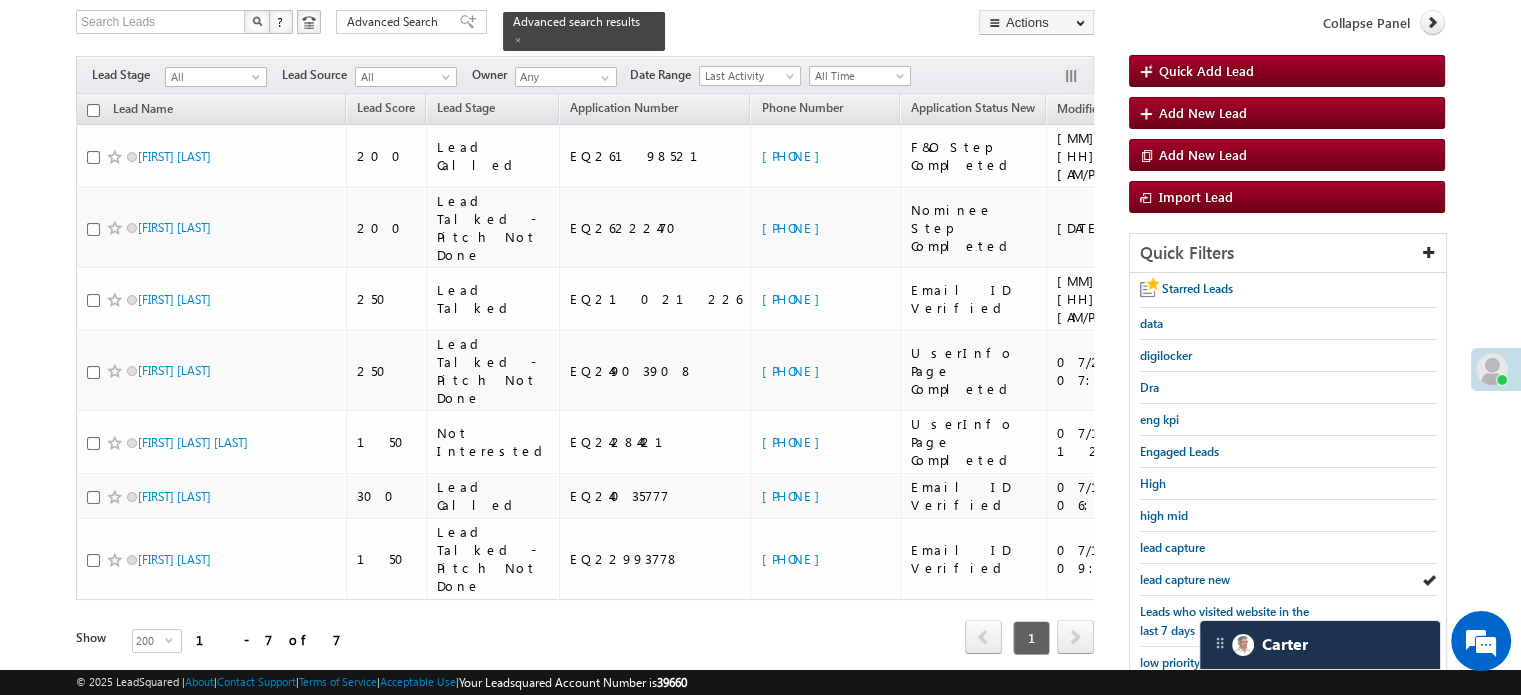 click on "lead capture new" at bounding box center (1185, 579) 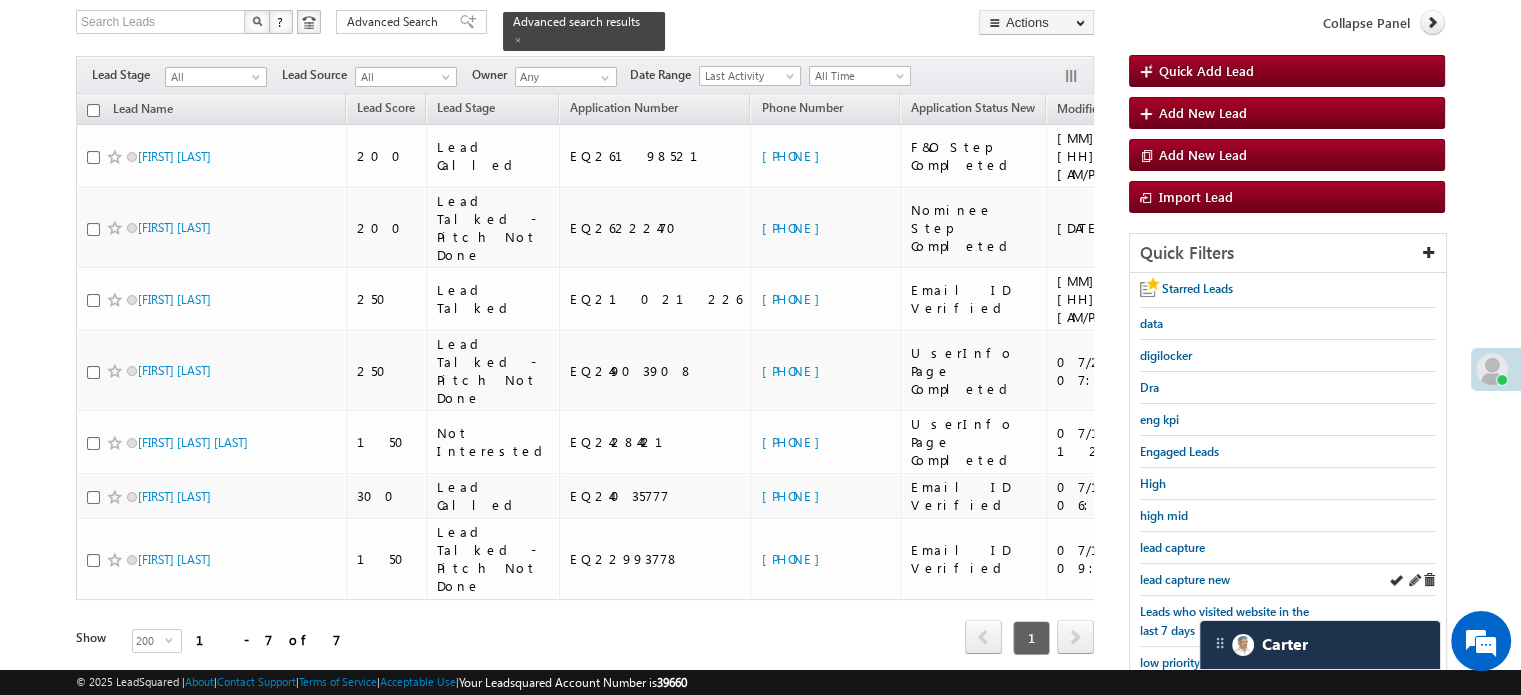 click on "lead capture new" at bounding box center [1288, 580] 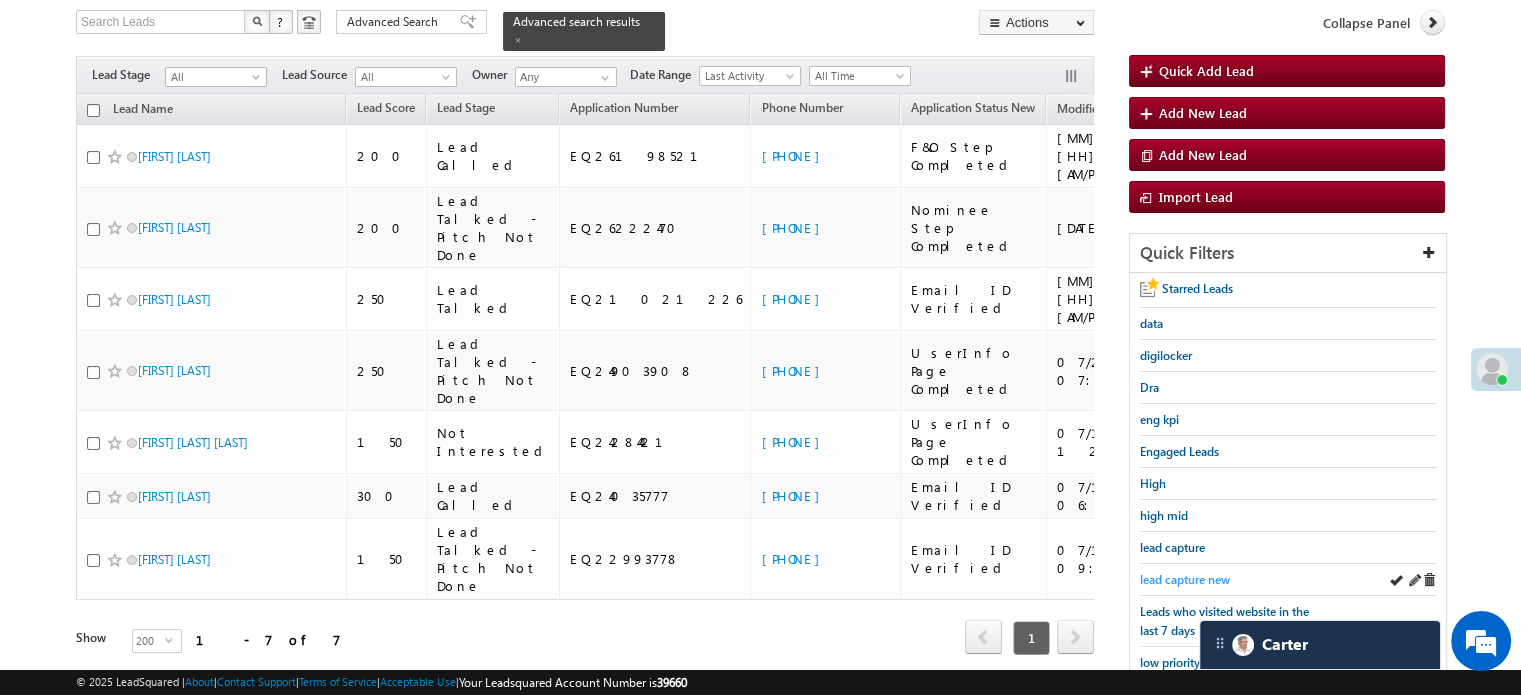 click on "lead capture new" at bounding box center (1185, 579) 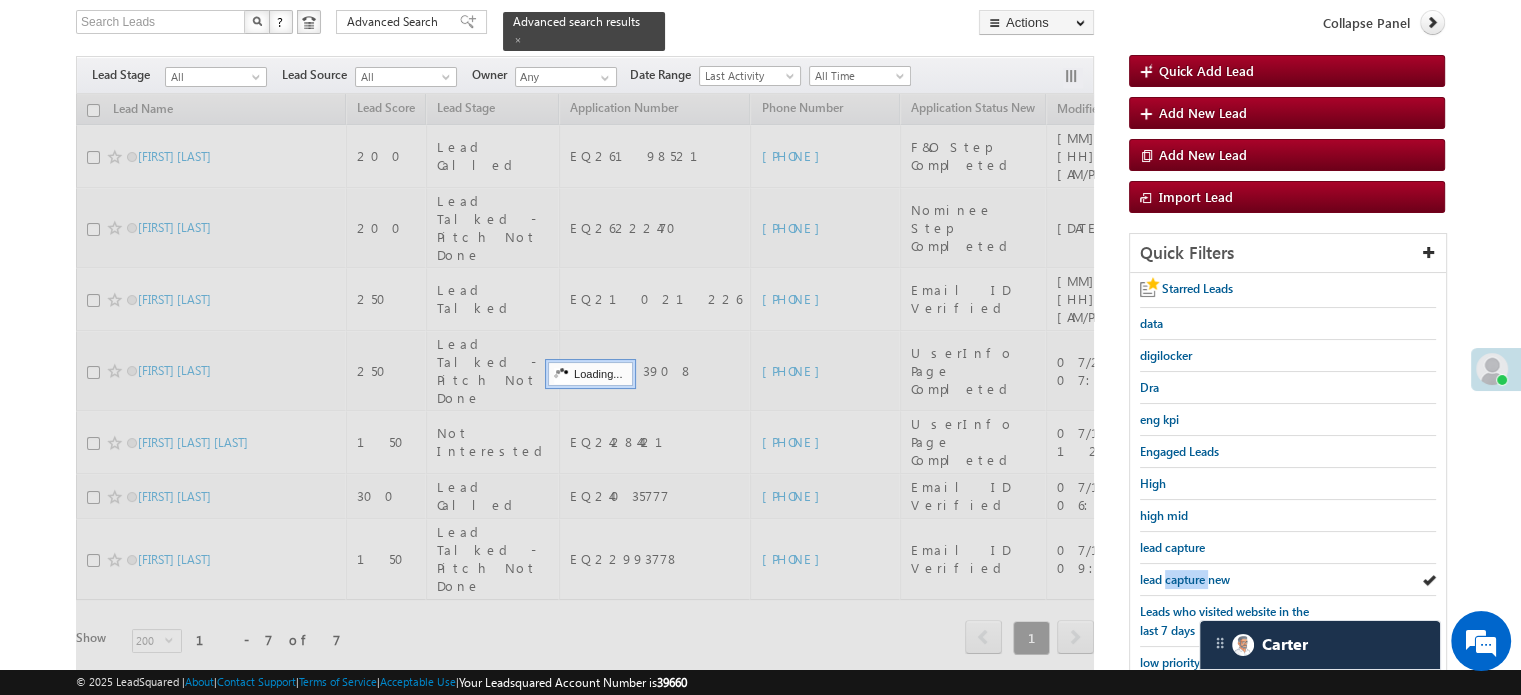 click on "lead capture new" at bounding box center [1185, 579] 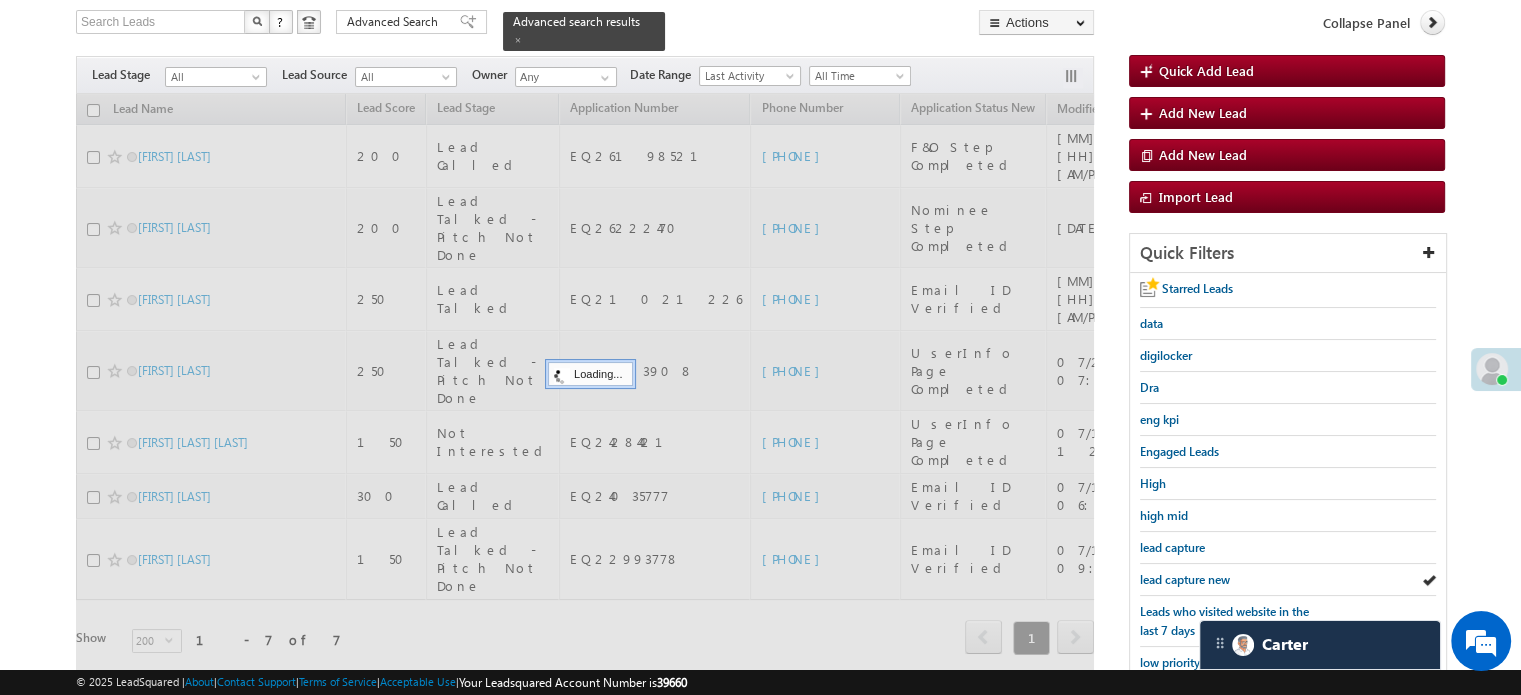 click on "lead capture new" at bounding box center [1185, 579] 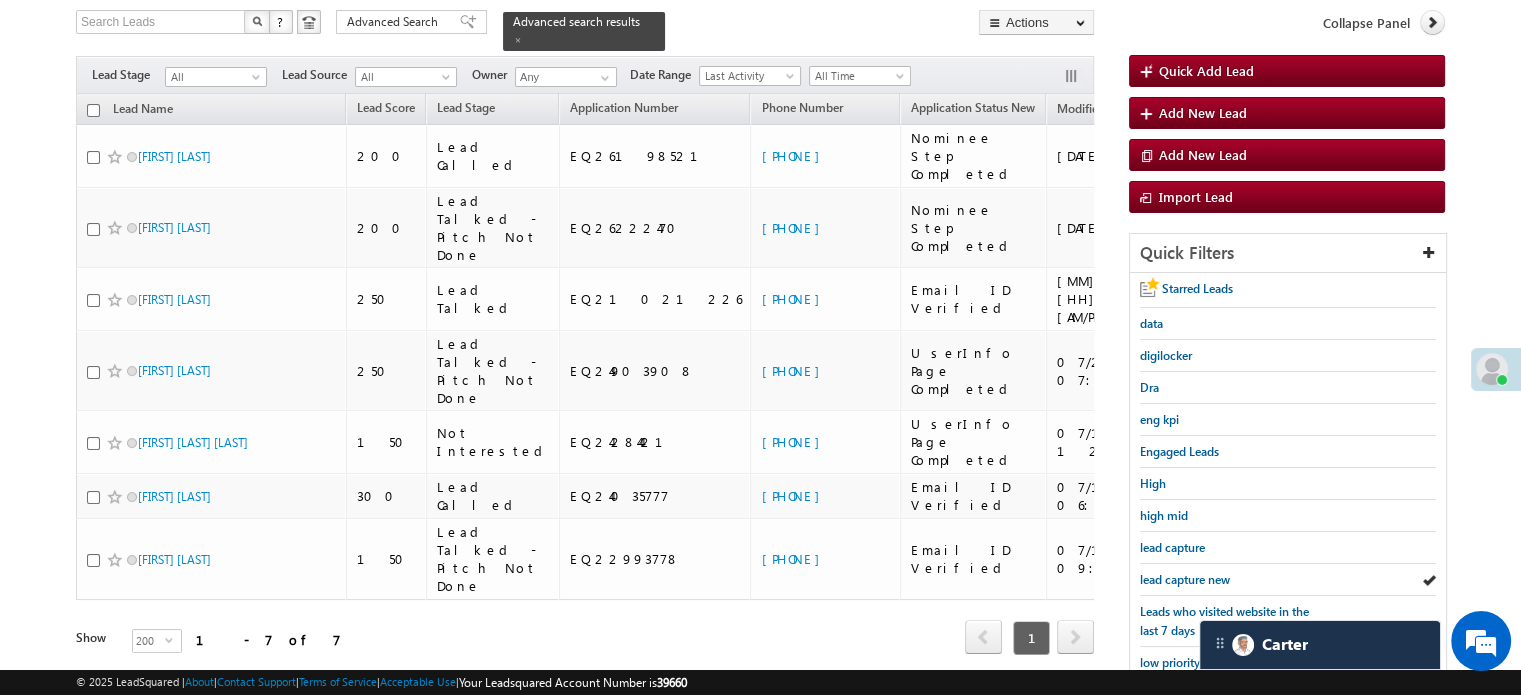 click on "lead capture new" at bounding box center (1185, 579) 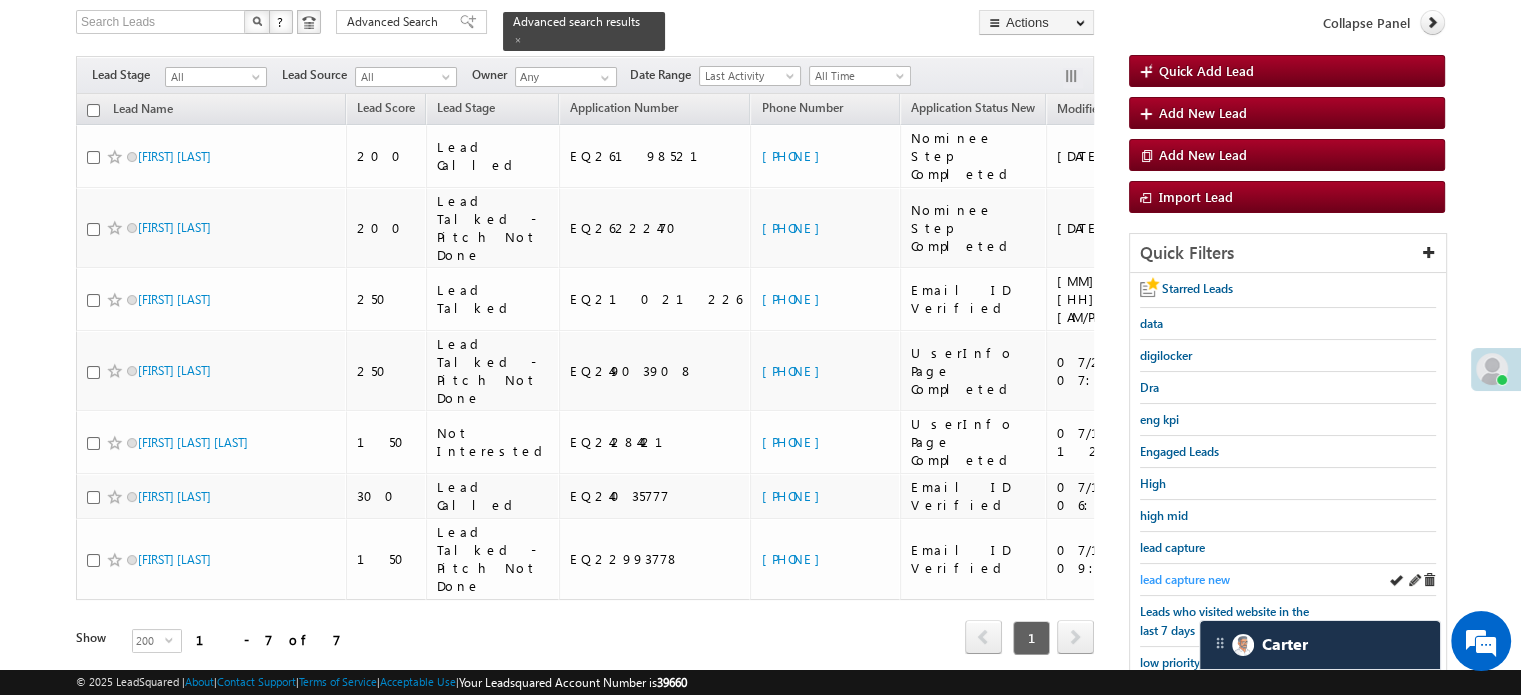 click on "lead capture new" at bounding box center (1185, 579) 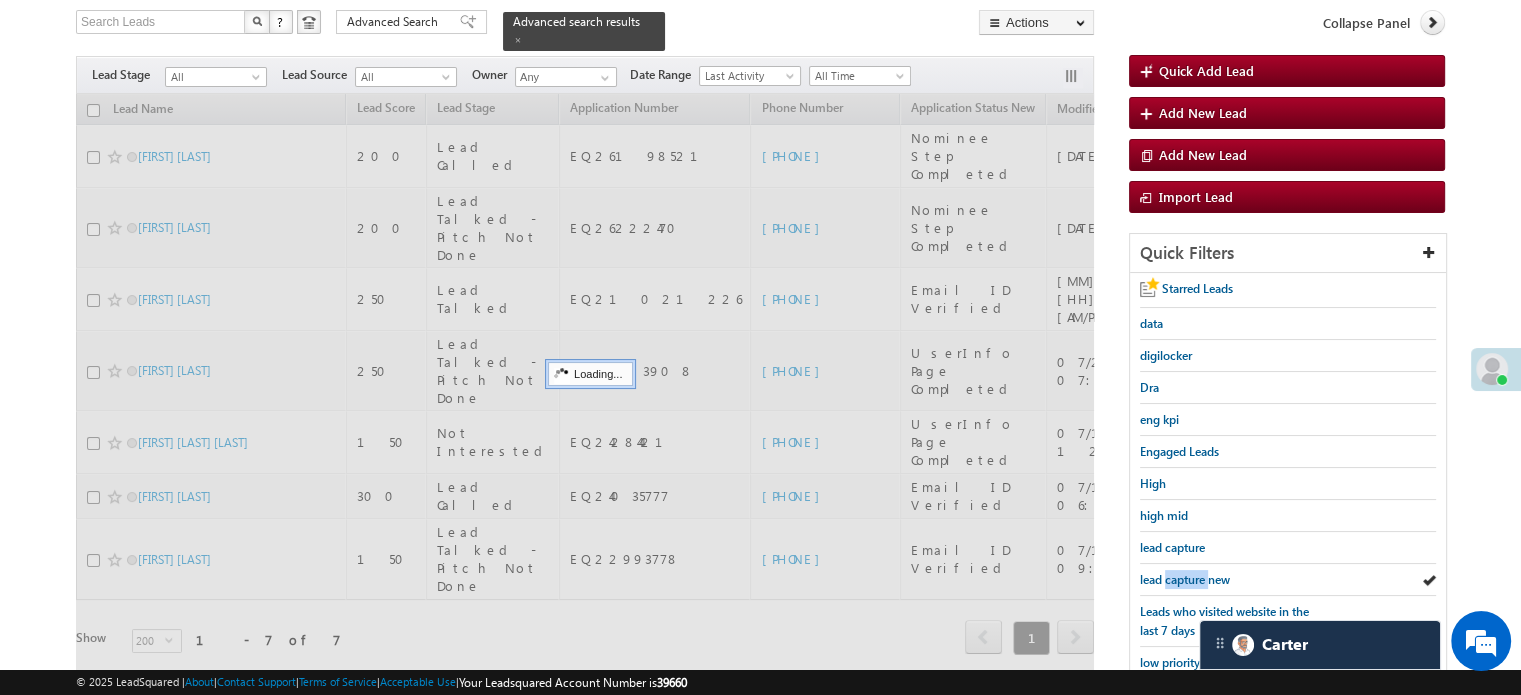 click on "lead capture new" at bounding box center [1185, 579] 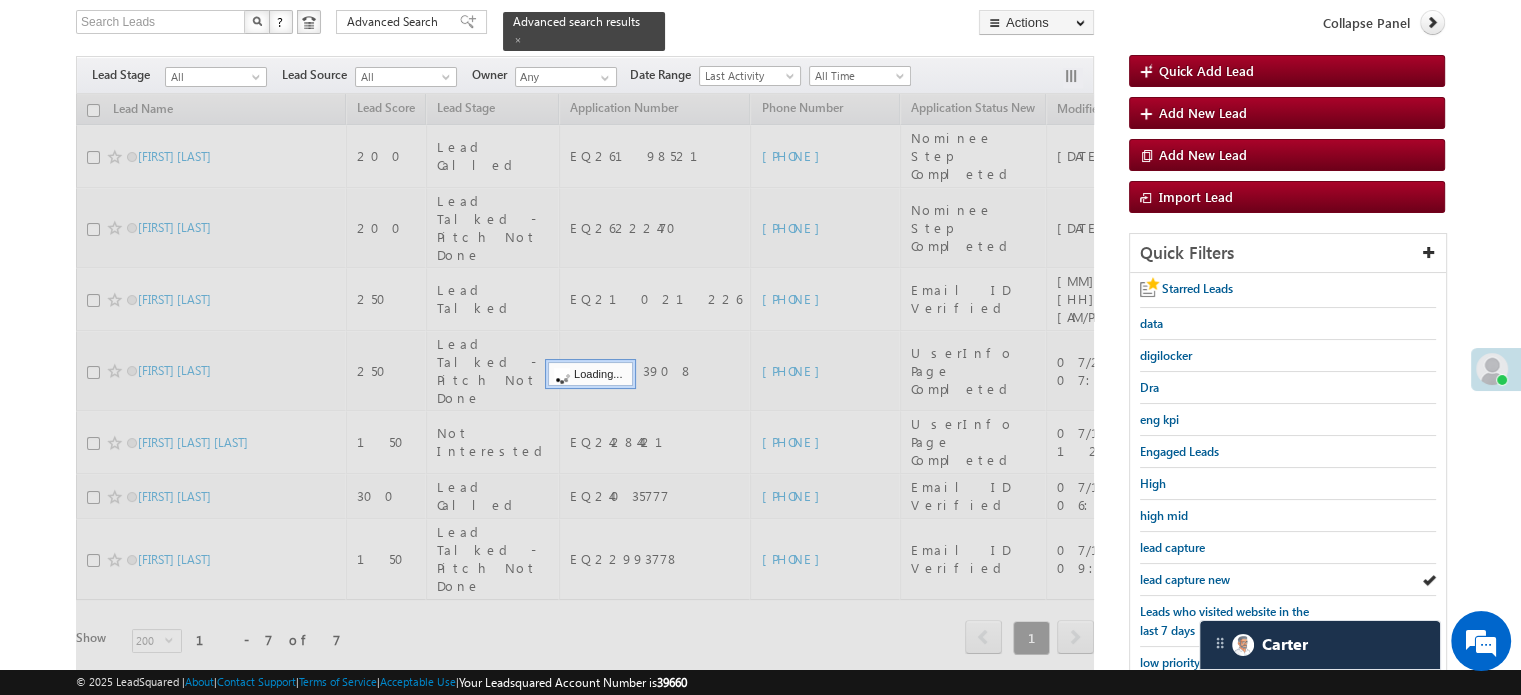 click on "lead capture new" at bounding box center (1185, 579) 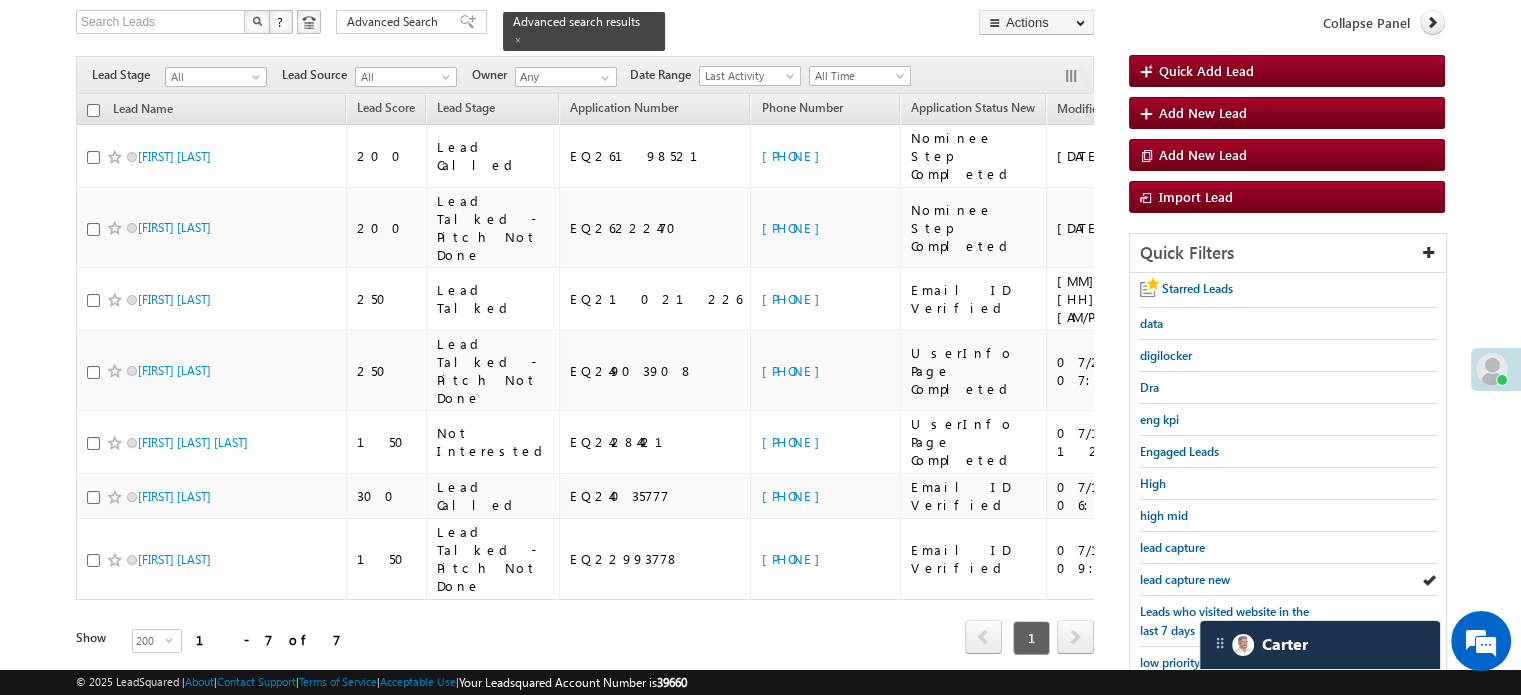 click on "lead capture new" at bounding box center [1185, 579] 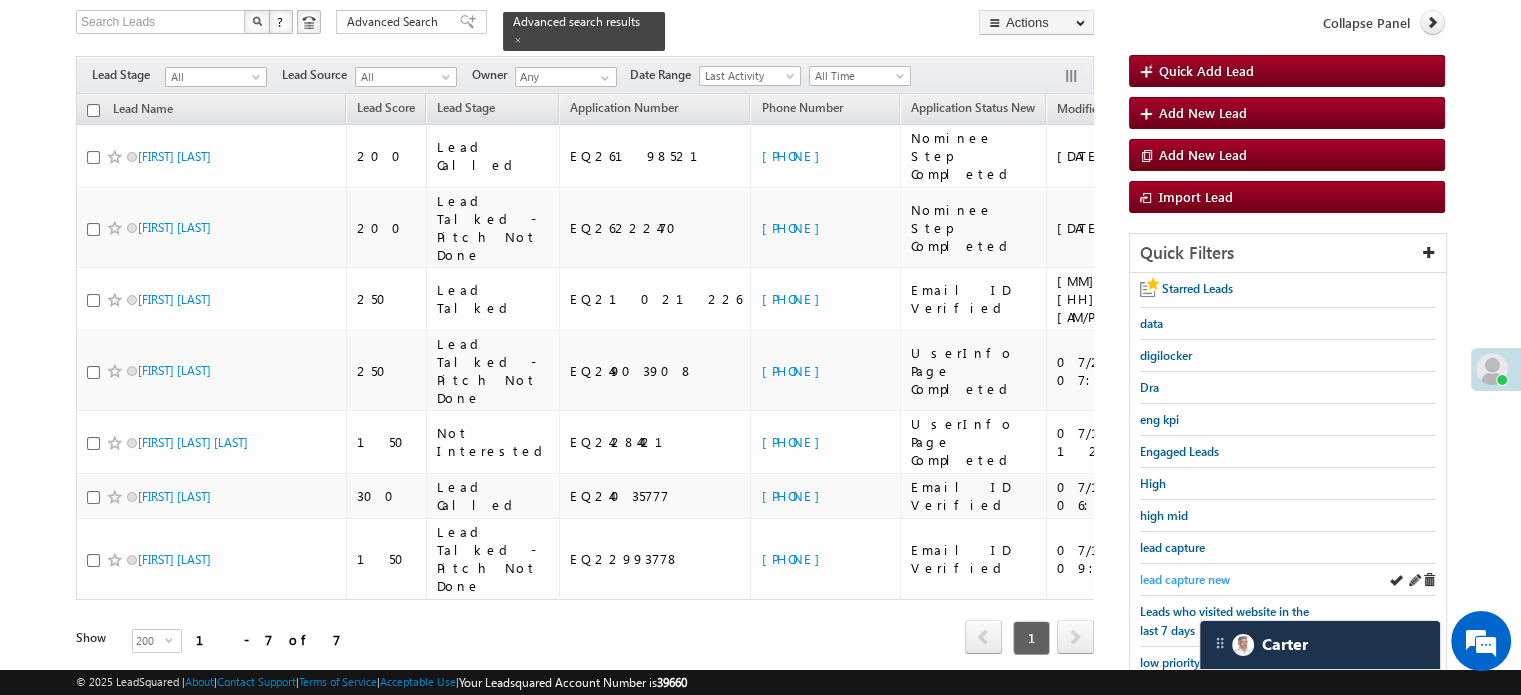 click on "lead capture new" at bounding box center (1185, 579) 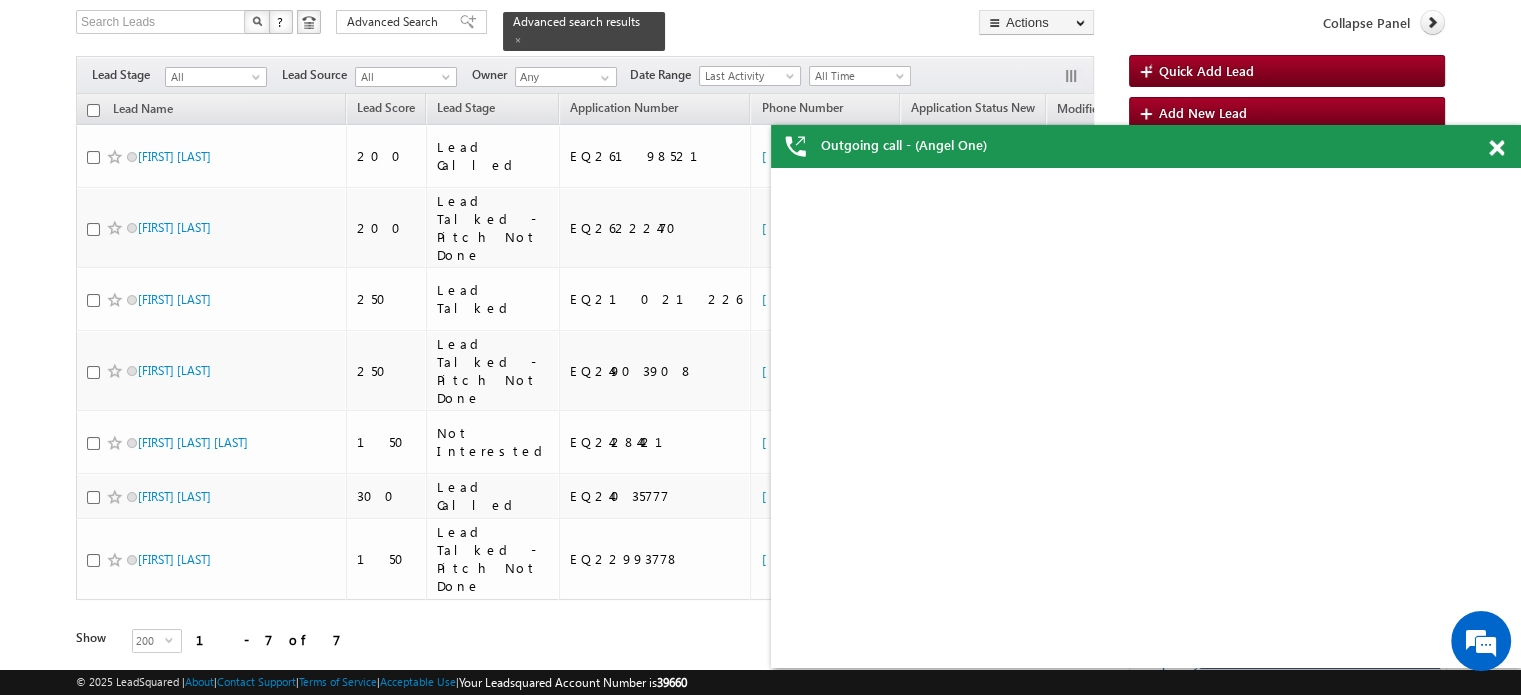 scroll, scrollTop: 0, scrollLeft: 0, axis: both 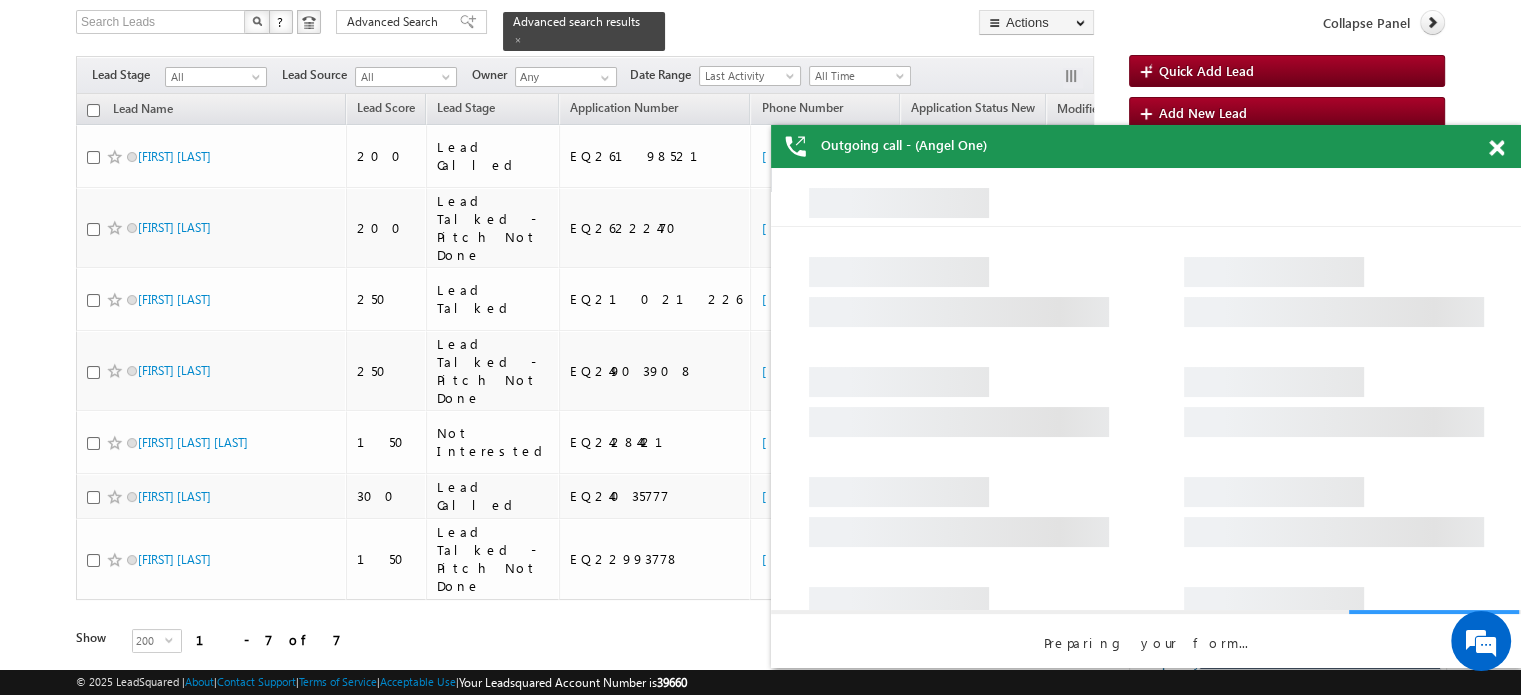 click at bounding box center (1496, 148) 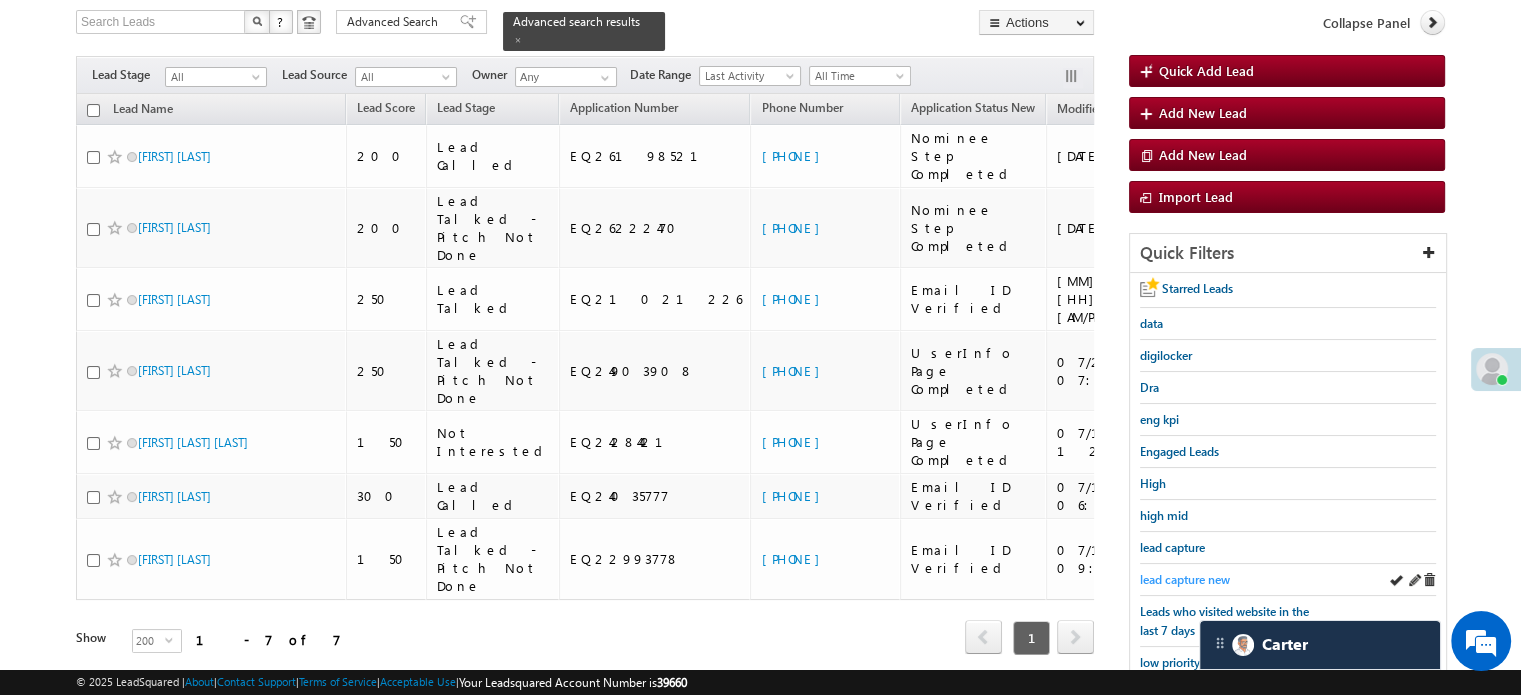 click on "lead capture new" at bounding box center [1185, 579] 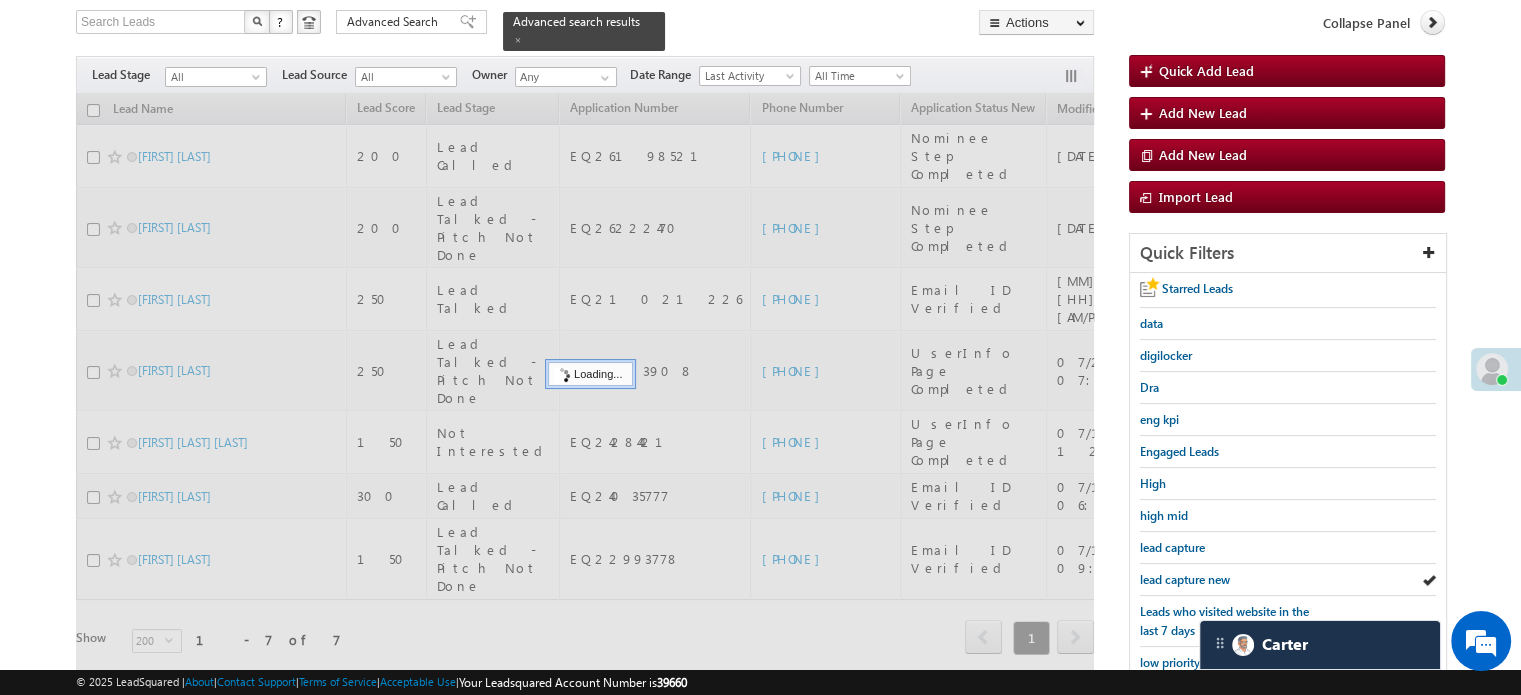 click on "lead capture new" at bounding box center (1185, 579) 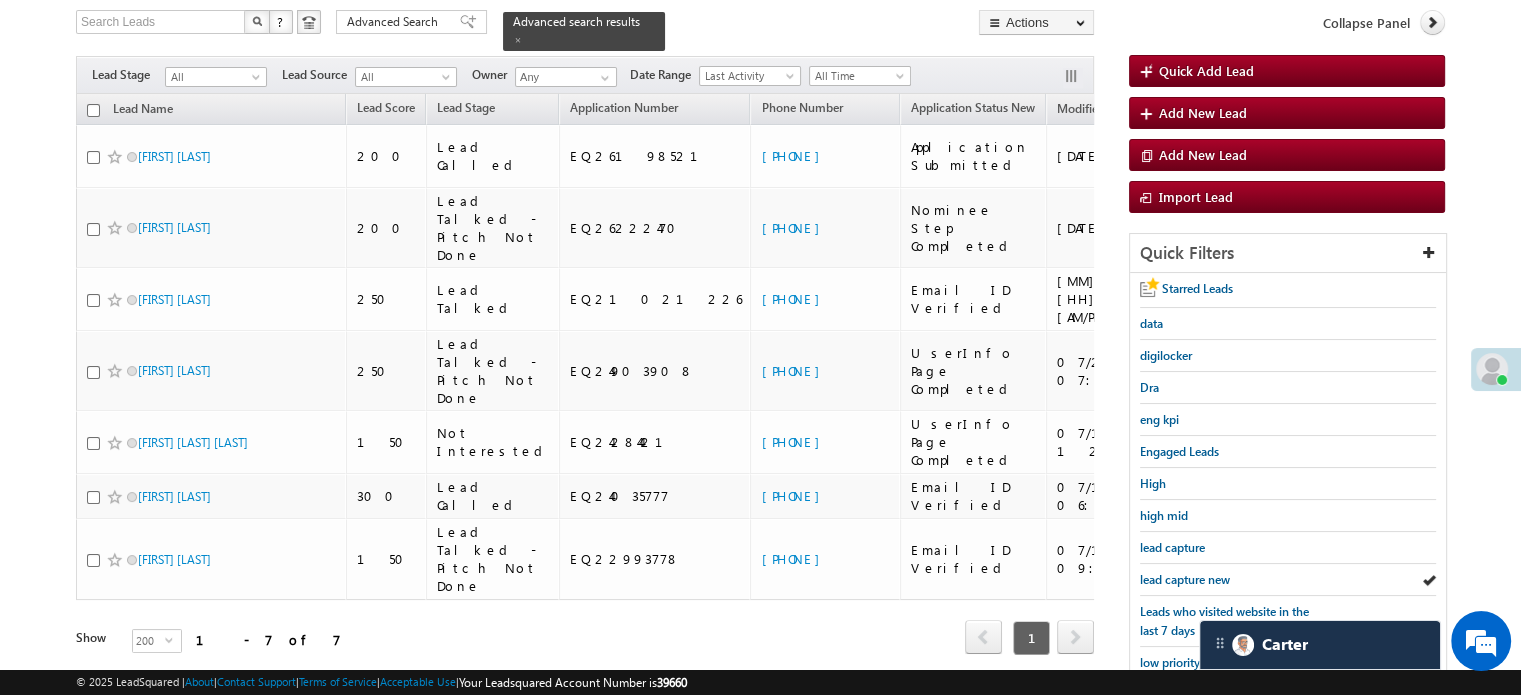 click on "lead capture new" at bounding box center (1185, 579) 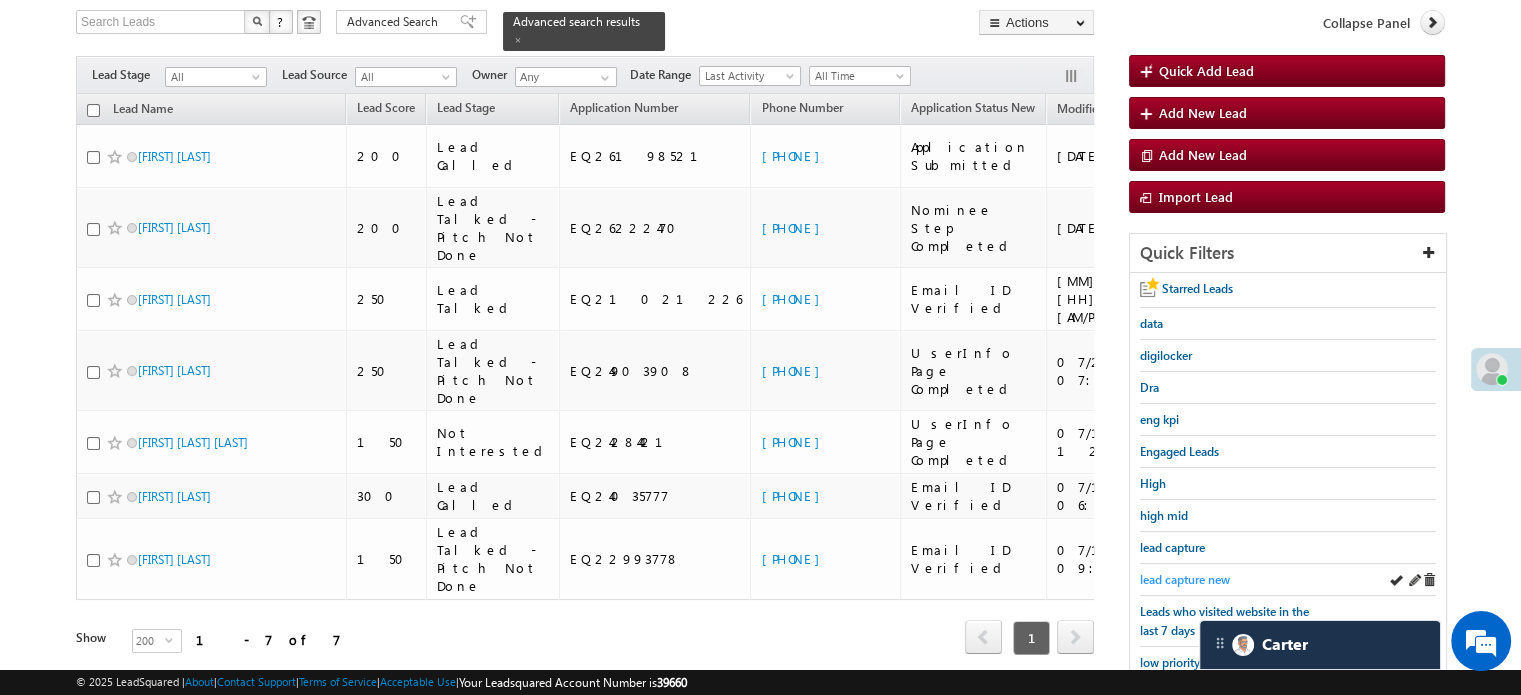 click on "lead capture new" at bounding box center [1185, 579] 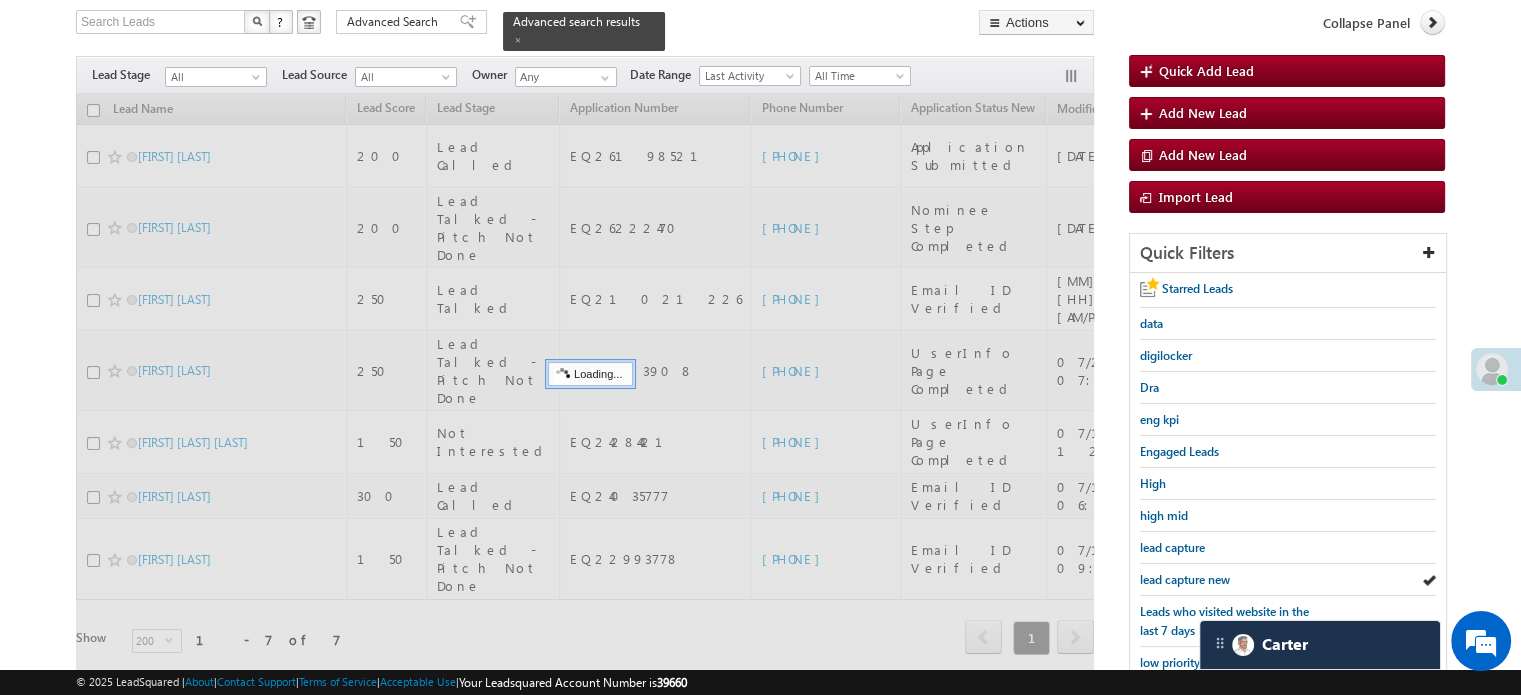 click on "lead capture new" at bounding box center [1185, 579] 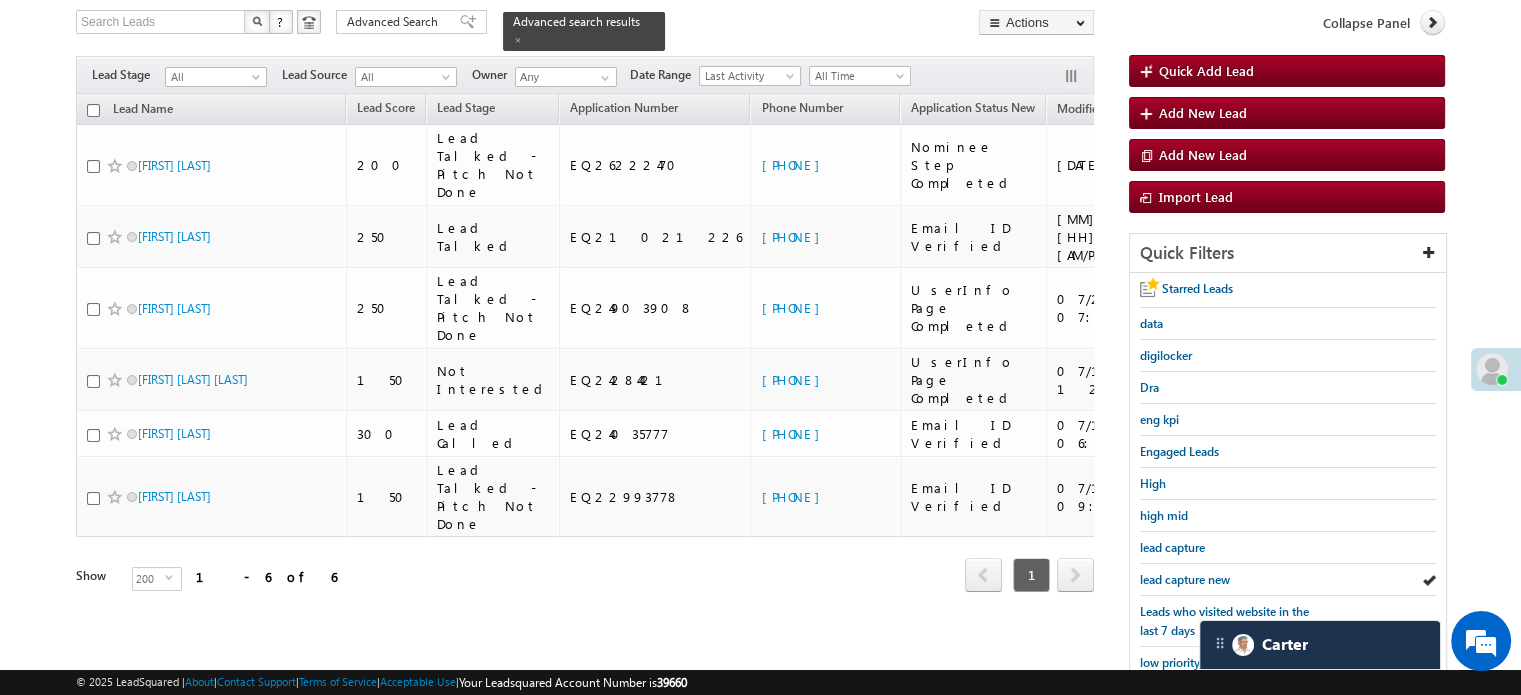 click on "lead capture new" at bounding box center [1185, 579] 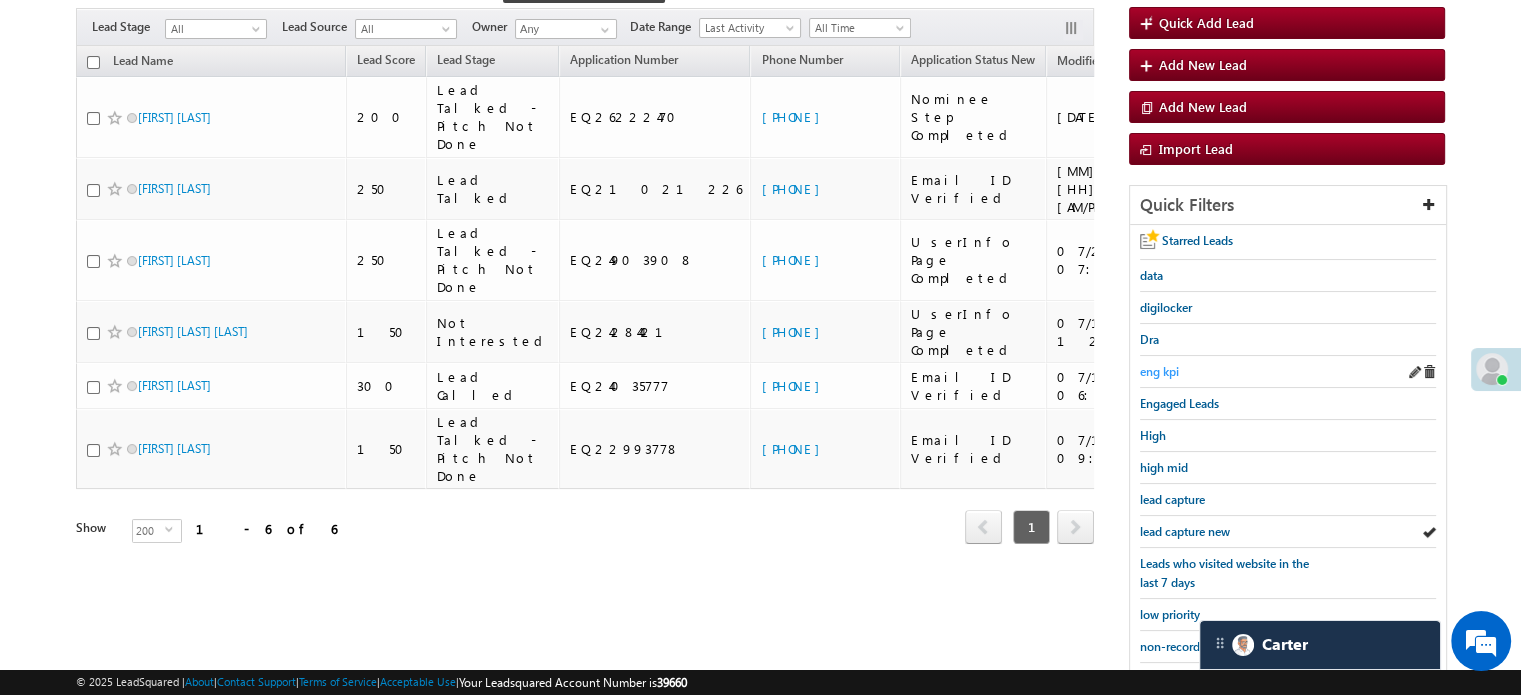 scroll, scrollTop: 300, scrollLeft: 0, axis: vertical 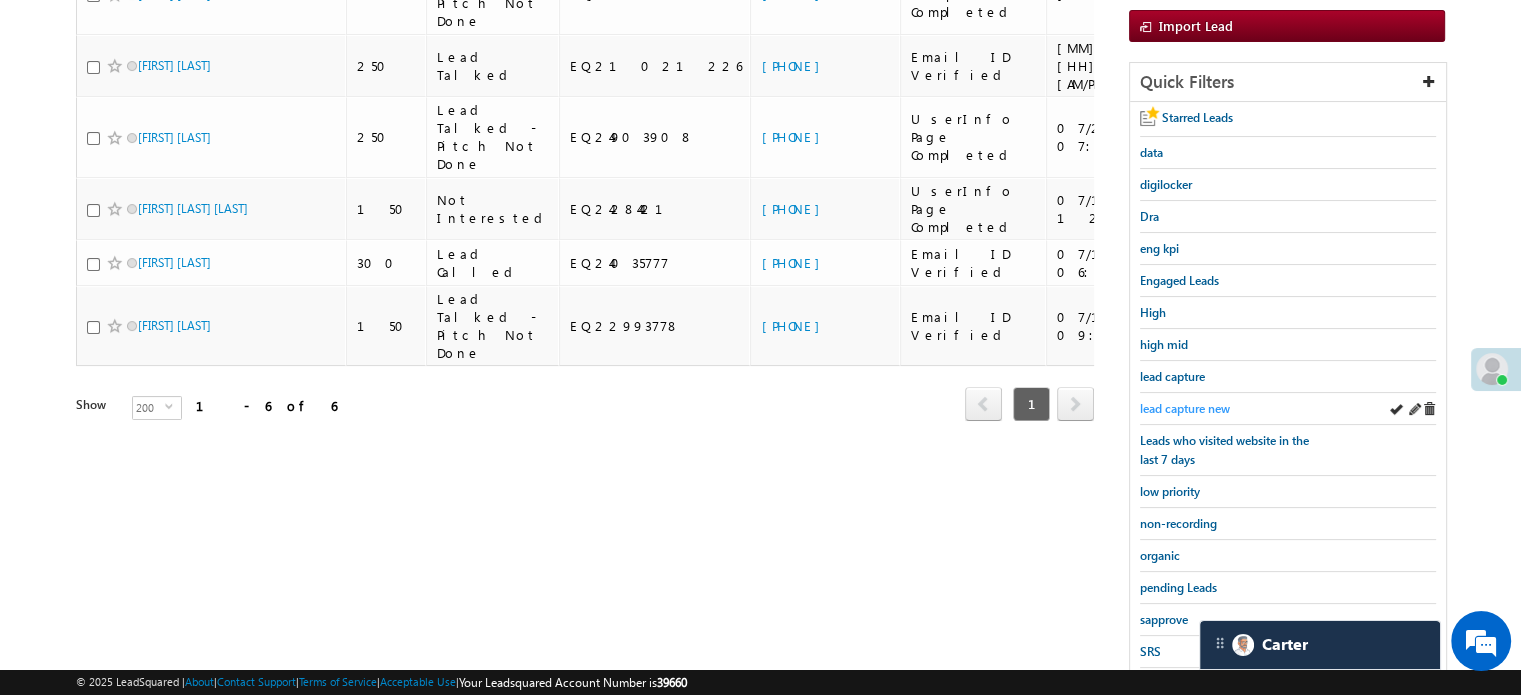 click on "lead capture new" at bounding box center (1185, 408) 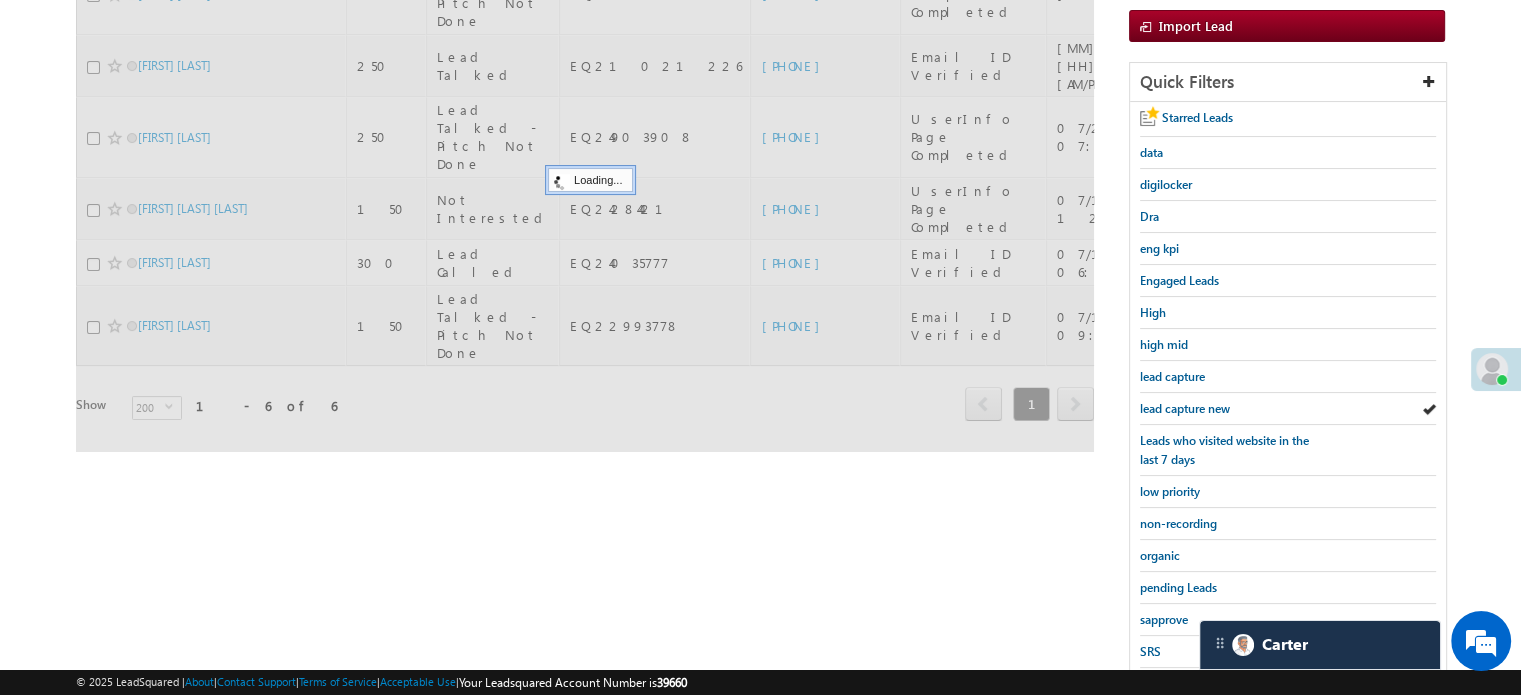 scroll, scrollTop: 0, scrollLeft: 0, axis: both 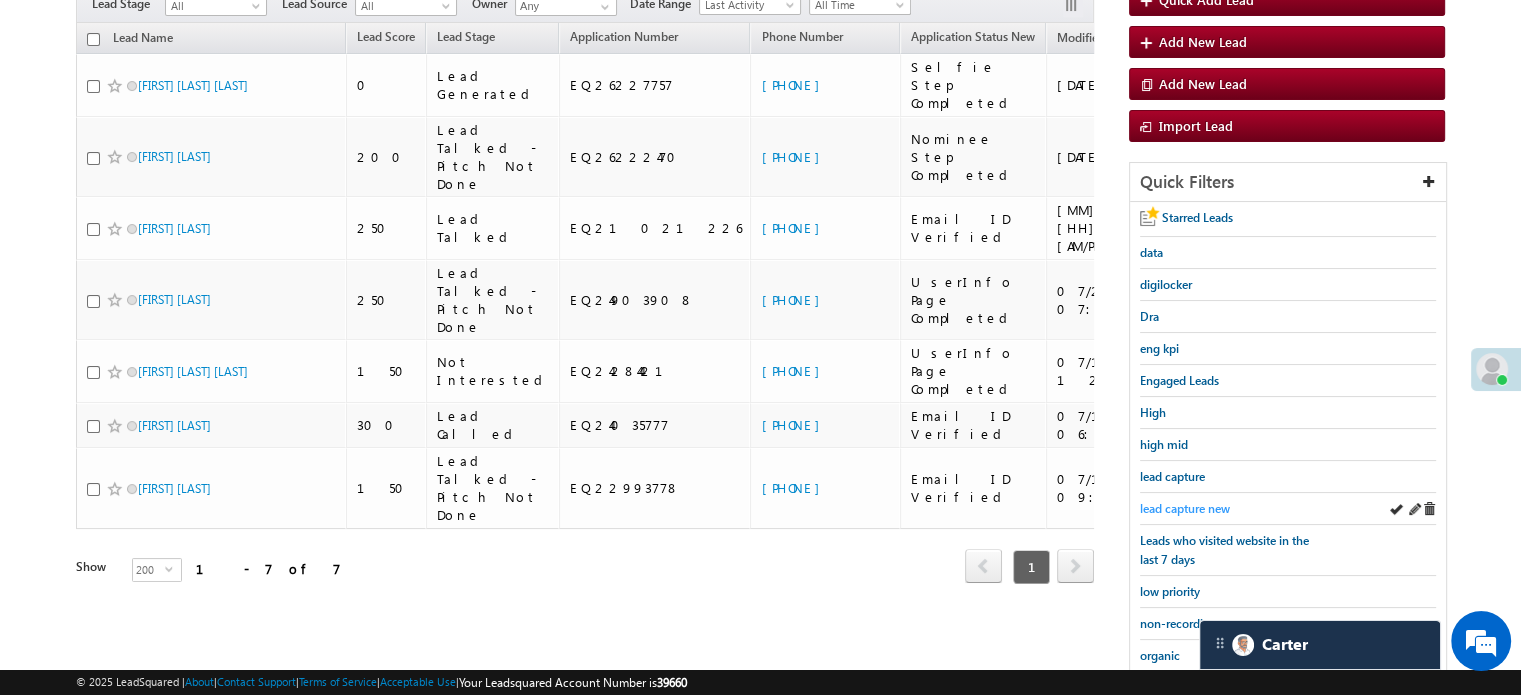 click on "lead capture new" at bounding box center [1185, 508] 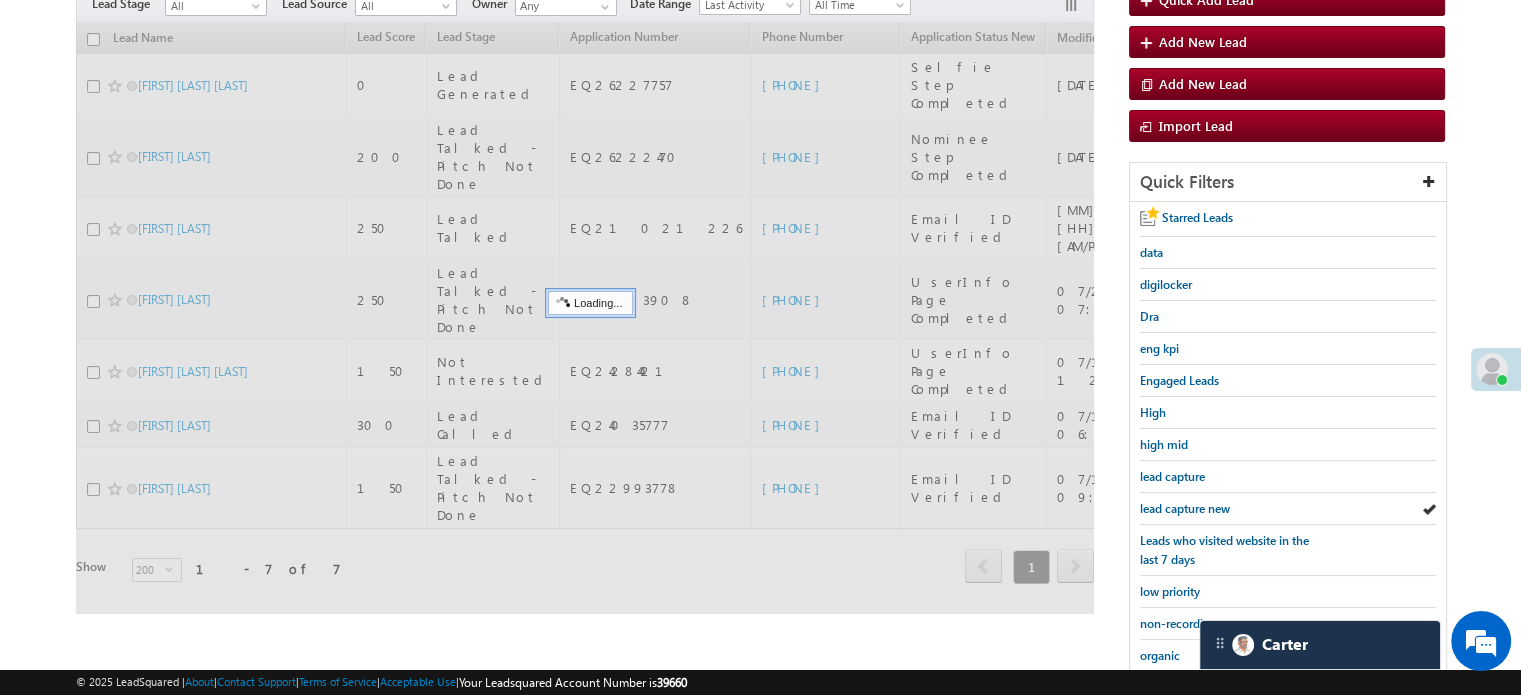 click on "lead capture new" at bounding box center [1185, 508] 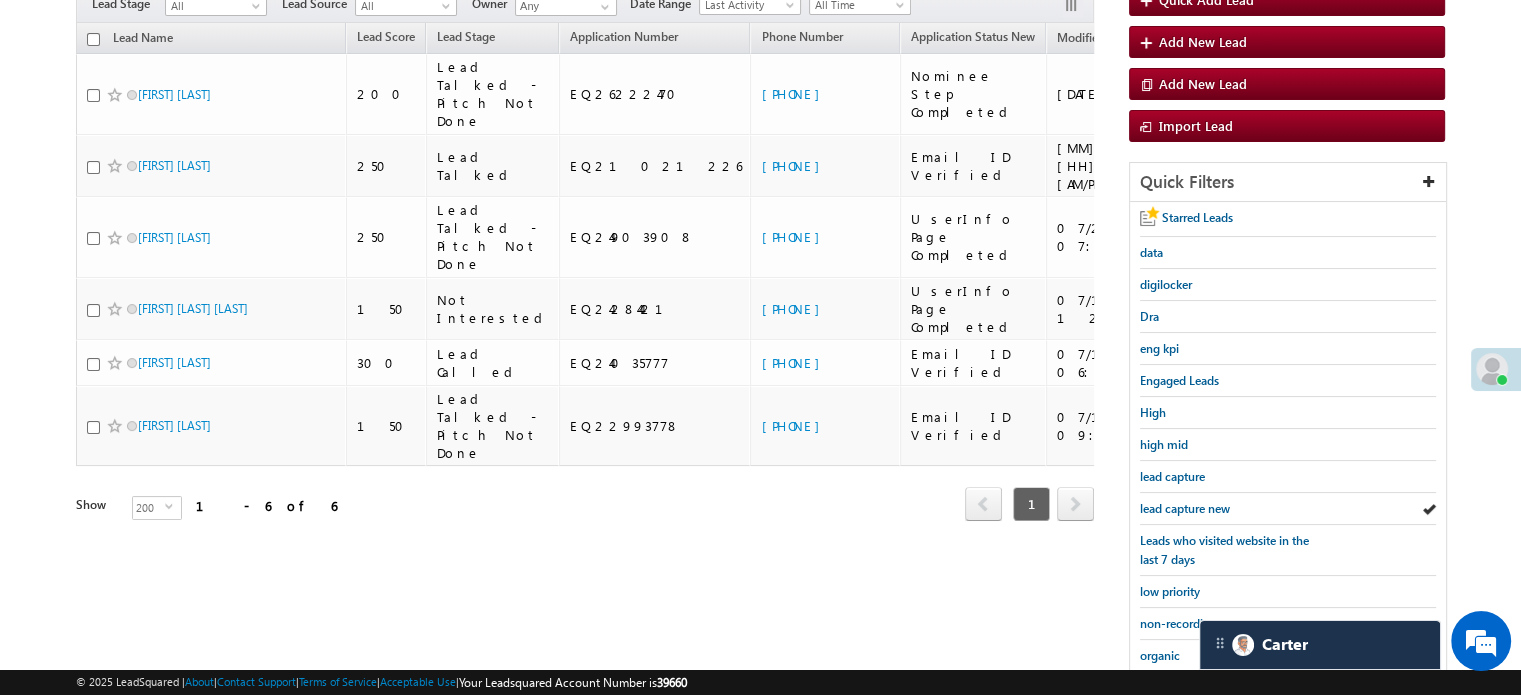 click on "lead capture new" at bounding box center (1185, 508) 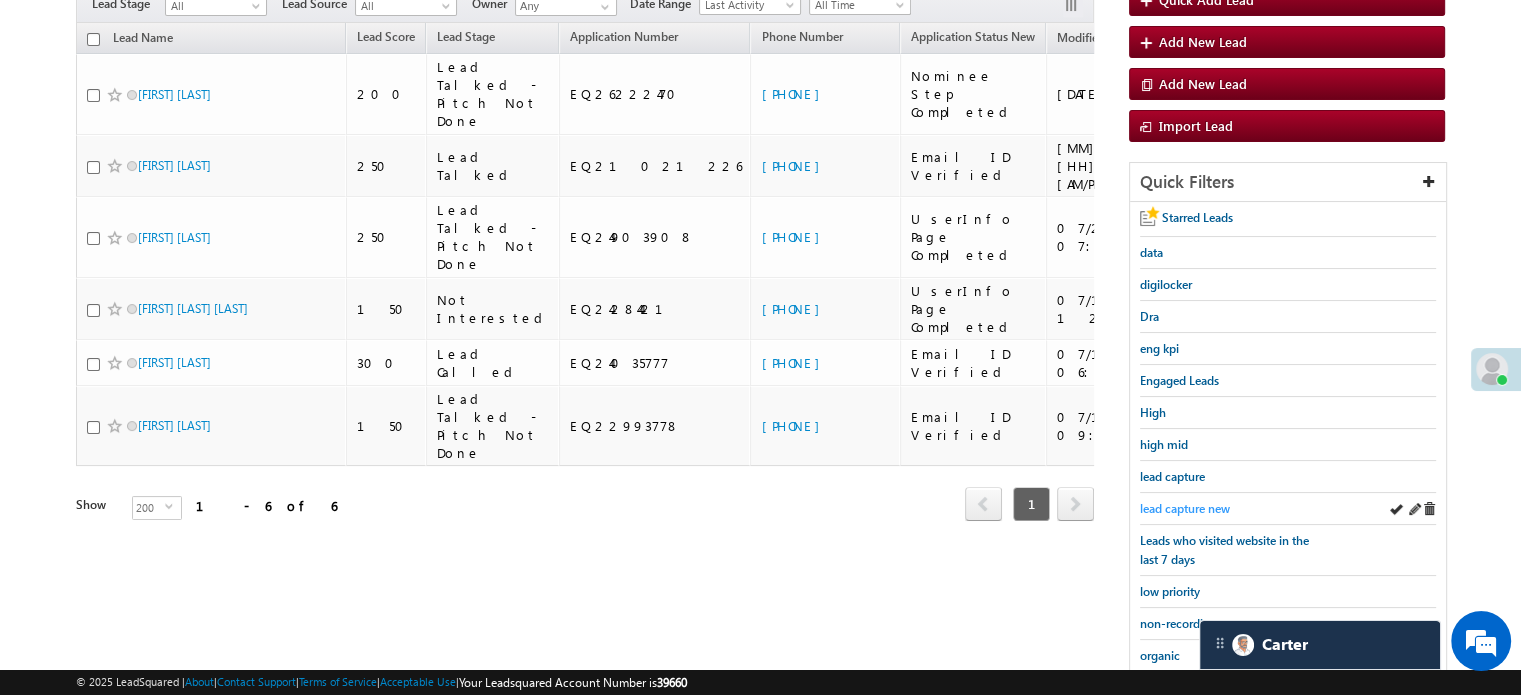 click on "lead capture new" at bounding box center [1185, 508] 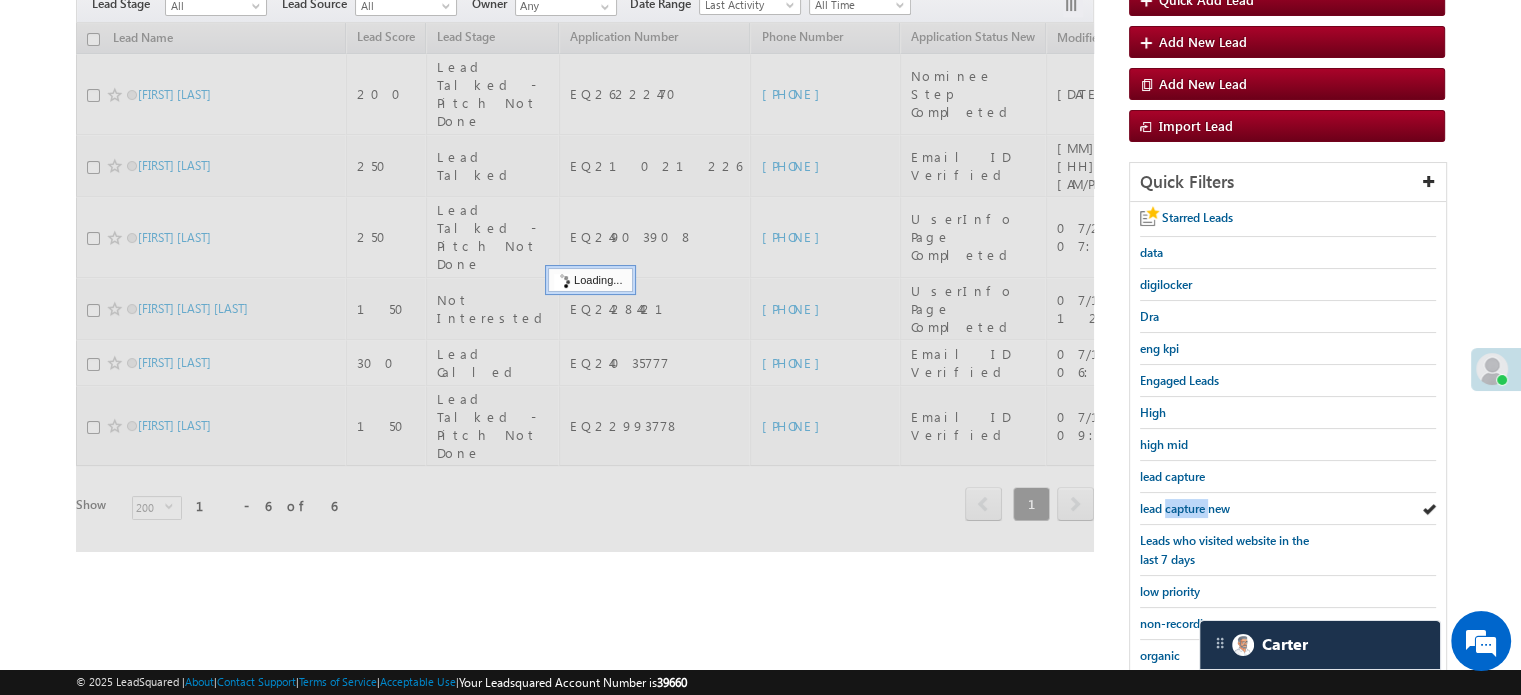 click on "lead capture new" at bounding box center [1185, 508] 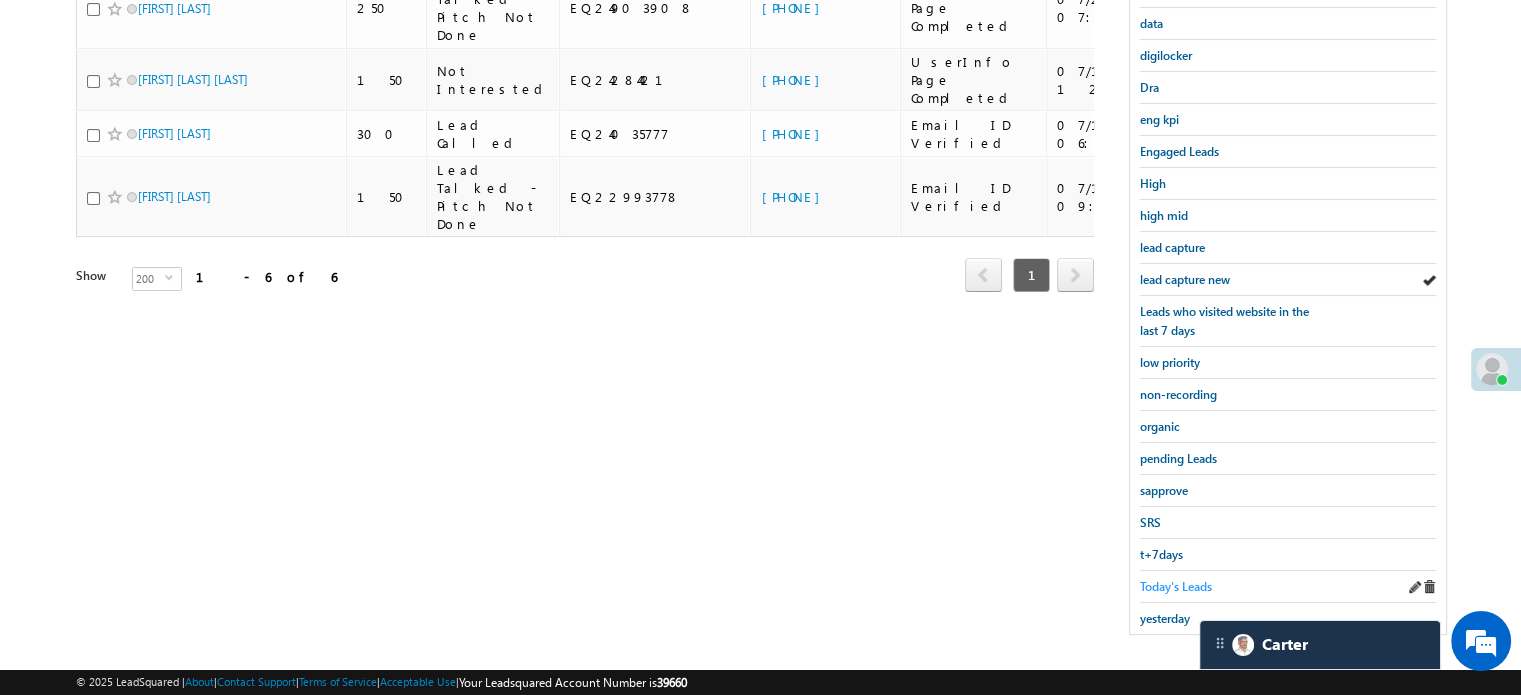 click on "Today's Leads" at bounding box center [1176, 586] 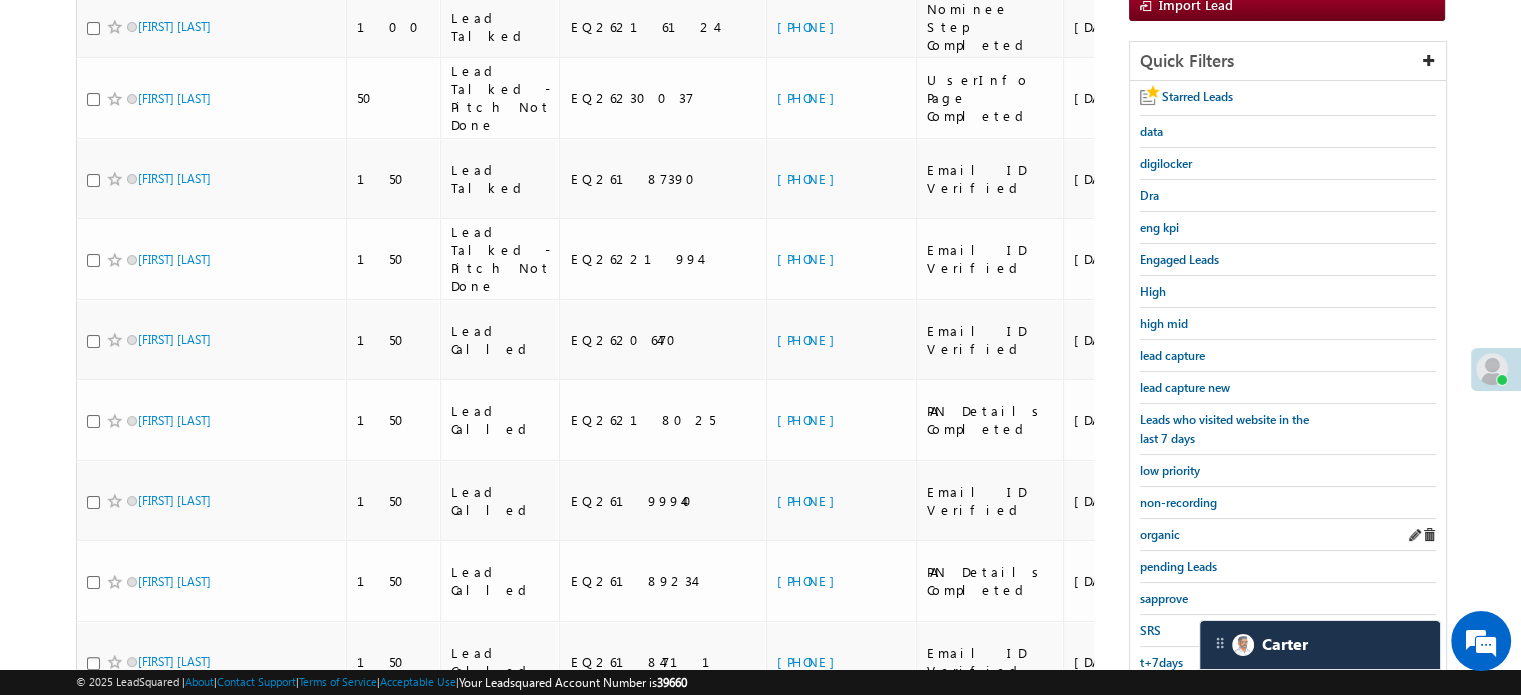 scroll, scrollTop: 329, scrollLeft: 0, axis: vertical 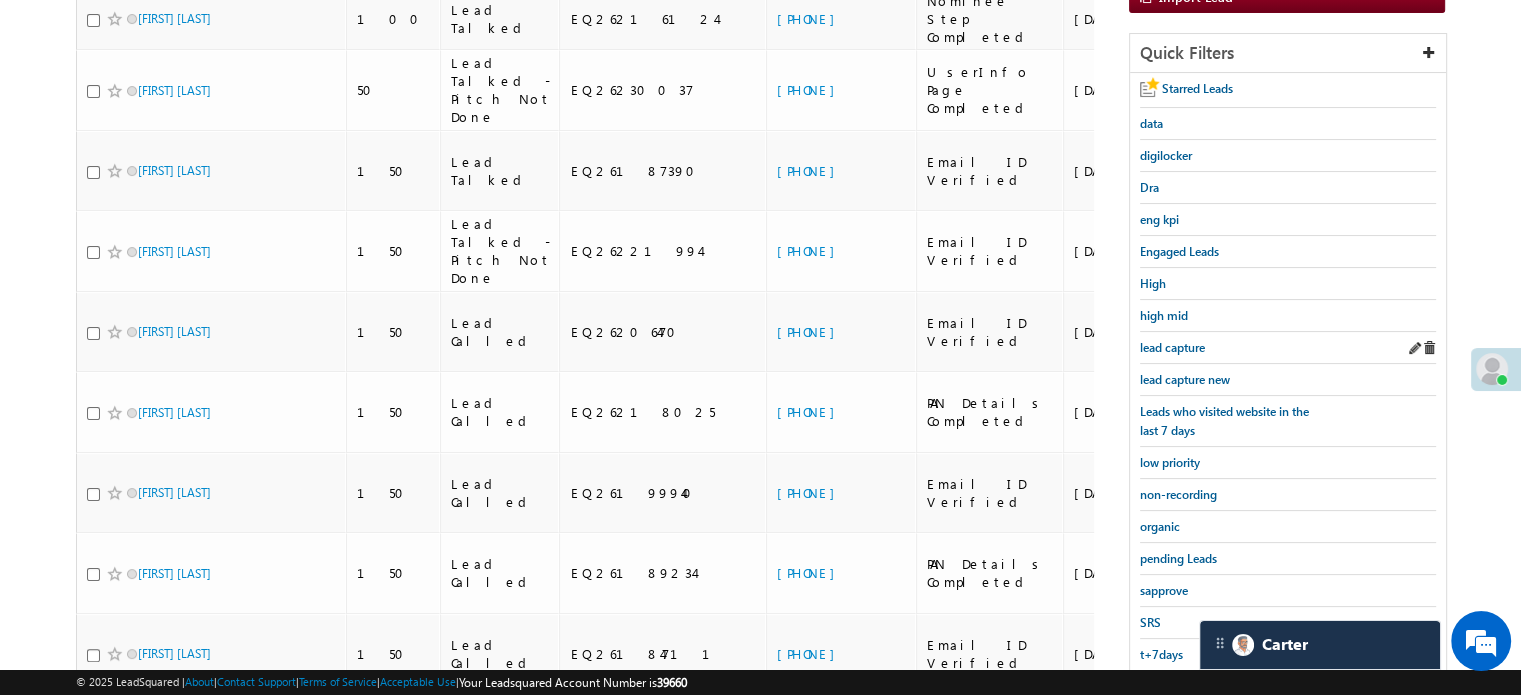 click on "lead capture" at bounding box center [1288, 348] 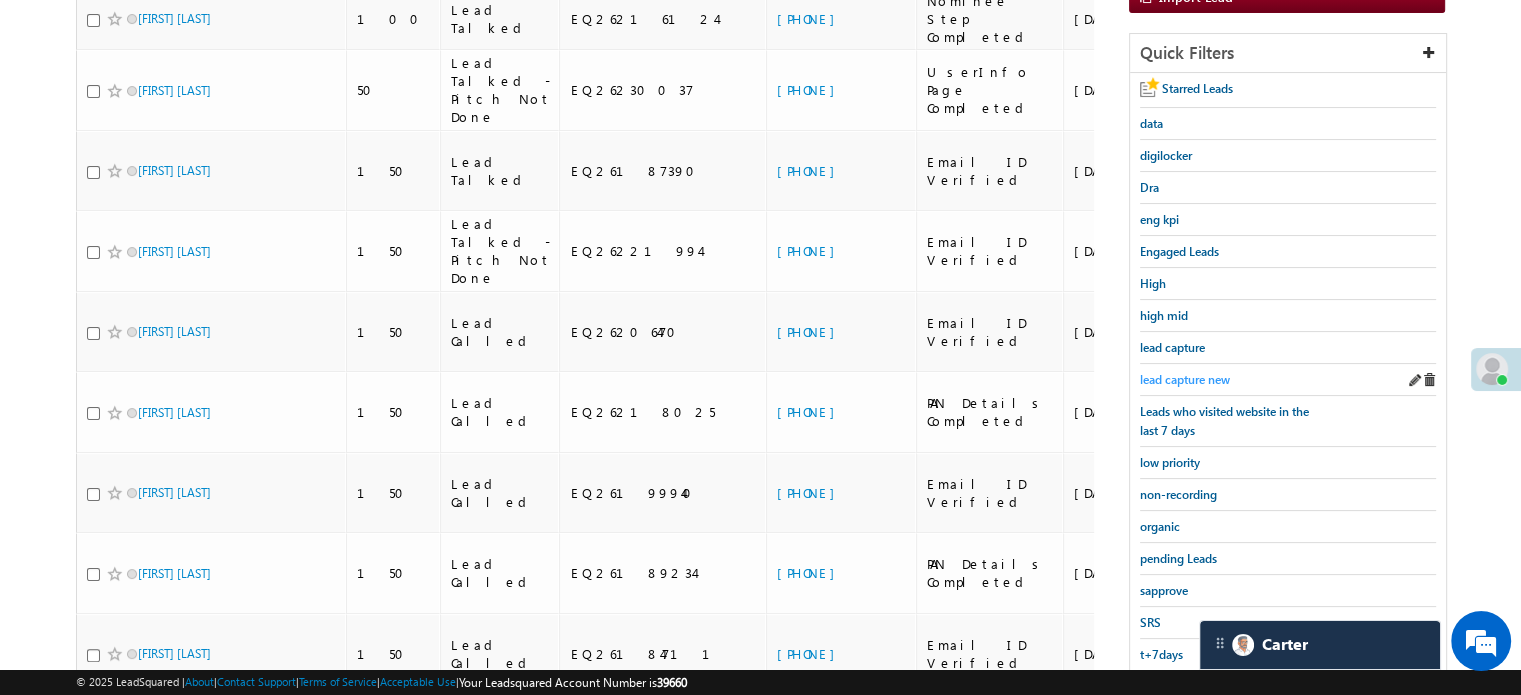 click on "lead capture new" at bounding box center (1185, 379) 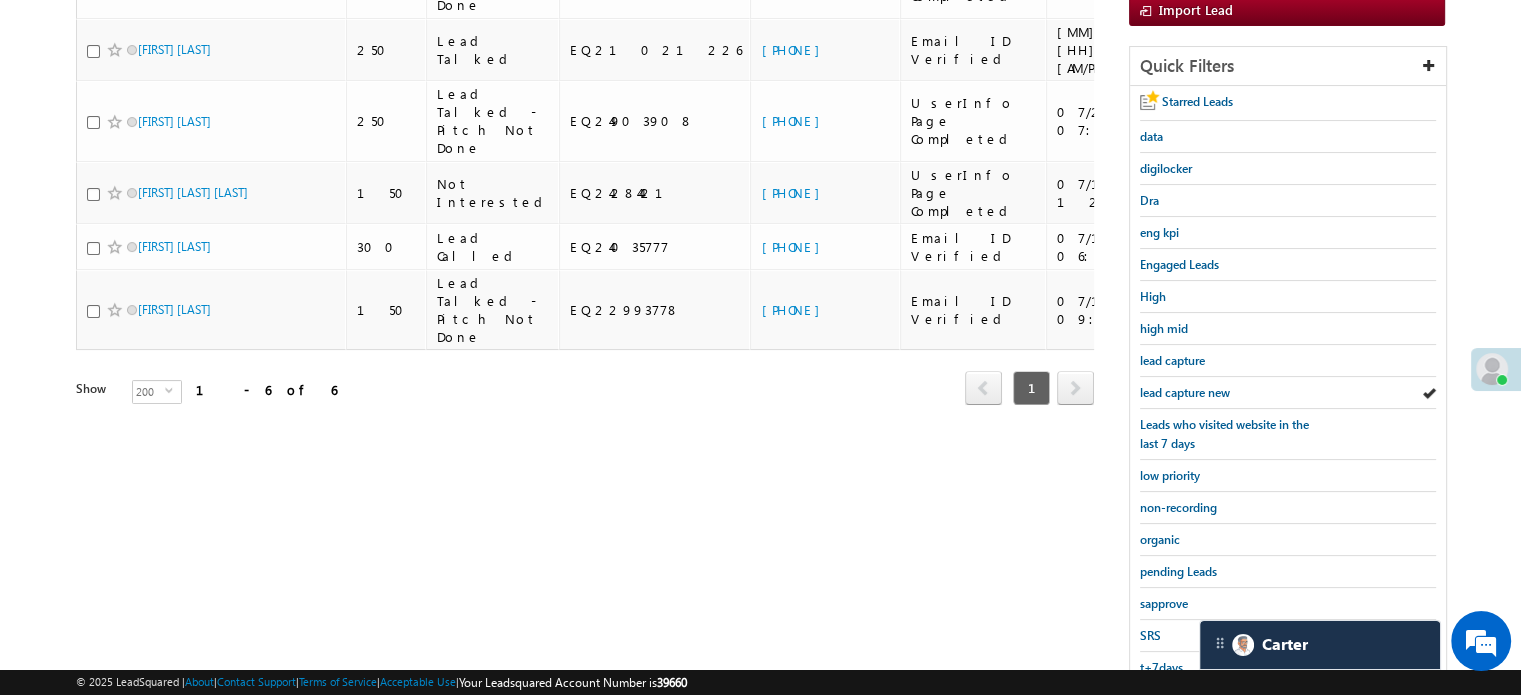 scroll, scrollTop: 429, scrollLeft: 0, axis: vertical 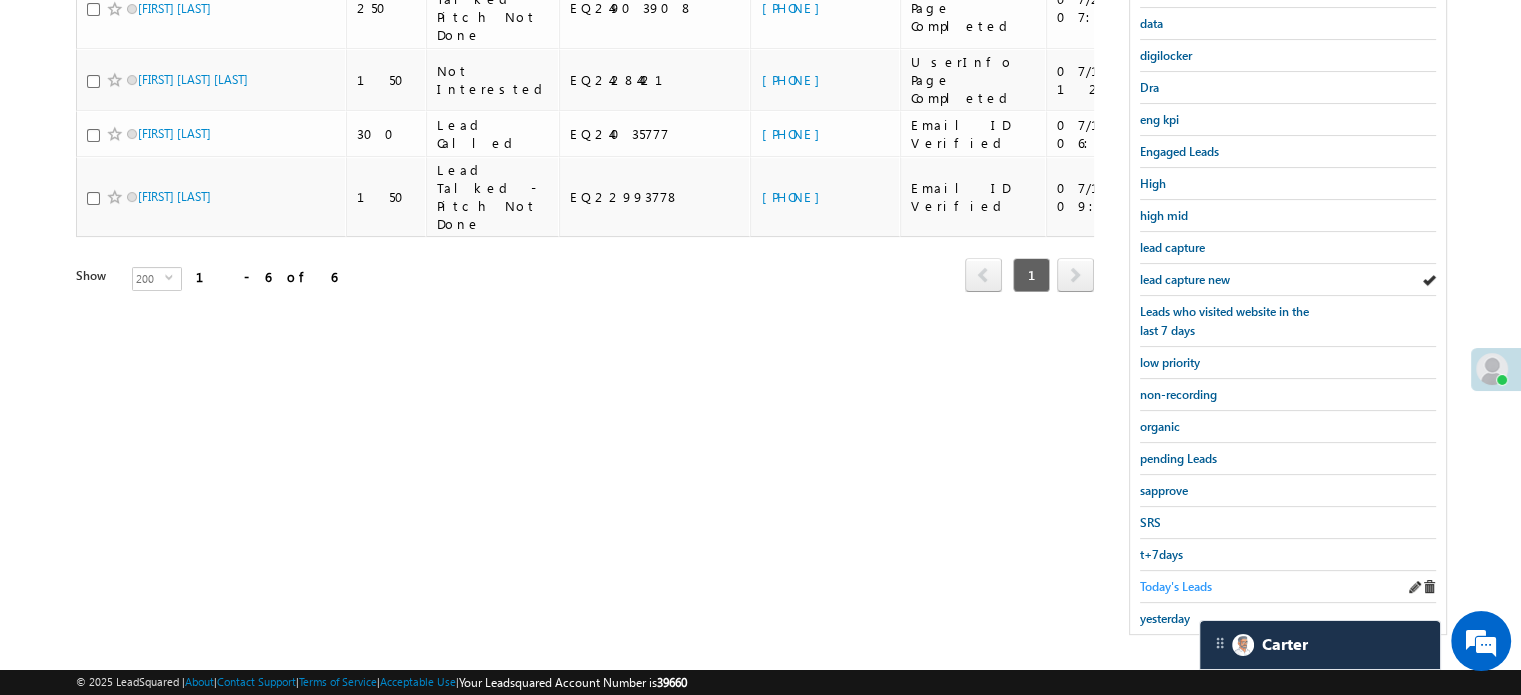 click on "Today's Leads" at bounding box center [1176, 586] 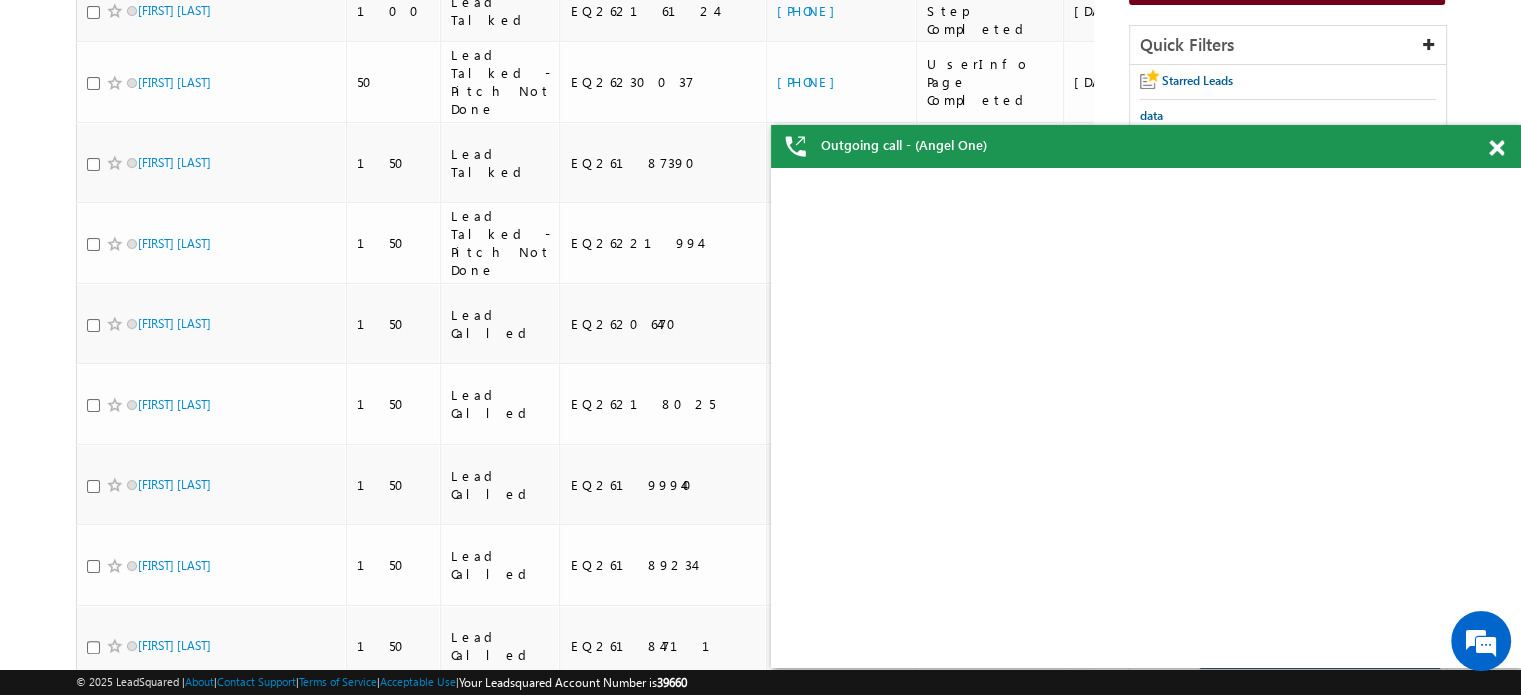 scroll, scrollTop: 0, scrollLeft: 0, axis: both 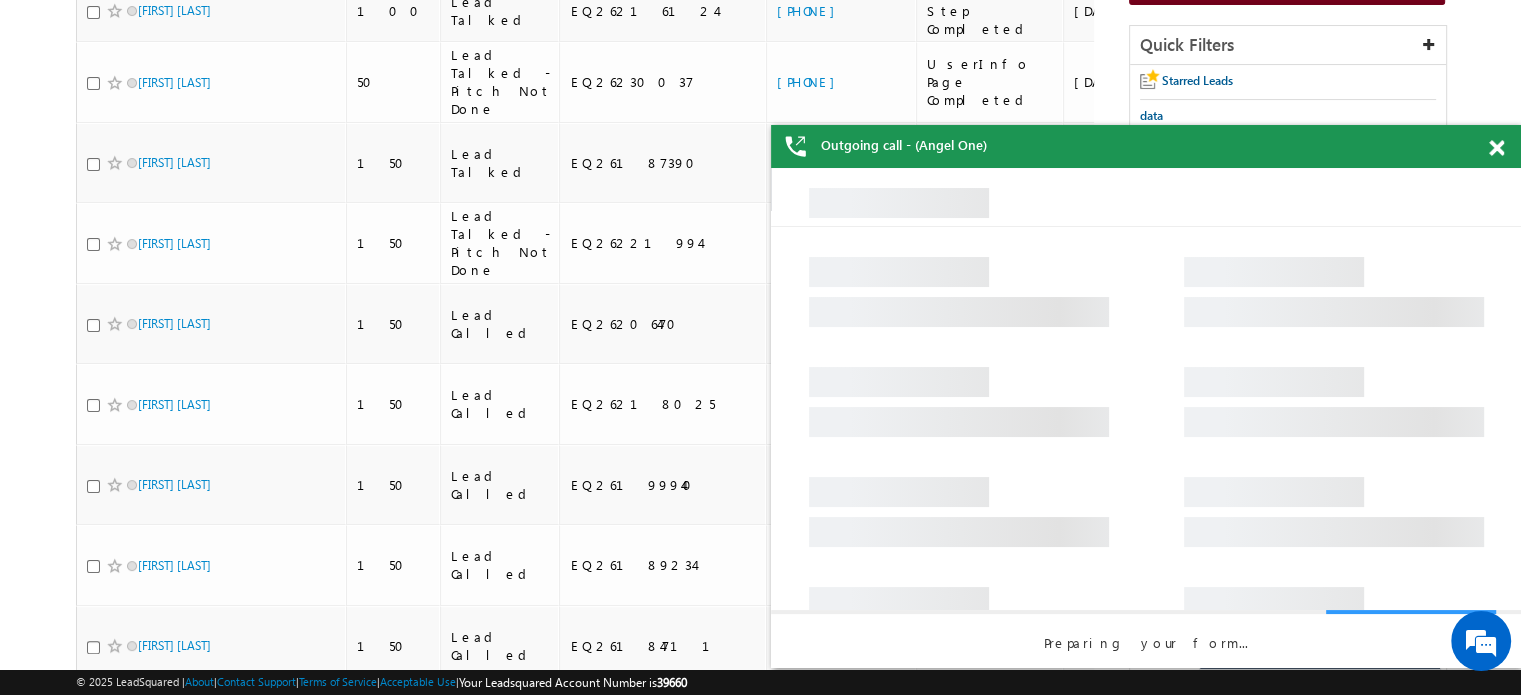 click at bounding box center [1496, 148] 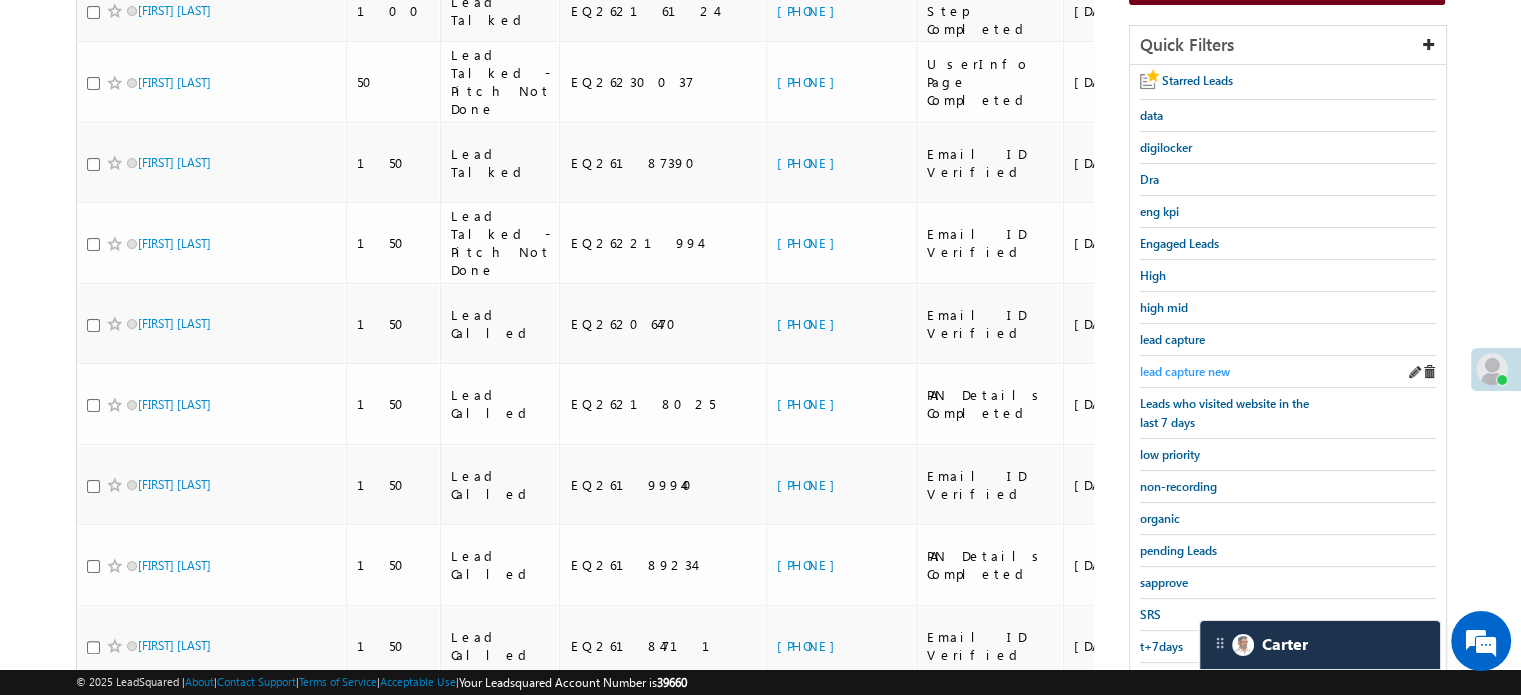 click on "lead capture new" at bounding box center (1185, 371) 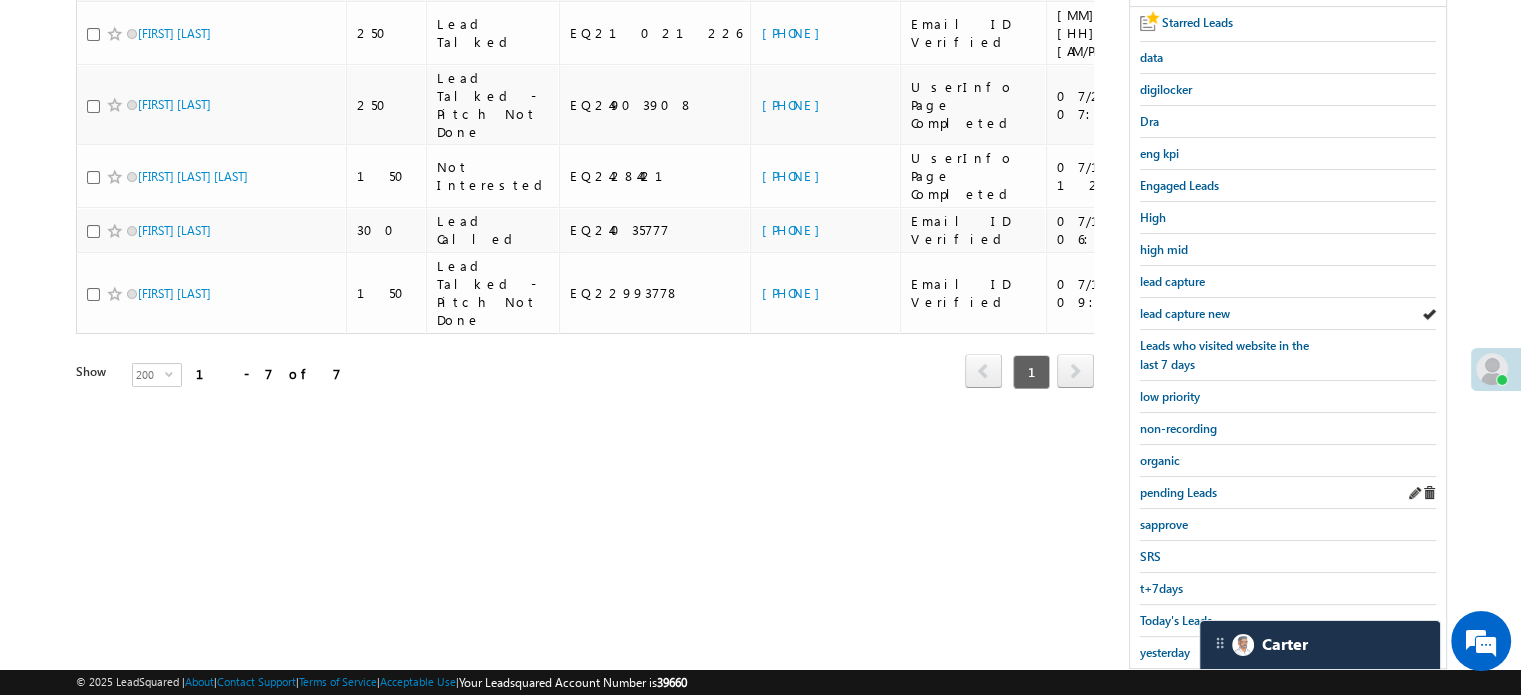 scroll, scrollTop: 429, scrollLeft: 0, axis: vertical 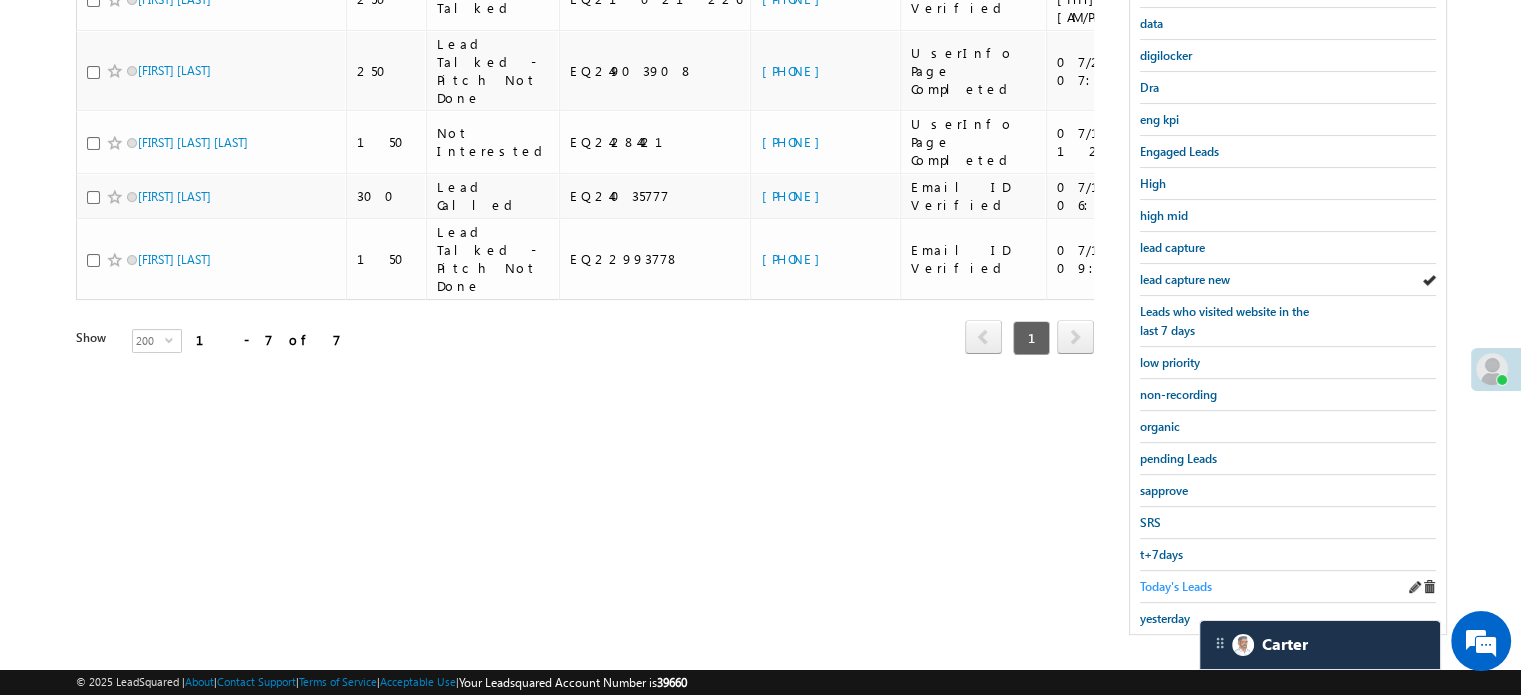click on "Today's Leads" at bounding box center [1176, 586] 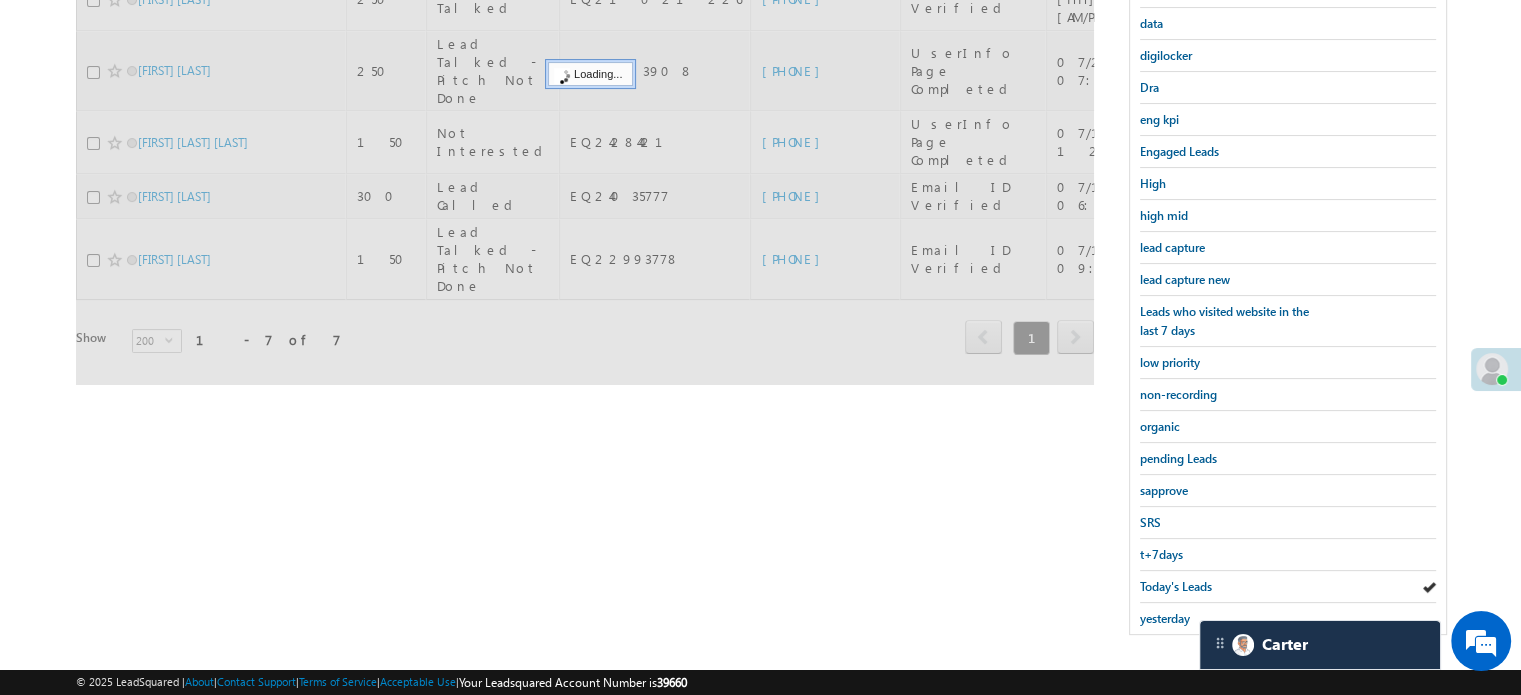 scroll, scrollTop: 129, scrollLeft: 0, axis: vertical 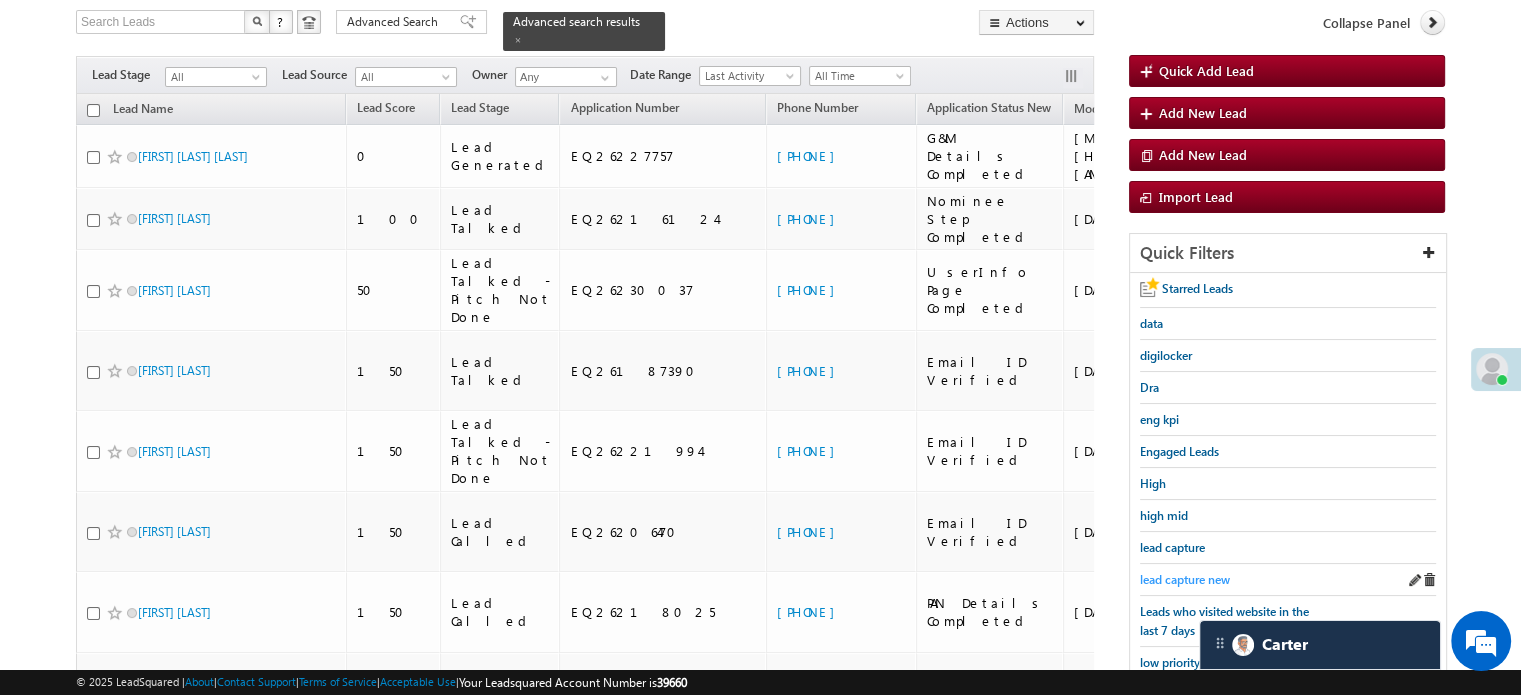 click on "lead capture new" at bounding box center (1185, 579) 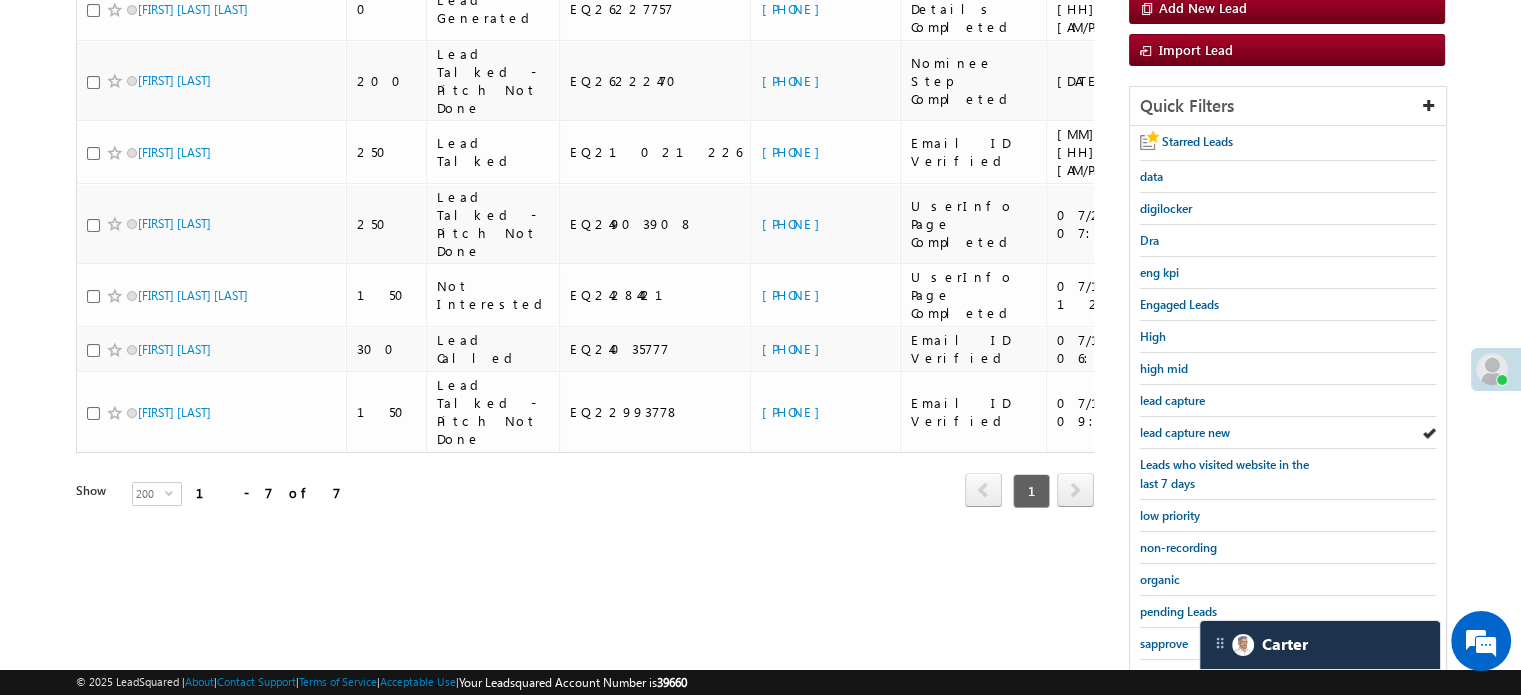 scroll, scrollTop: 429, scrollLeft: 0, axis: vertical 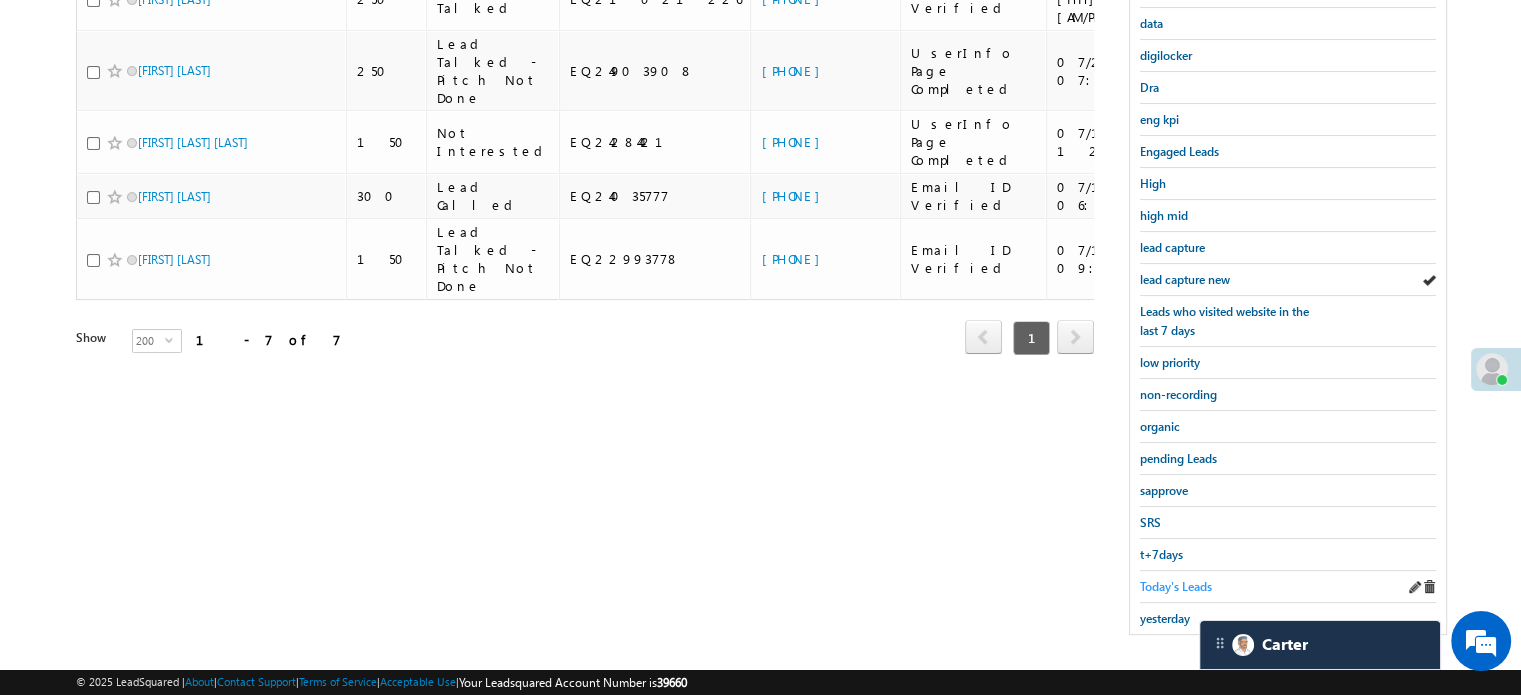 click on "Today's Leads" at bounding box center (1176, 586) 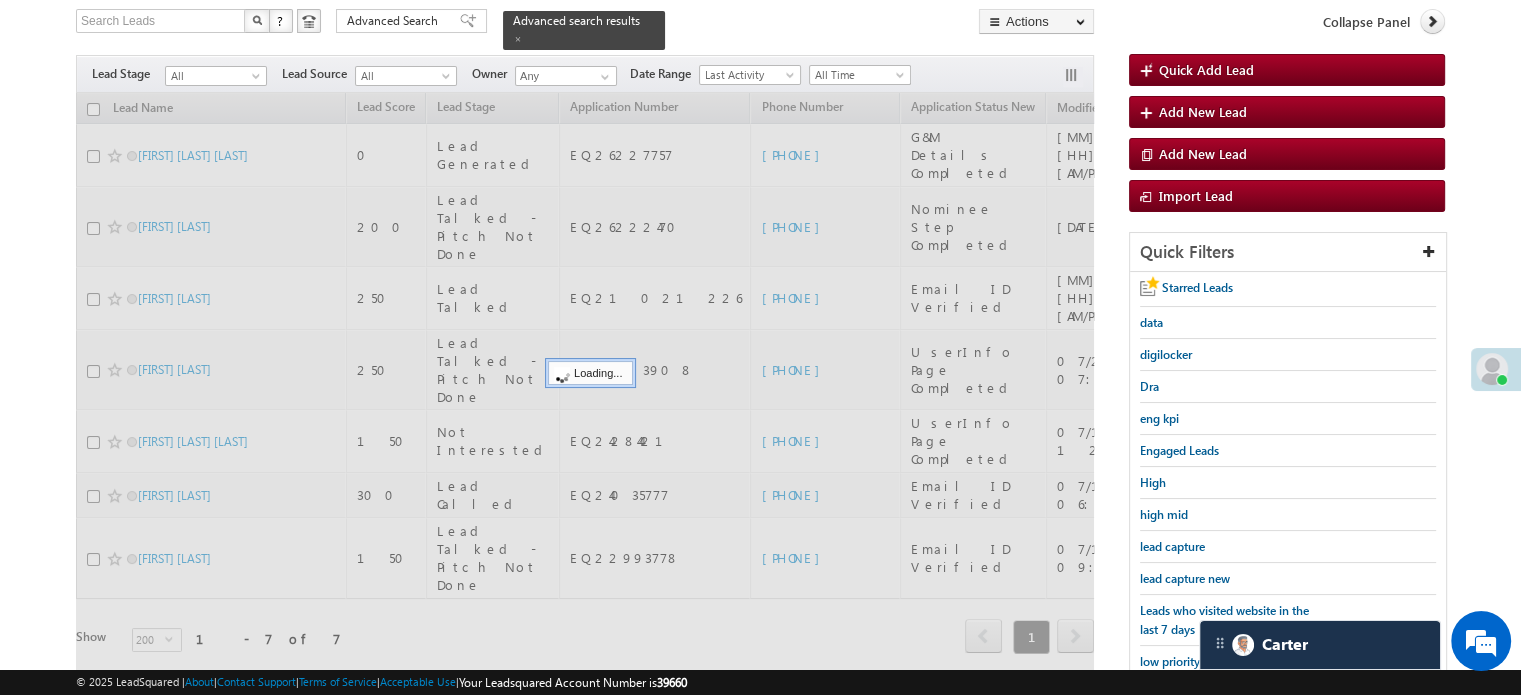 scroll, scrollTop: 129, scrollLeft: 0, axis: vertical 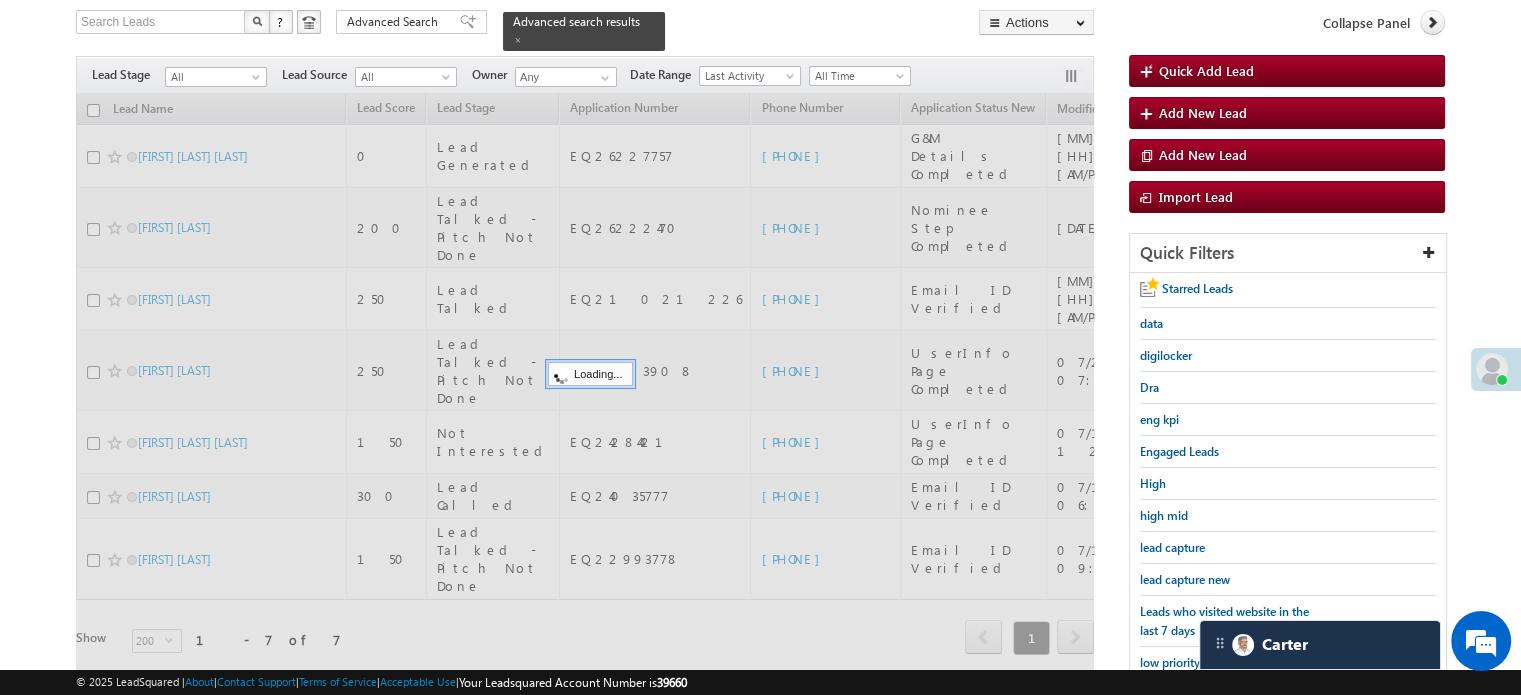 click on "lead capture new" at bounding box center [1185, 579] 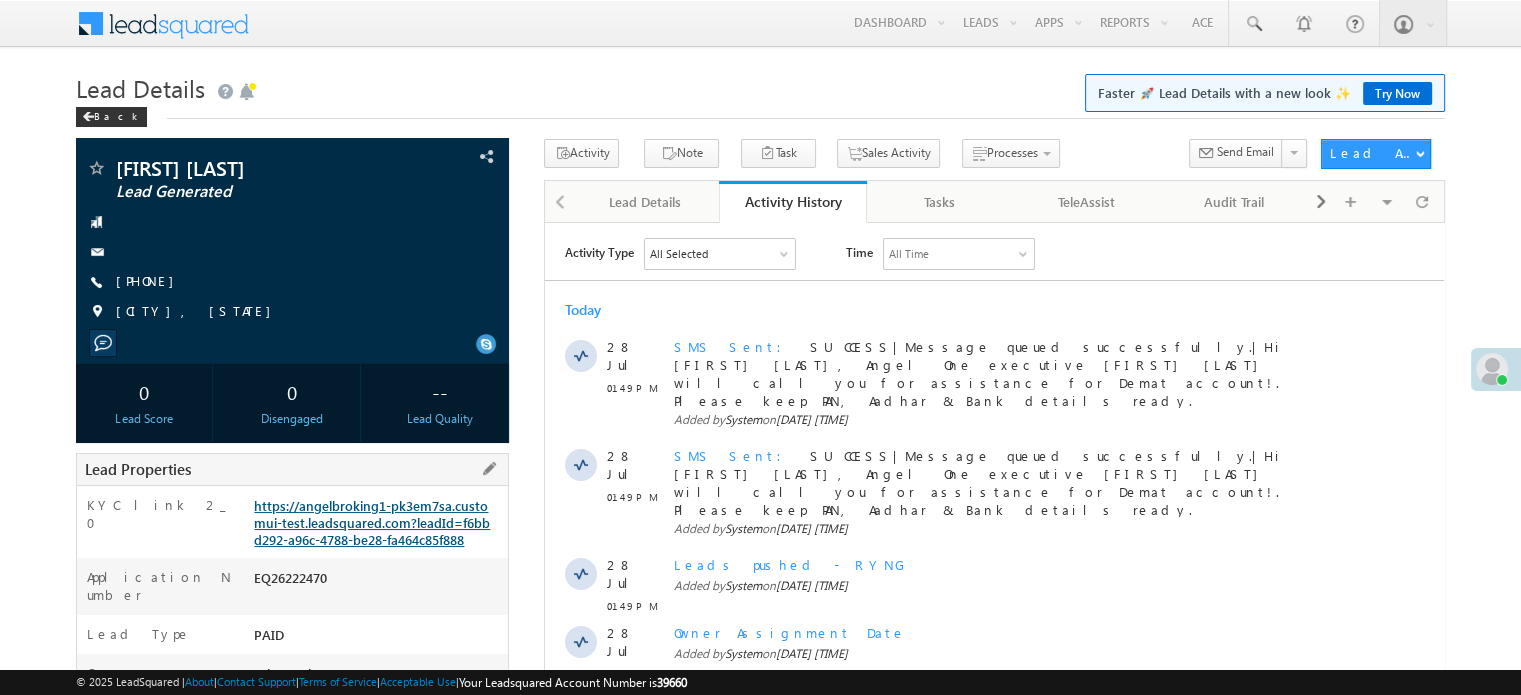 scroll, scrollTop: 0, scrollLeft: 0, axis: both 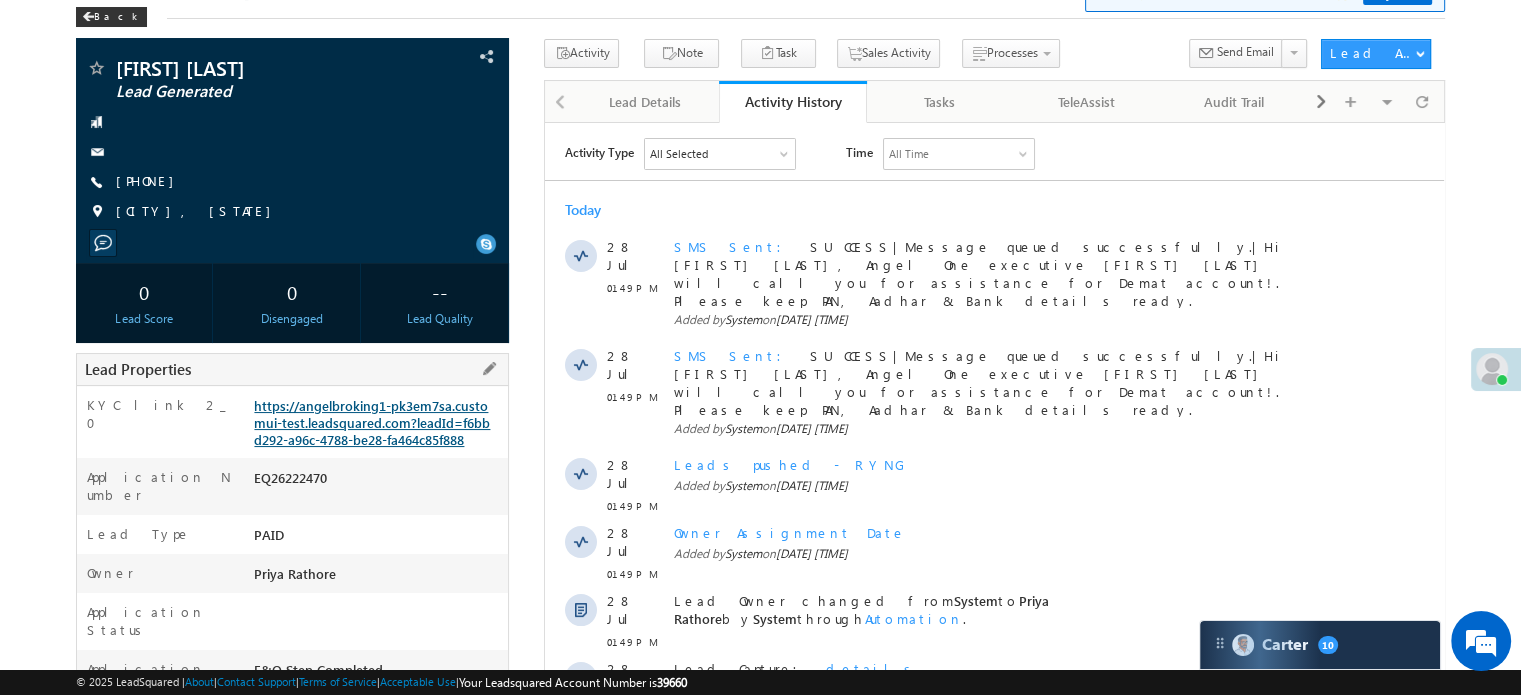 click on "https://angelbroking1-pk3em7sa.customui-test.leadsquared.com?leadId=f6bbd292-a96c-4788-be28-fa464c85f888" at bounding box center [372, 422] 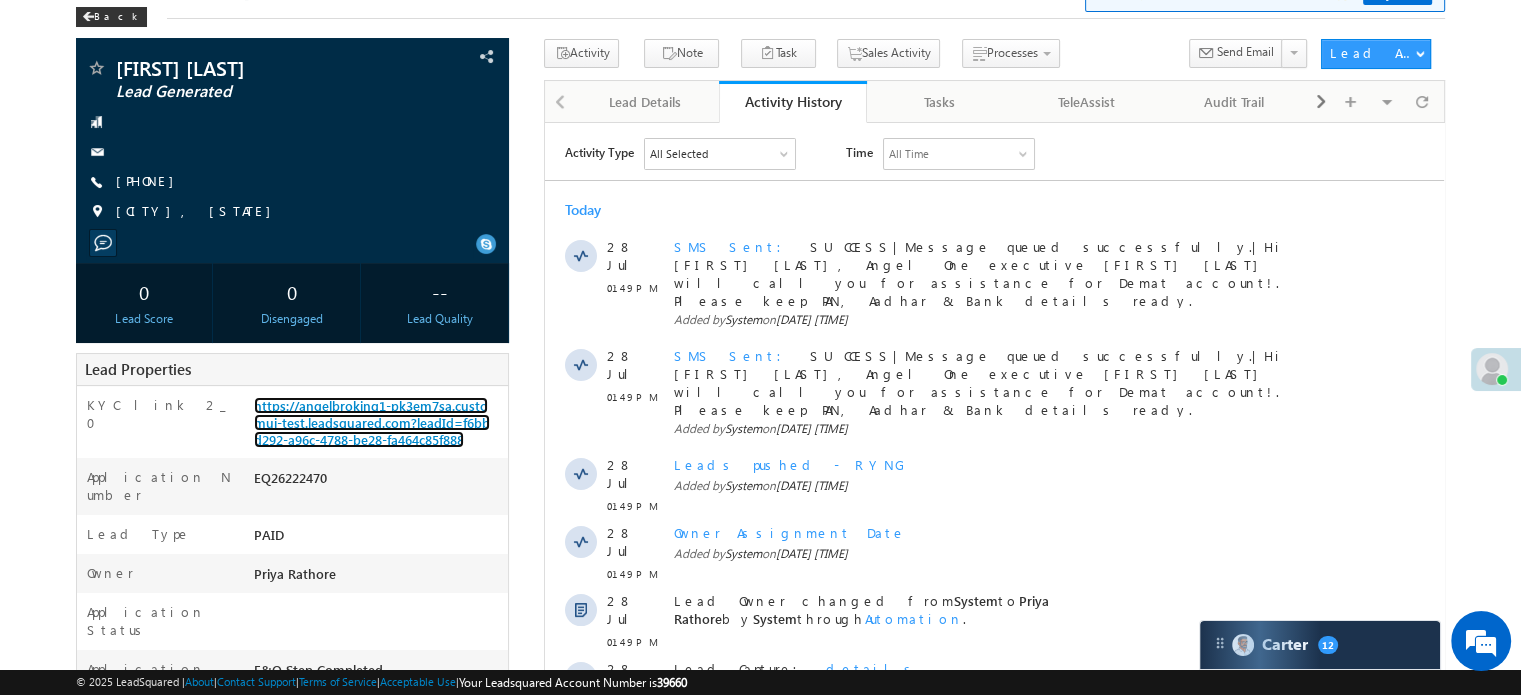 scroll, scrollTop: 0, scrollLeft: 0, axis: both 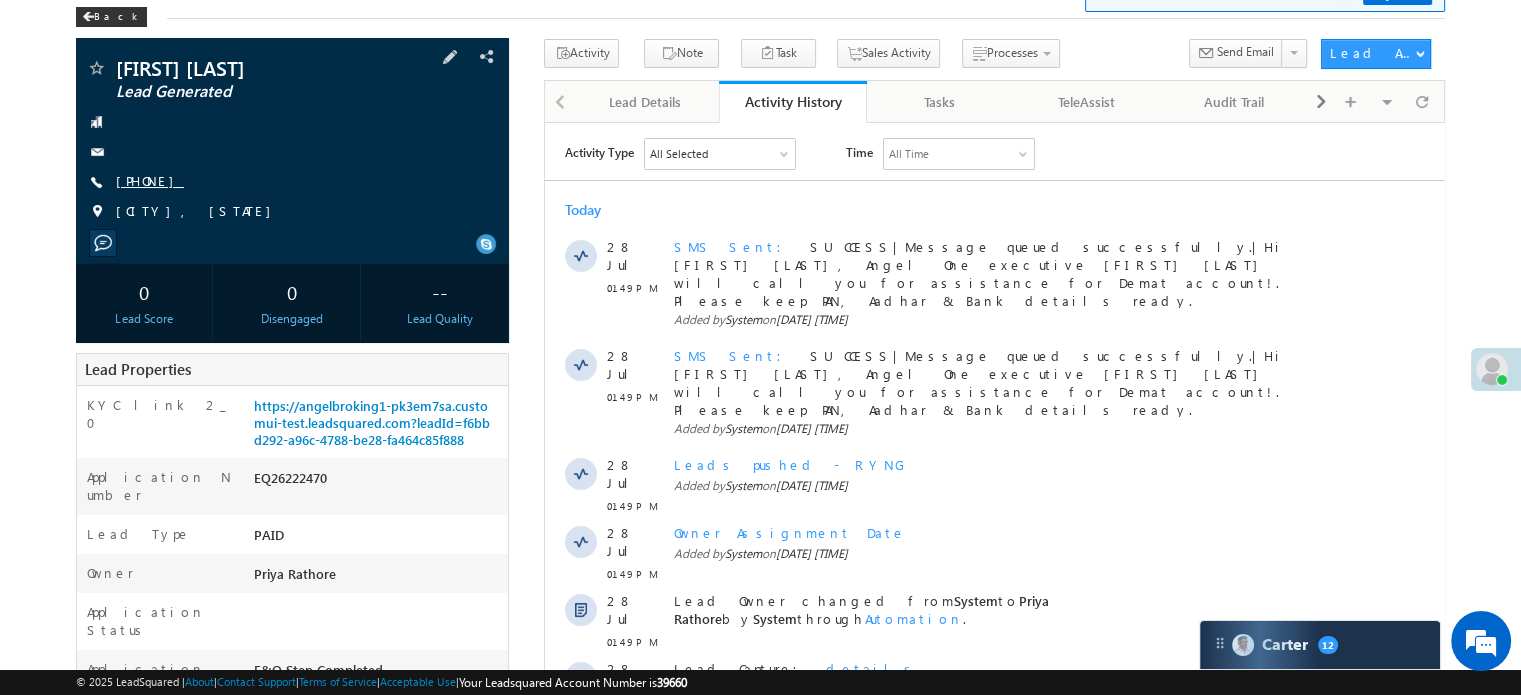 click on "+91-9104353348" at bounding box center (150, 180) 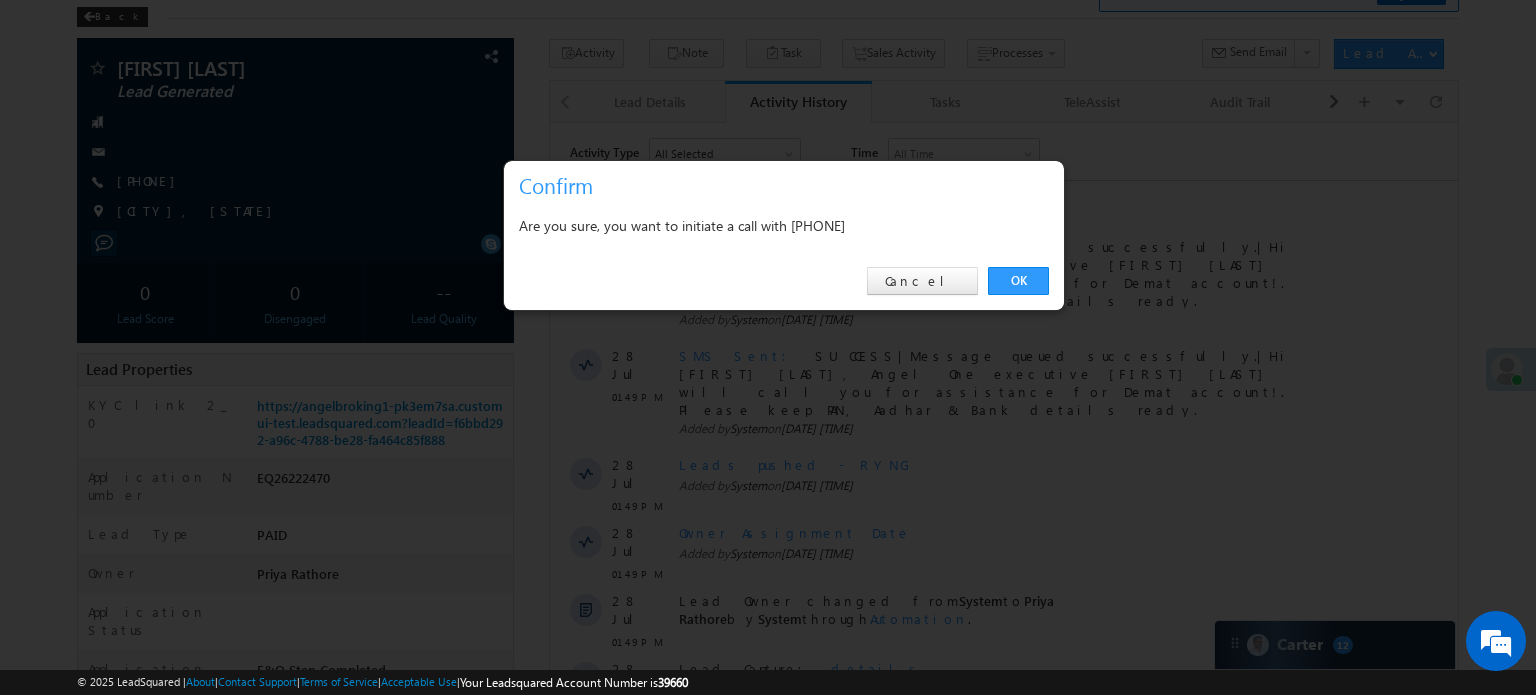 click on "OK Cancel" at bounding box center (784, 281) 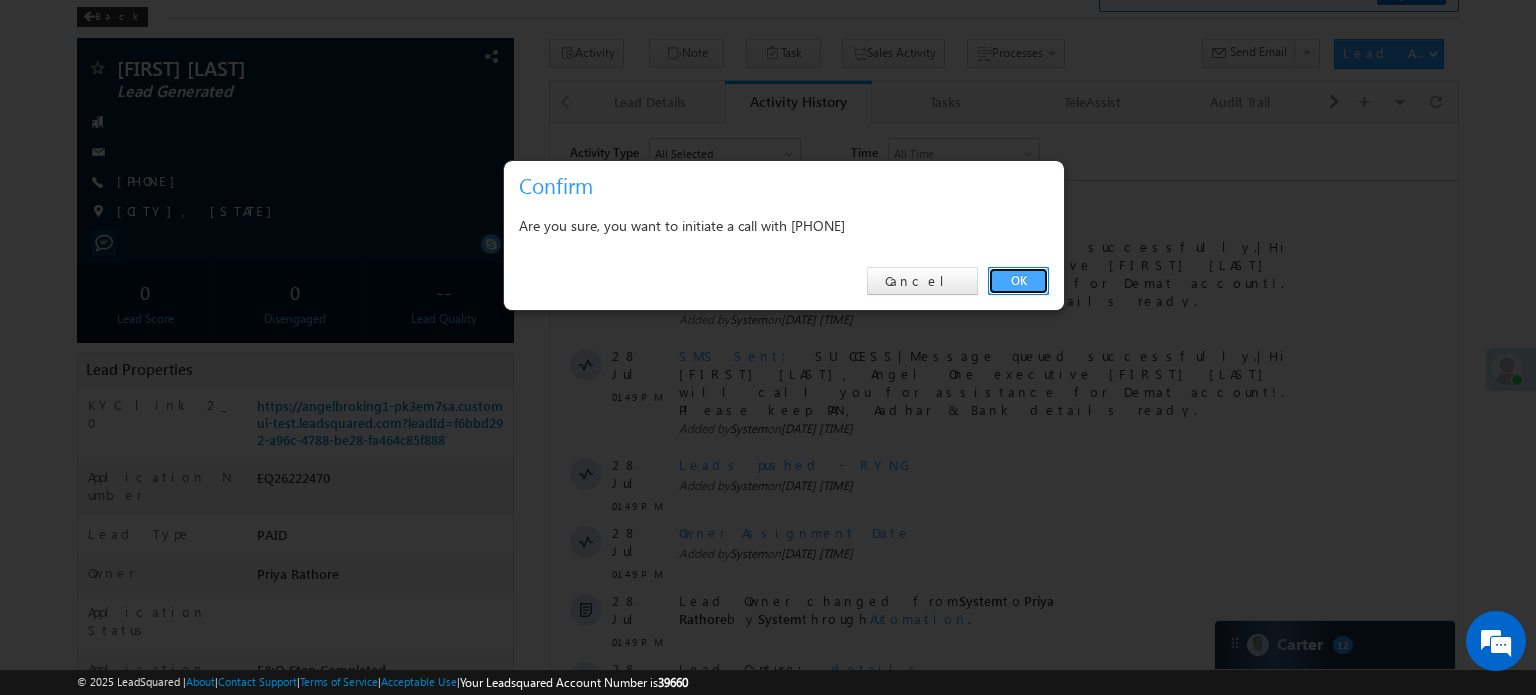 drag, startPoint x: 1016, startPoint y: 272, endPoint x: 474, endPoint y: 149, distance: 555.78143 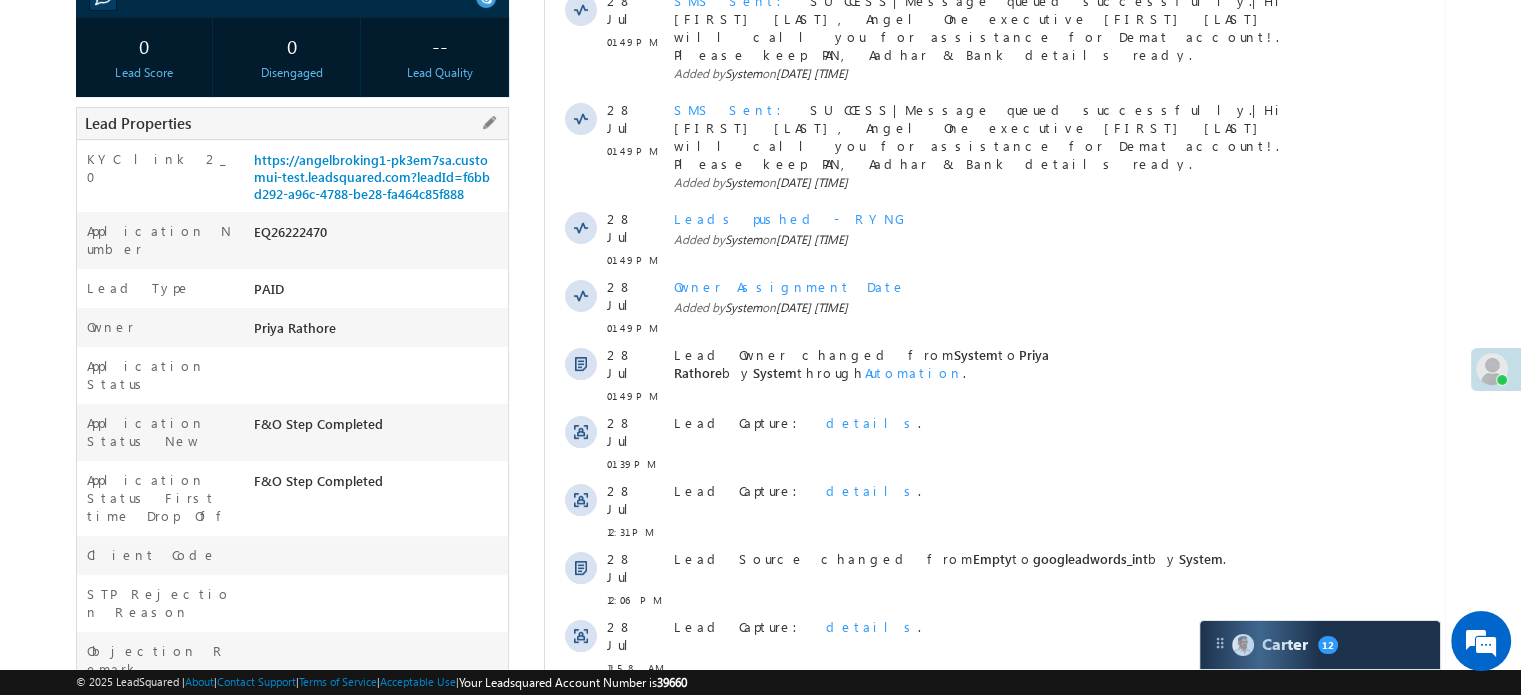 scroll, scrollTop: 453, scrollLeft: 0, axis: vertical 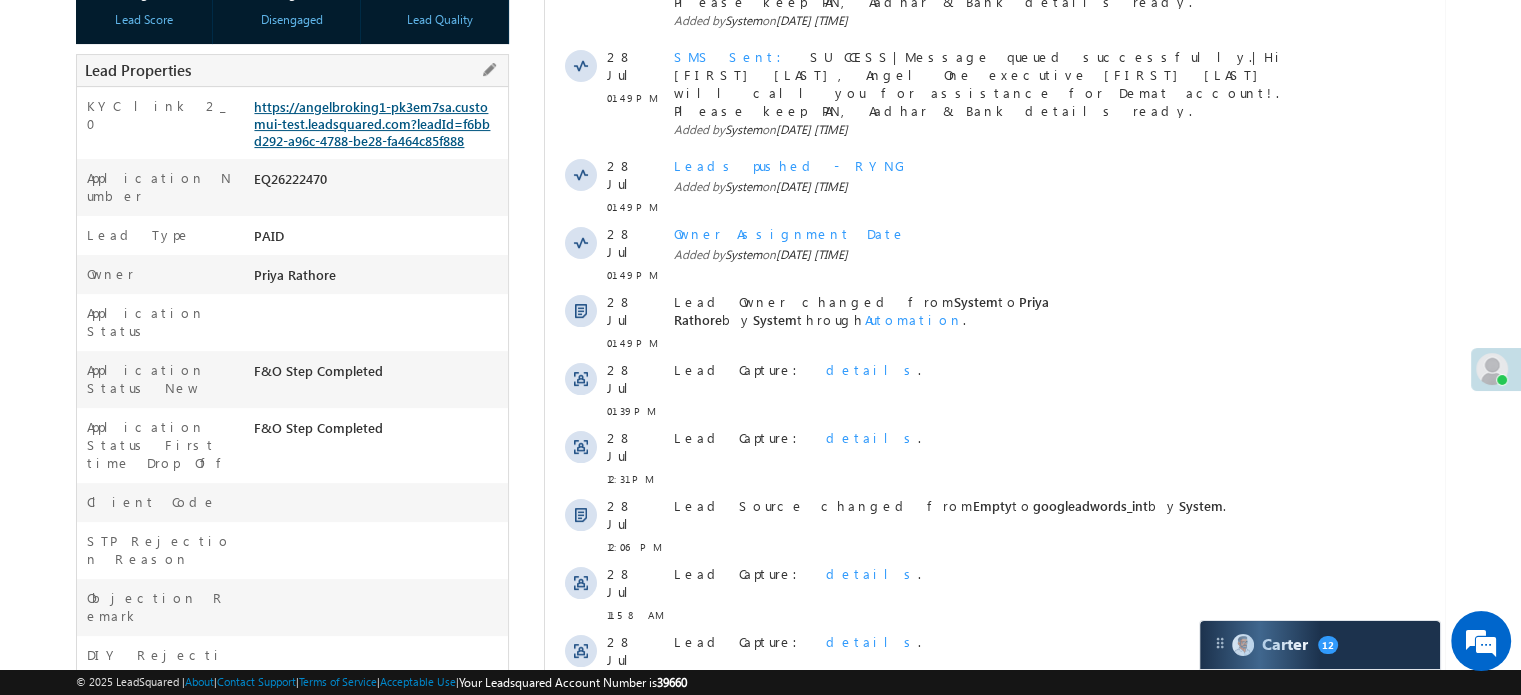 click on "https://angelbroking1-pk3em7sa.customui-test.leadsquared.com?leadId=f6bbd292-a96c-4788-be28-fa464c85f888" at bounding box center (372, 123) 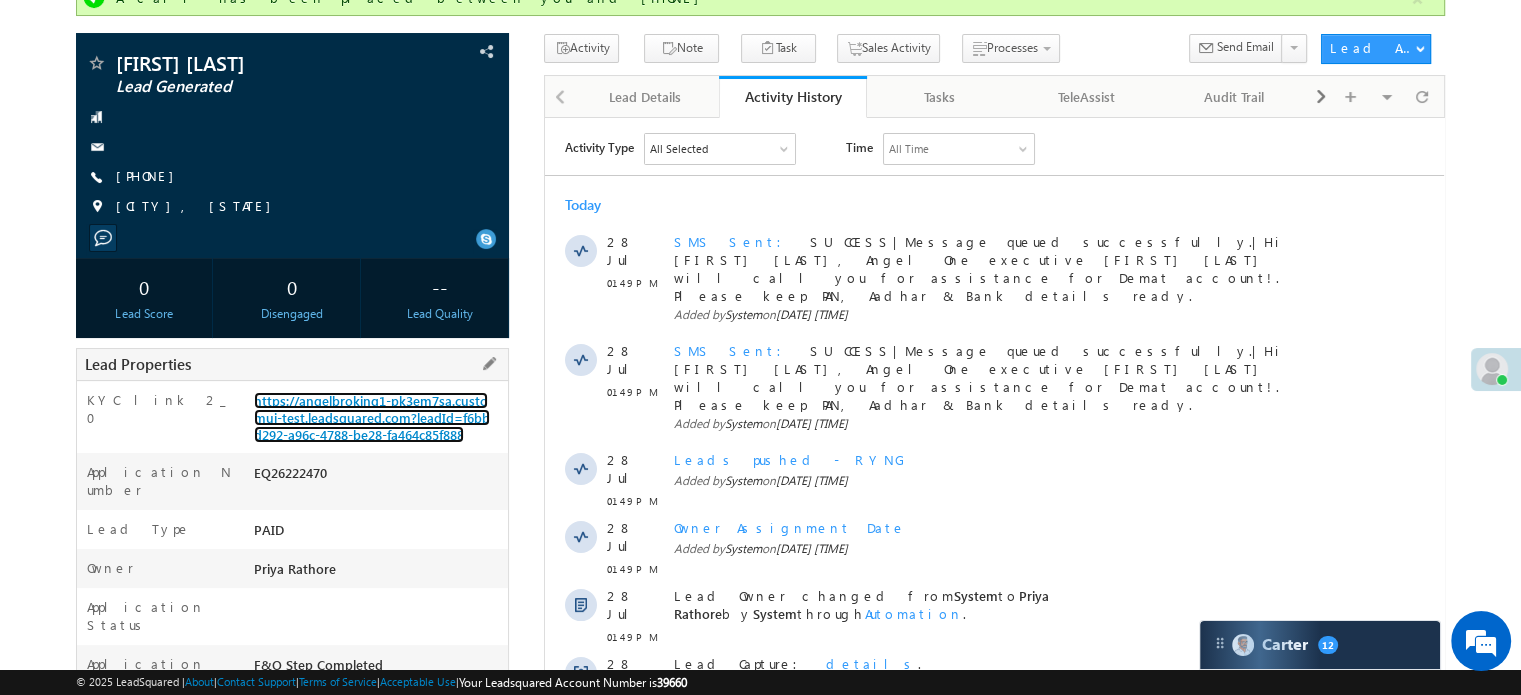 scroll, scrollTop: 153, scrollLeft: 0, axis: vertical 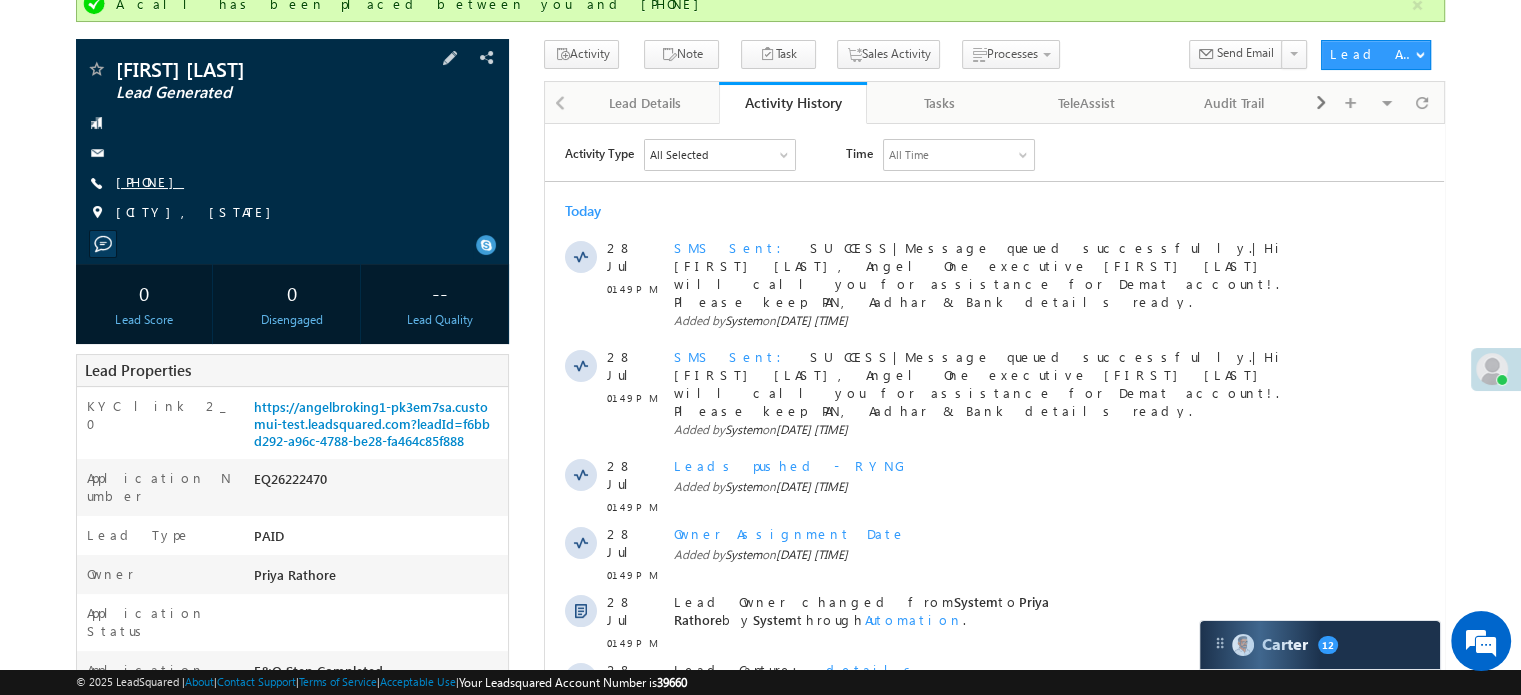 click on "[PHONE]" at bounding box center (150, 181) 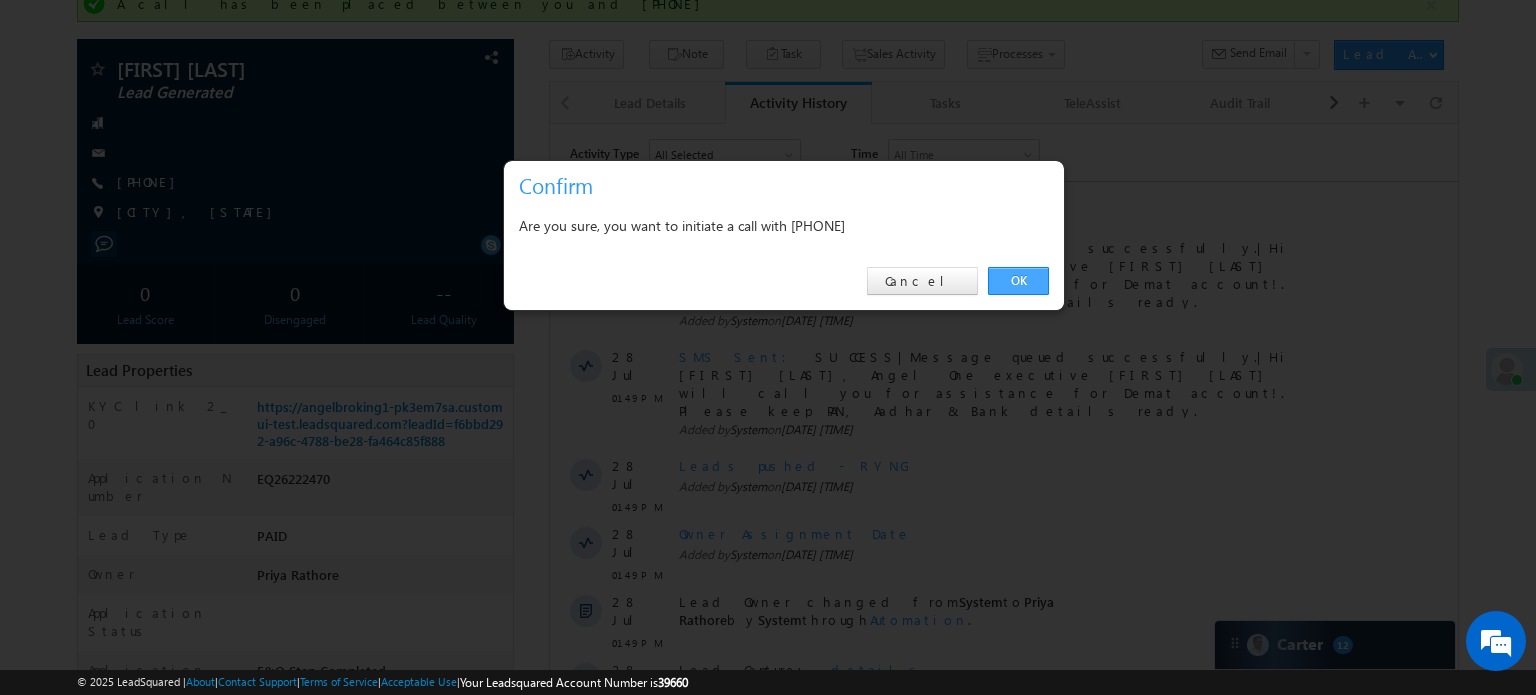 click on "OK" at bounding box center [1018, 281] 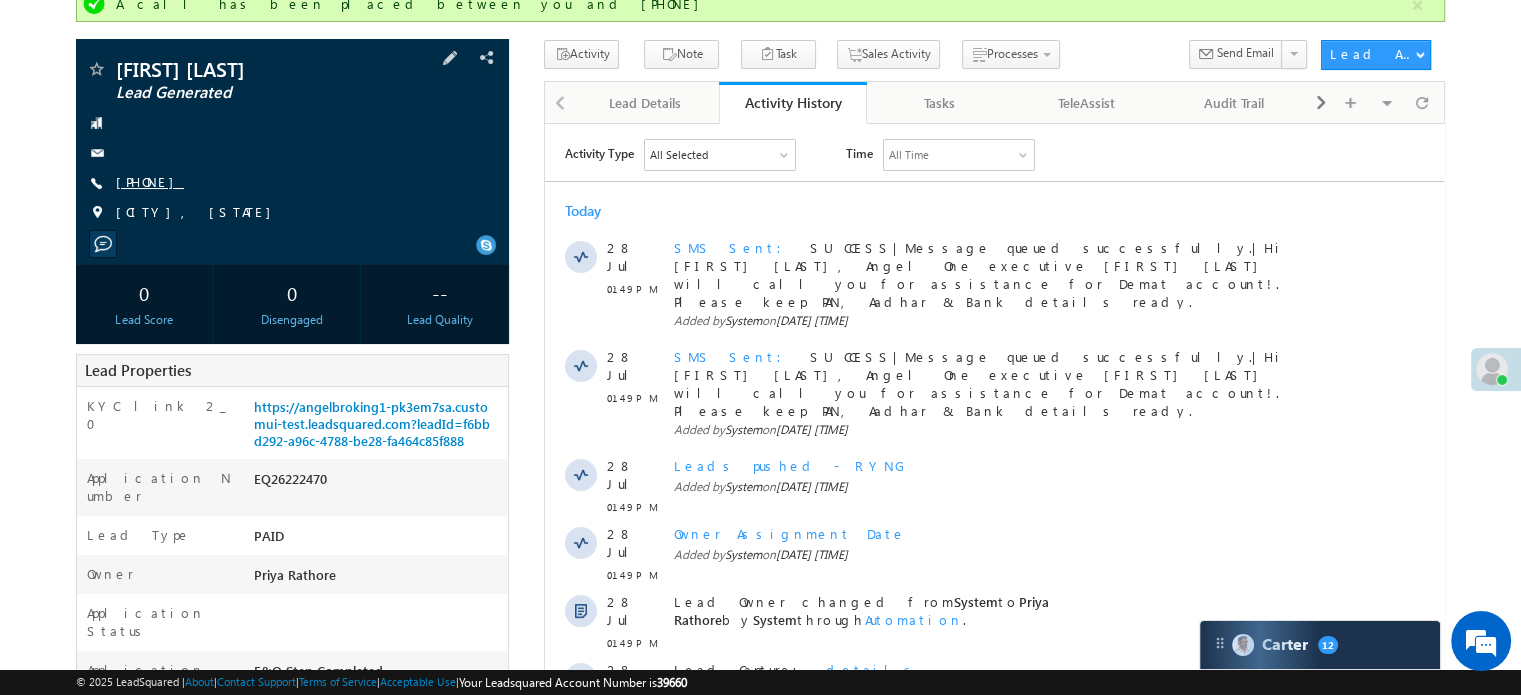 click on "[PHONE]" at bounding box center (150, 181) 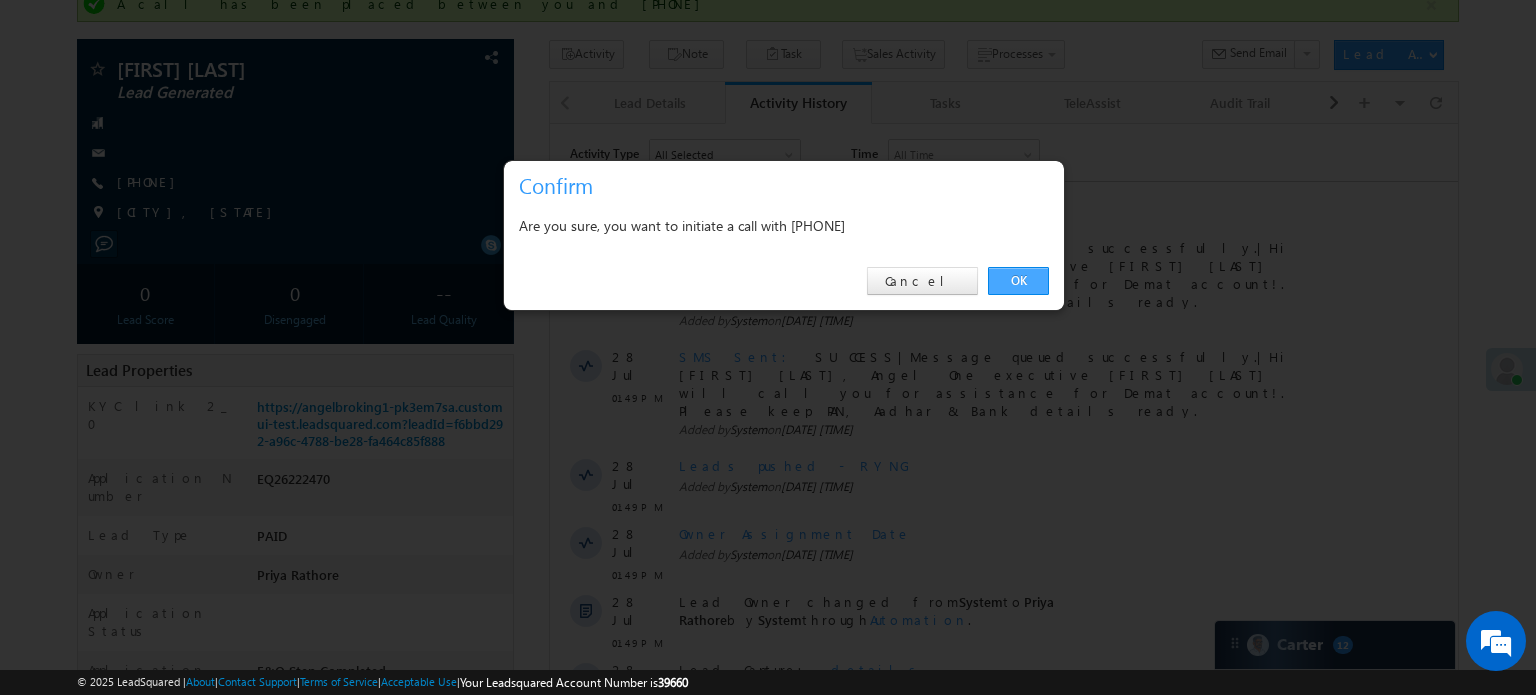 drag, startPoint x: 1040, startPoint y: 275, endPoint x: 276, endPoint y: 273, distance: 764.0026 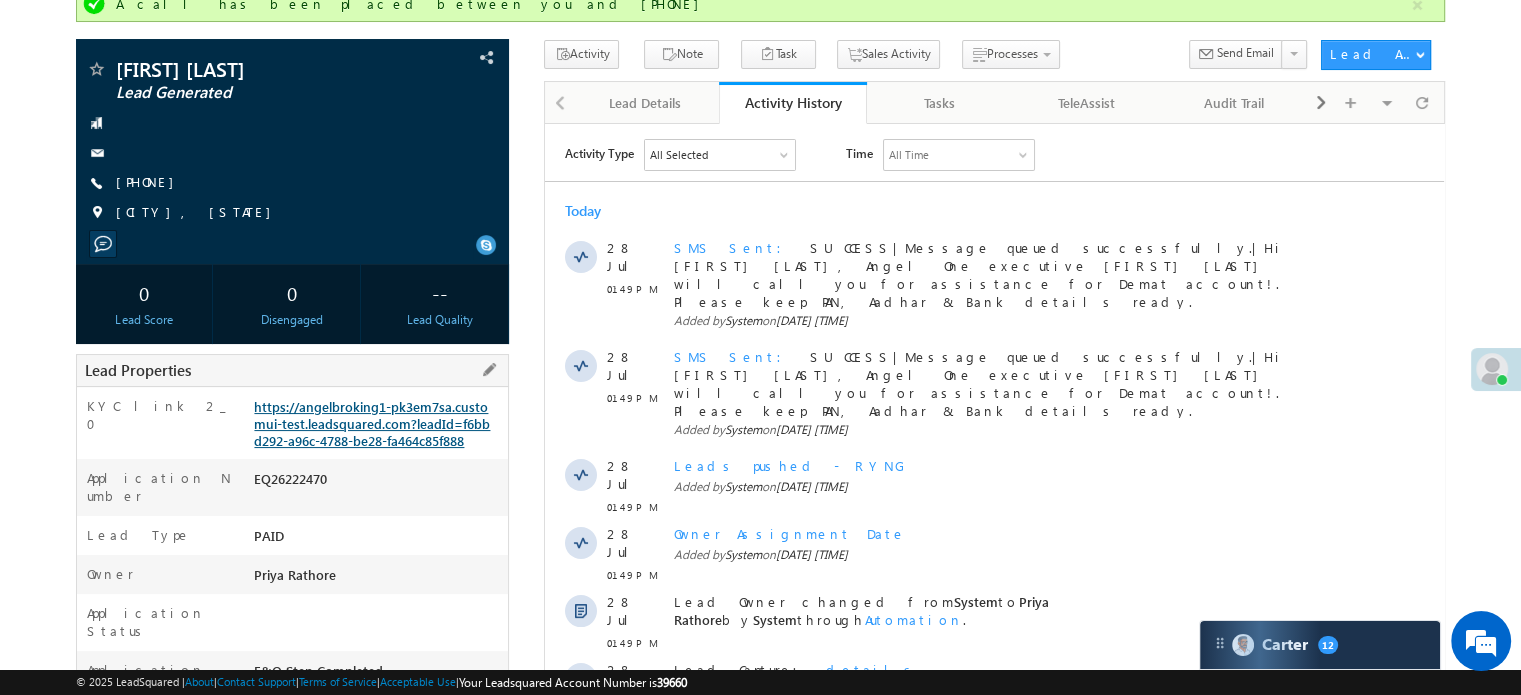 click on "https://angelbroking1-pk3em7sa.customui-test.leadsquared.com?leadId=f6bbd292-a96c-4788-be28-fa464c85f888" at bounding box center [372, 423] 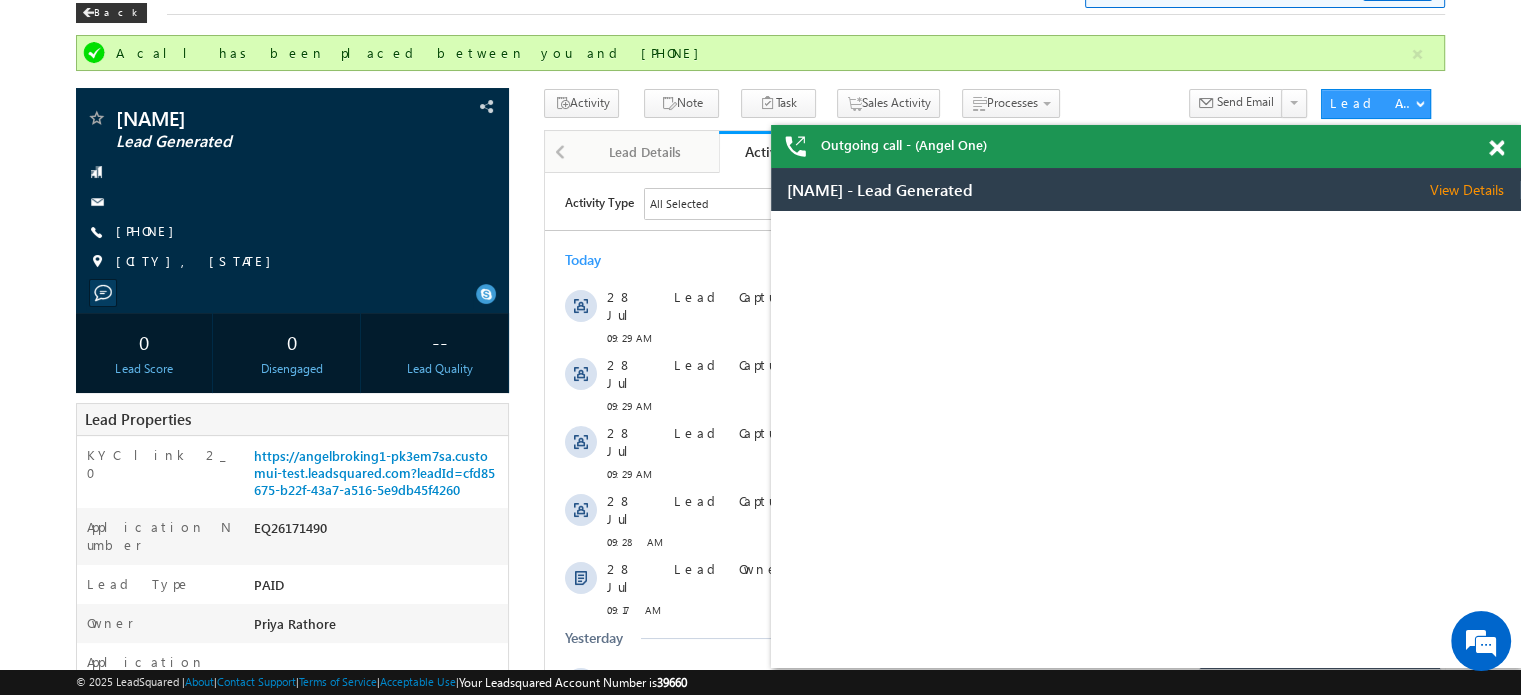 scroll, scrollTop: 0, scrollLeft: 0, axis: both 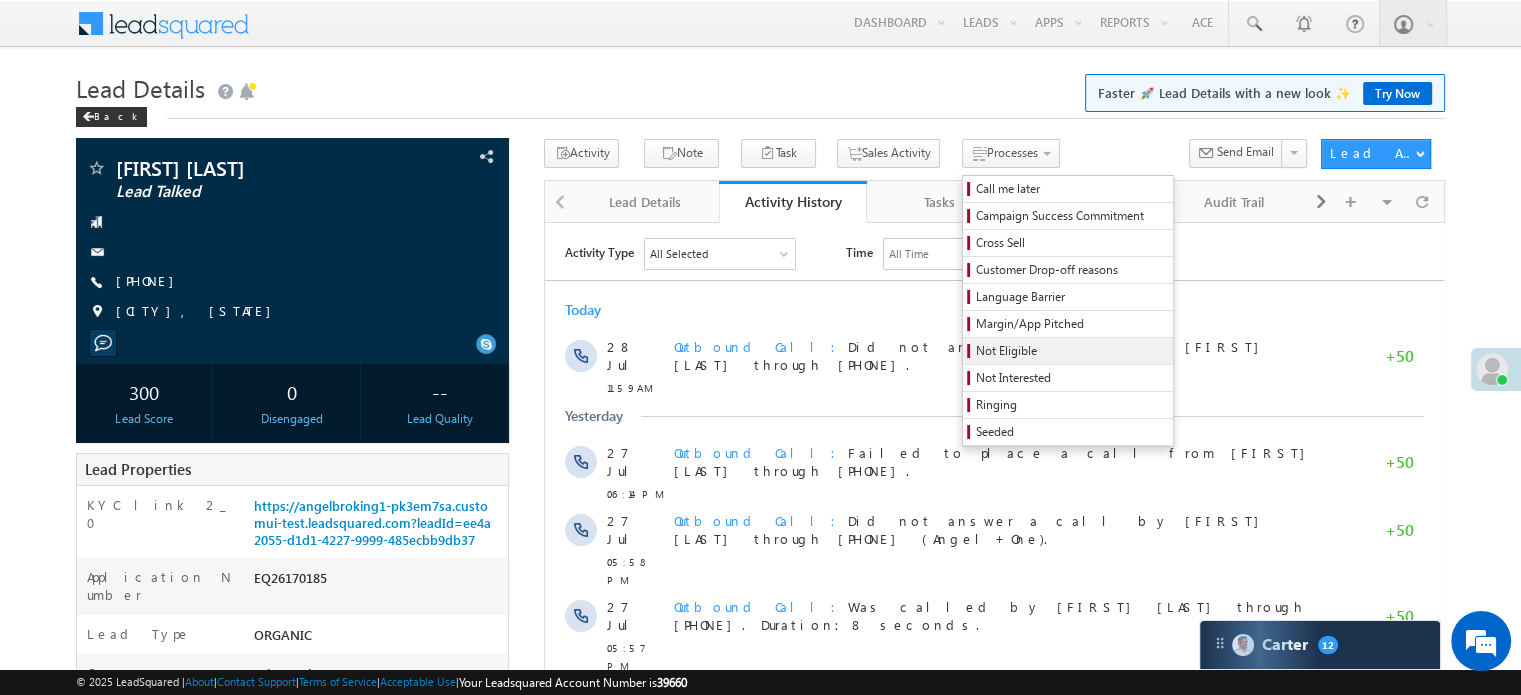 click on "Not Eligible" at bounding box center [1071, 351] 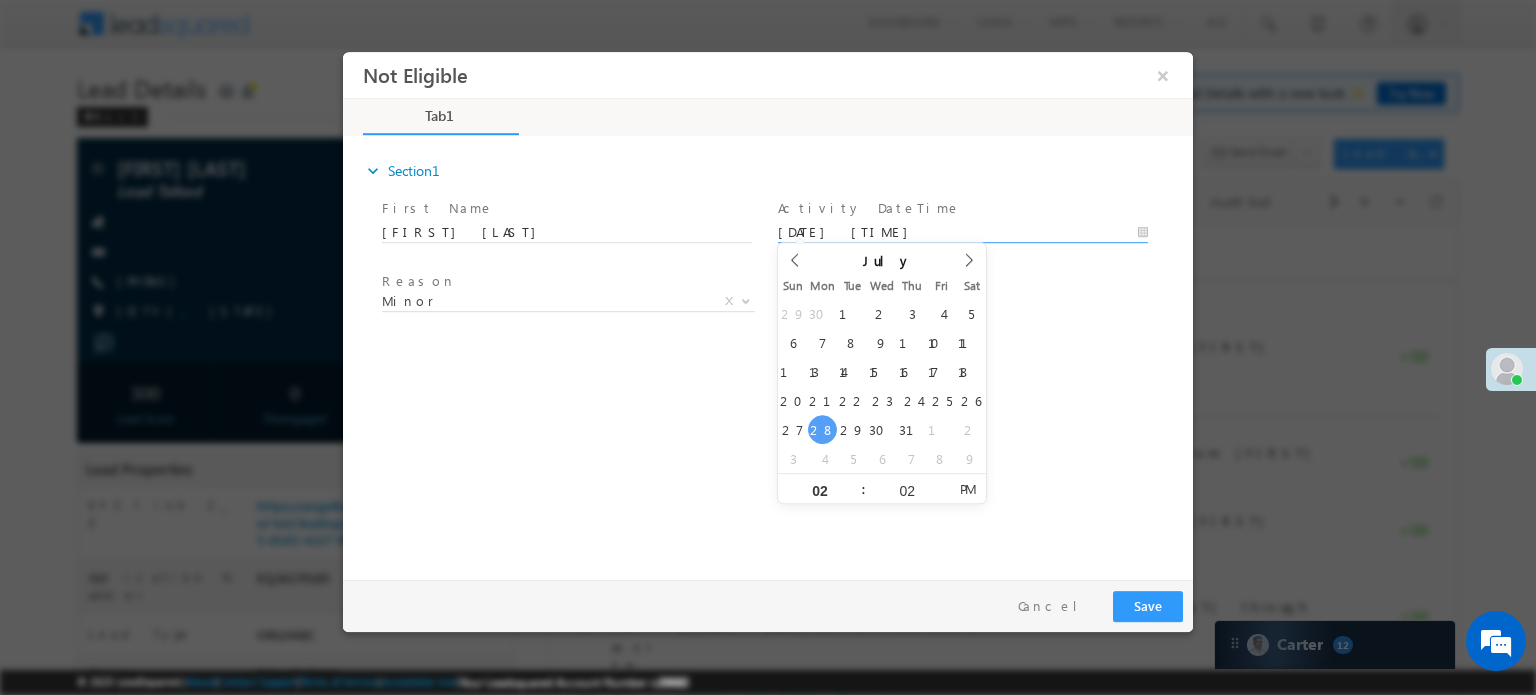 click on "07/28/25 2:02 PM" at bounding box center (963, 232) 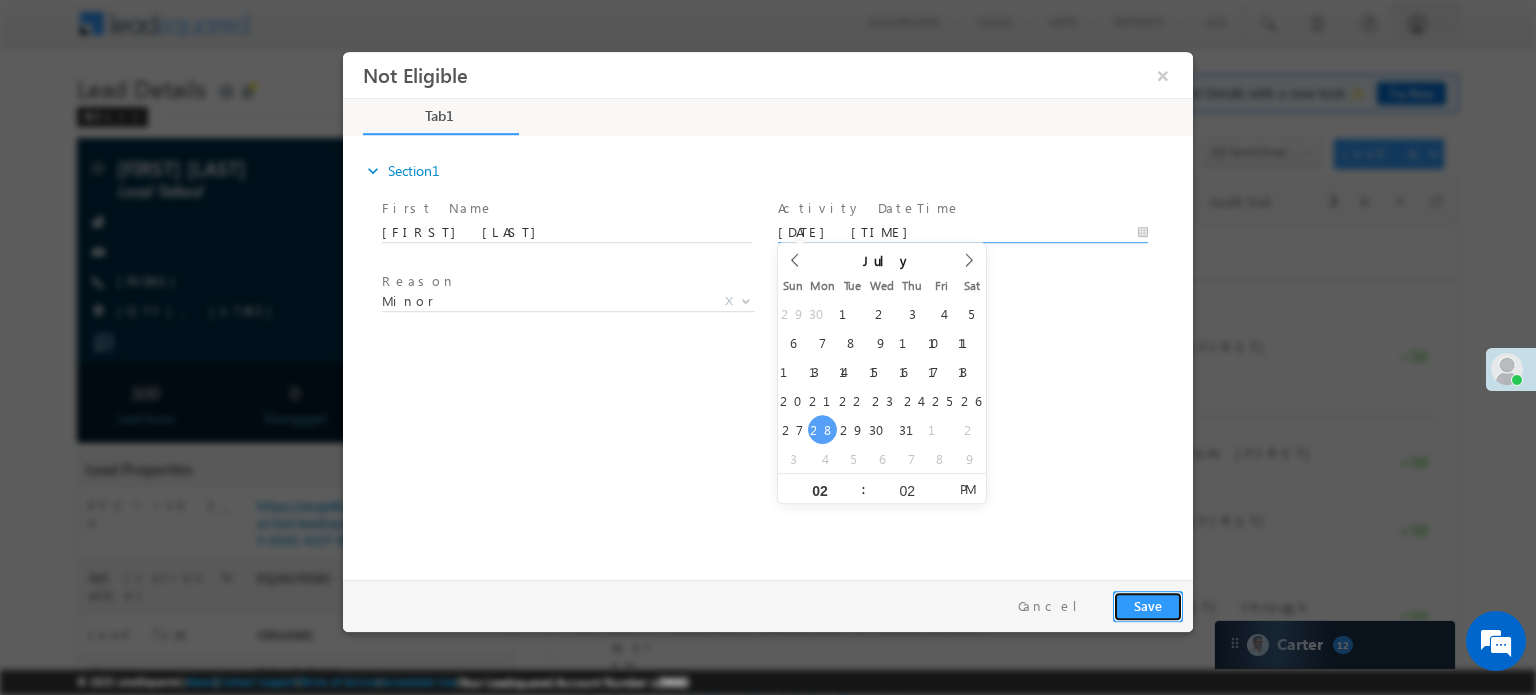 click on "Save" at bounding box center (1148, 605) 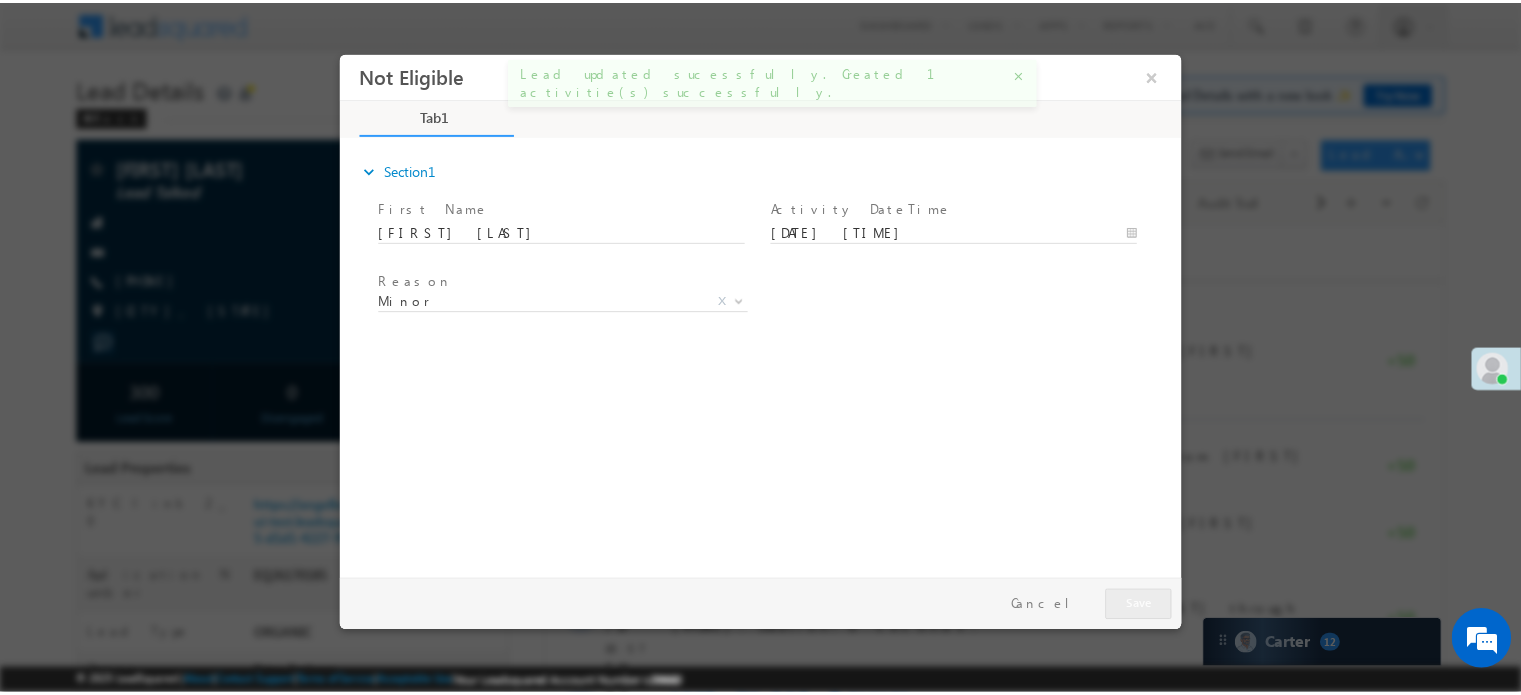 scroll, scrollTop: 0, scrollLeft: 0, axis: both 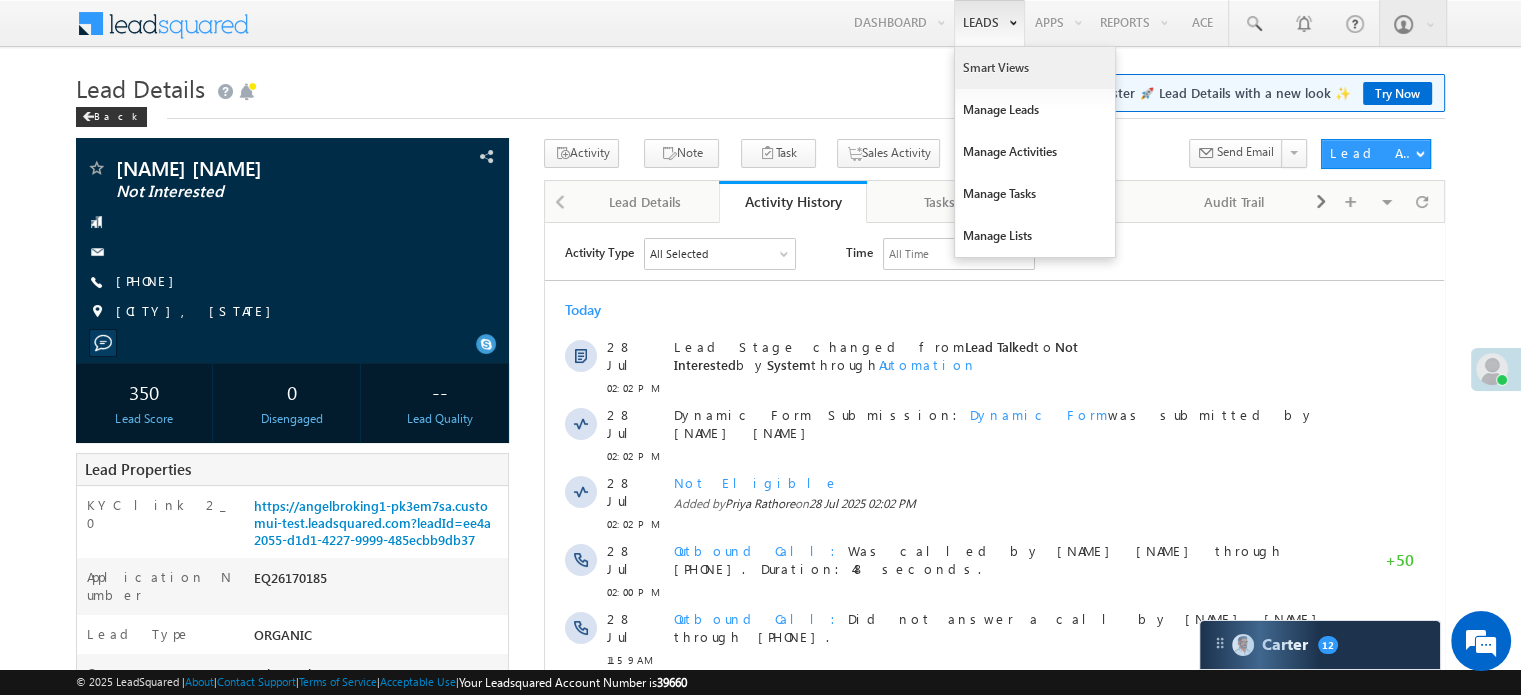 click on "Smart Views" at bounding box center [1035, 68] 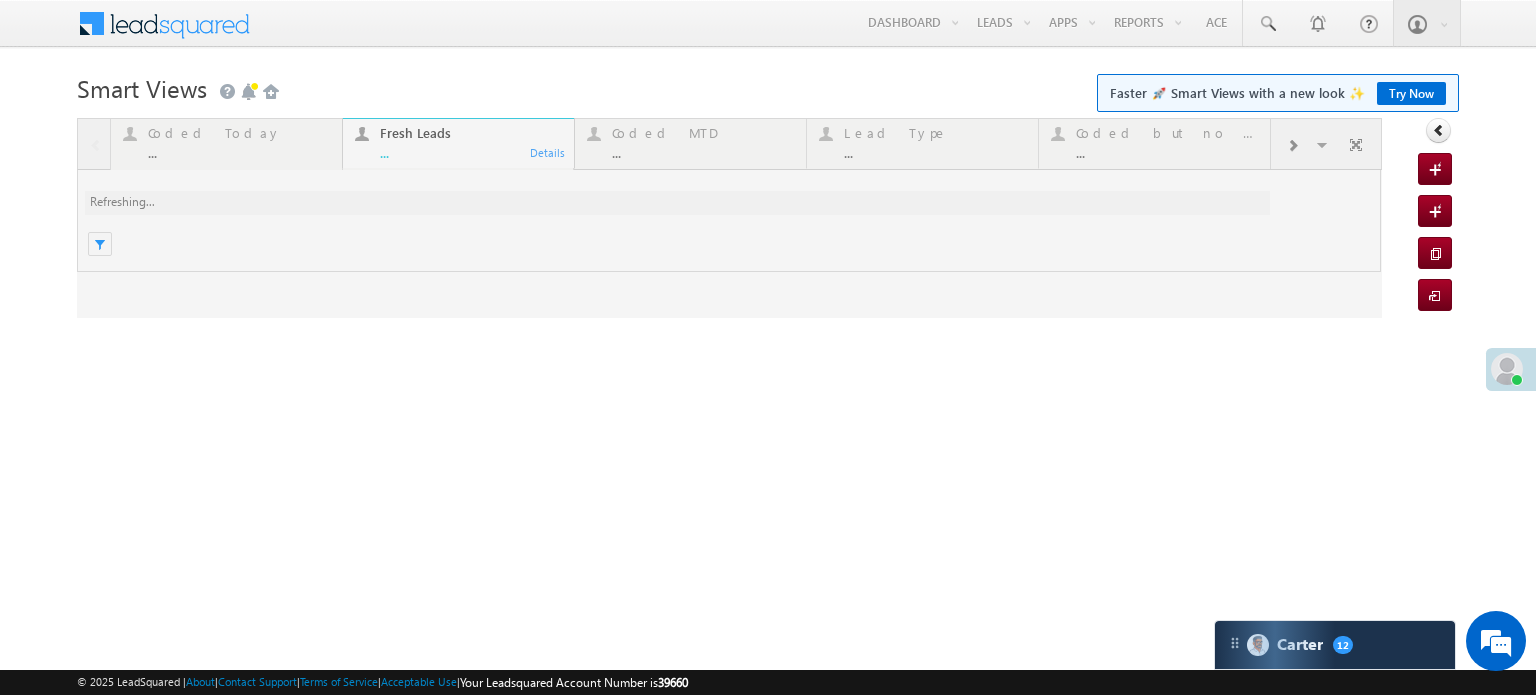 scroll, scrollTop: 0, scrollLeft: 0, axis: both 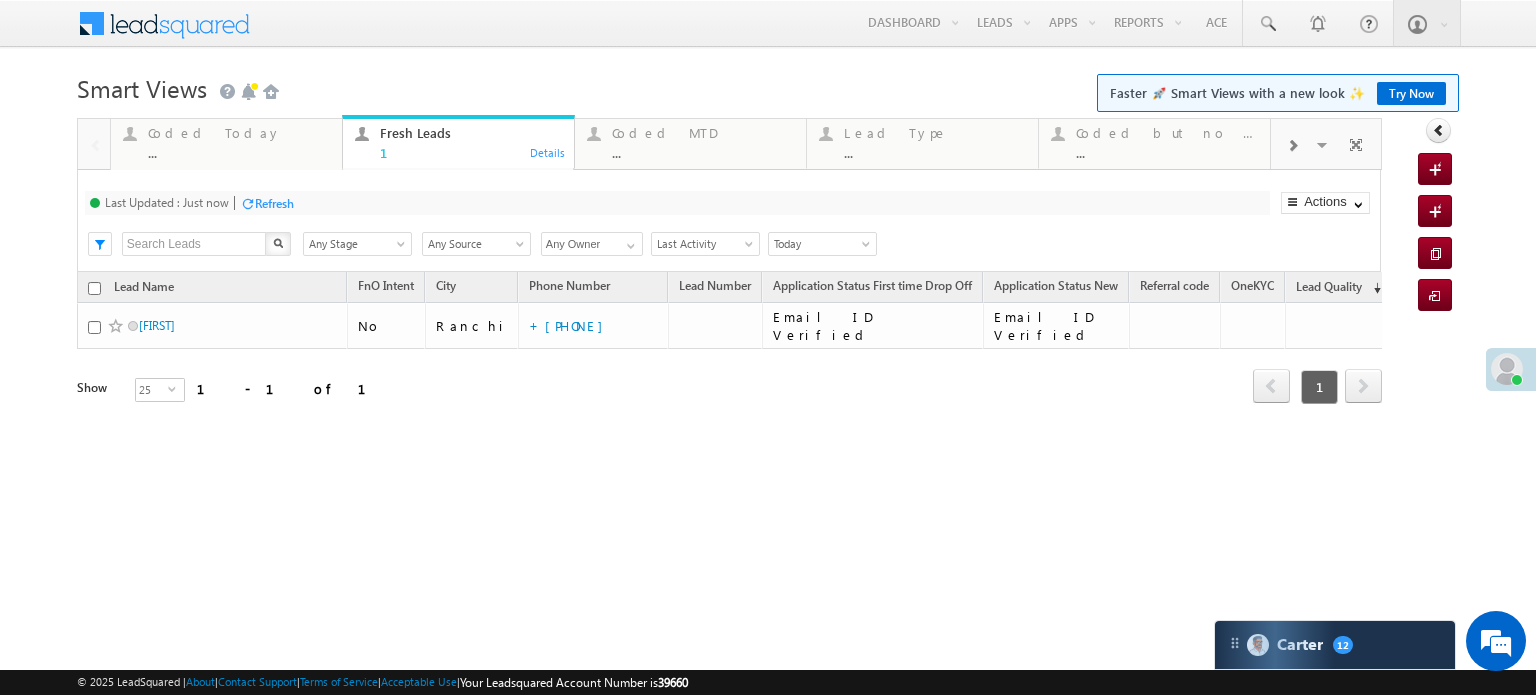 click on "..." at bounding box center (239, 152) 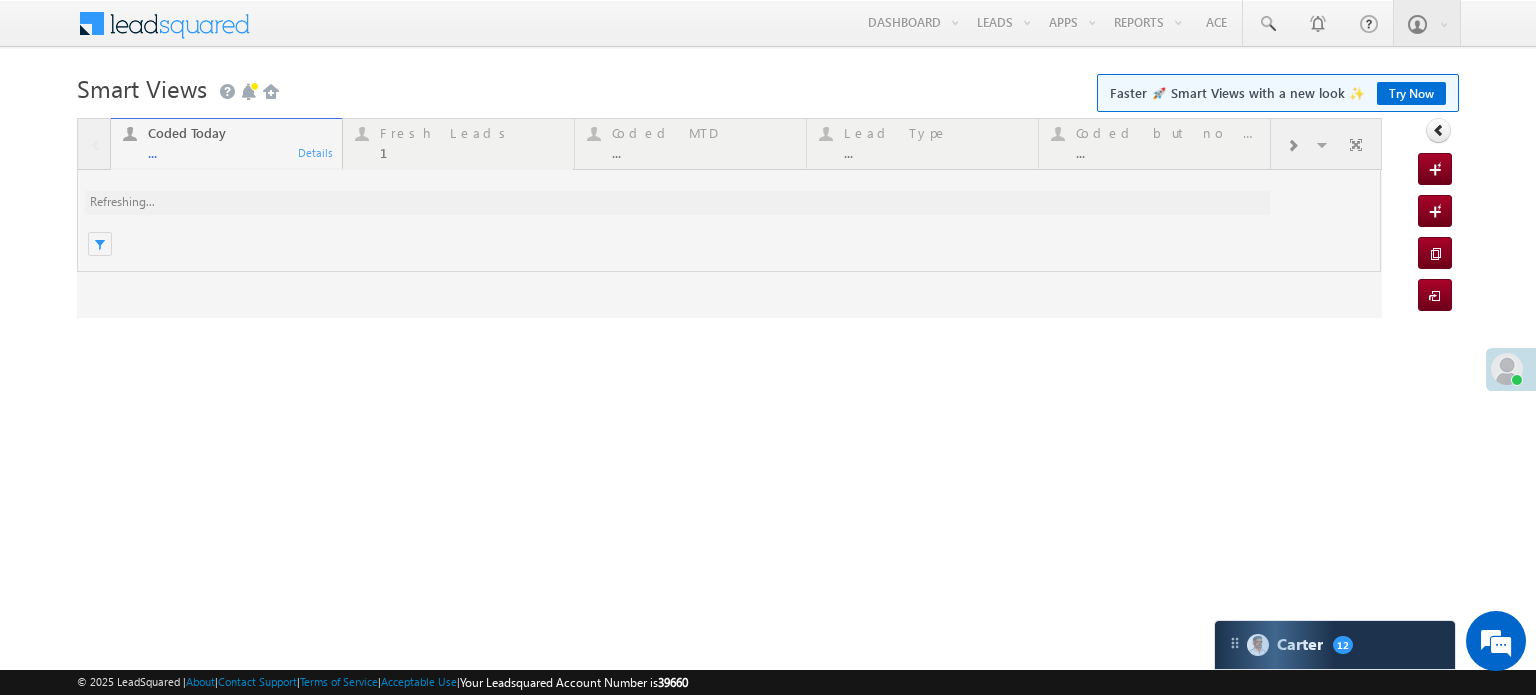 scroll, scrollTop: 0, scrollLeft: 0, axis: both 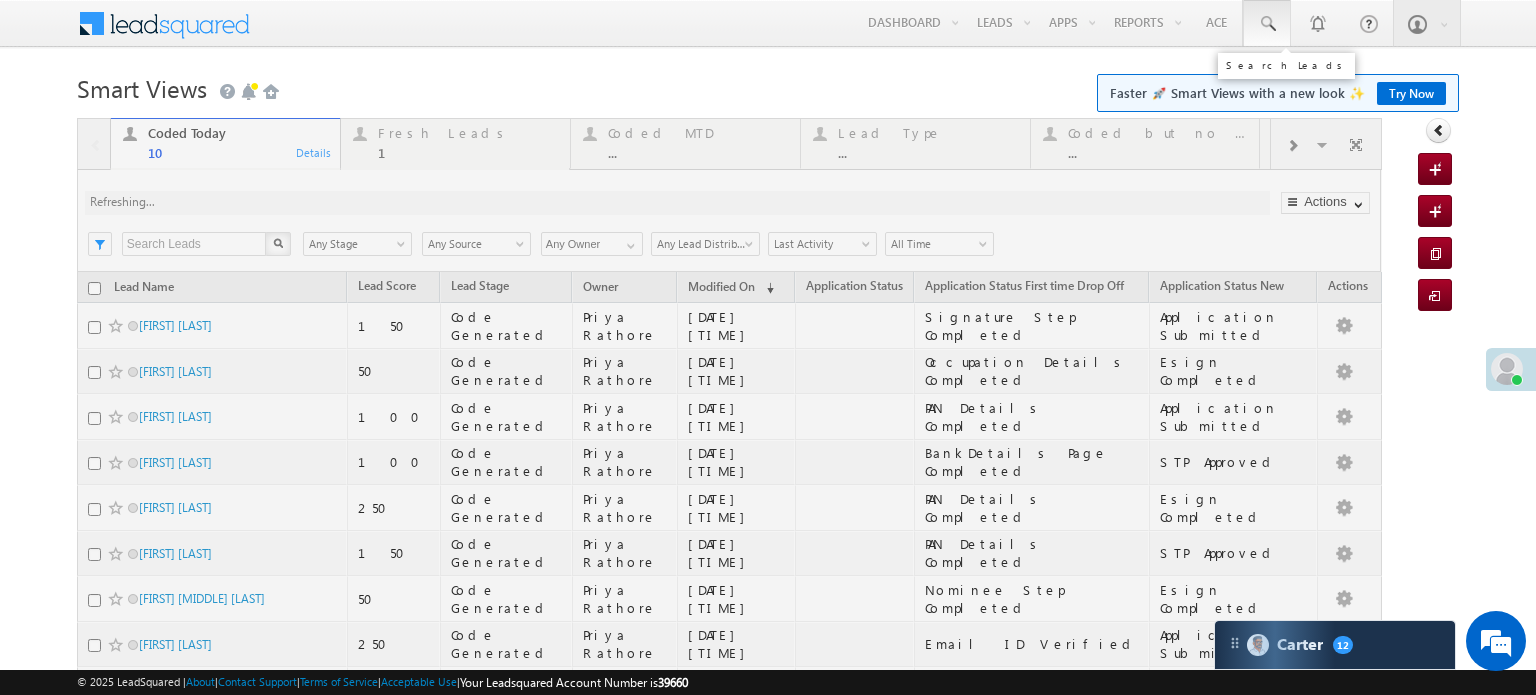 click at bounding box center (1267, 24) 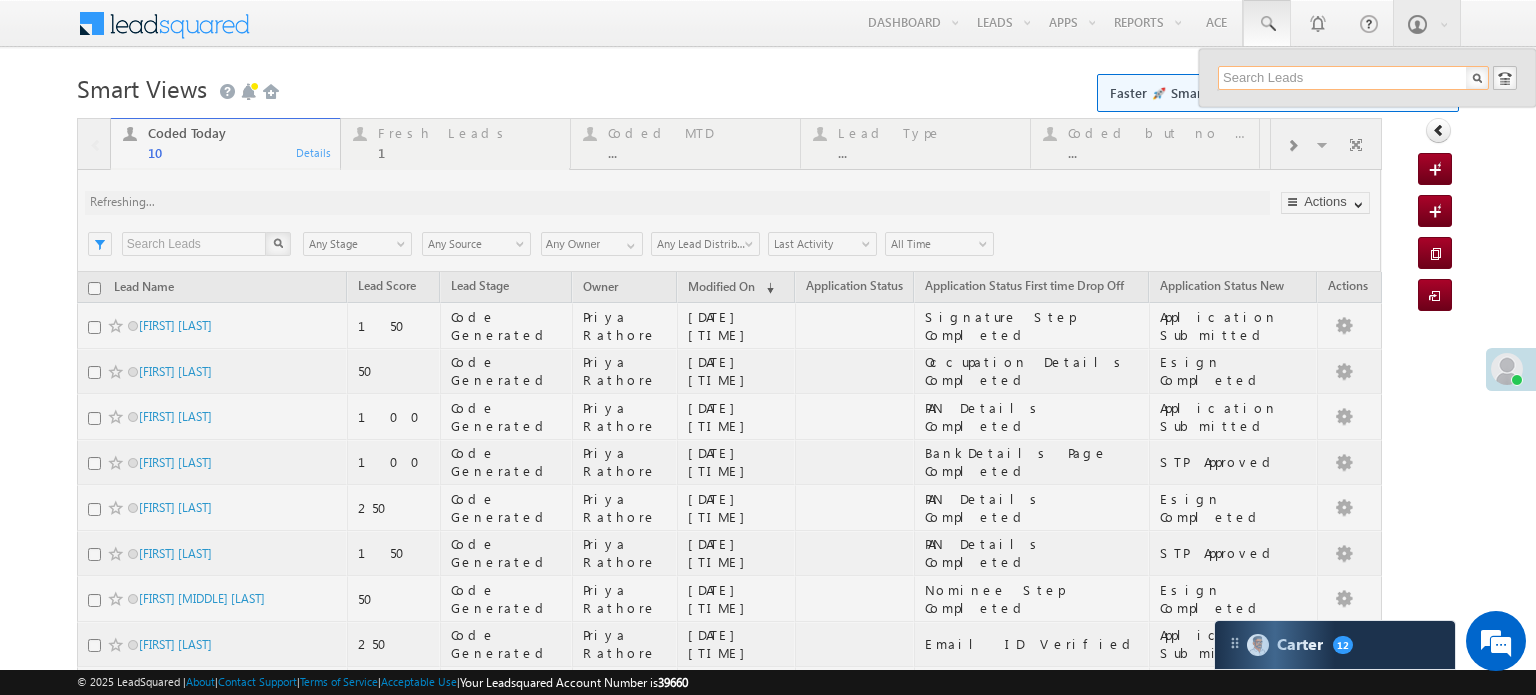 paste on "EQ26224834" 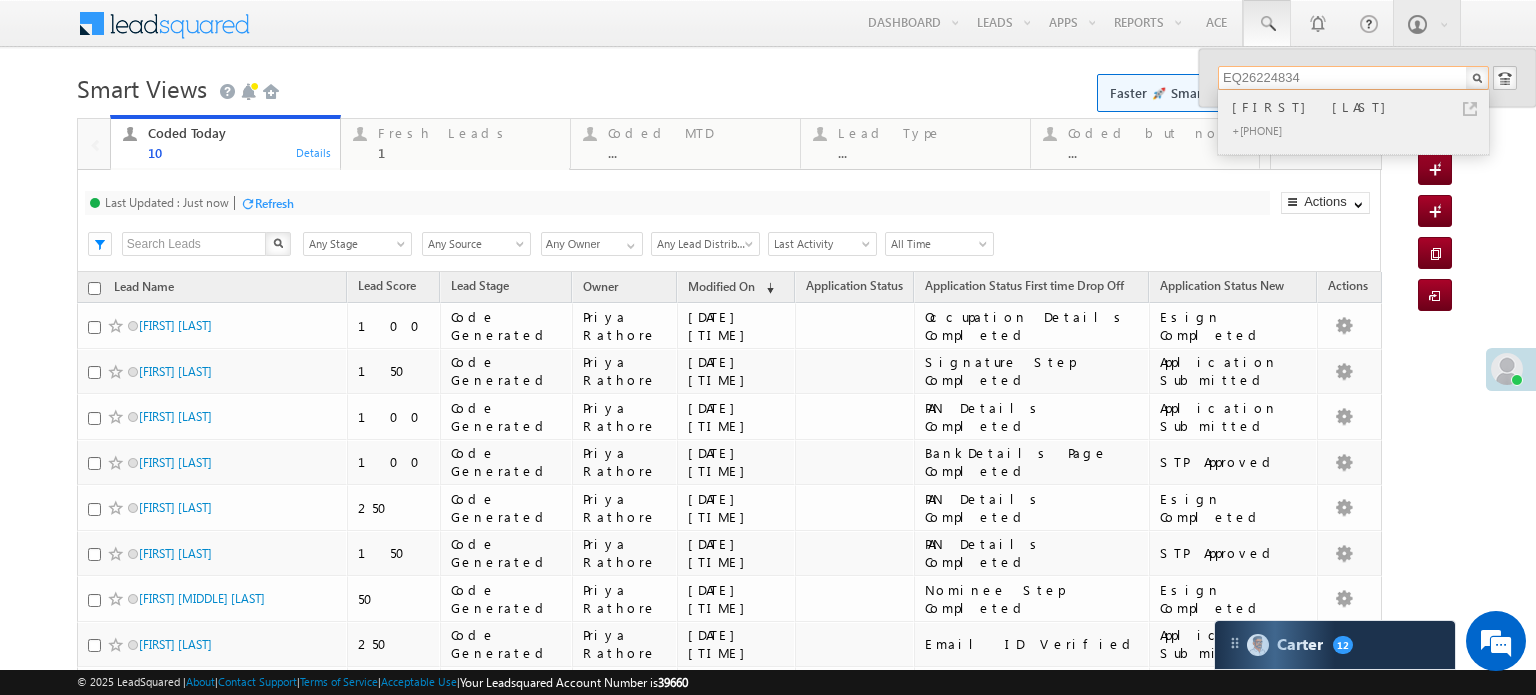 type on "EQ26224834" 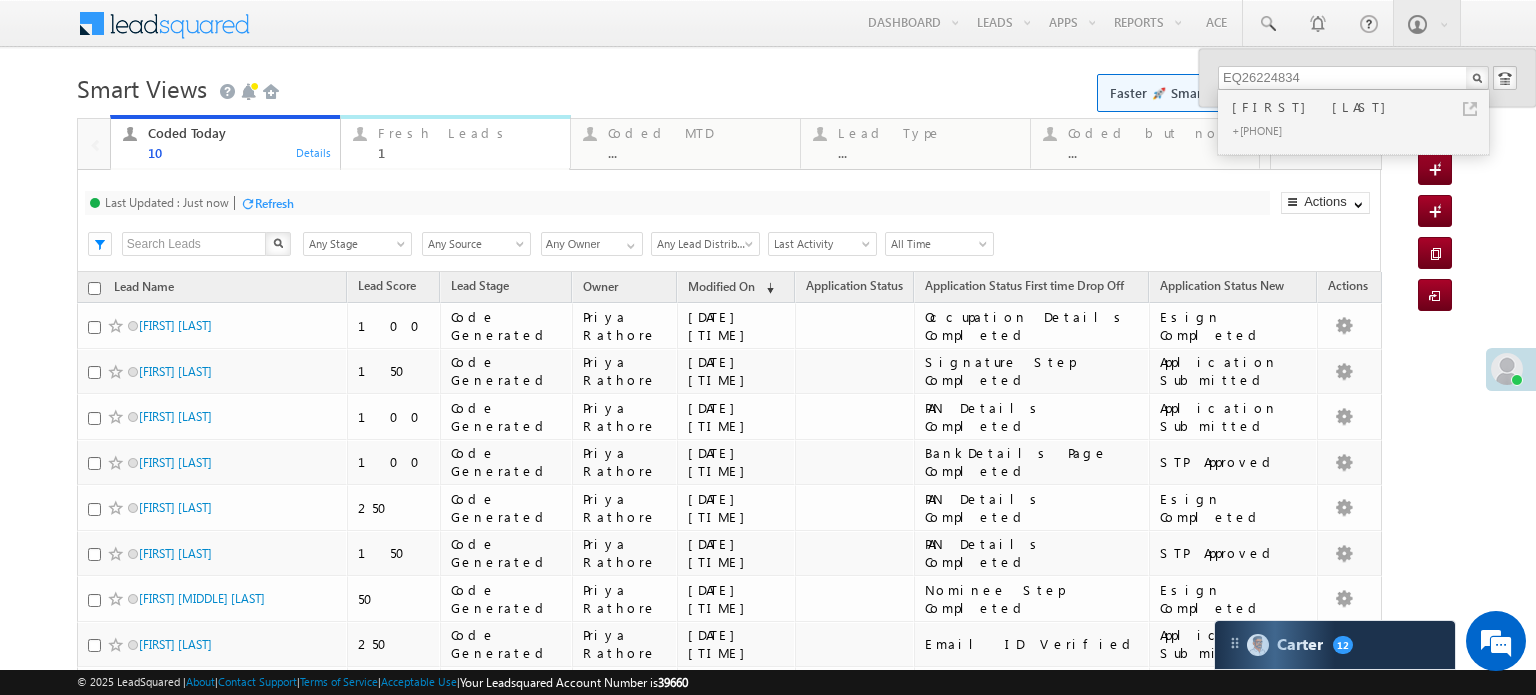 click on "Fresh Leads" at bounding box center [468, 133] 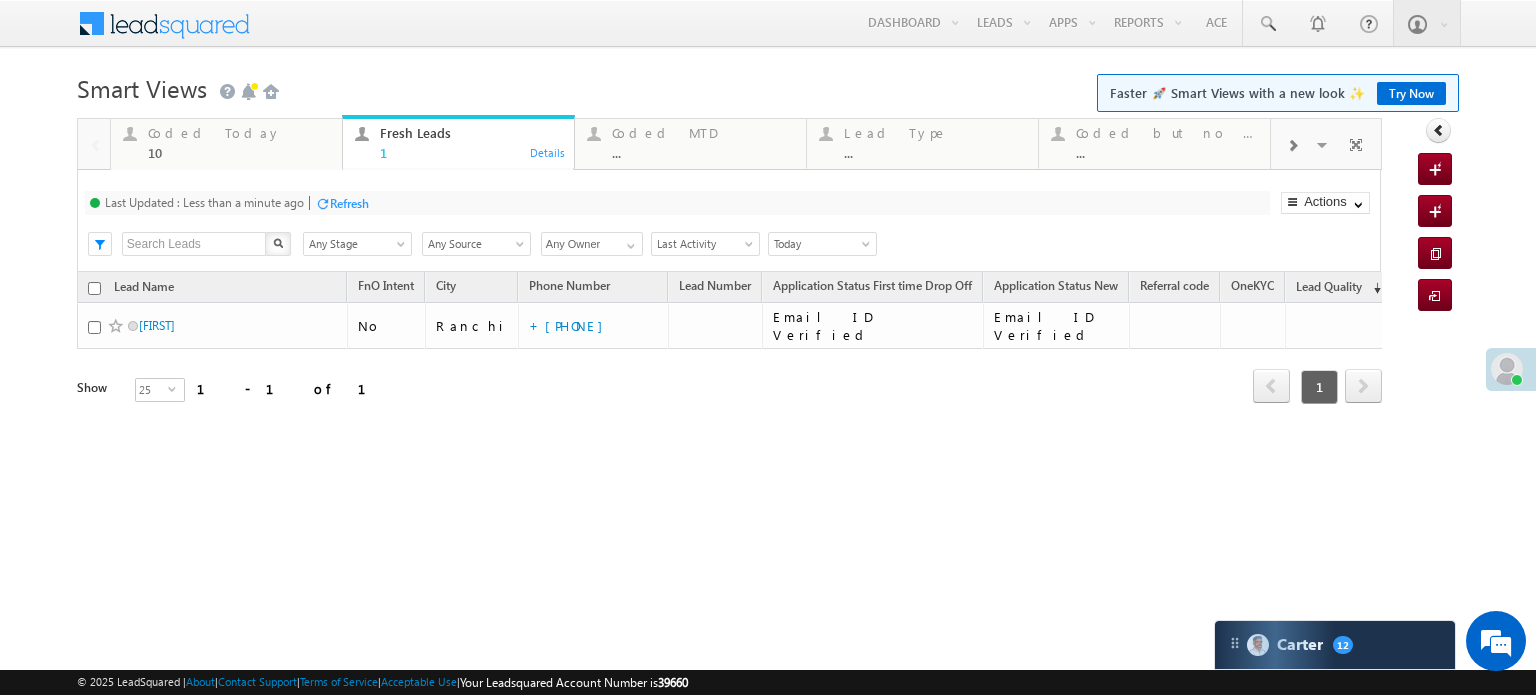 click on "Last Updated : Less than a minute ago Refresh Refreshing..." at bounding box center [677, 203] 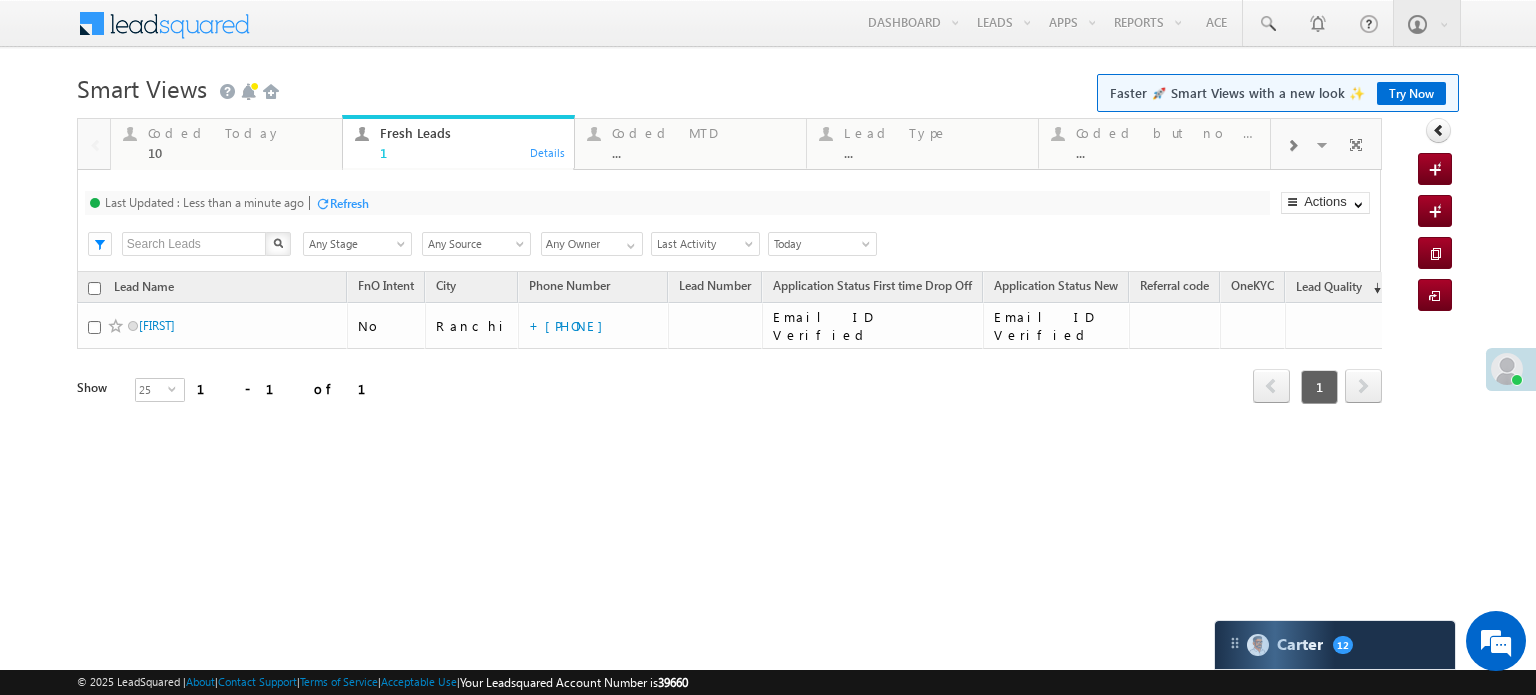 click on "Last Updated : Less than a minute ago Refresh Refreshing..." at bounding box center (677, 203) 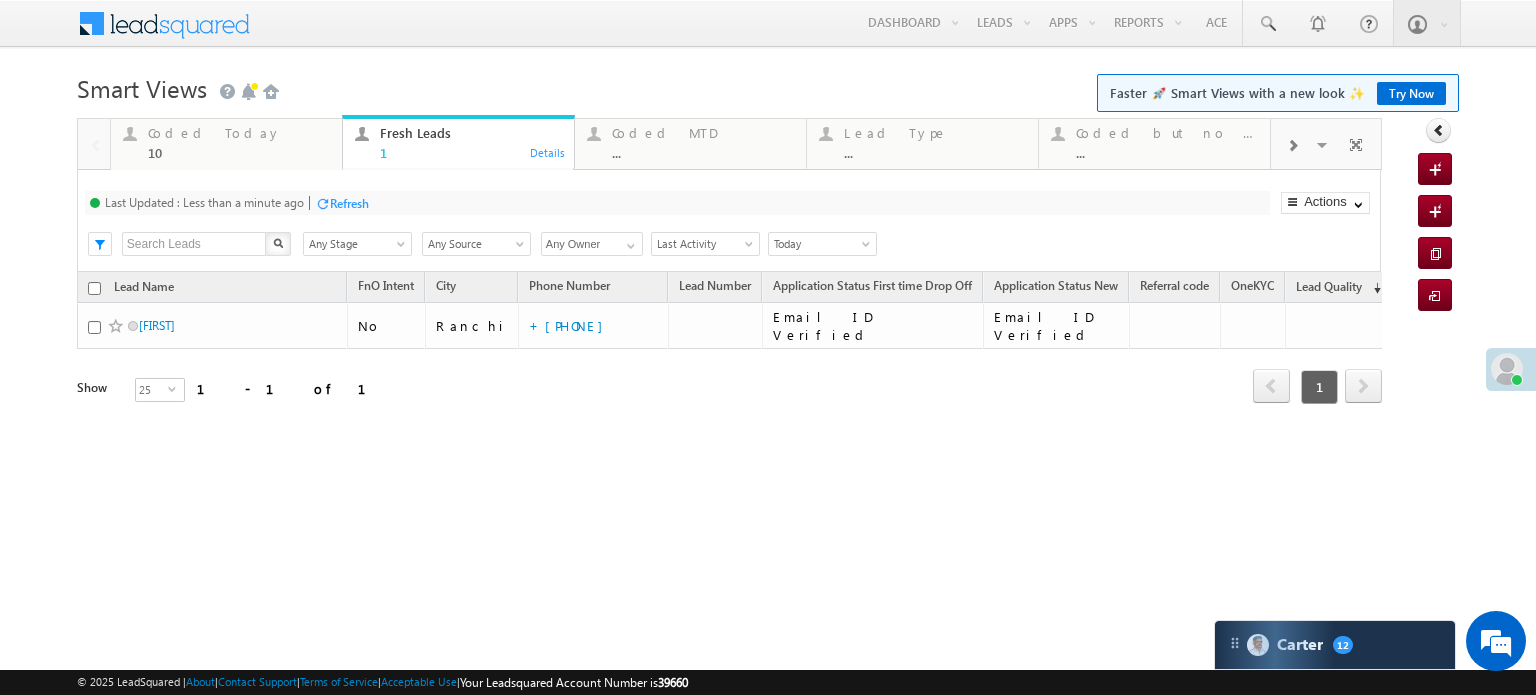 click on "Refresh" at bounding box center (349, 203) 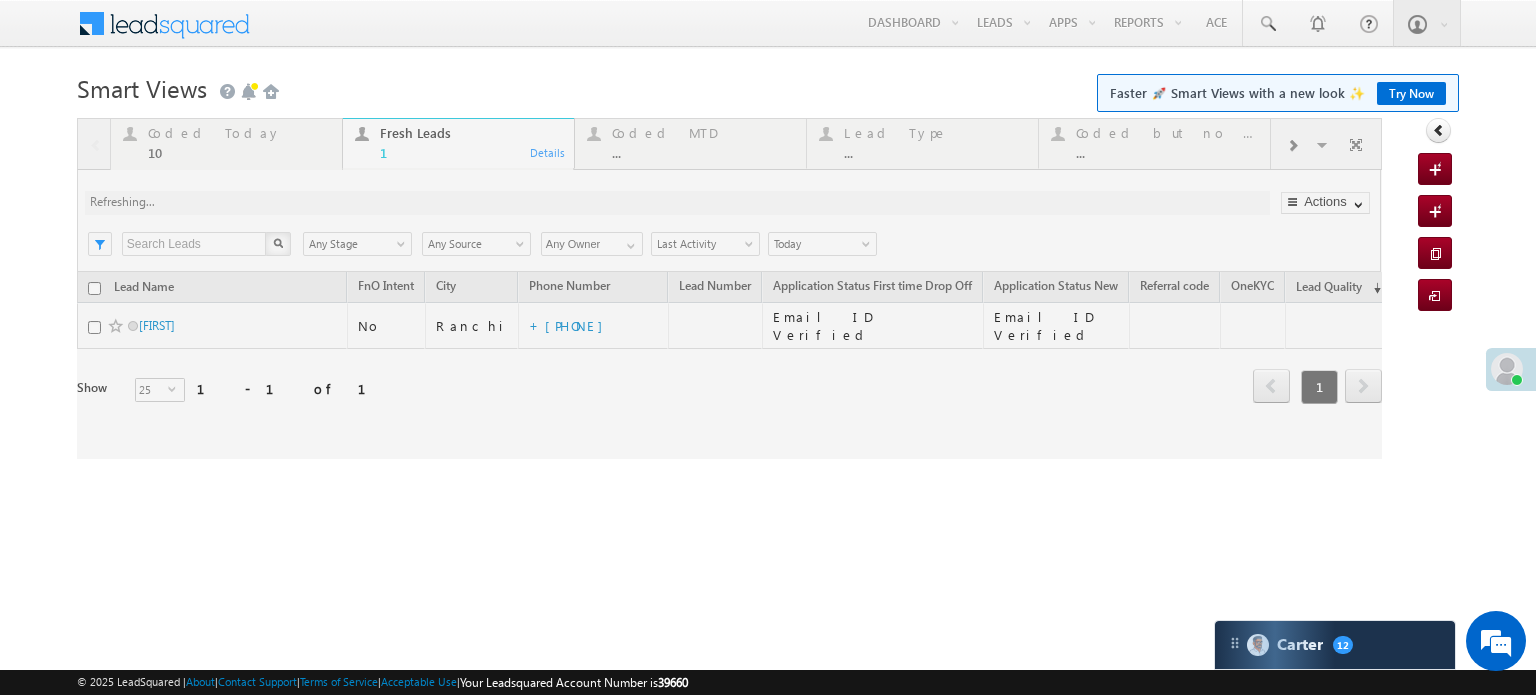 click at bounding box center (729, 288) 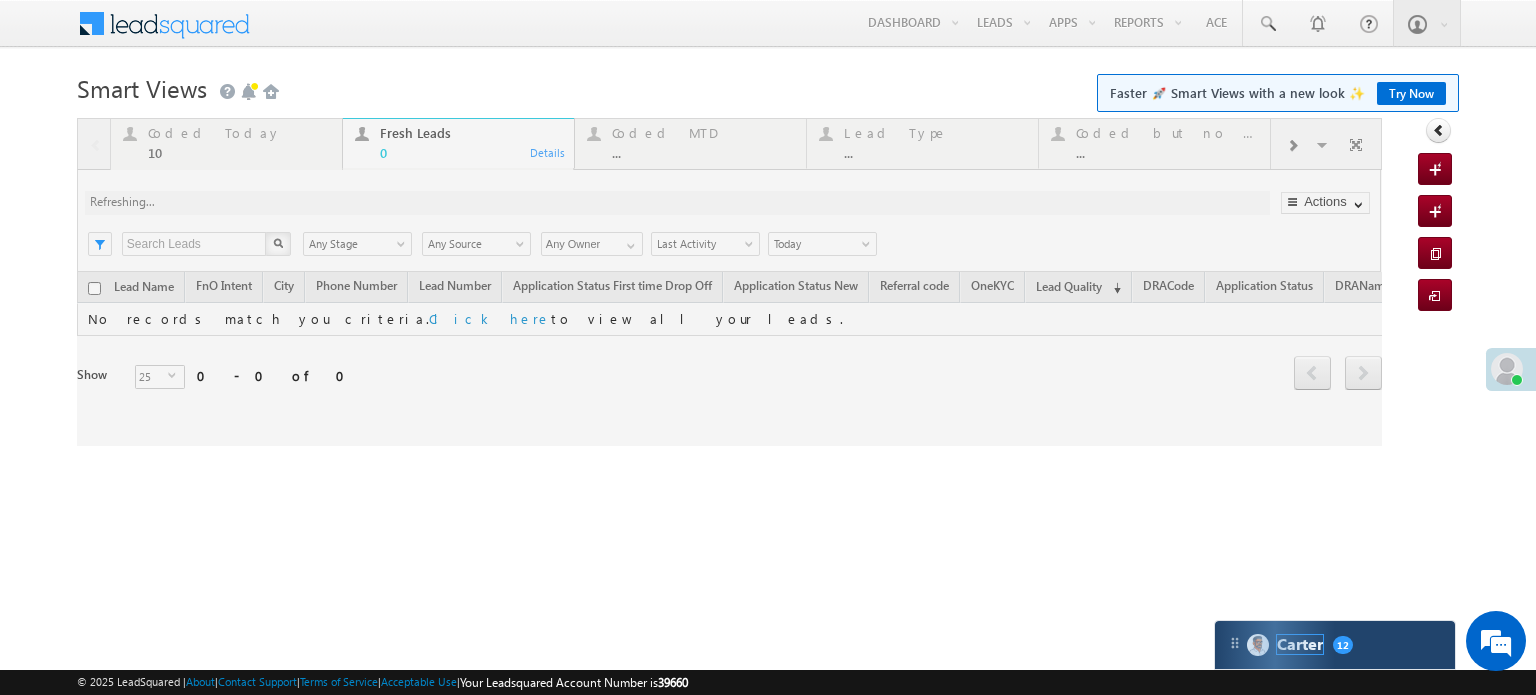 click on "Carter" at bounding box center [1300, 644] 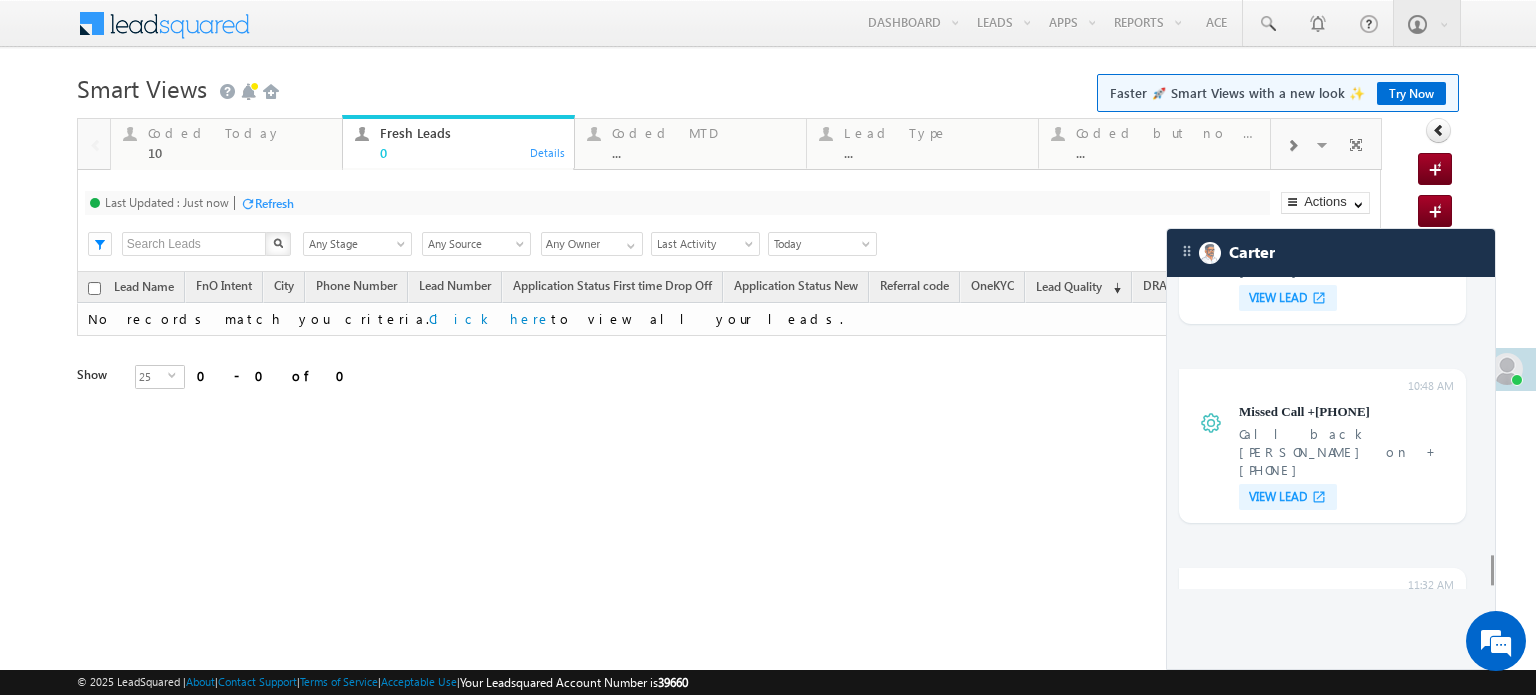 scroll, scrollTop: 7624, scrollLeft: 0, axis: vertical 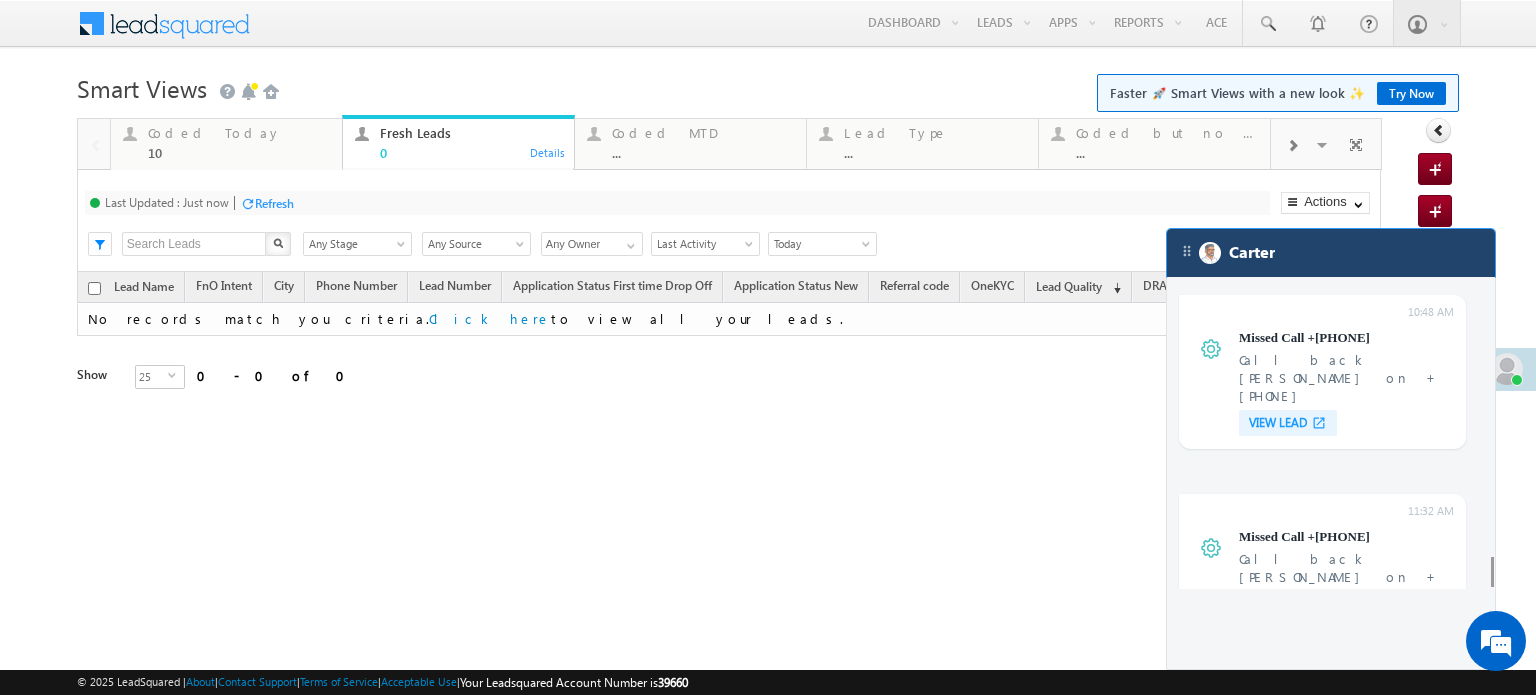 click on "Carter" at bounding box center [1331, 253] 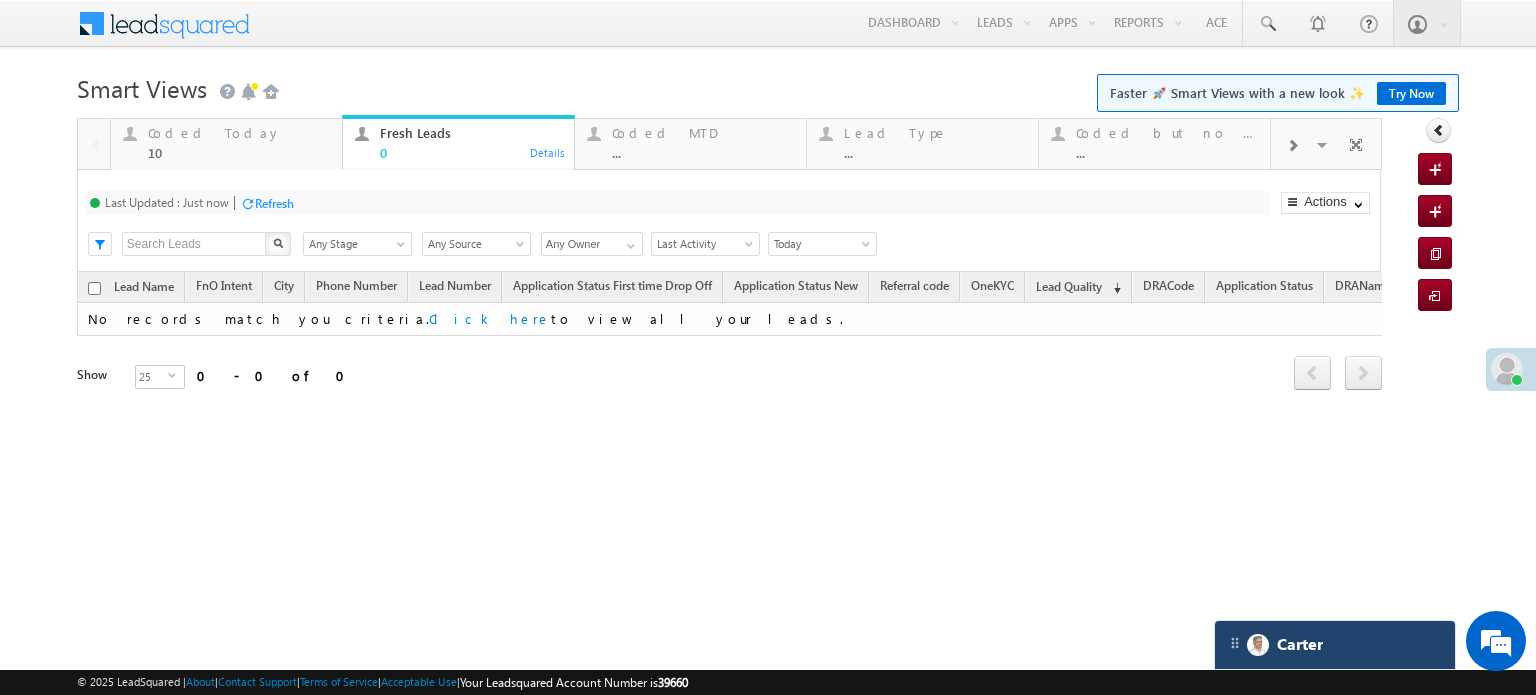 scroll, scrollTop: 7755, scrollLeft: 0, axis: vertical 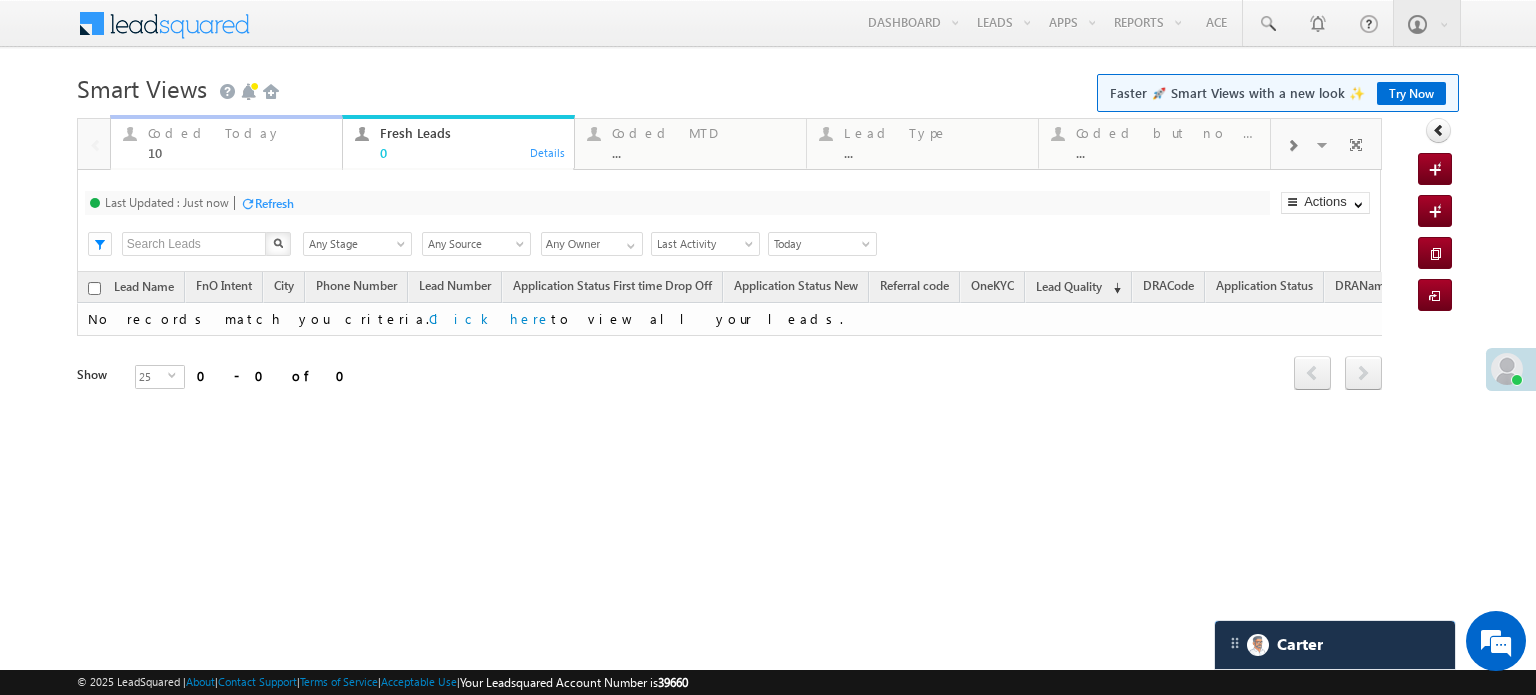 click on "Coded Today" at bounding box center [239, 133] 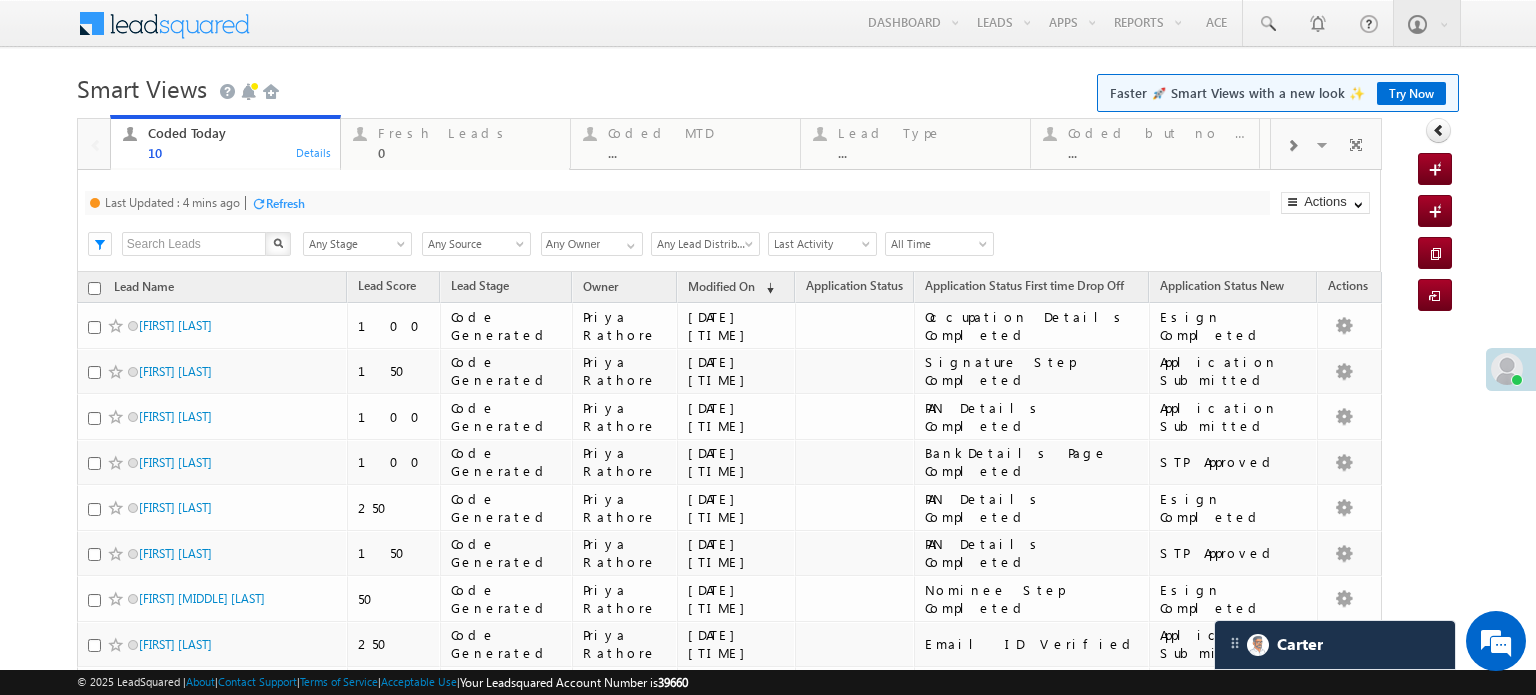 click on "Last Updated : 4 mins ago Refresh Refreshing...
Search
X
Lead Stage
Any Stage Any Stage
Lead Source
Any Source Any Source
Owner
Any Owner Any Owner Any Owner
Lead Distribution
Any Lead Distribution Online-Organic Online-Paid Referral DRA Any Lead Distribution
Date Range
Go maxdate mindate All Time
Custom
Yesterday
Today
Last Week
This Week
Last Month
This Month
Last Year
This Year
Last 7 Days
Last 30 Days
All Time
Last Activity
Created On
Modified On" at bounding box center (729, 221) 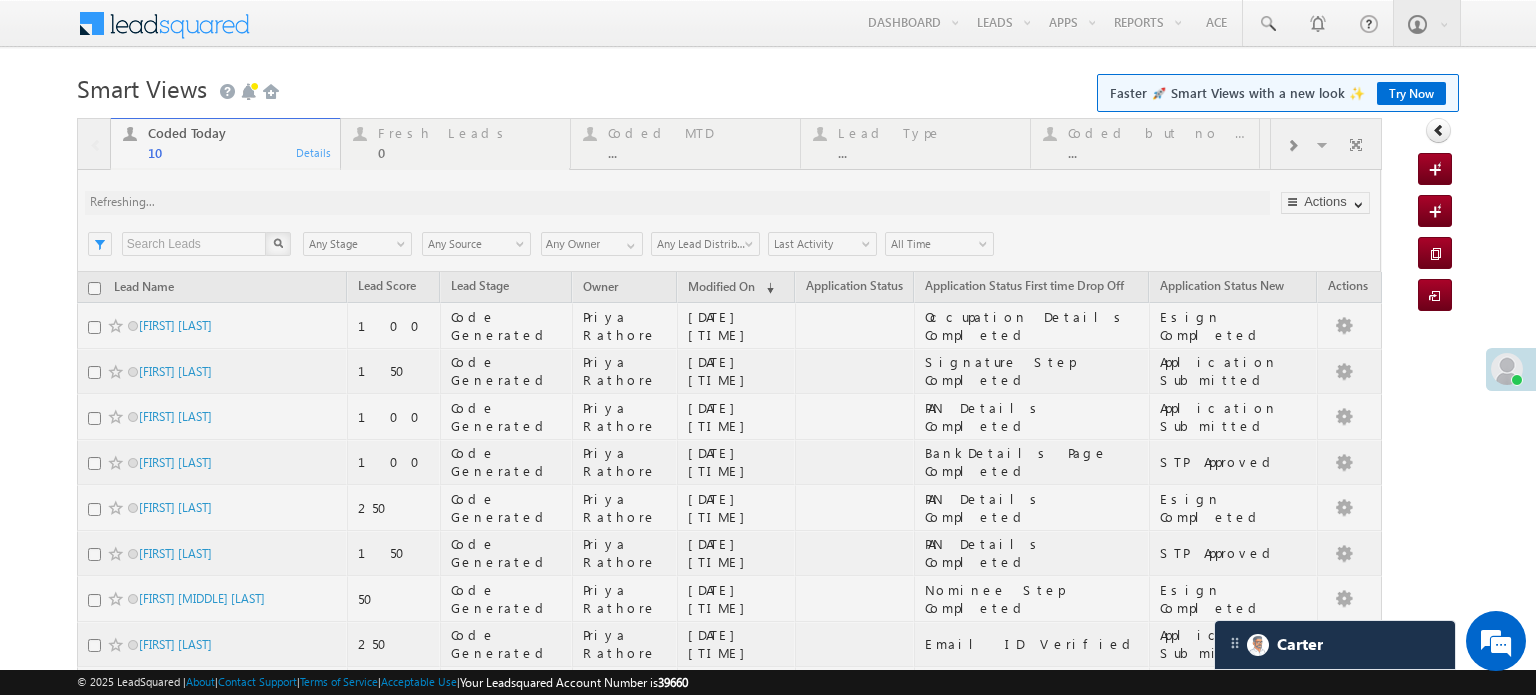 click at bounding box center [729, 493] 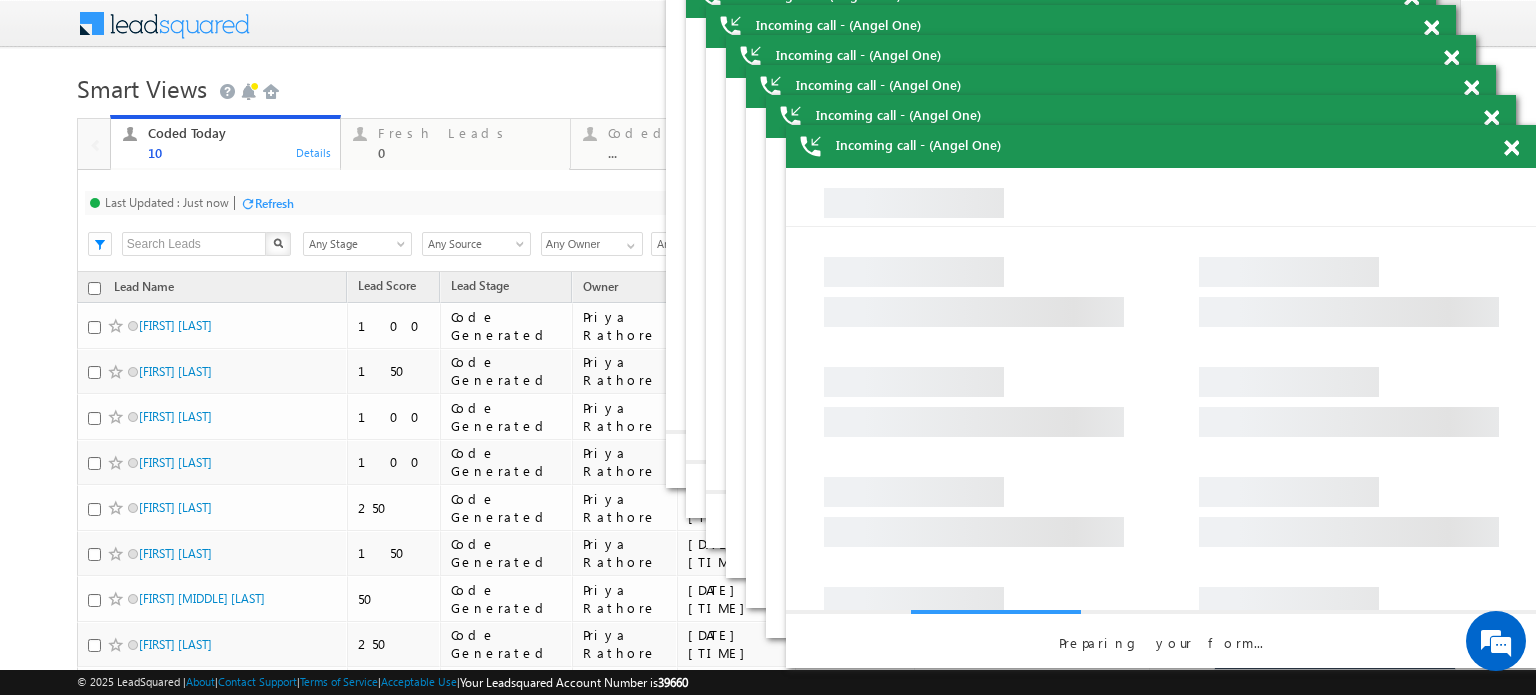 scroll, scrollTop: 0, scrollLeft: 0, axis: both 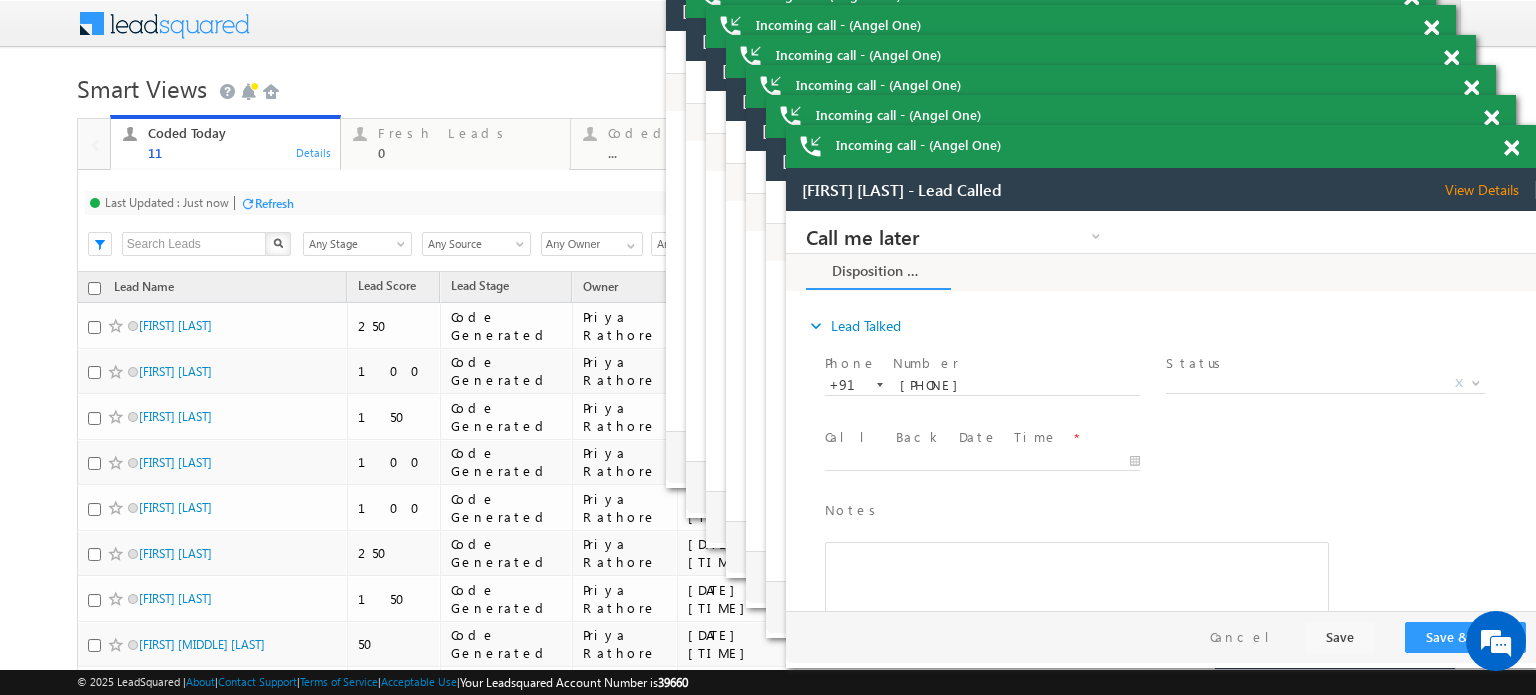 click at bounding box center [1391, -32] 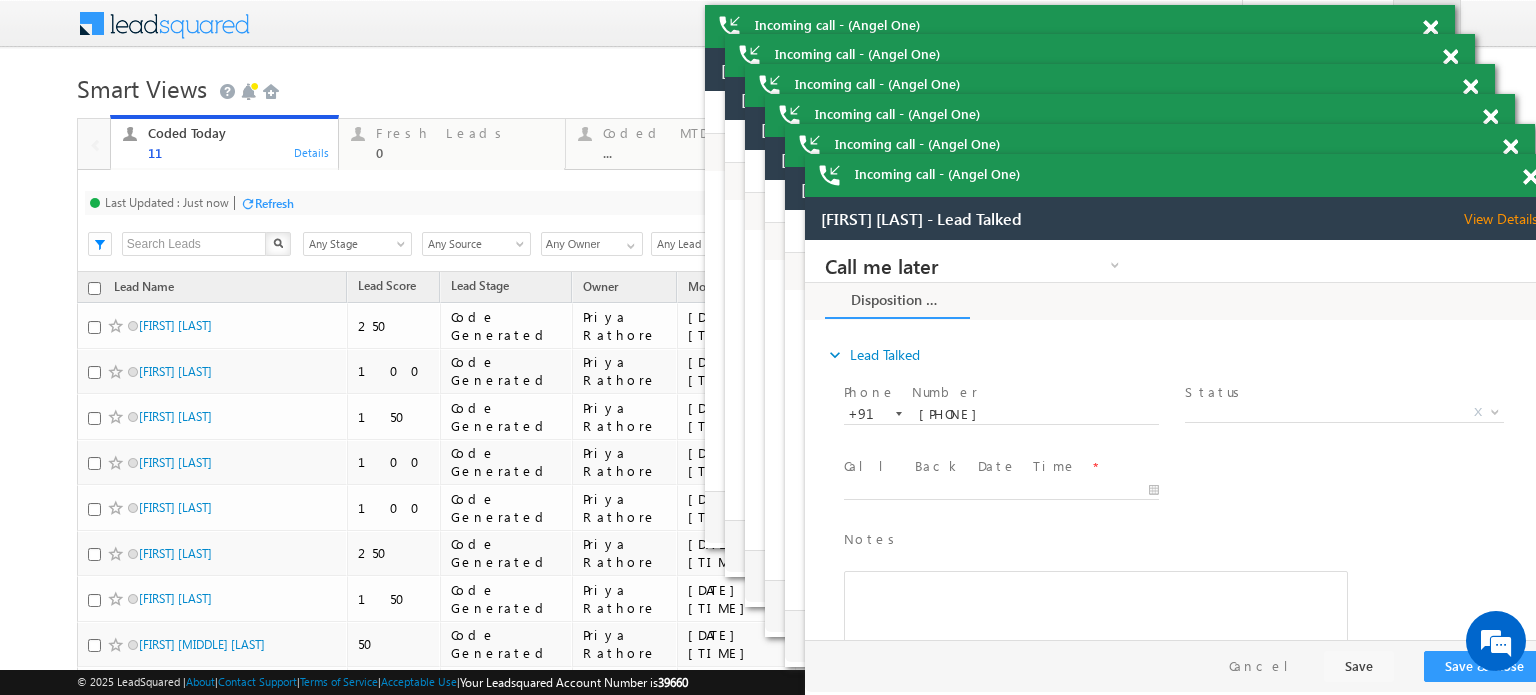 click on "Incoming call  Bharat Chandra Sahoo   View Details  open_in_new
First Name
Bharat Chandra Sahoo
Last Name Email Notes" at bounding box center [768, 0] 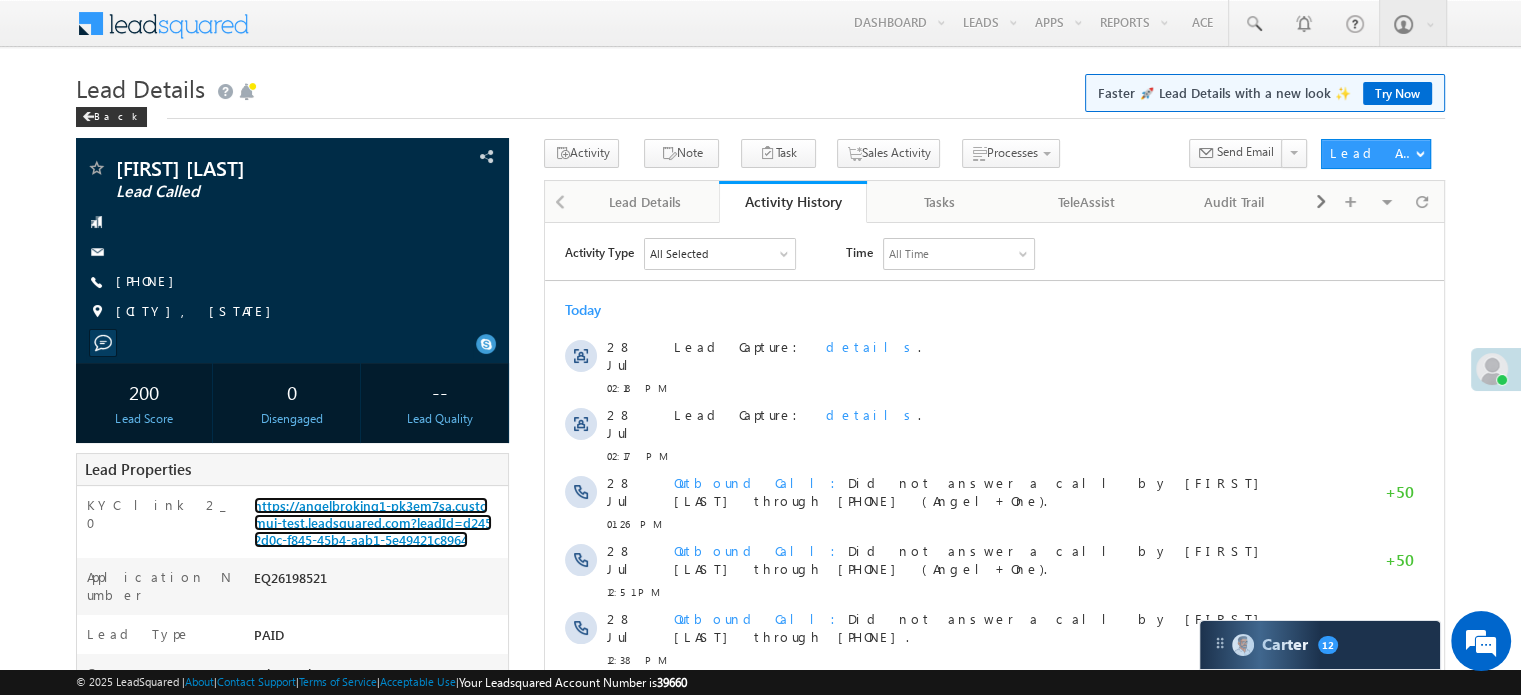scroll, scrollTop: 0, scrollLeft: 0, axis: both 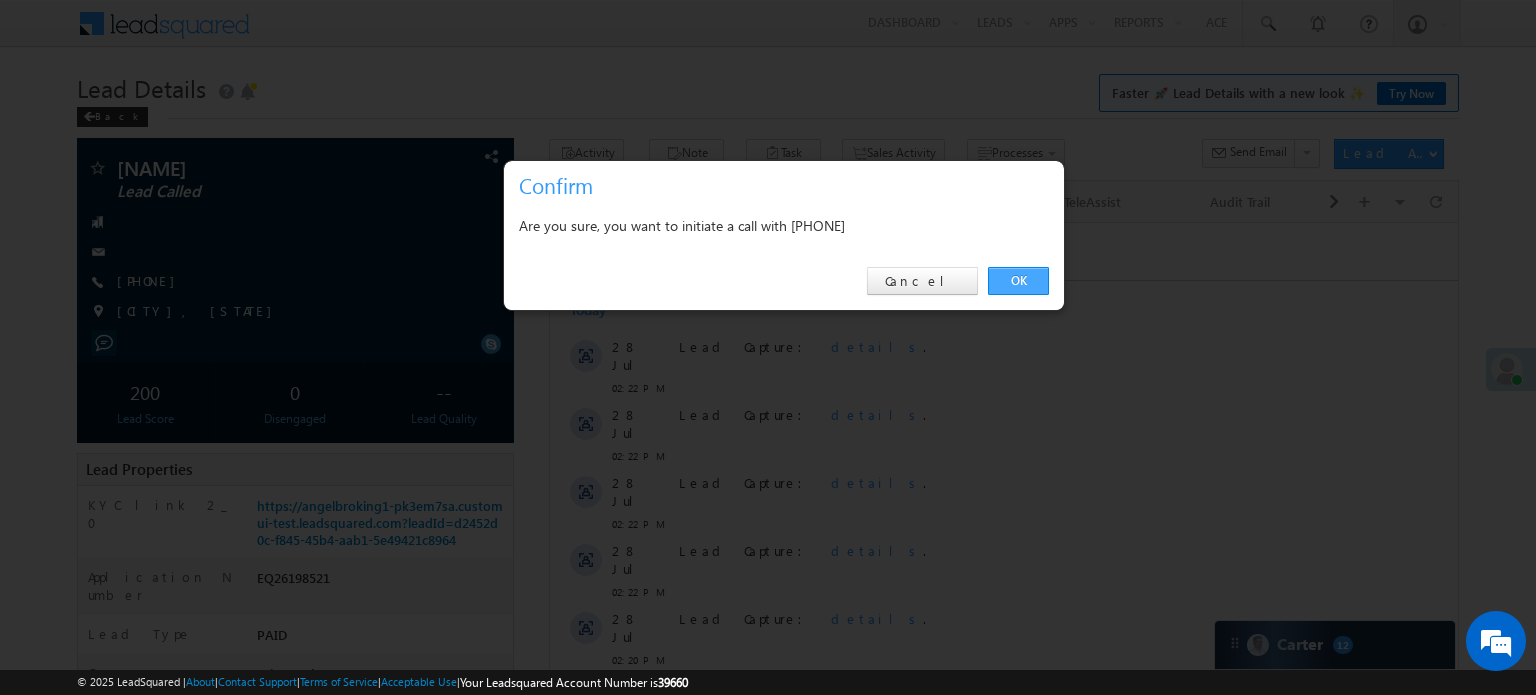 click on "OK" at bounding box center (1018, 281) 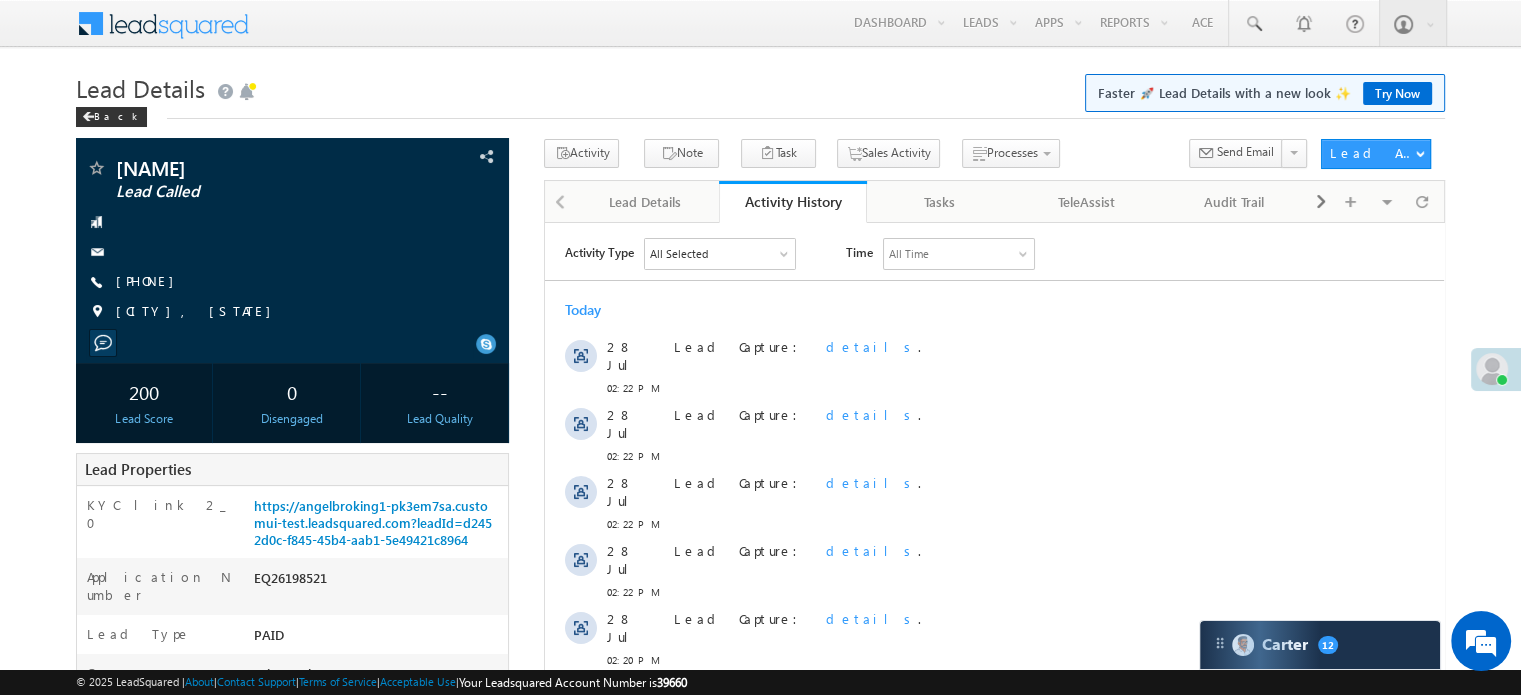 scroll, scrollTop: 313, scrollLeft: 0, axis: vertical 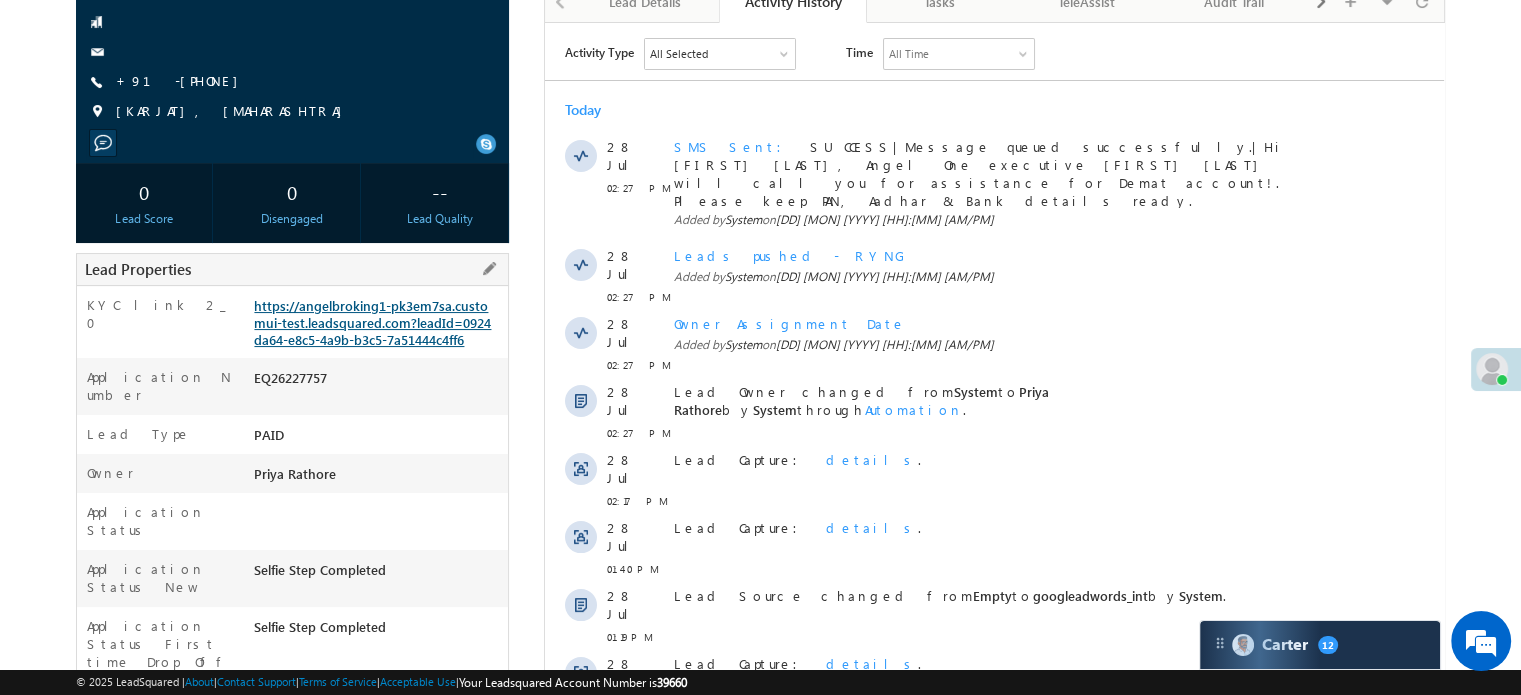 click on "https://angelbroking1-pk3em7sa.customui-test.leadsquared.com?leadId=0924da64-e8c5-4a9b-b3c5-7a51444c4ff6" at bounding box center (372, 322) 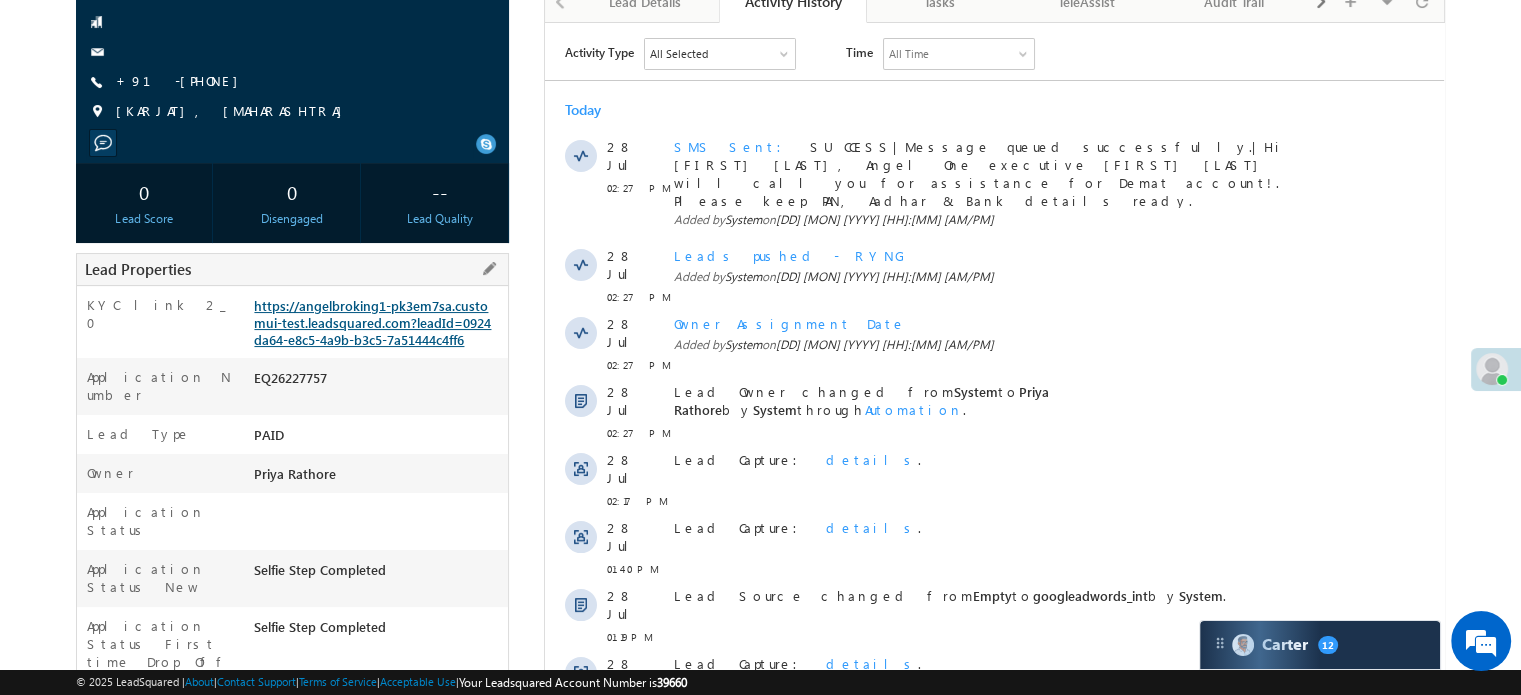 scroll, scrollTop: 9159, scrollLeft: 0, axis: vertical 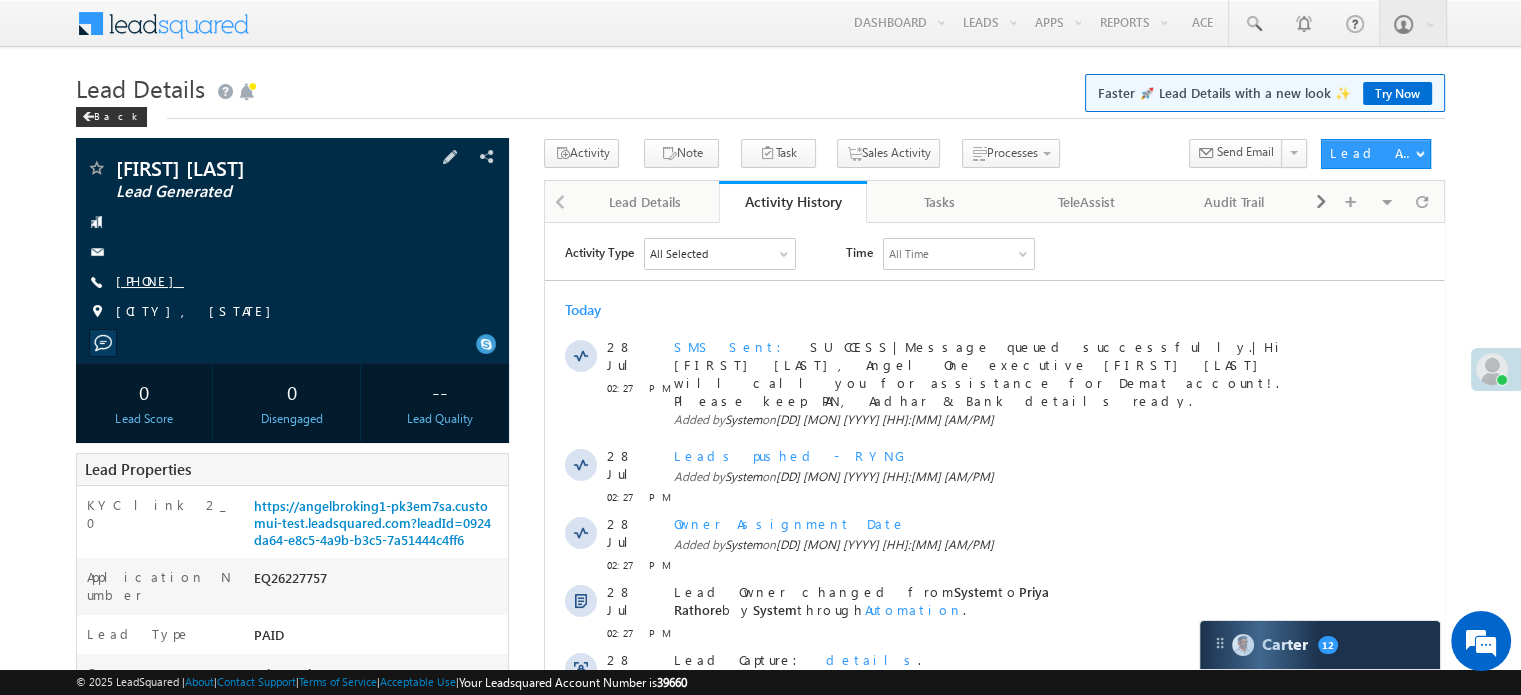 click on "+91-8086283972" at bounding box center (150, 280) 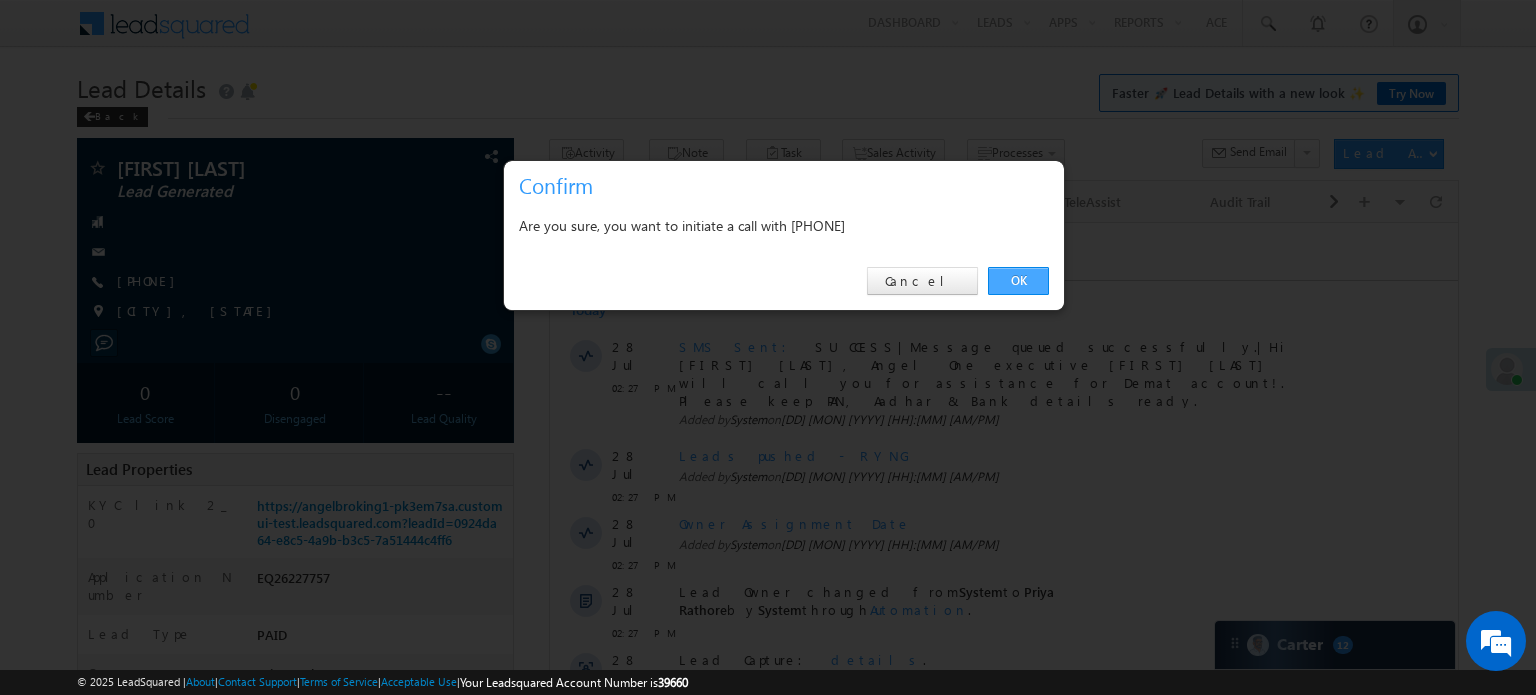 click on "OK" at bounding box center [1018, 281] 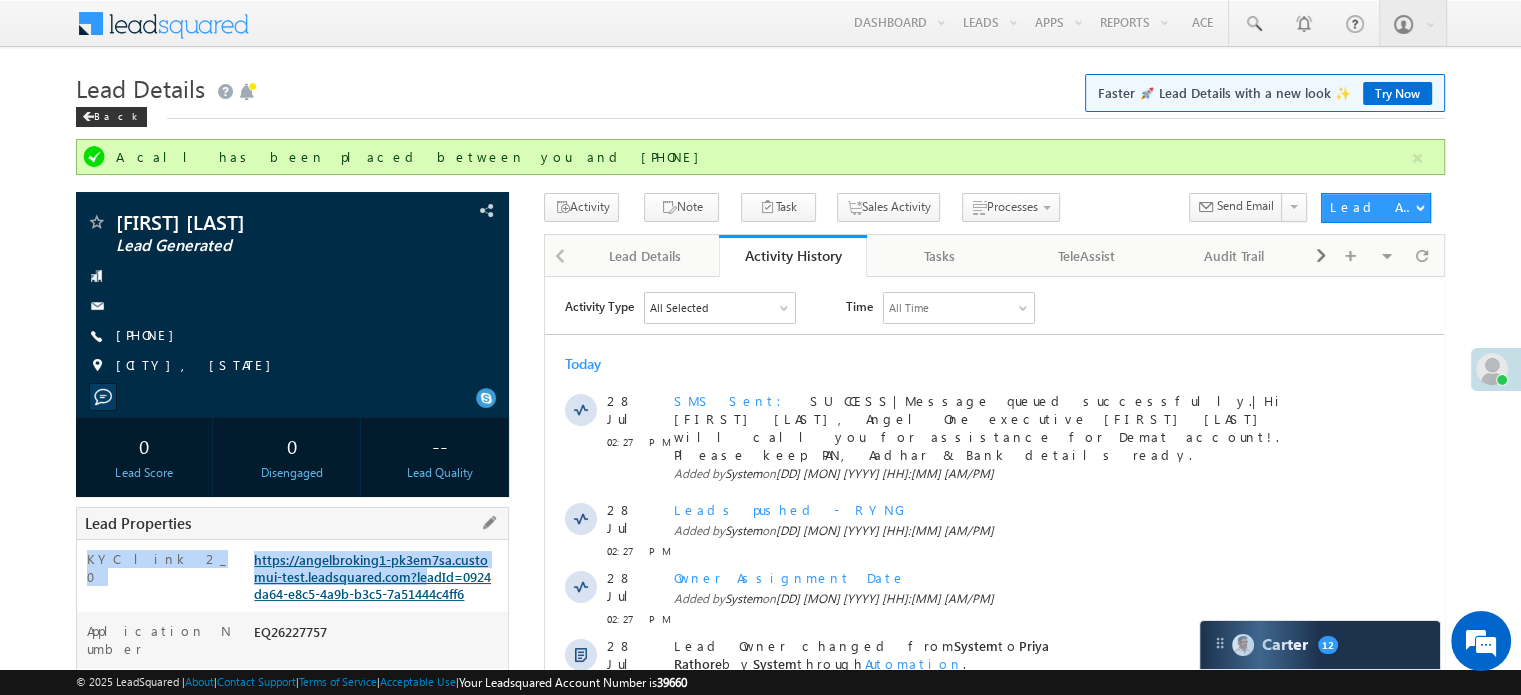 drag, startPoint x: 248, startPoint y: 559, endPoint x: 280, endPoint y: 587, distance: 42.520584 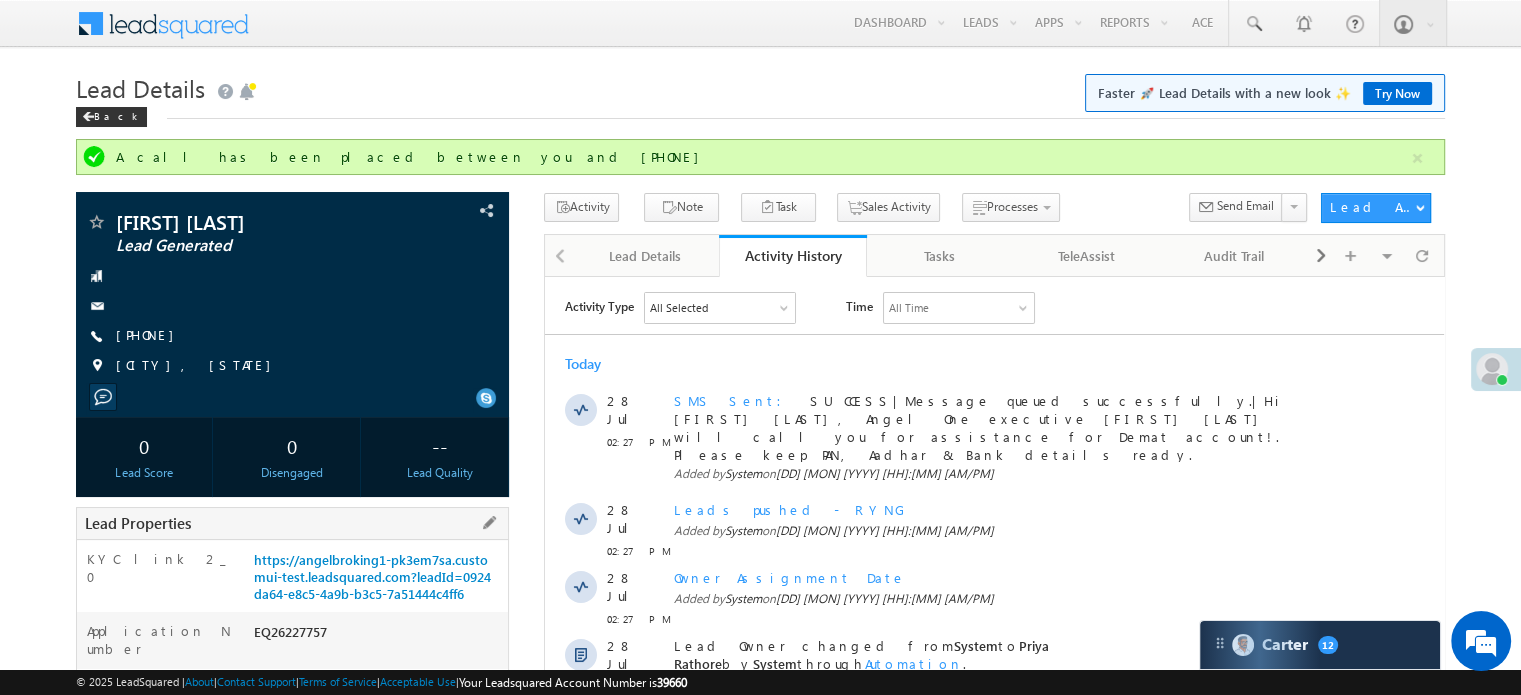 click on "KYC link 2_0" at bounding box center [163, 573] 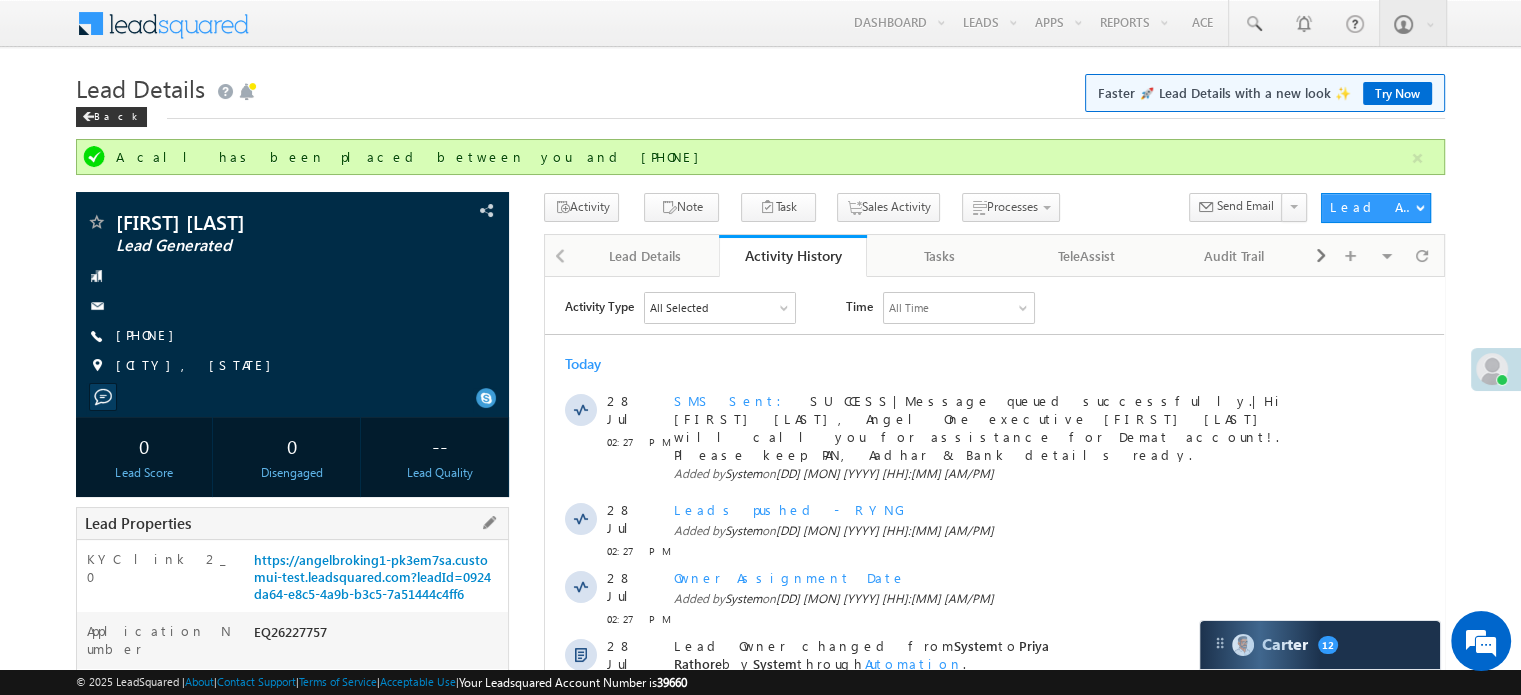 drag, startPoint x: 252, startPoint y: 560, endPoint x: 478, endPoint y: 607, distance: 230.83543 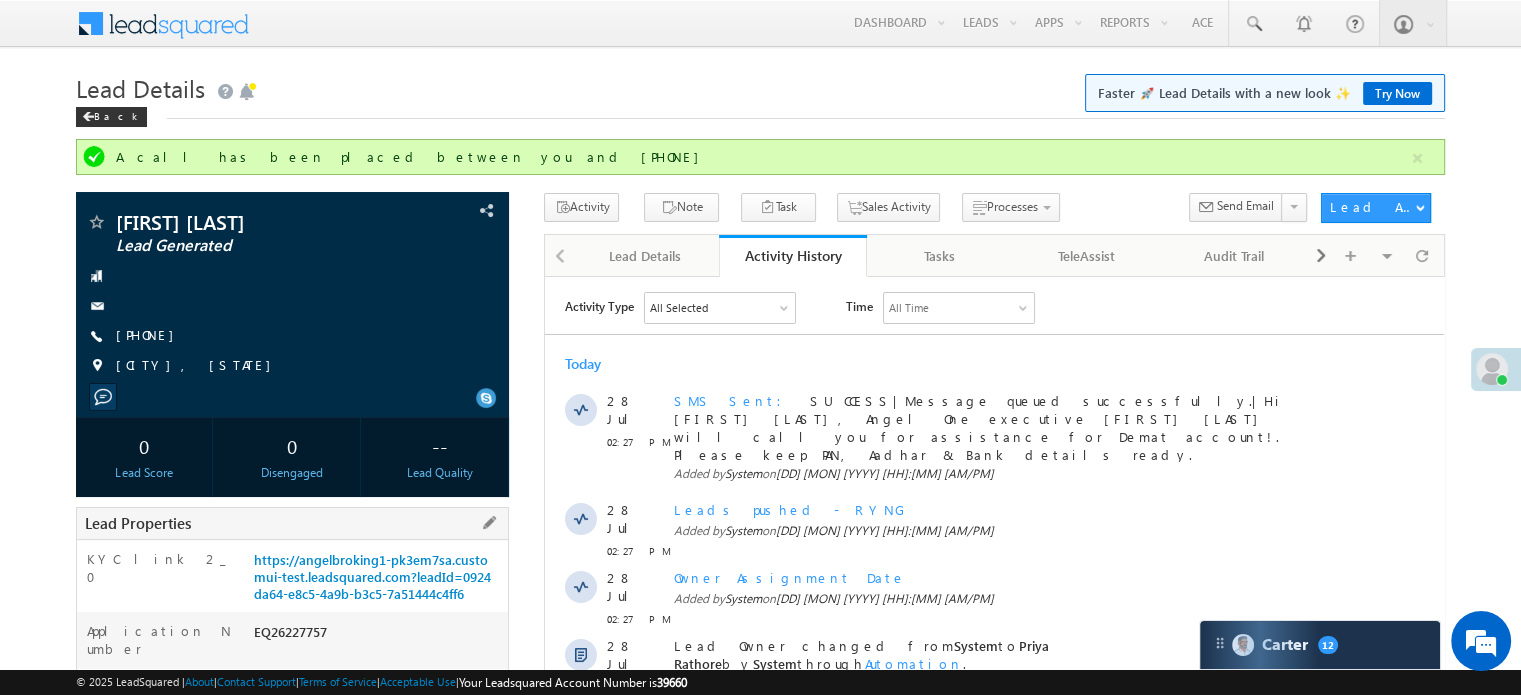 click on "https://angelbroking1-pk3em7sa.customui-test.leadsquared.com?leadId=0924da64-e8c5-4a9b-b3c5-7a51444c4ff6" at bounding box center [378, 581] 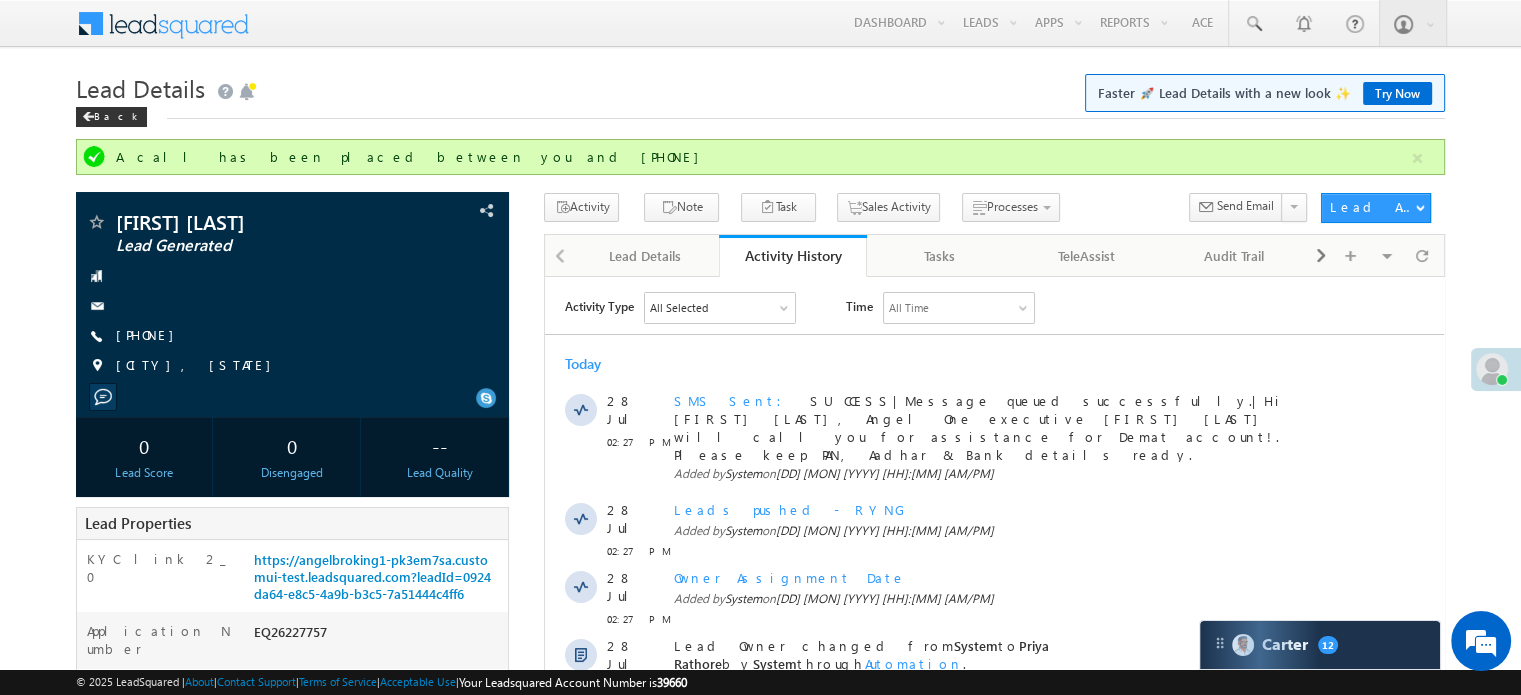 copy on "https://angelbroking1-pk3em7sa.customui-test.leadsquared.com?leadId=0924da64-e8c5-4a9b-b3c5-7a51444c4ff6" 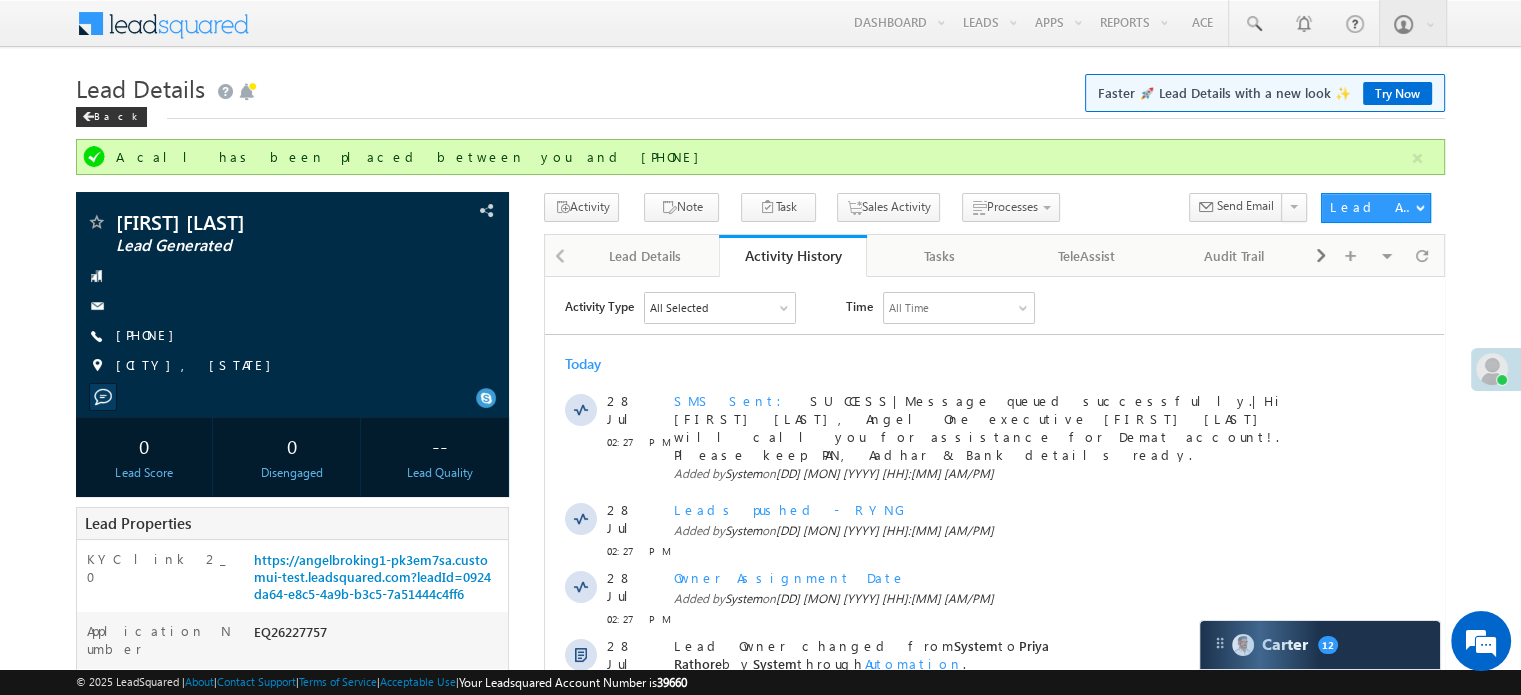 click on "Back" at bounding box center [760, 112] 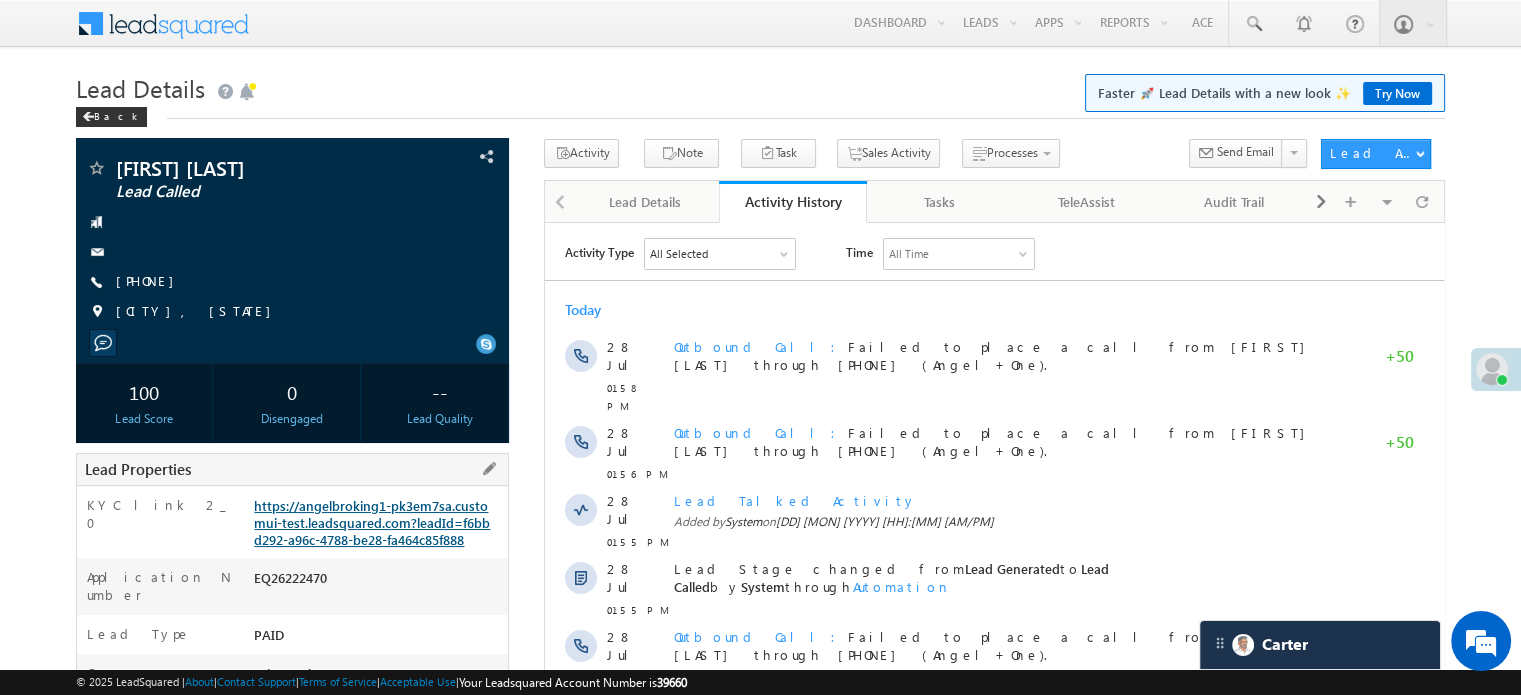 scroll, scrollTop: 0, scrollLeft: 0, axis: both 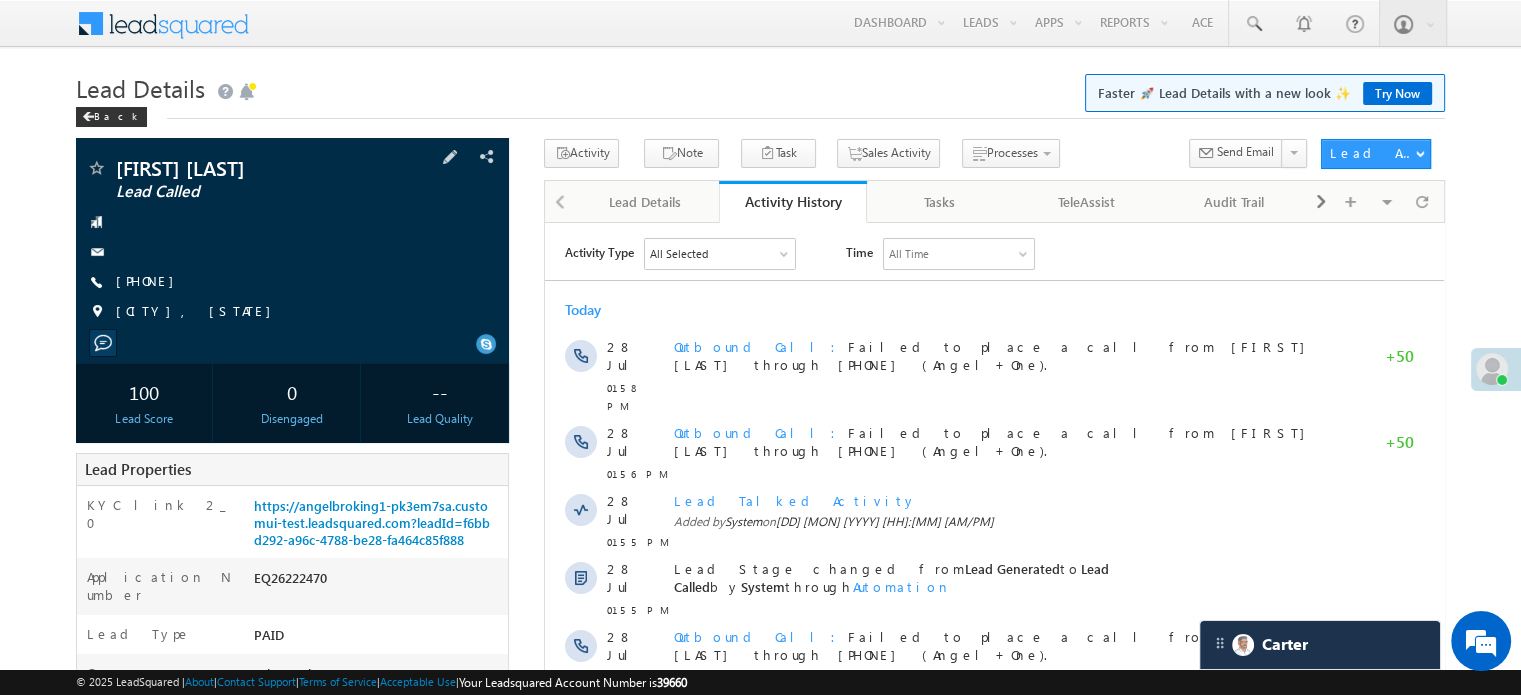drag, startPoint x: 144, startPoint y: 280, endPoint x: 180, endPoint y: 294, distance: 38.626415 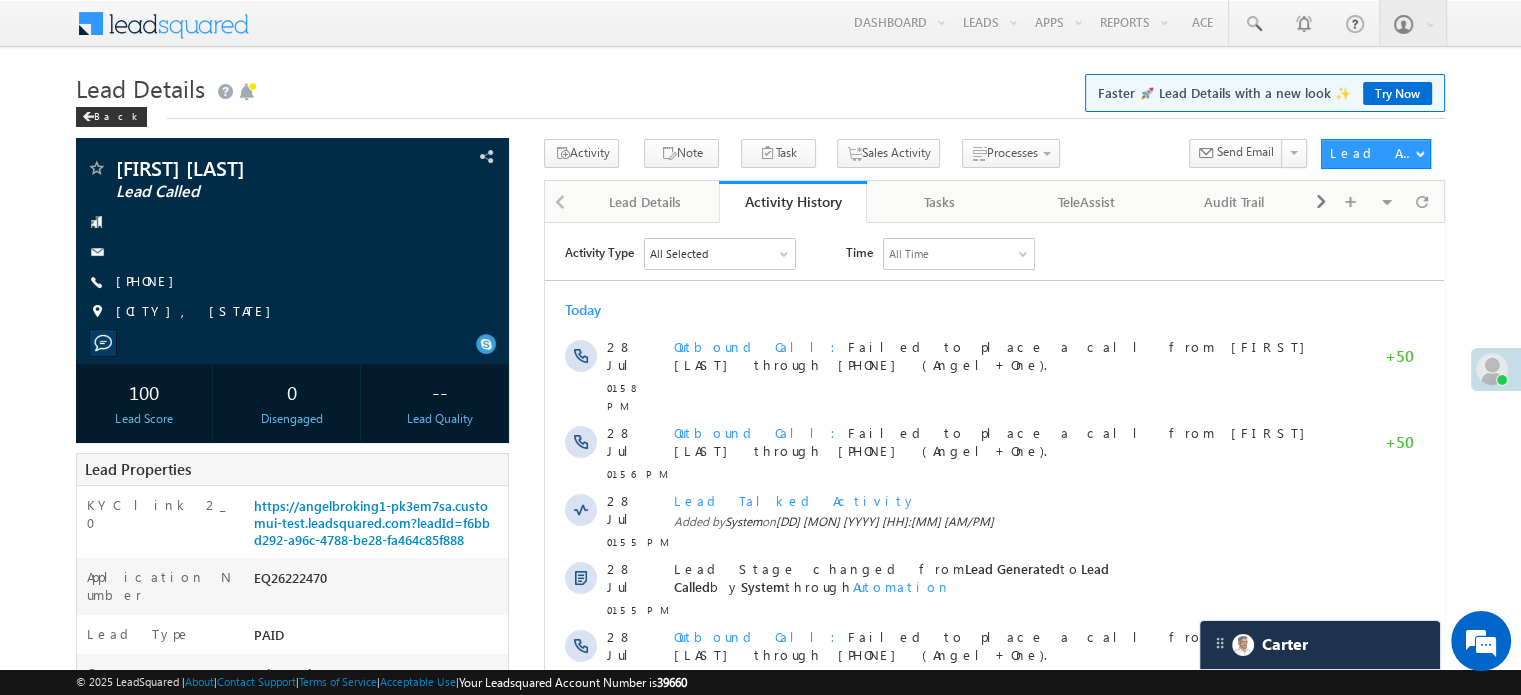 click on "Menu
[FIRST] [LAST]
[EMAIL]
Angel Broki" at bounding box center [760, 24] 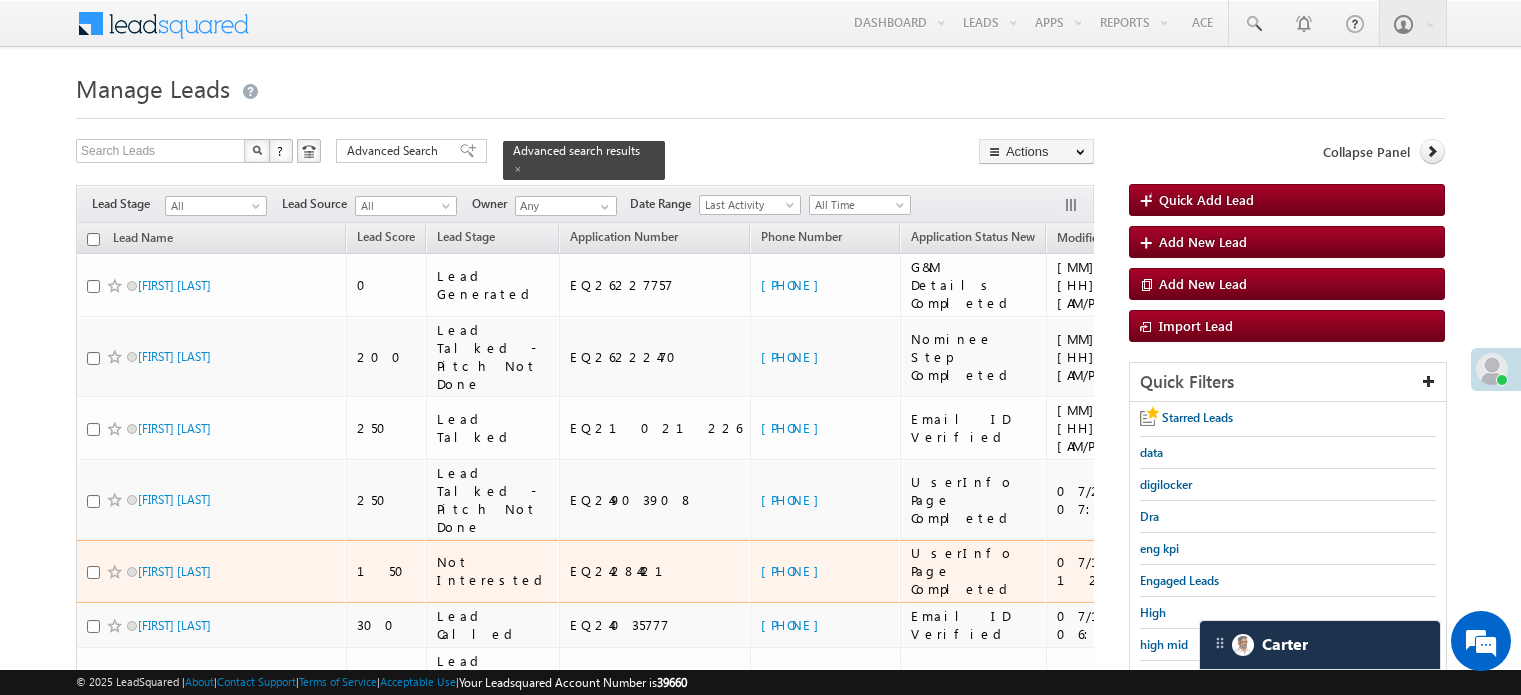 scroll, scrollTop: 129, scrollLeft: 0, axis: vertical 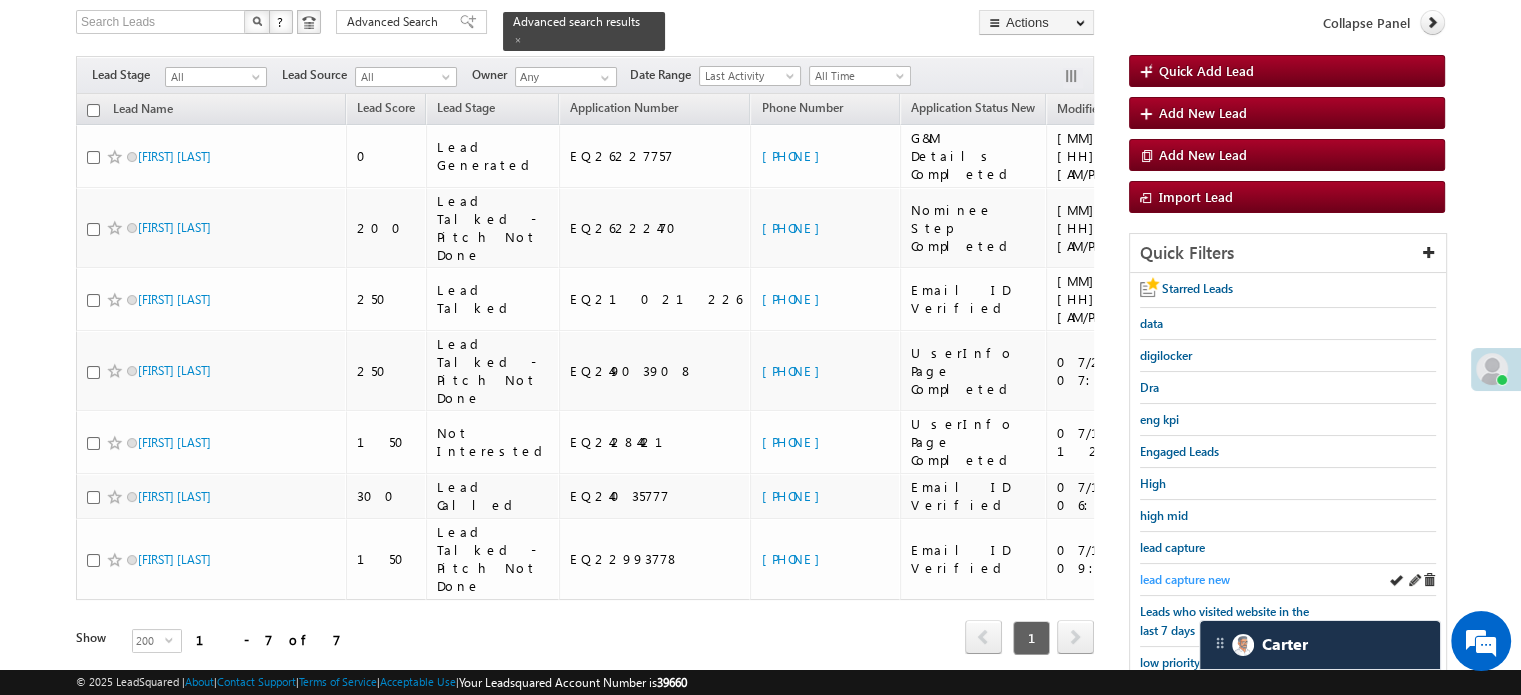 click on "lead capture new" at bounding box center (1185, 579) 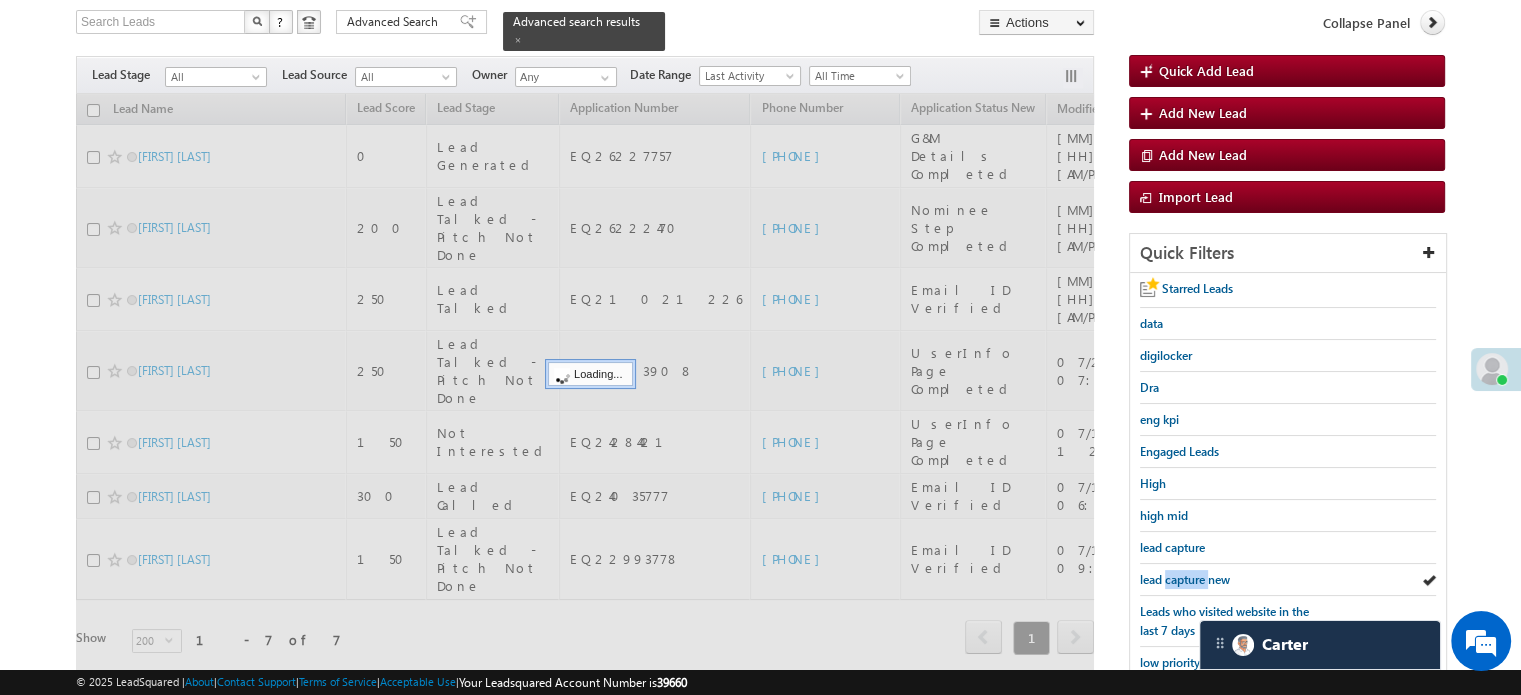 click on "lead capture new" at bounding box center (1185, 579) 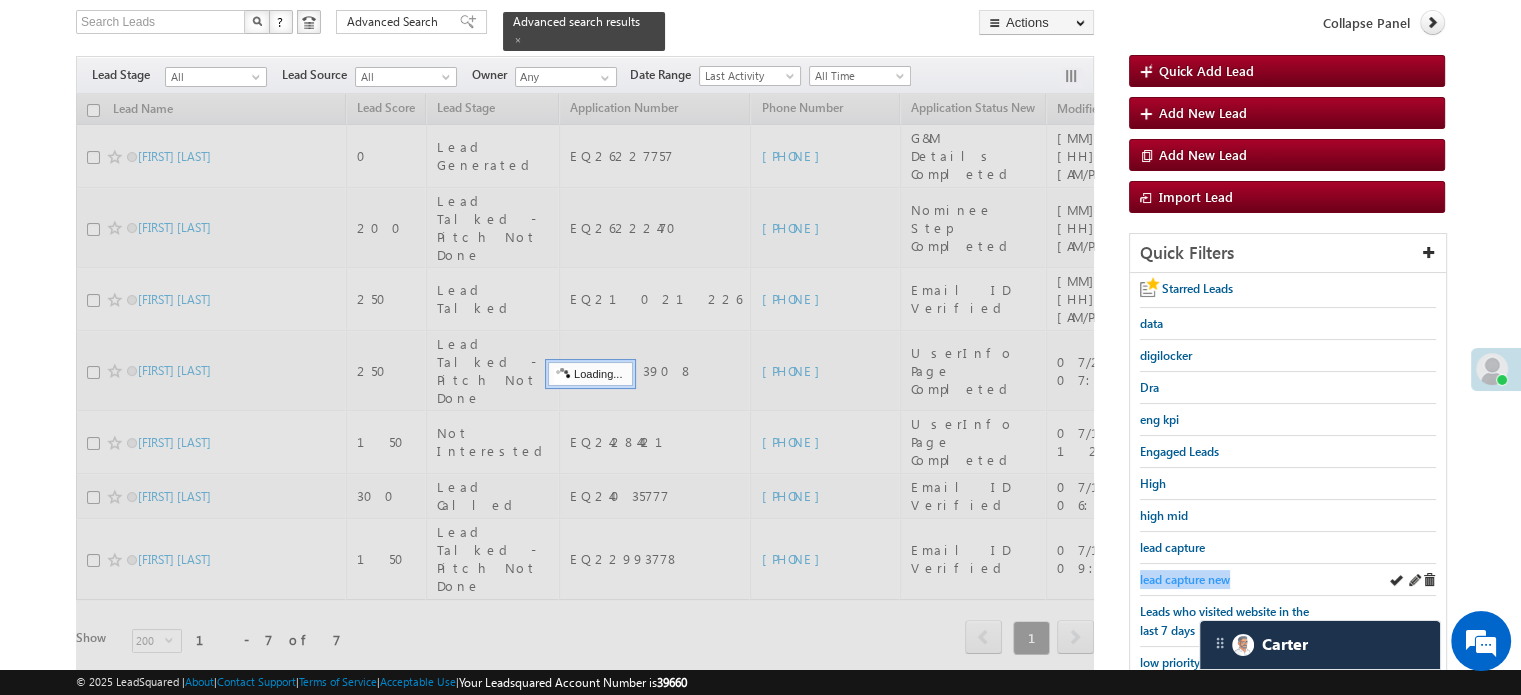 click on "lead capture new" at bounding box center (1185, 579) 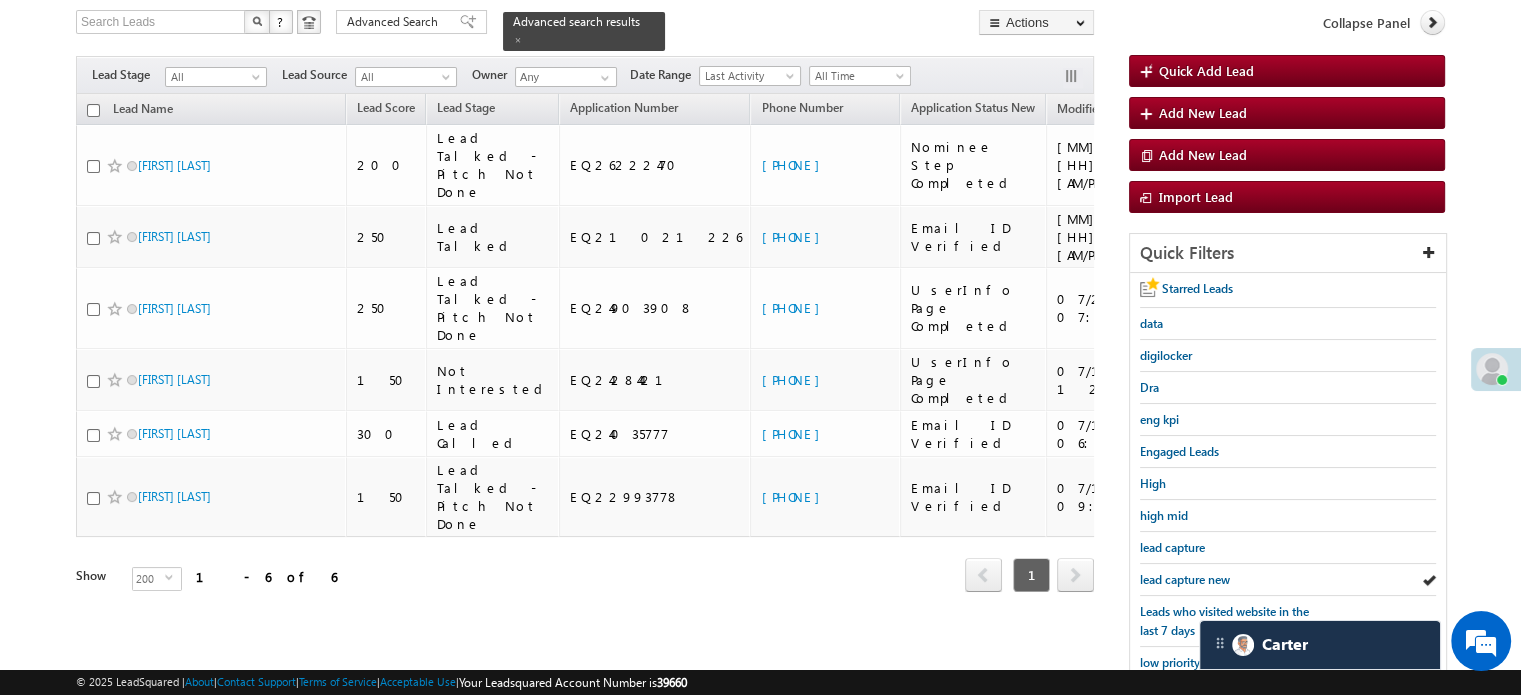click on "lead capture new" at bounding box center (1185, 579) 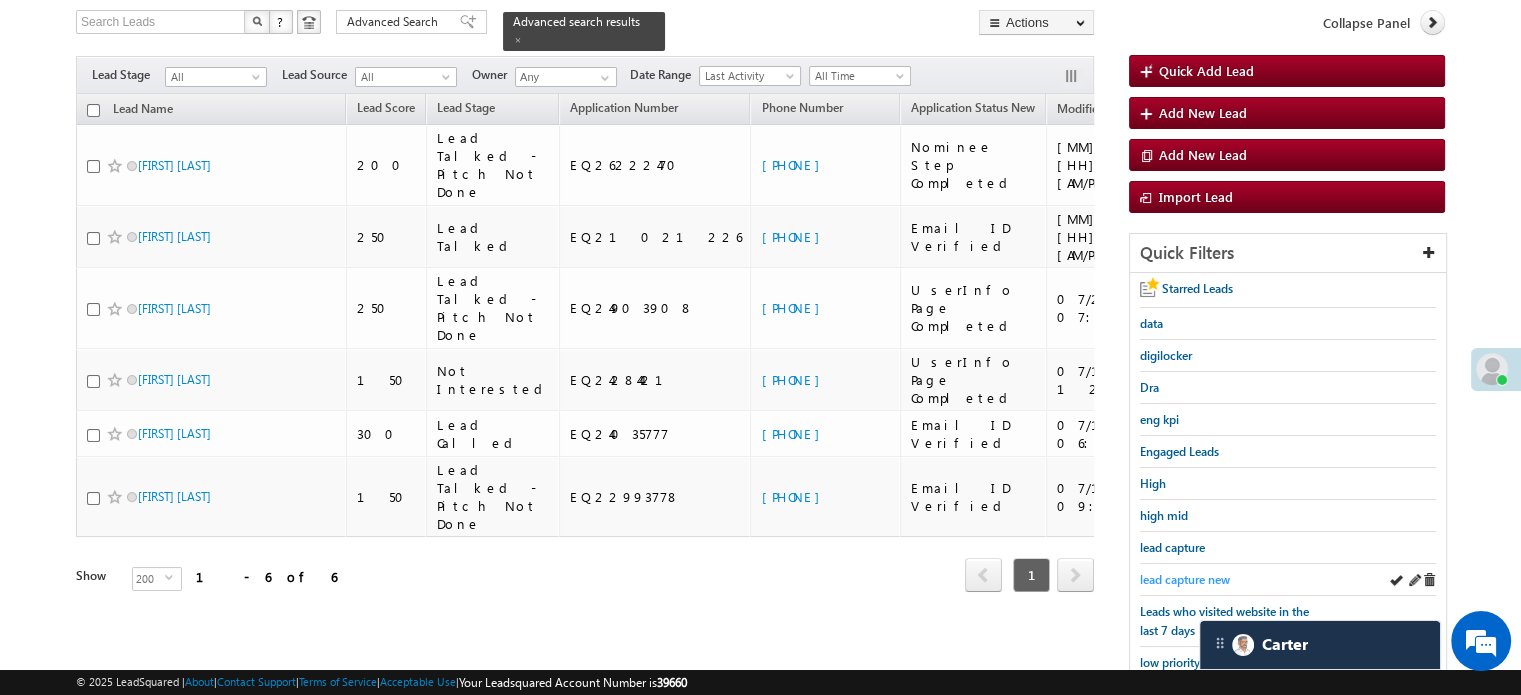 click on "lead capture new" at bounding box center (1185, 579) 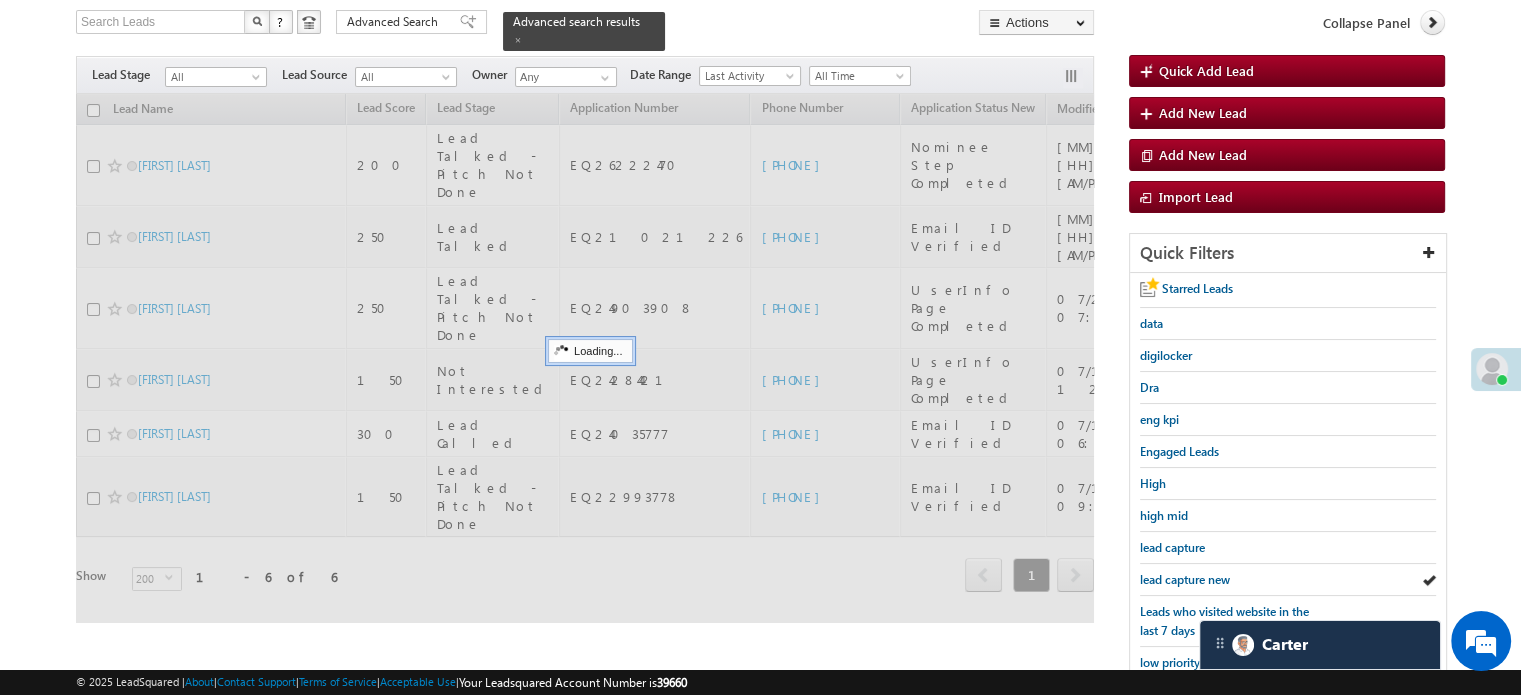 click on "lead capture new" at bounding box center [1185, 579] 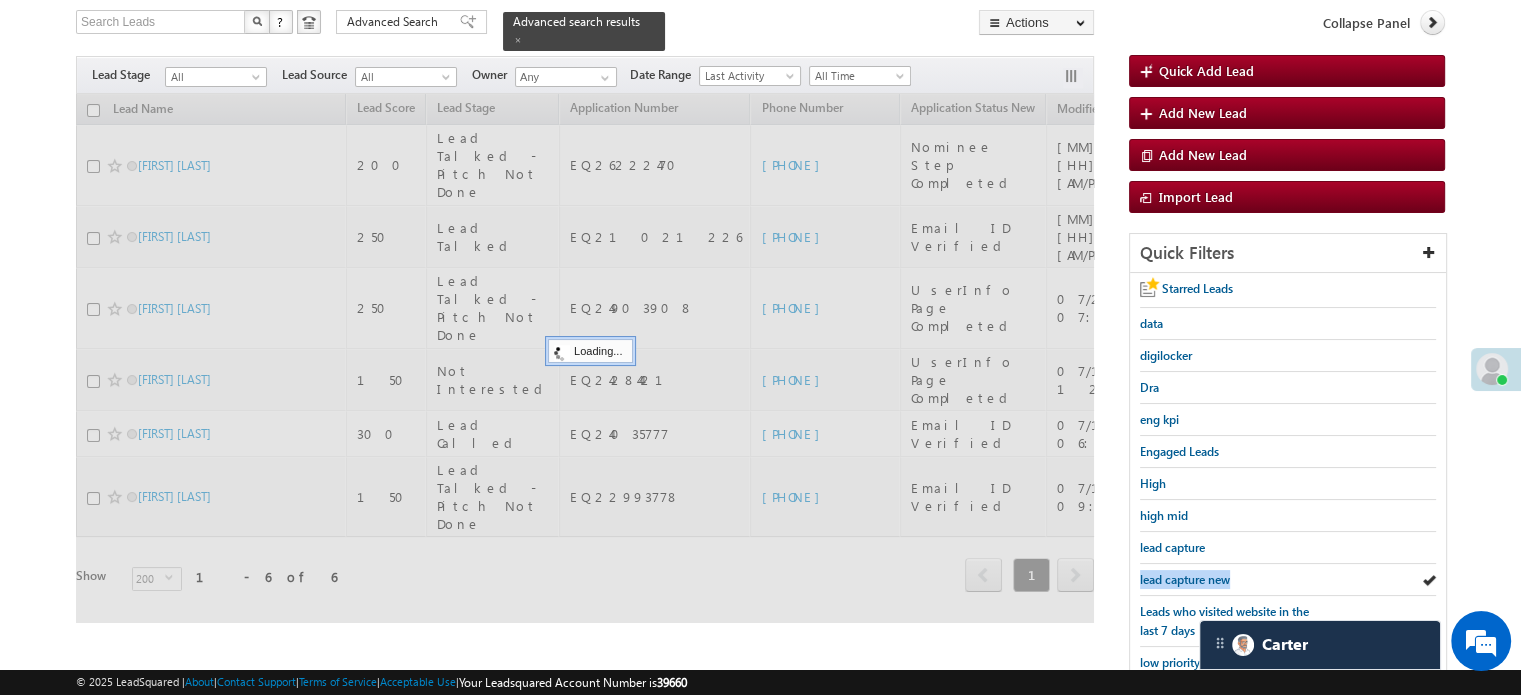 click on "lead capture new" at bounding box center [1185, 579] 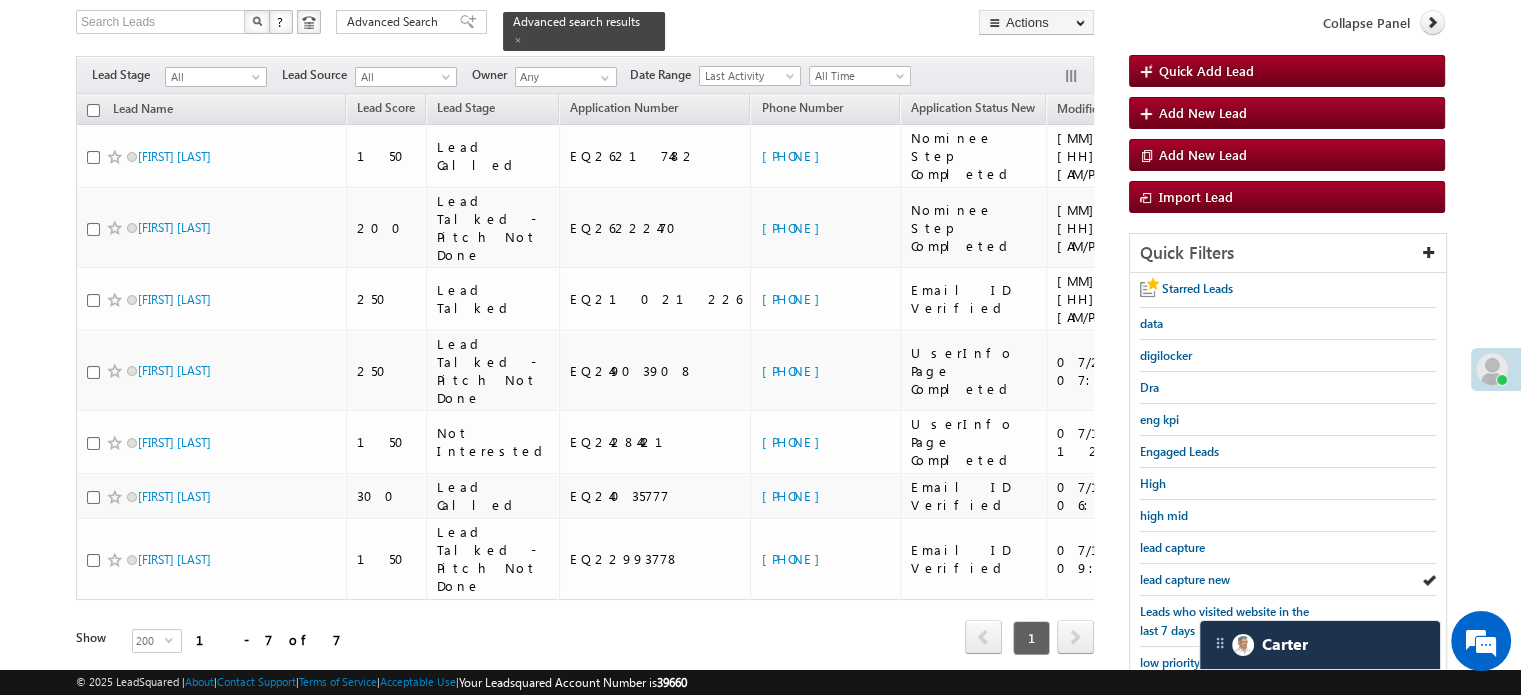 click on "lead capture new" at bounding box center [1185, 579] 